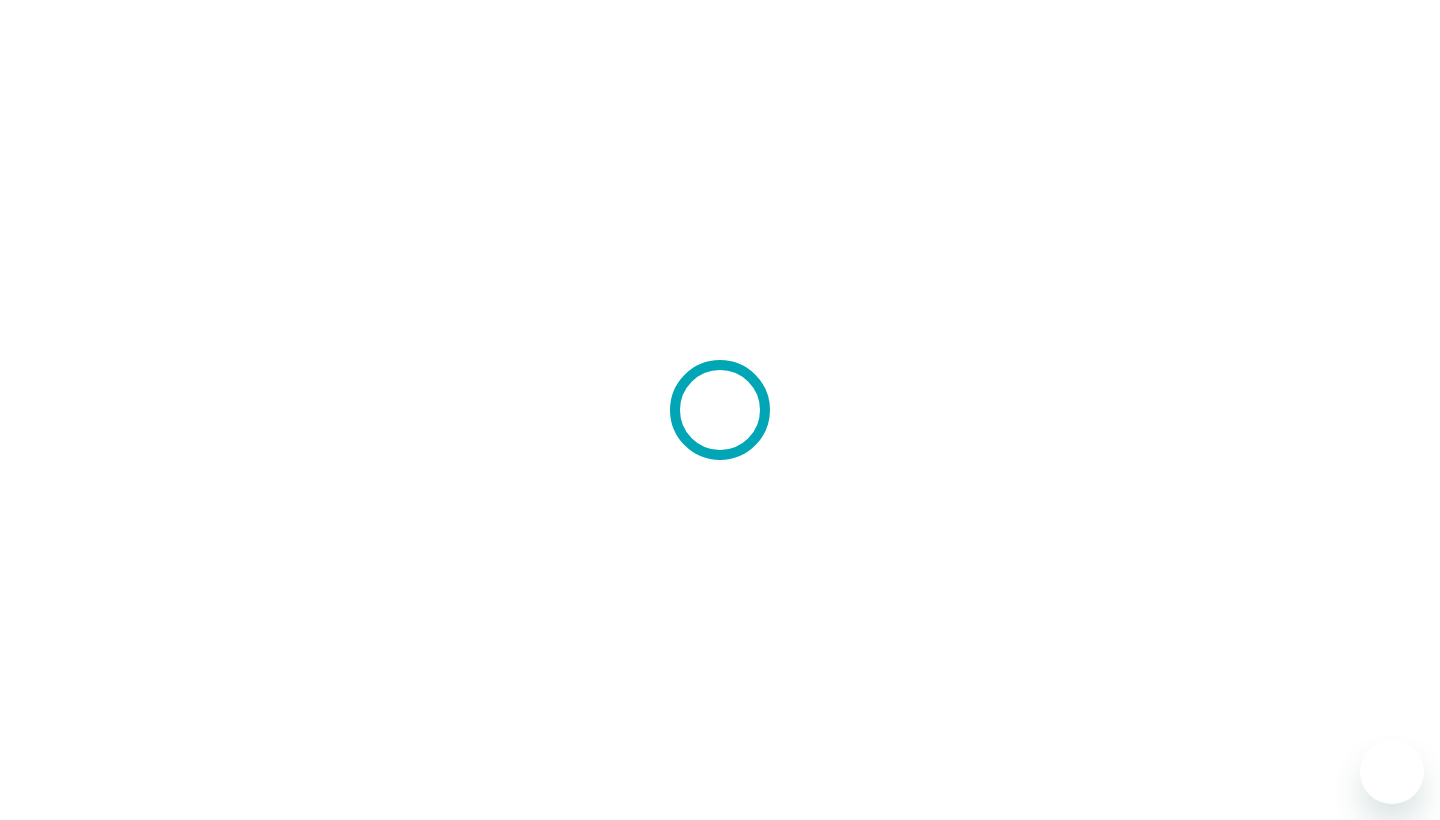 scroll, scrollTop: 0, scrollLeft: 0, axis: both 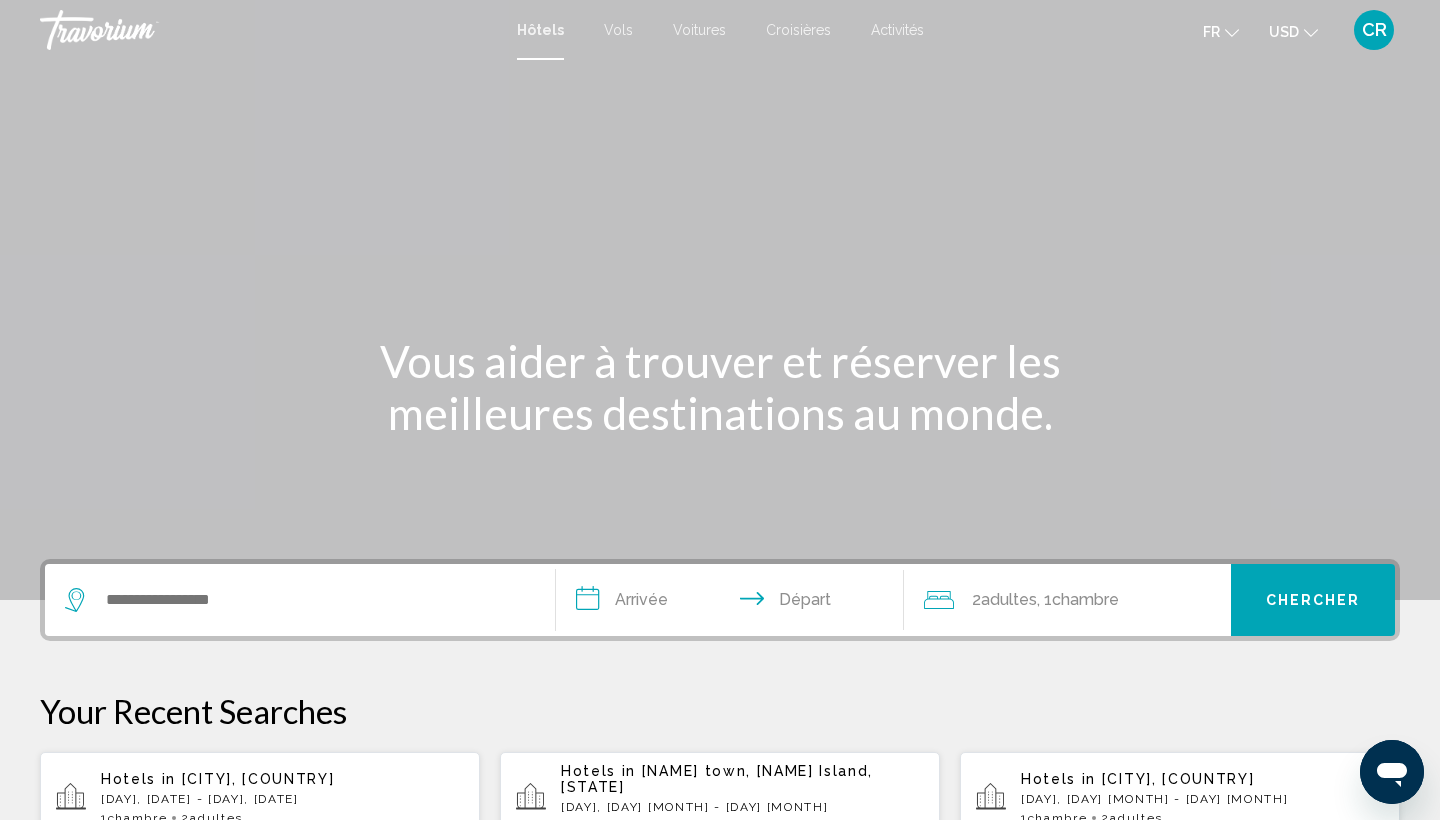 click at bounding box center [1311, 33] 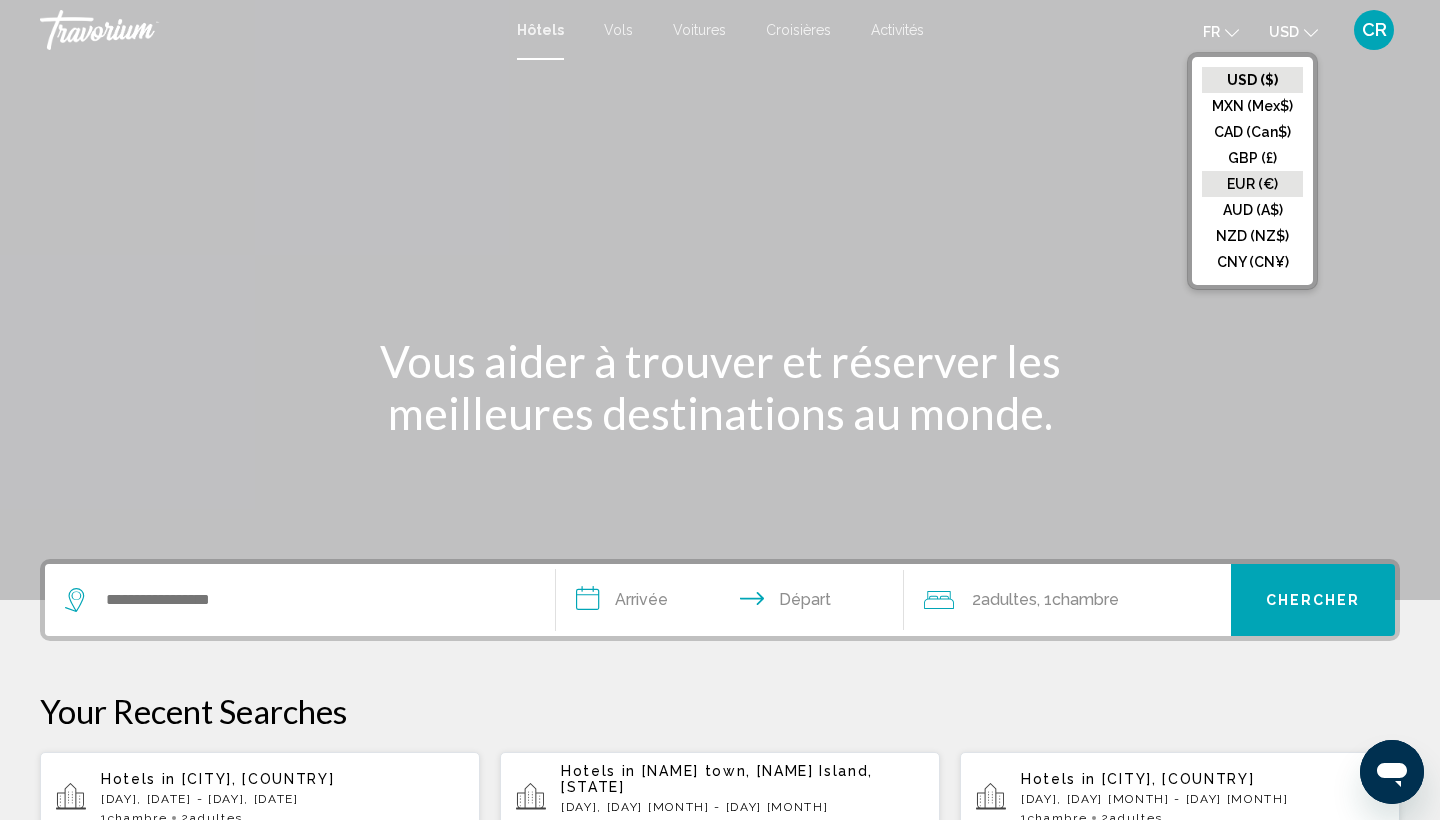 click on "EUR (€)" at bounding box center [1252, 80] 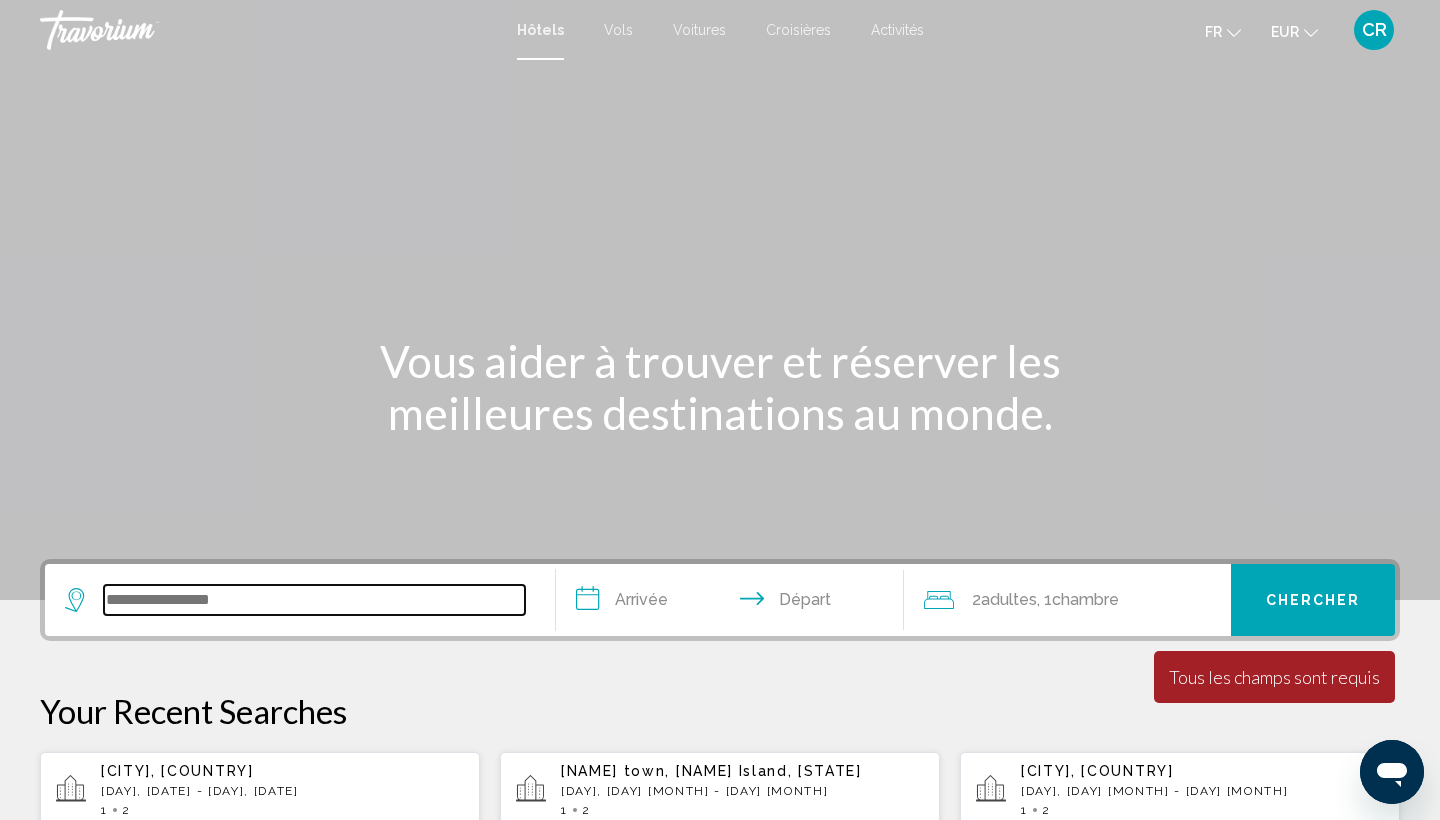 click at bounding box center (314, 600) 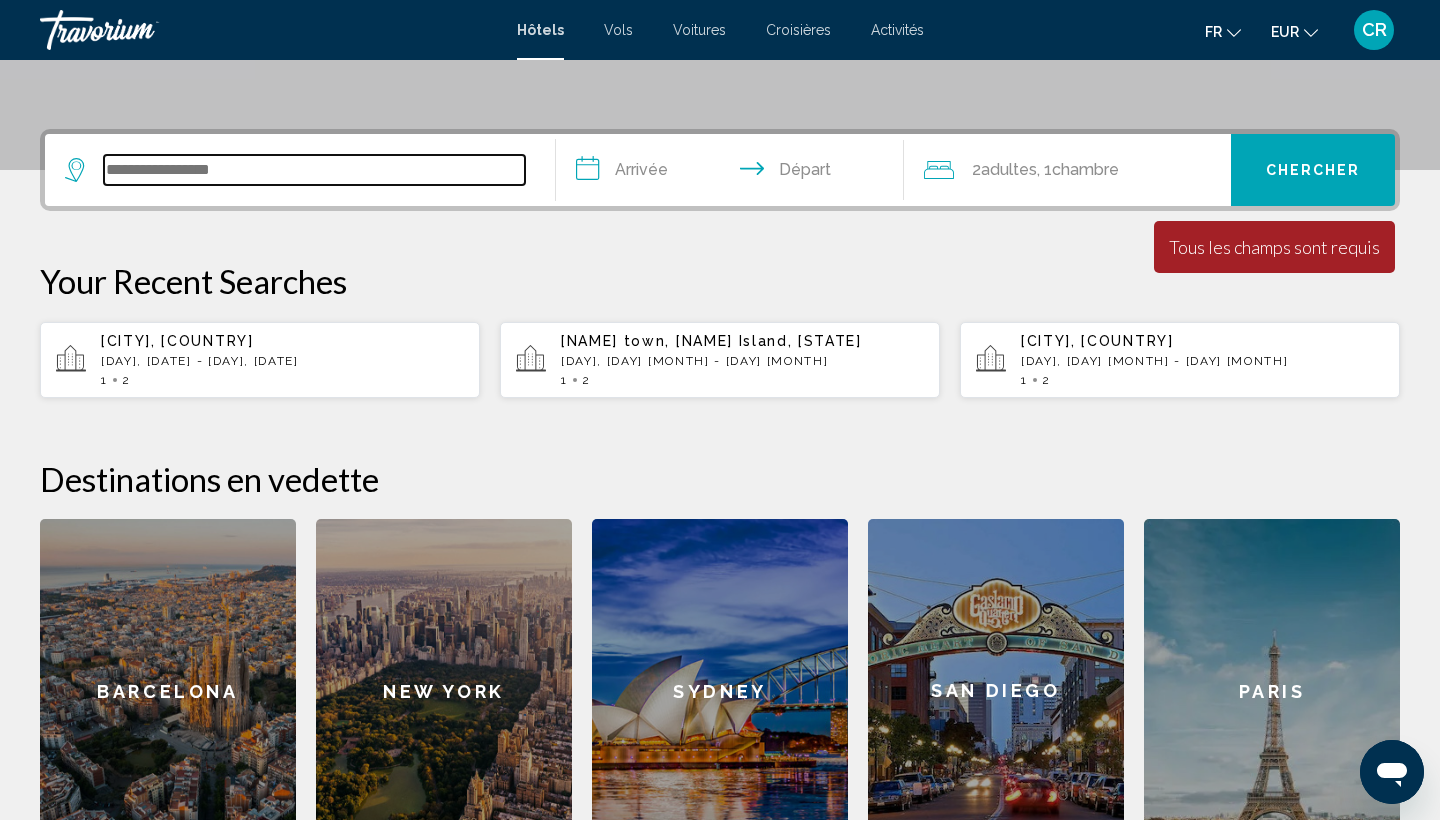 scroll, scrollTop: 494, scrollLeft: 0, axis: vertical 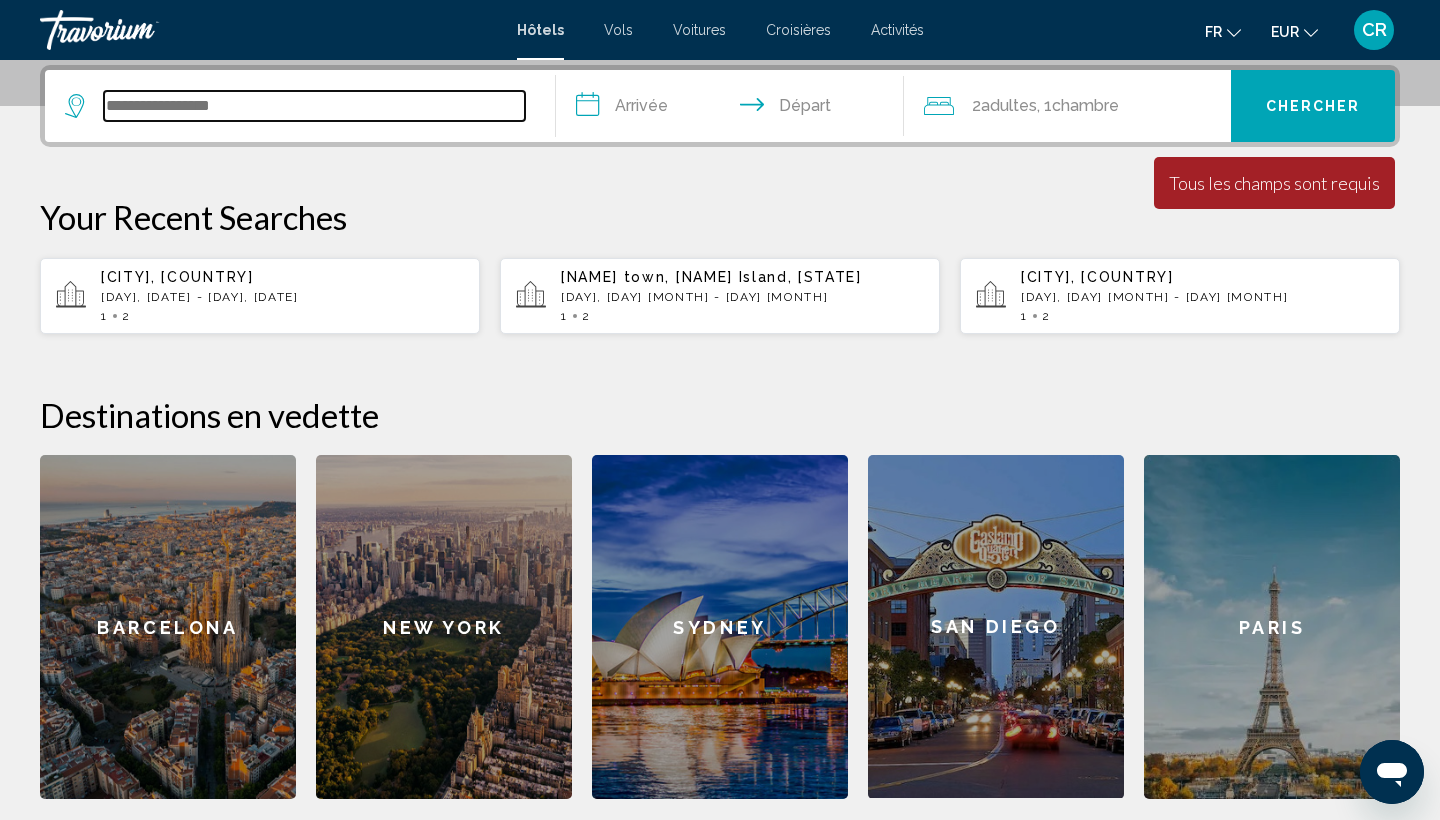 click at bounding box center [314, 106] 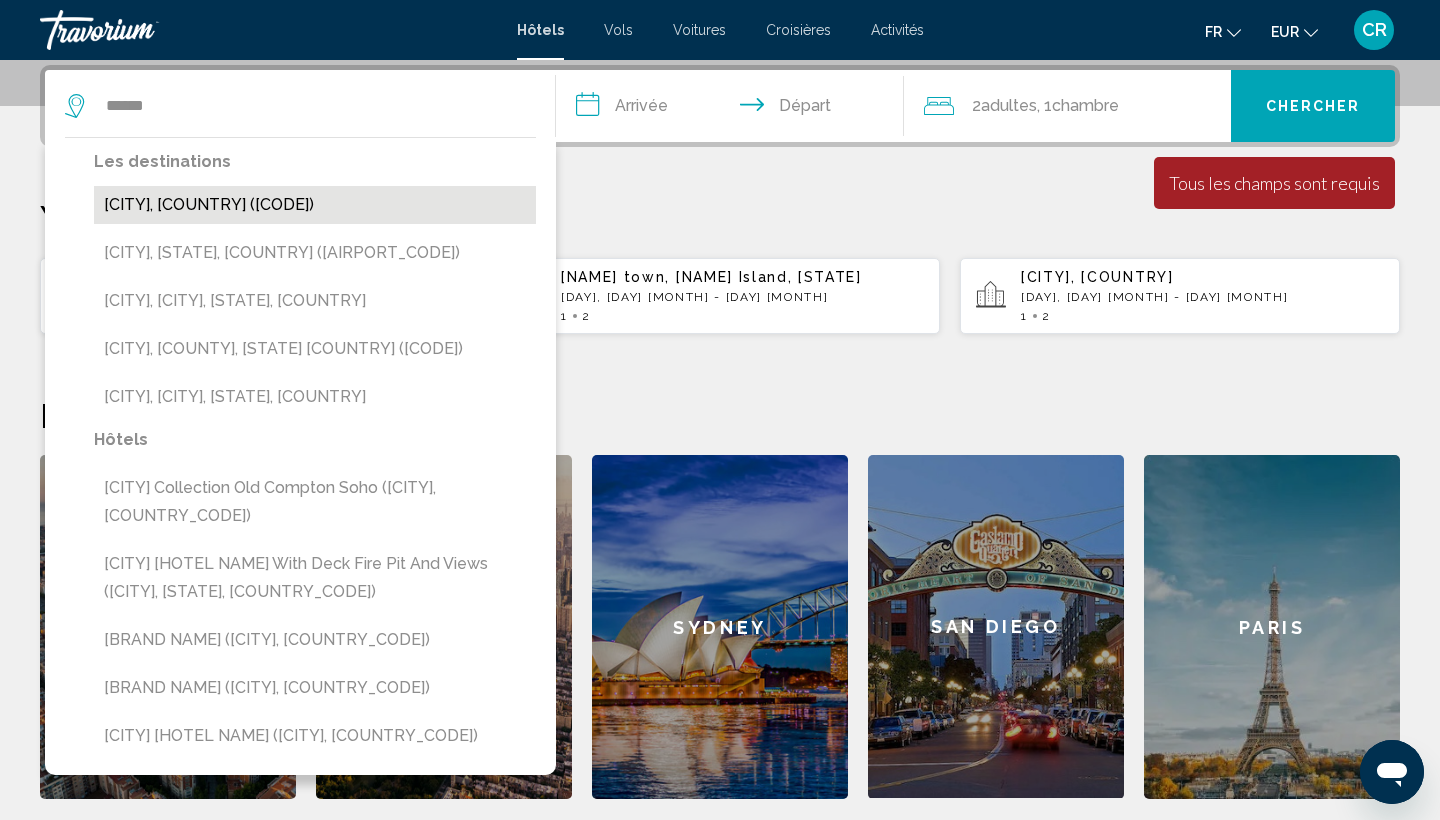 drag, startPoint x: 222, startPoint y: 116, endPoint x: 218, endPoint y: 208, distance: 92.086914 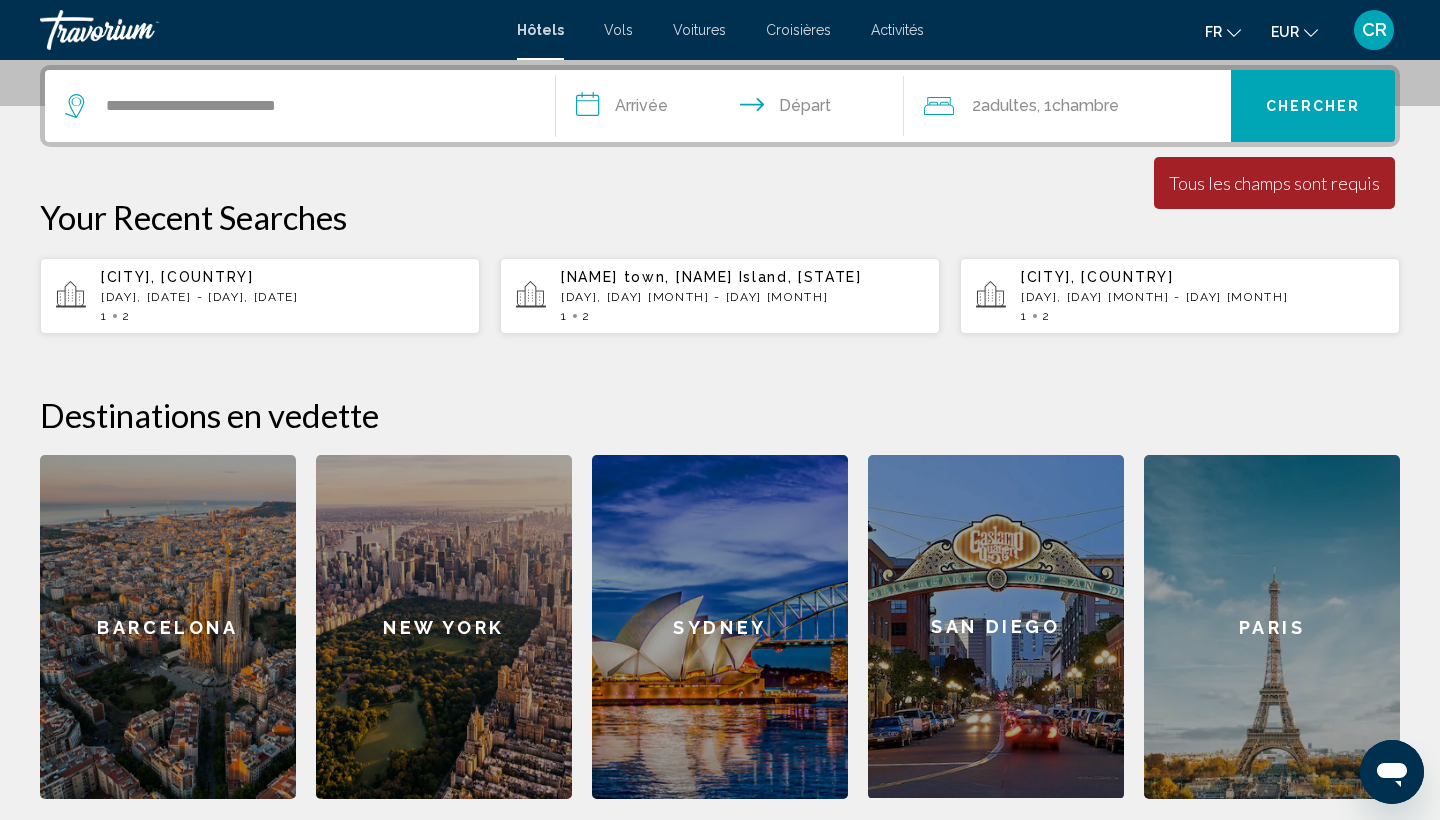 click on "**********" at bounding box center (734, 109) 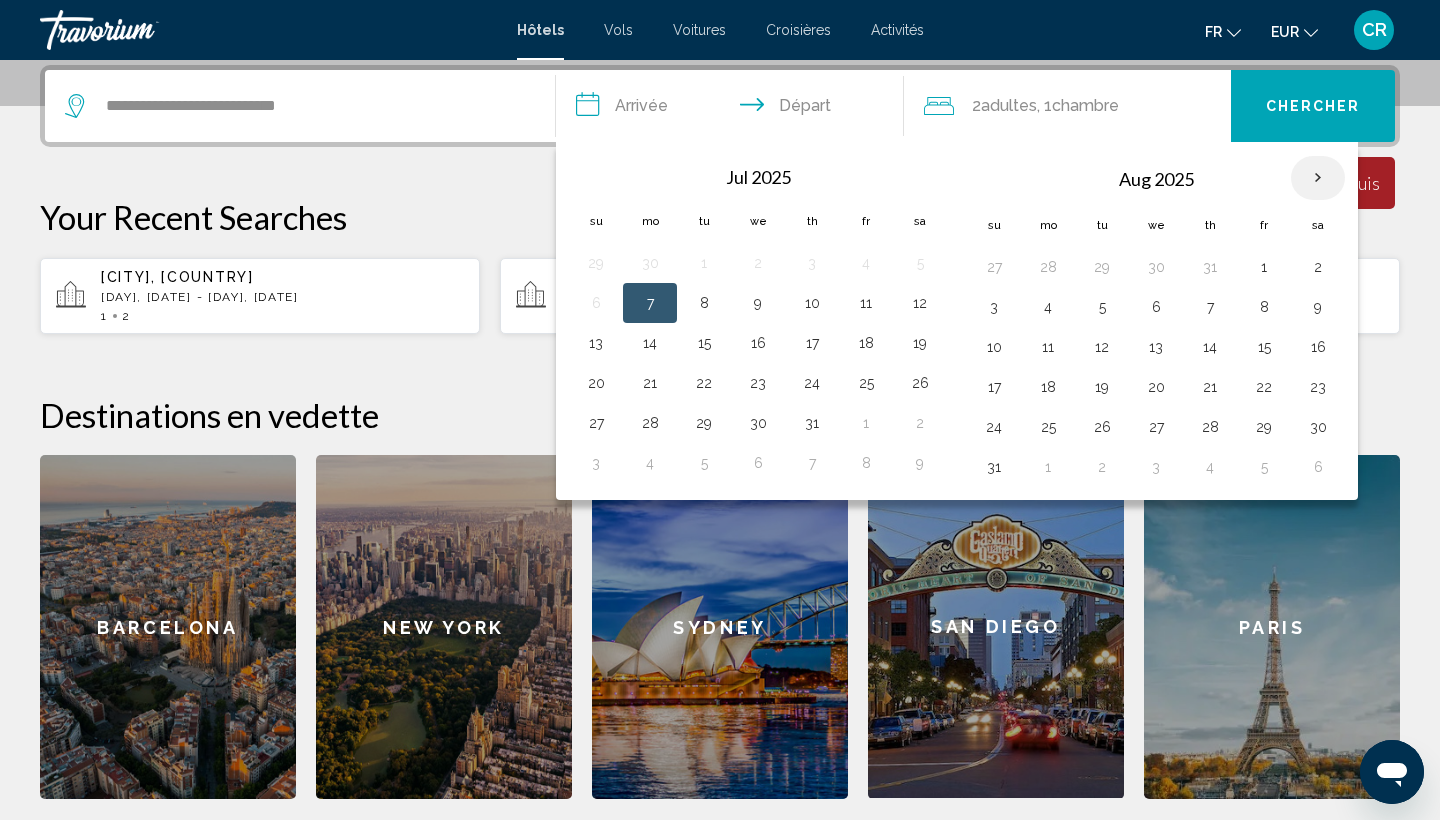 click at bounding box center (1318, 178) 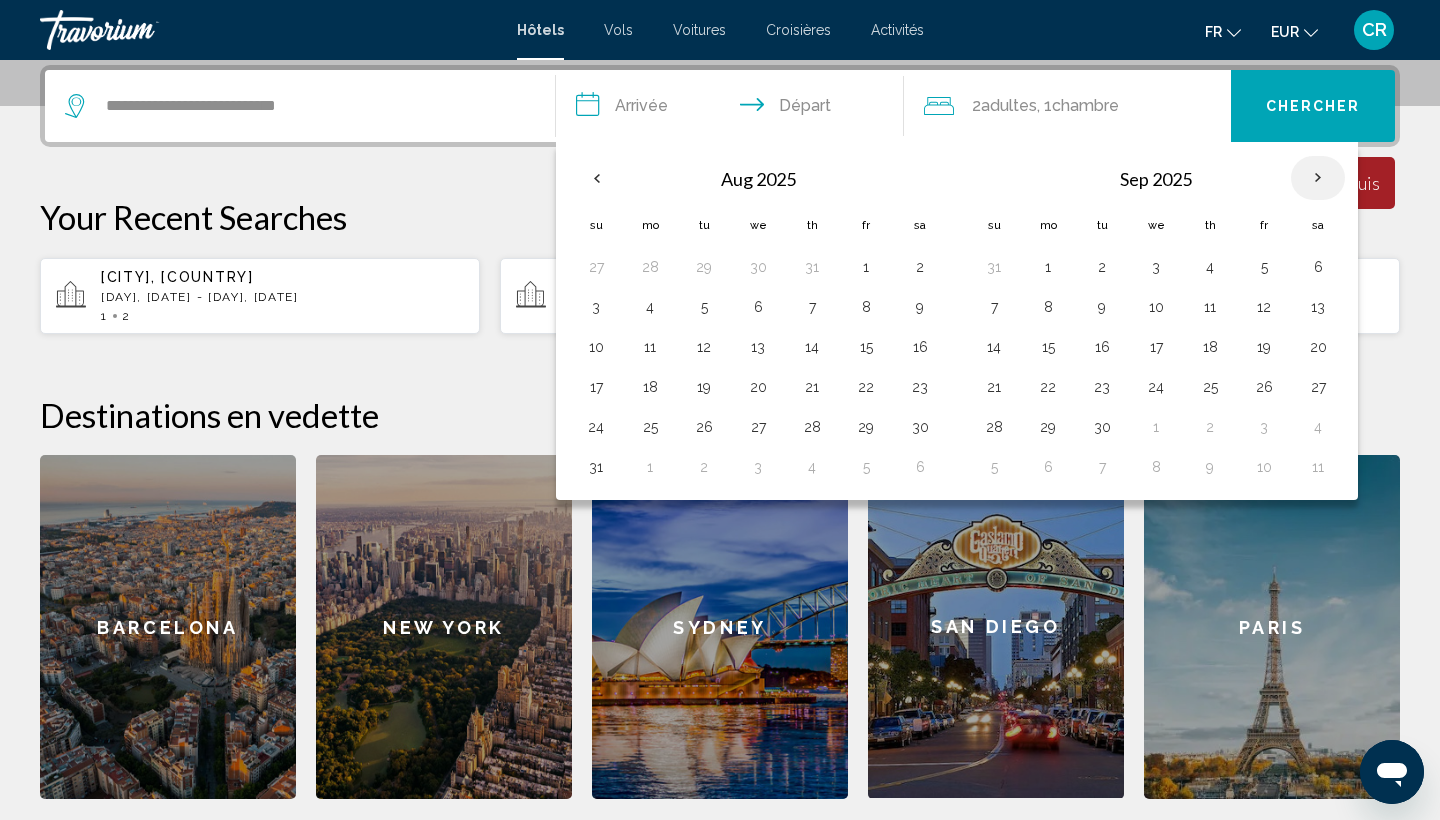 click at bounding box center (1318, 178) 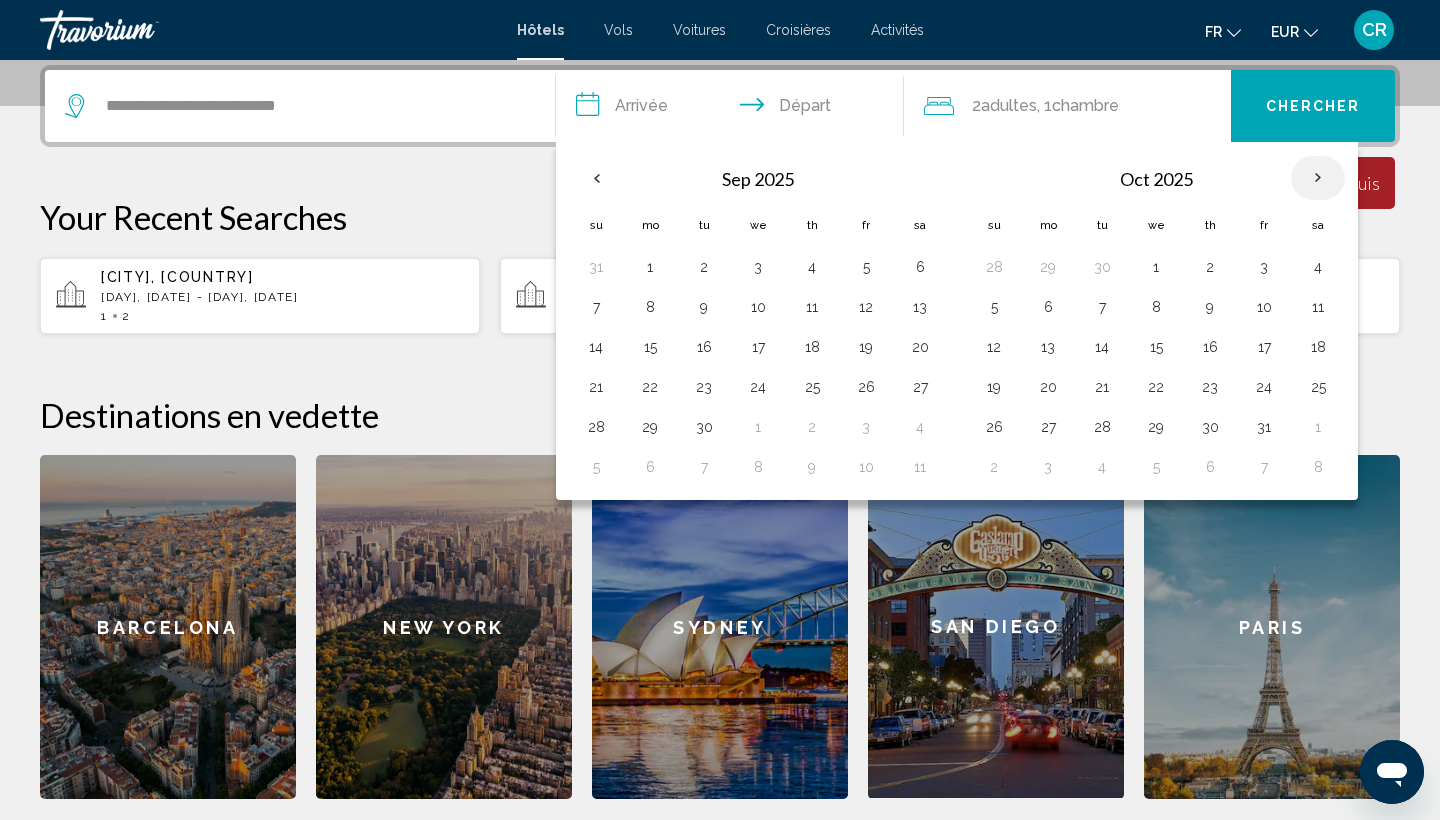 click at bounding box center (1318, 178) 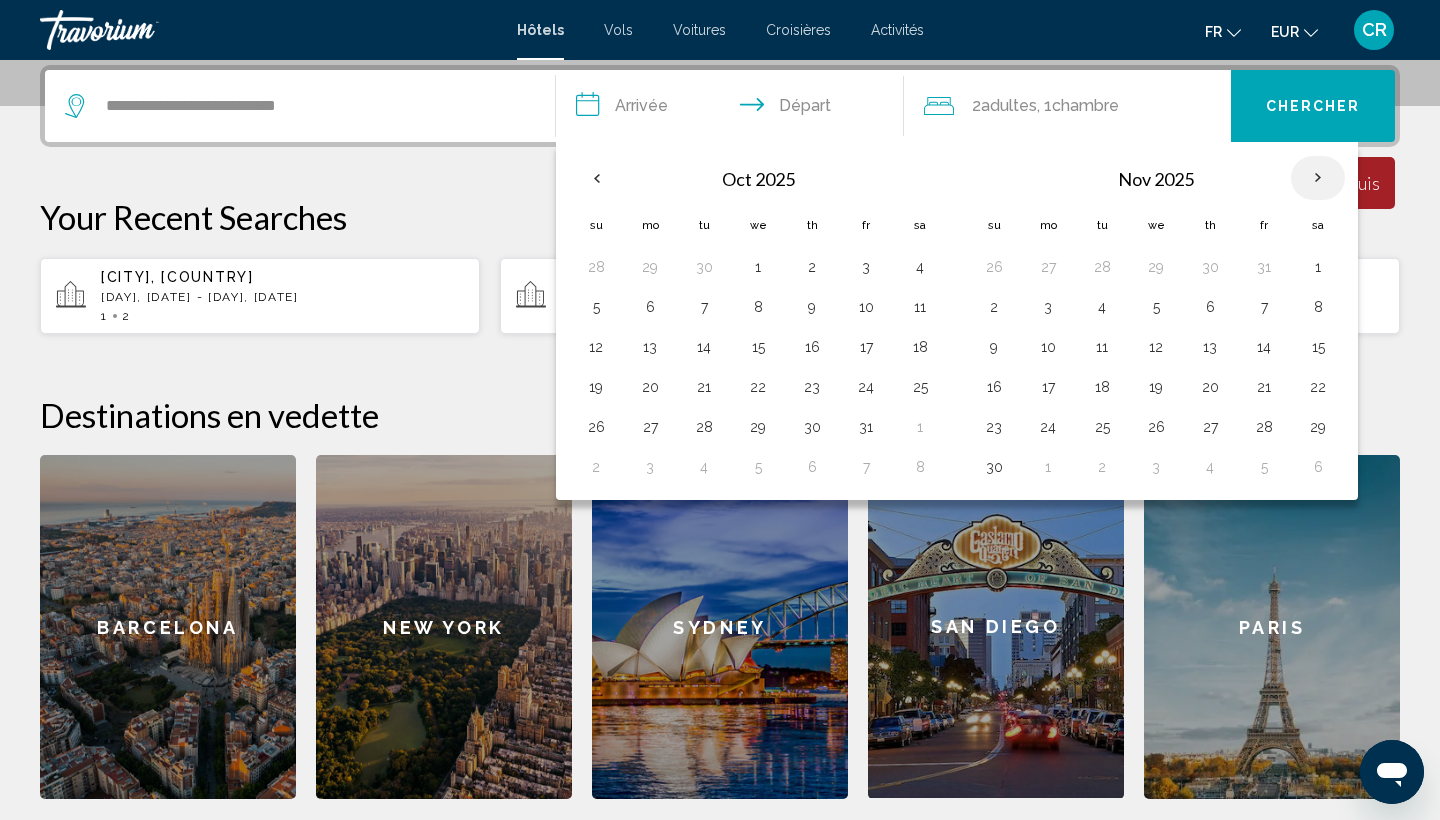click at bounding box center (1318, 178) 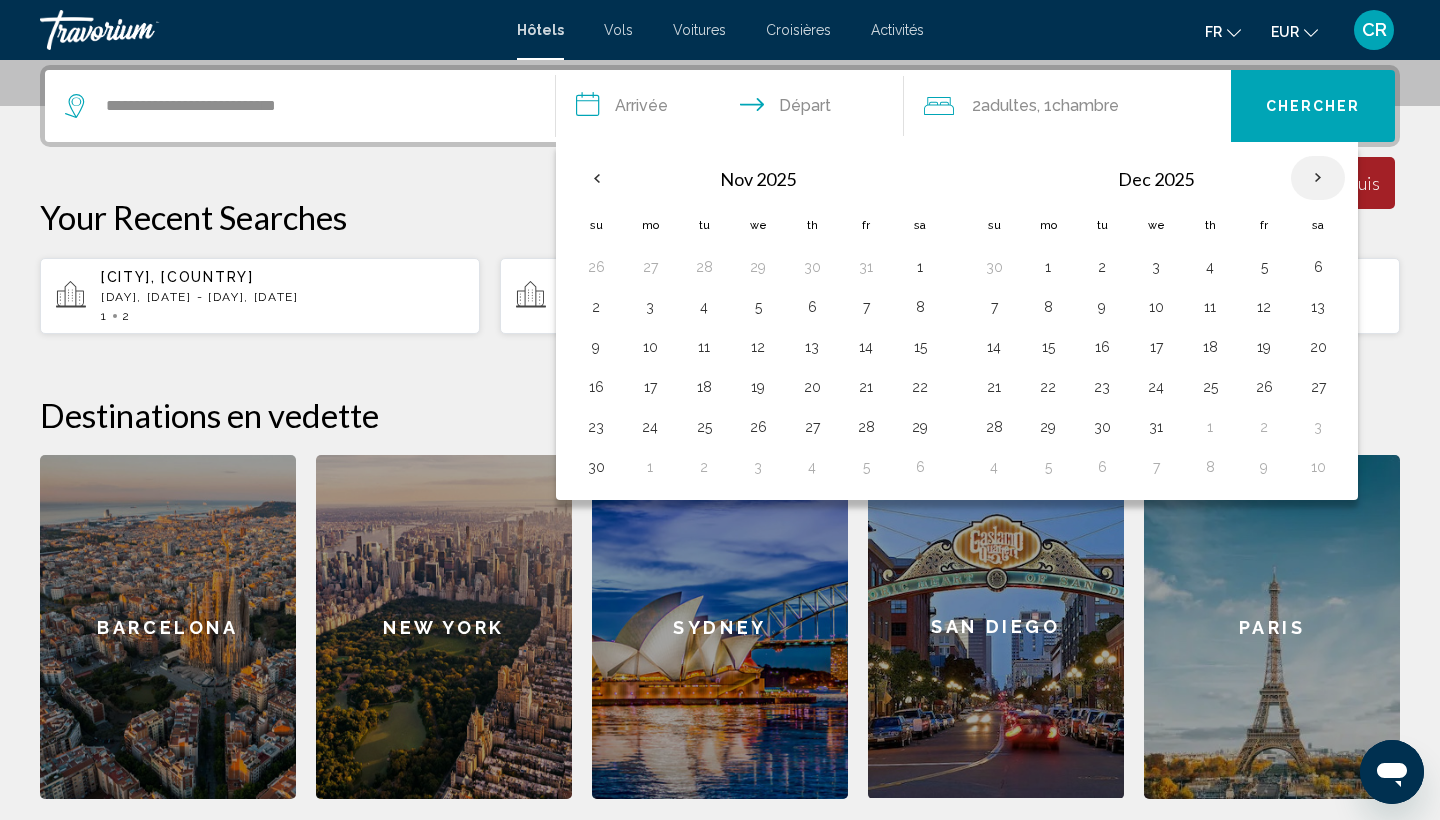 click at bounding box center [1318, 178] 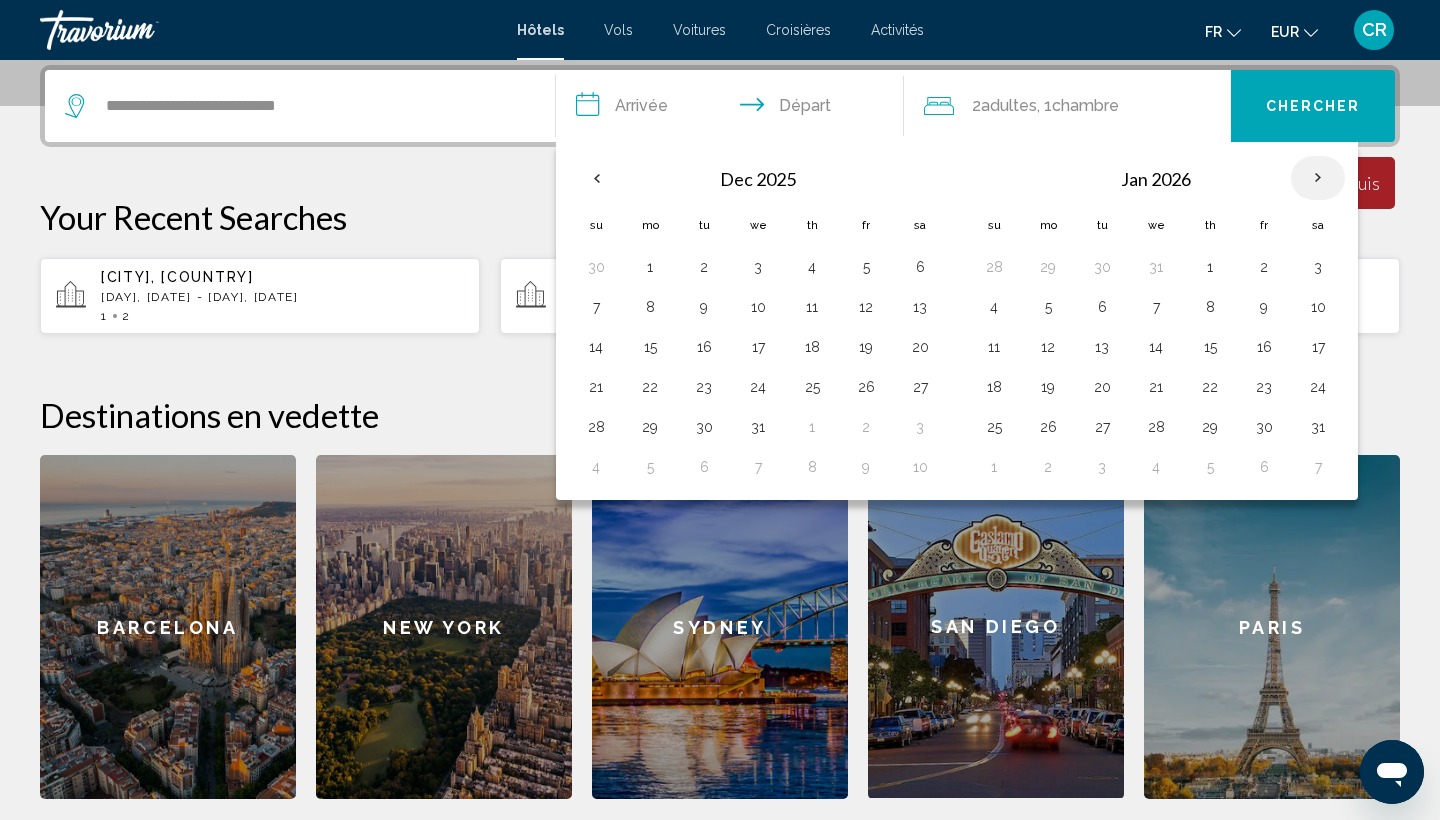 click at bounding box center (1318, 178) 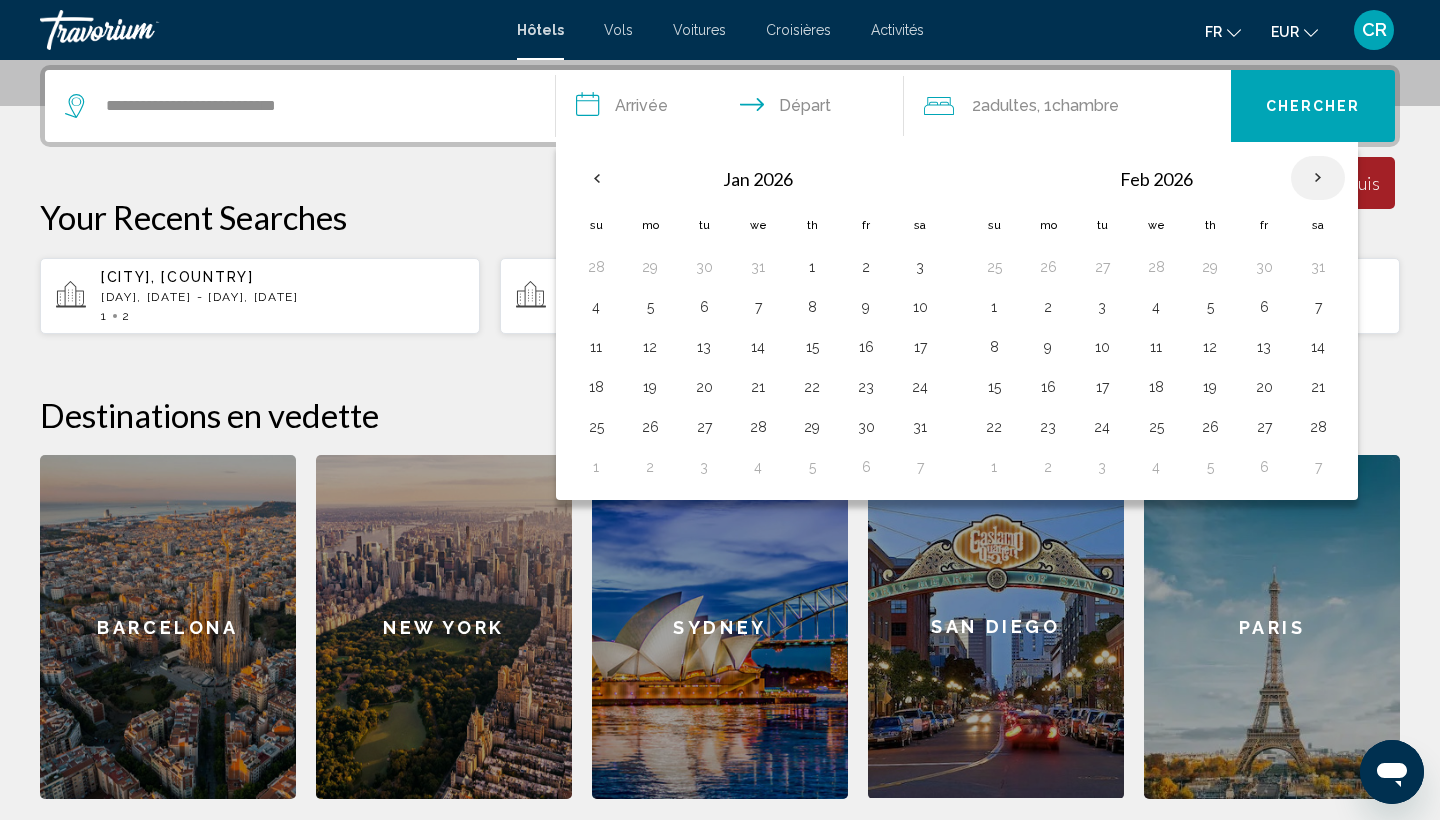 click at bounding box center (1318, 178) 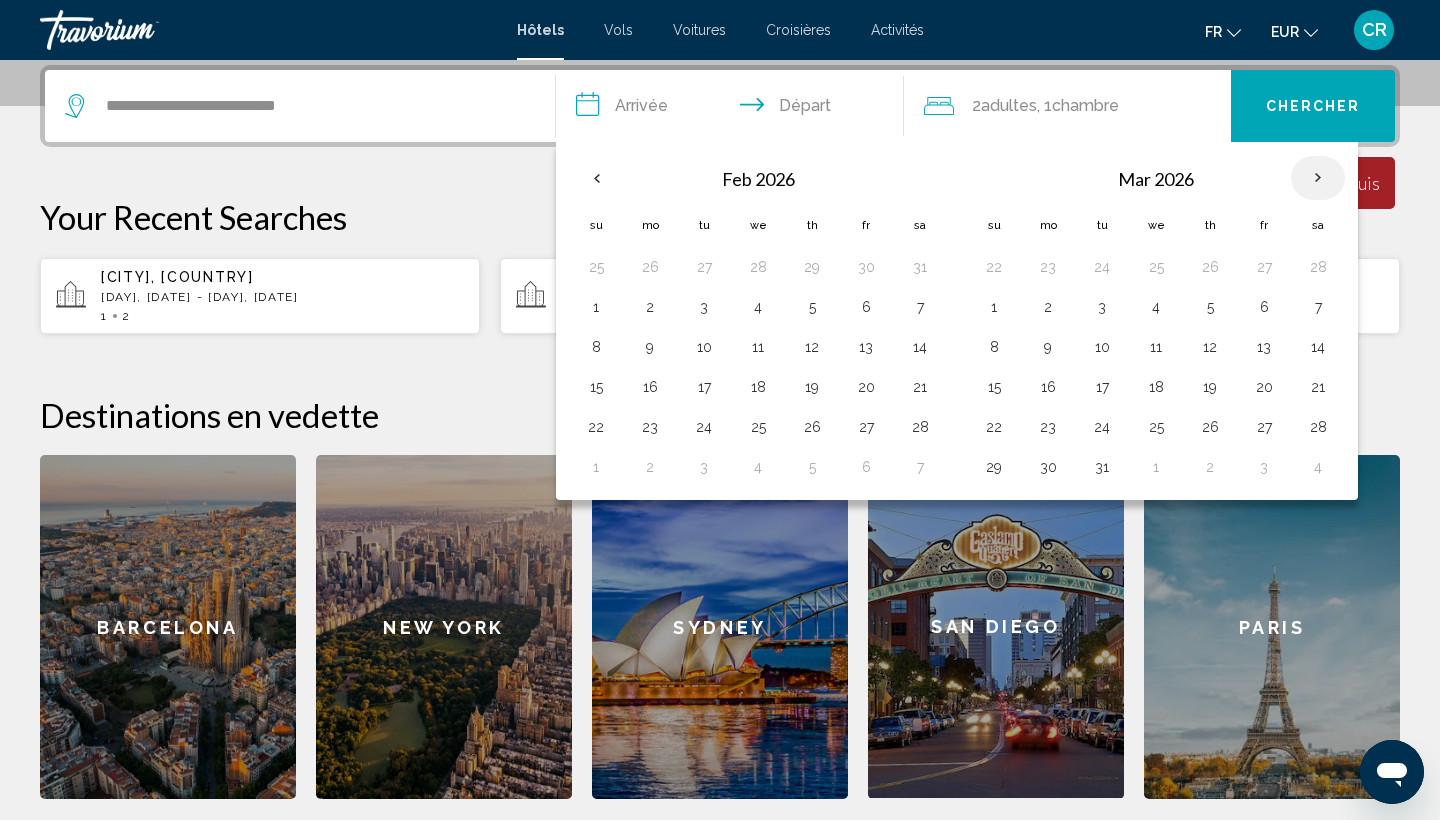 click at bounding box center (1318, 178) 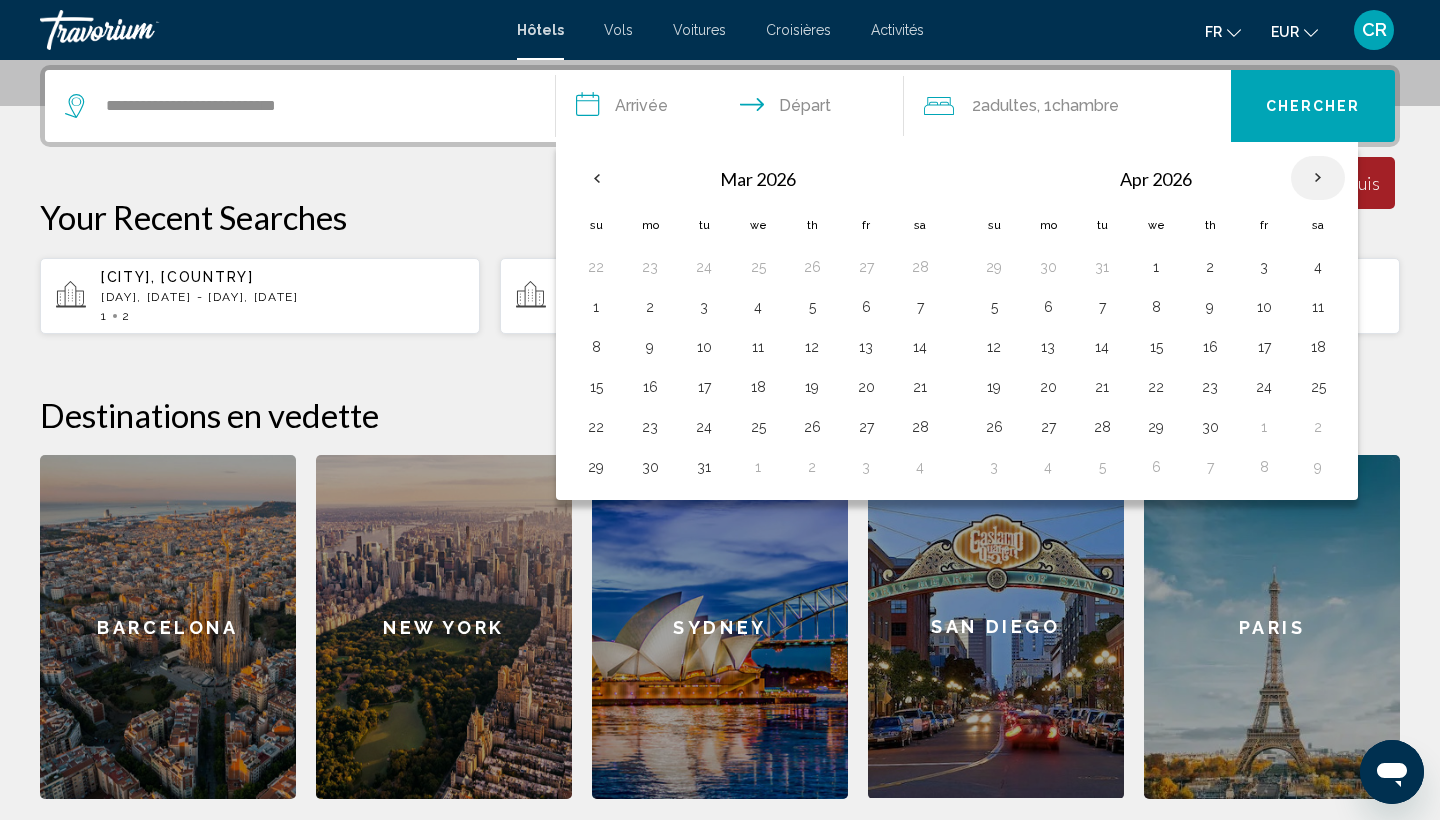 click at bounding box center (1318, 178) 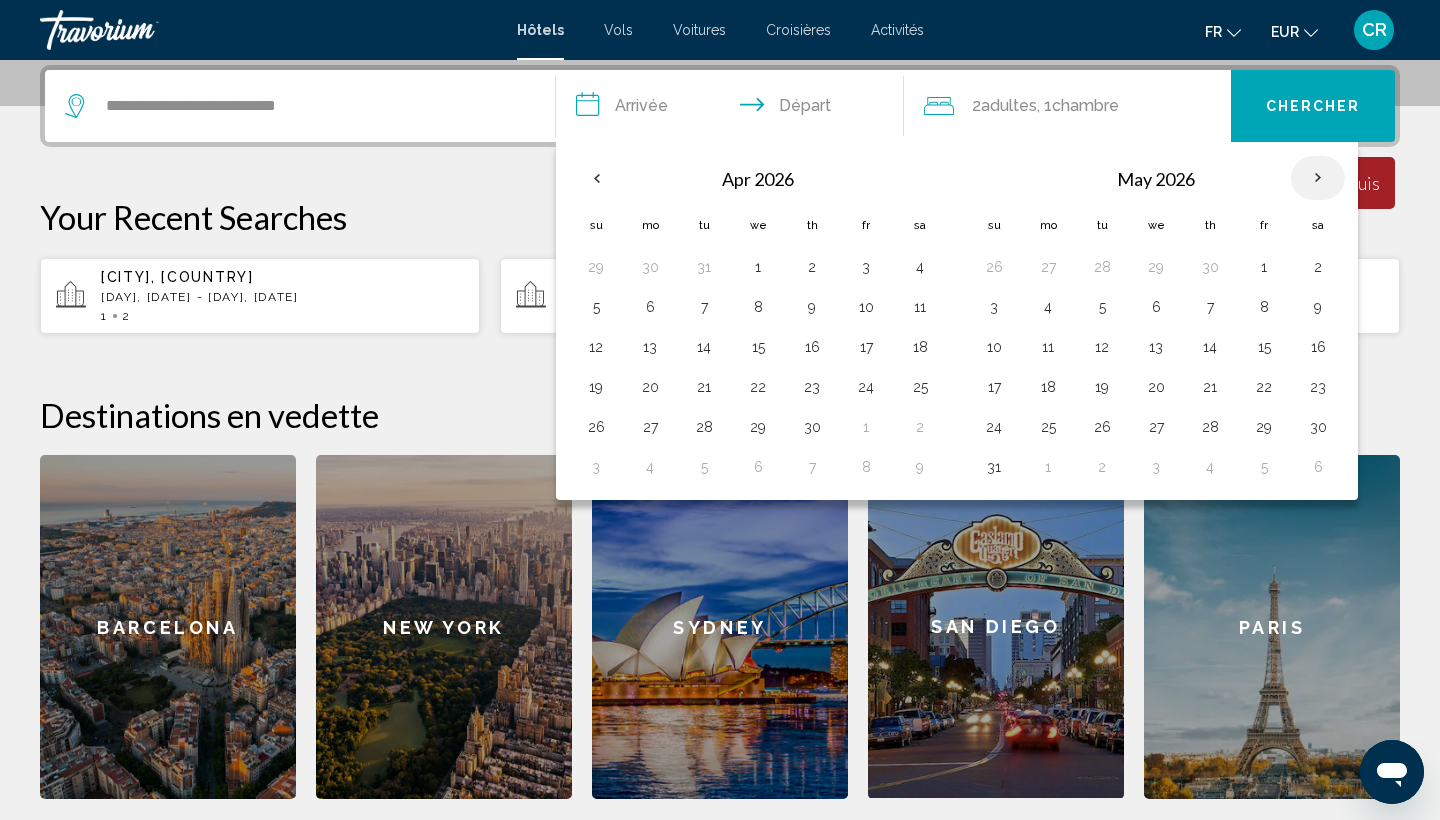 click at bounding box center [1318, 178] 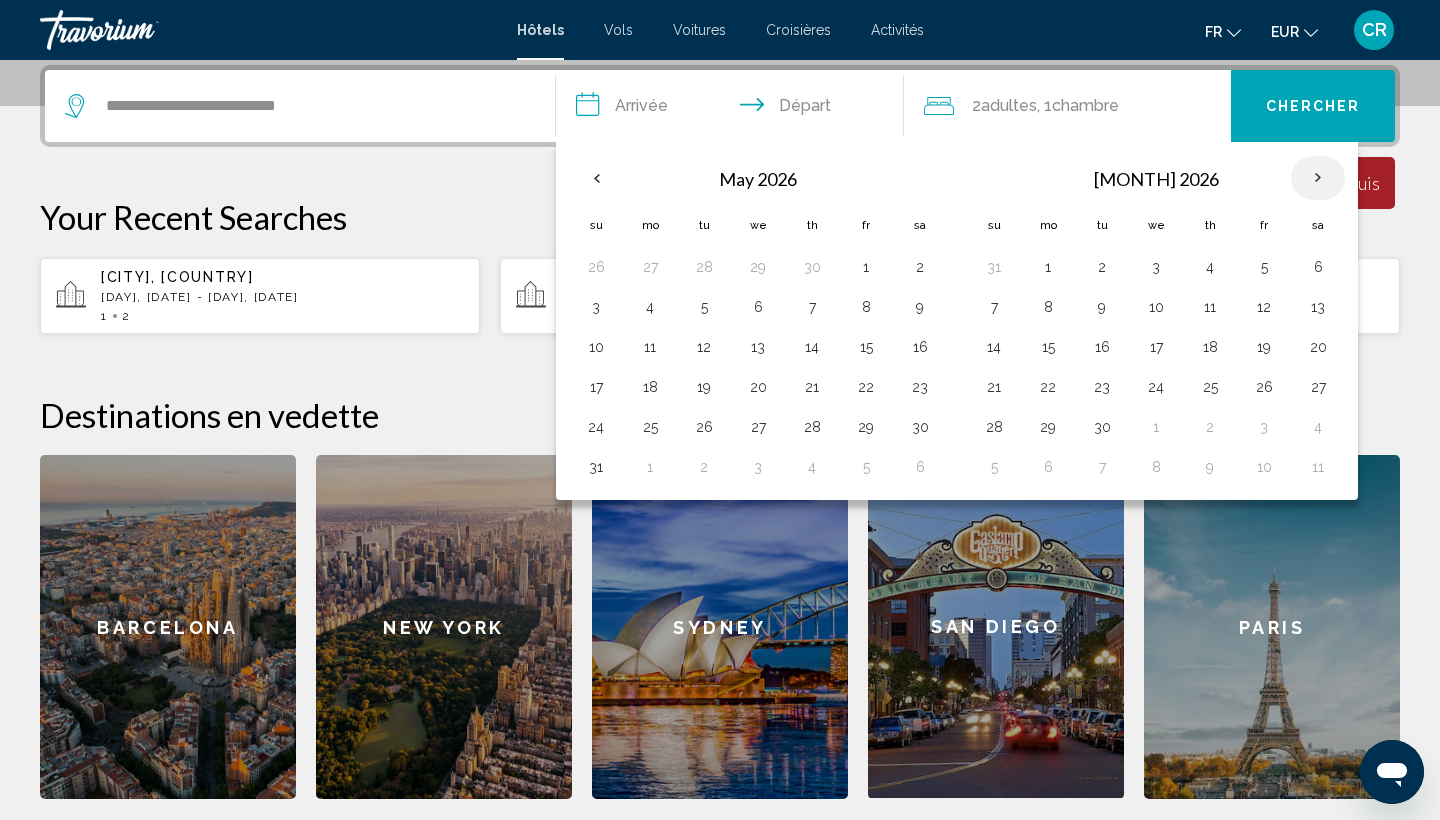 click at bounding box center [1318, 178] 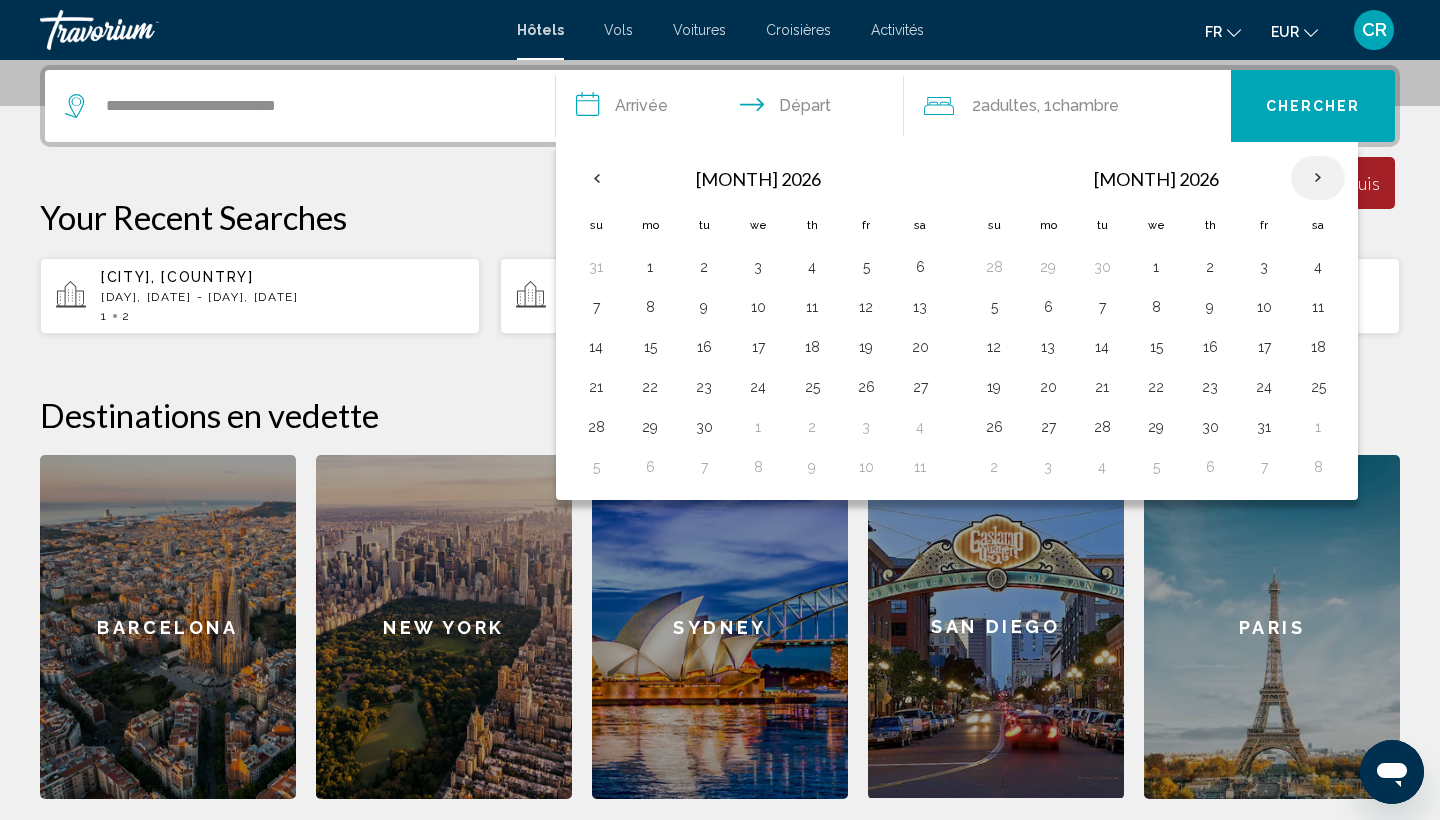 click at bounding box center (1318, 178) 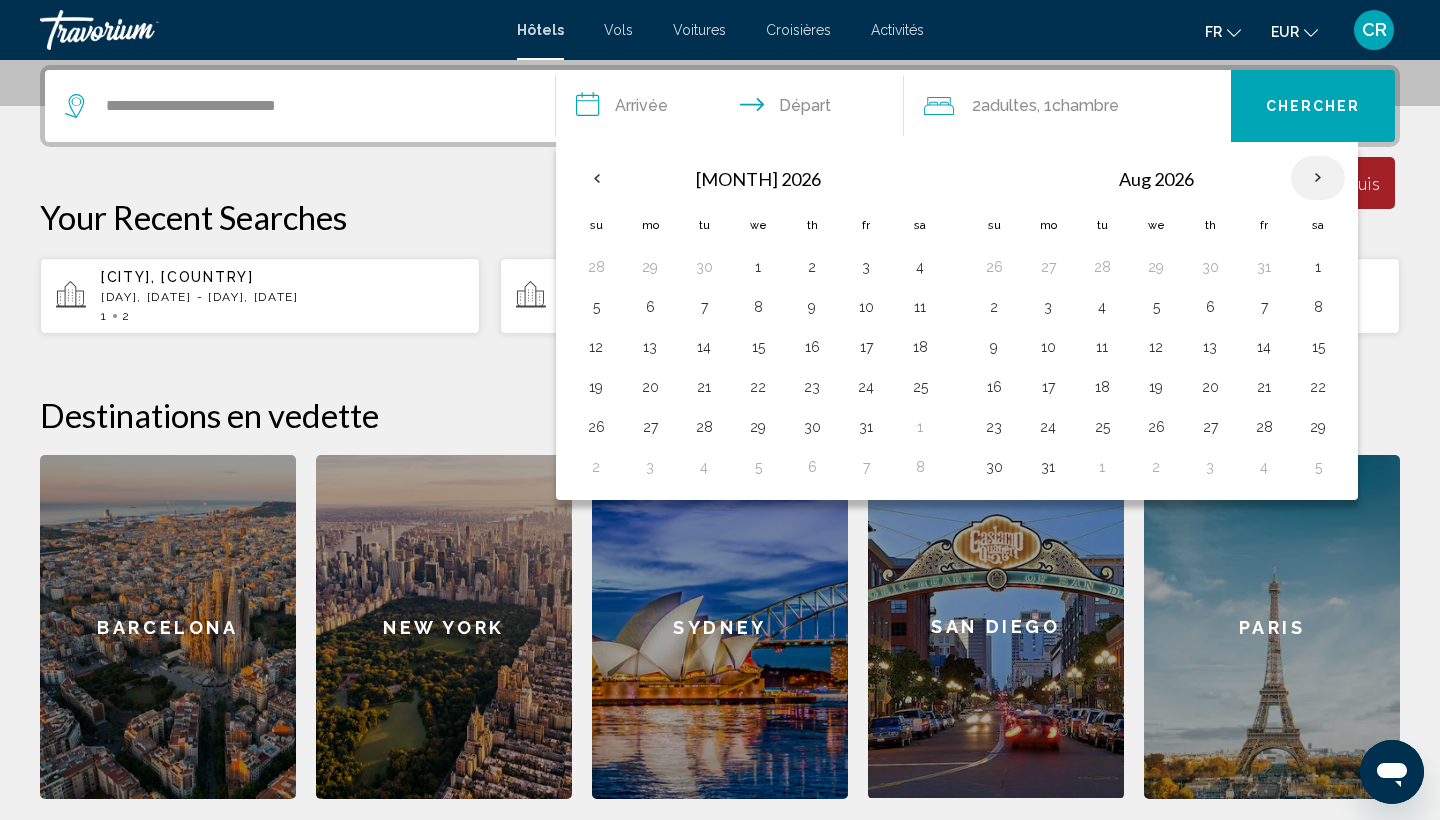 click at bounding box center (1318, 178) 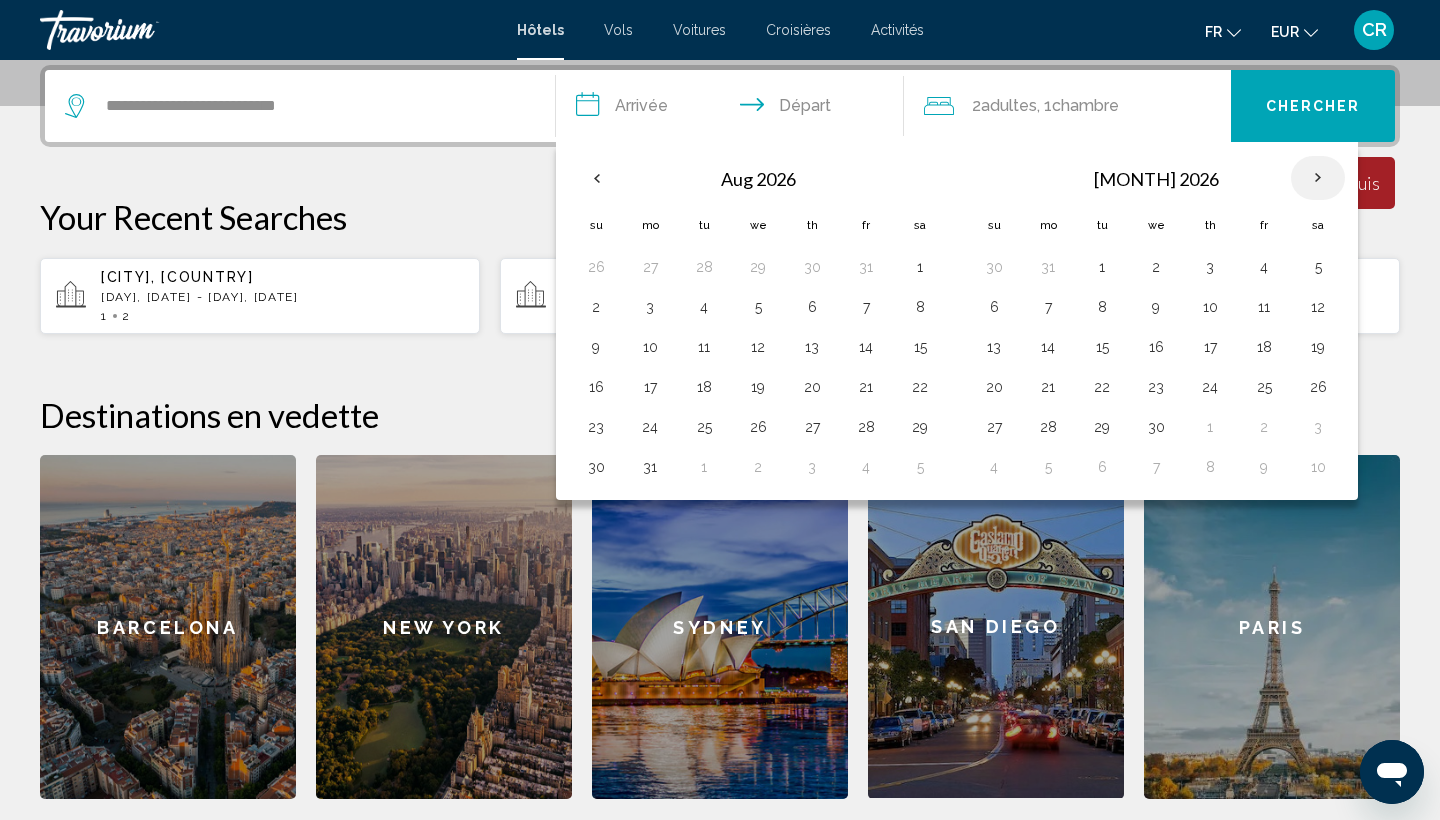 click at bounding box center (1318, 178) 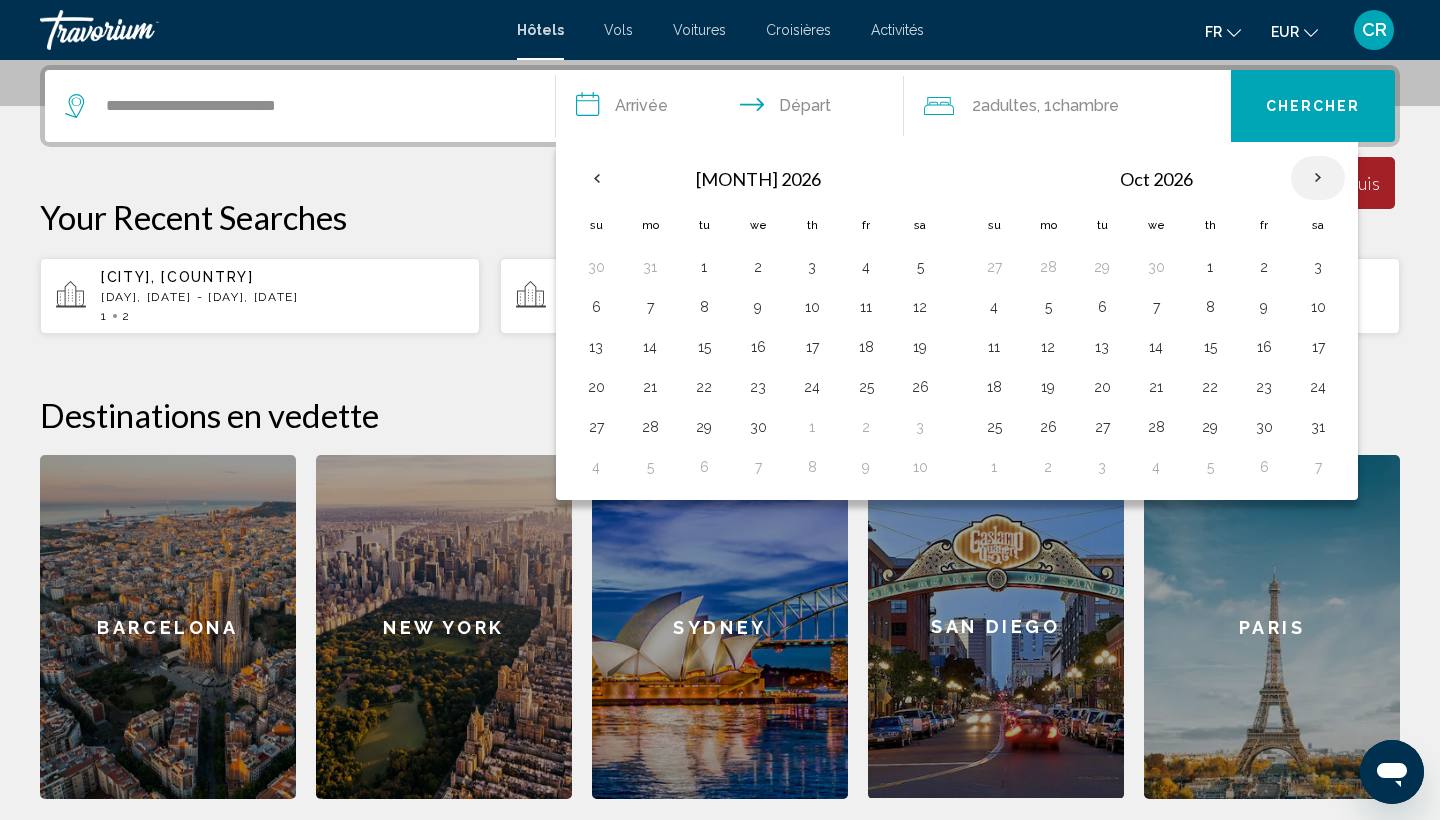 click at bounding box center [1318, 178] 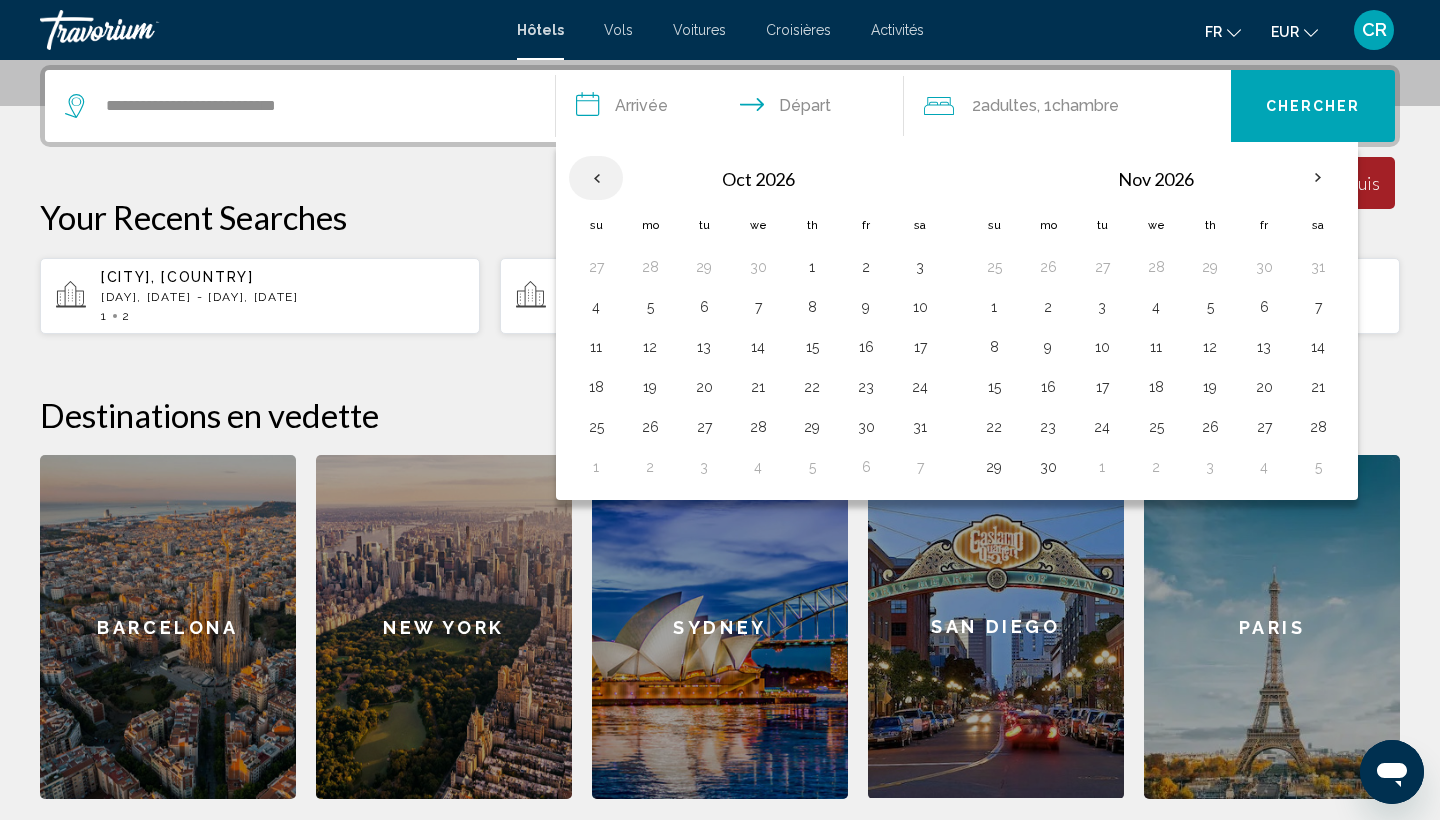 click at bounding box center (596, 178) 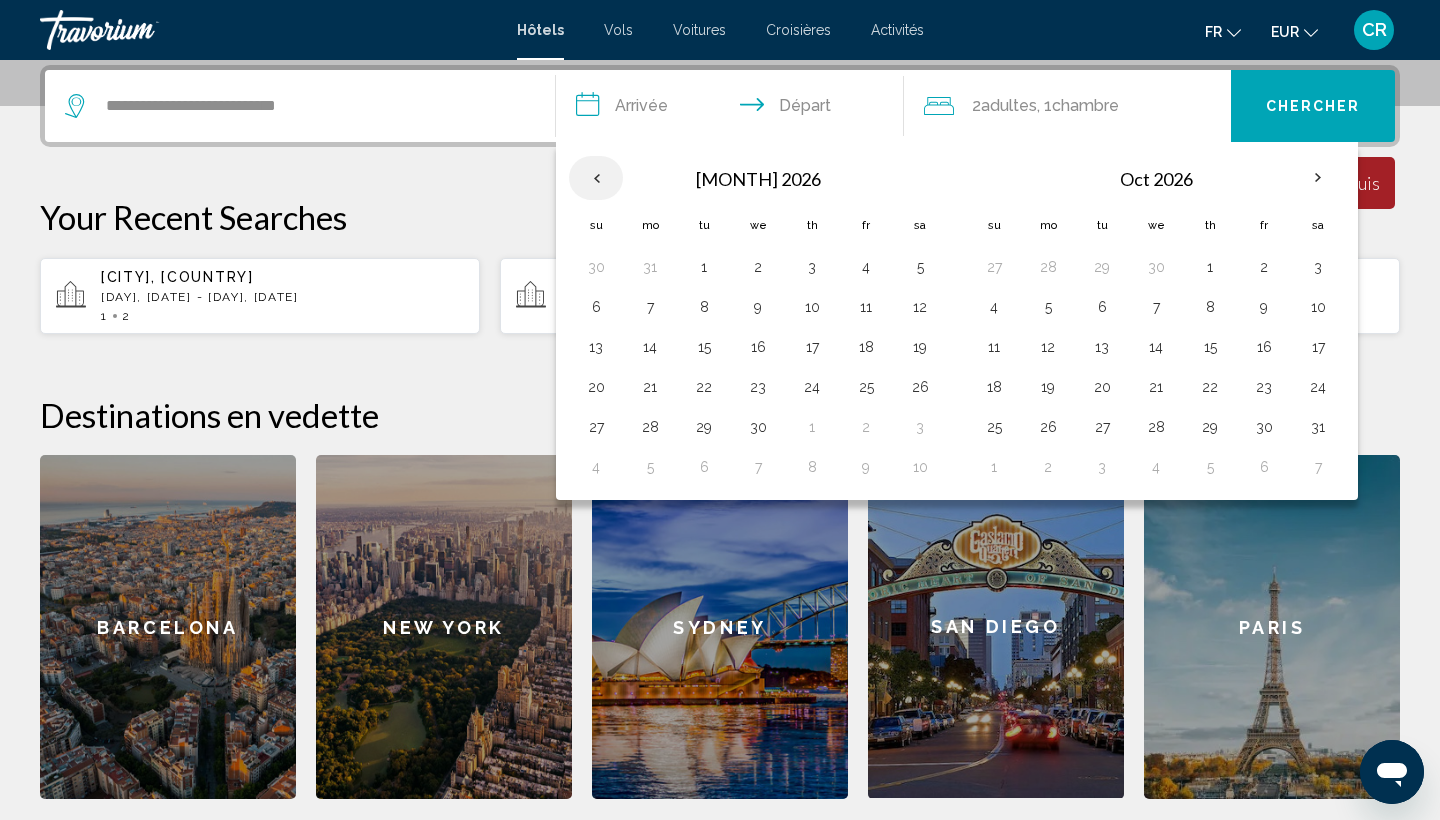 click at bounding box center [596, 178] 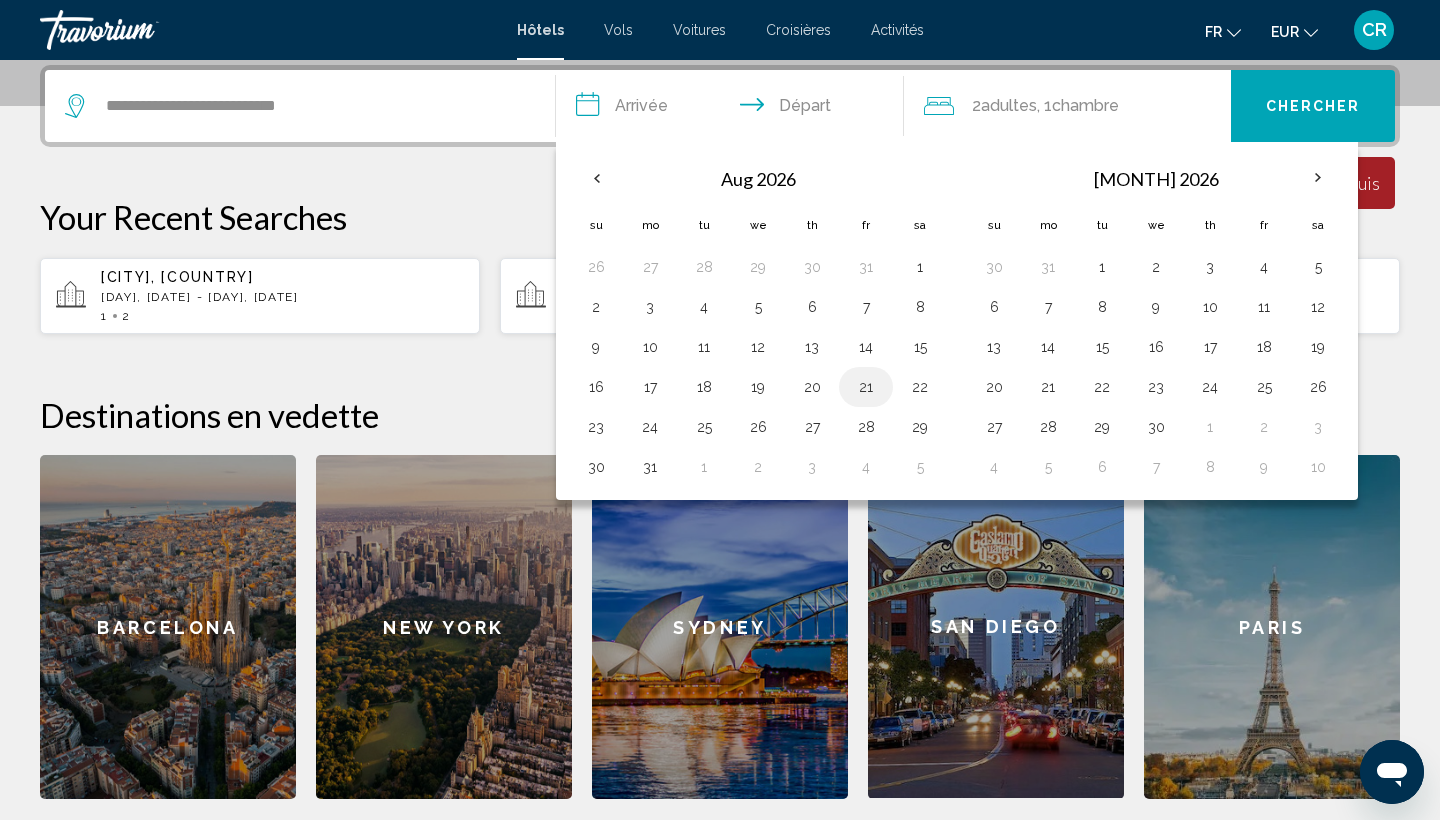 click on "21" at bounding box center (866, 387) 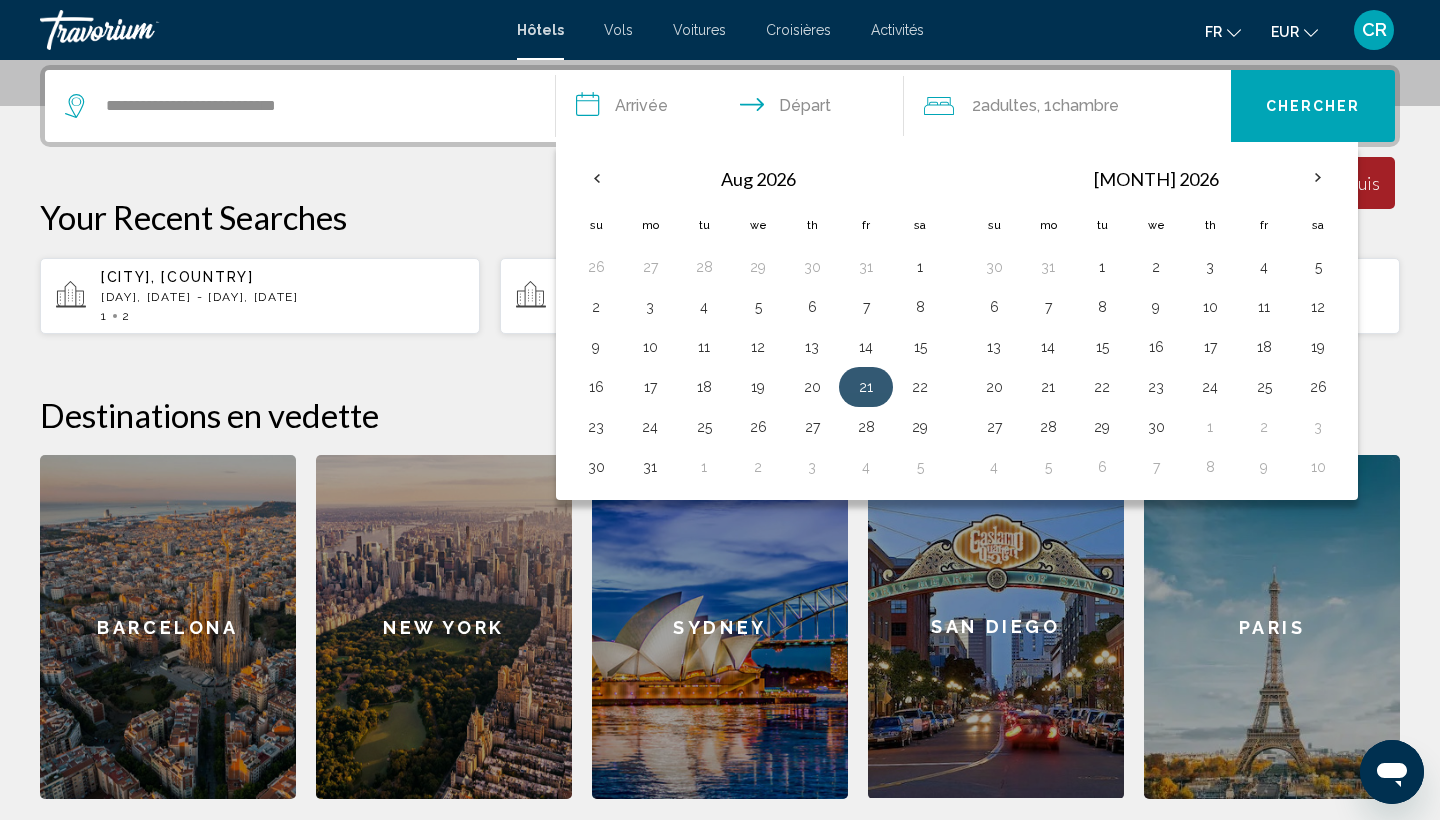 click on "21" at bounding box center (866, 387) 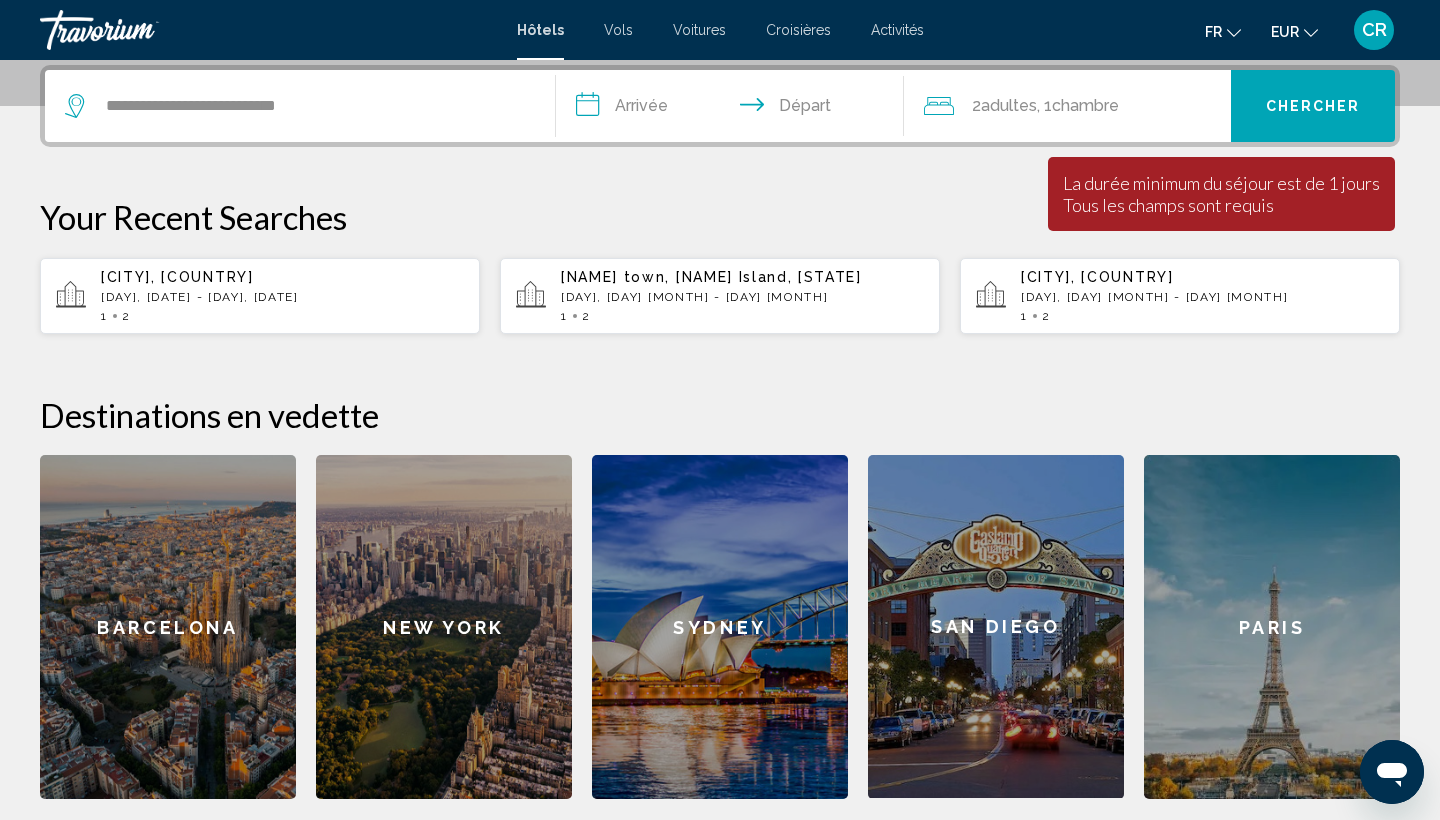 click on "**********" at bounding box center [734, 109] 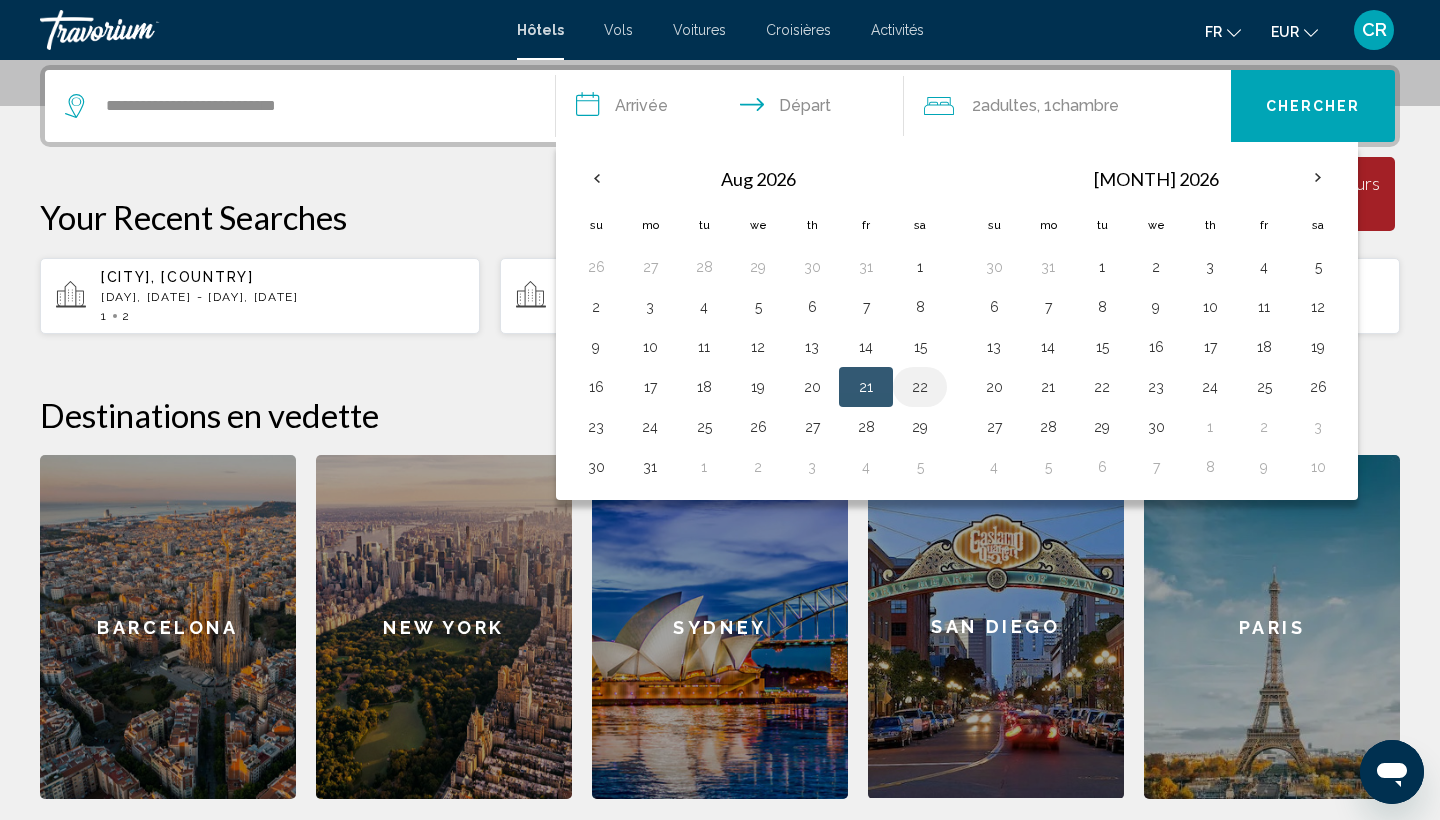 click on "22" at bounding box center (920, 387) 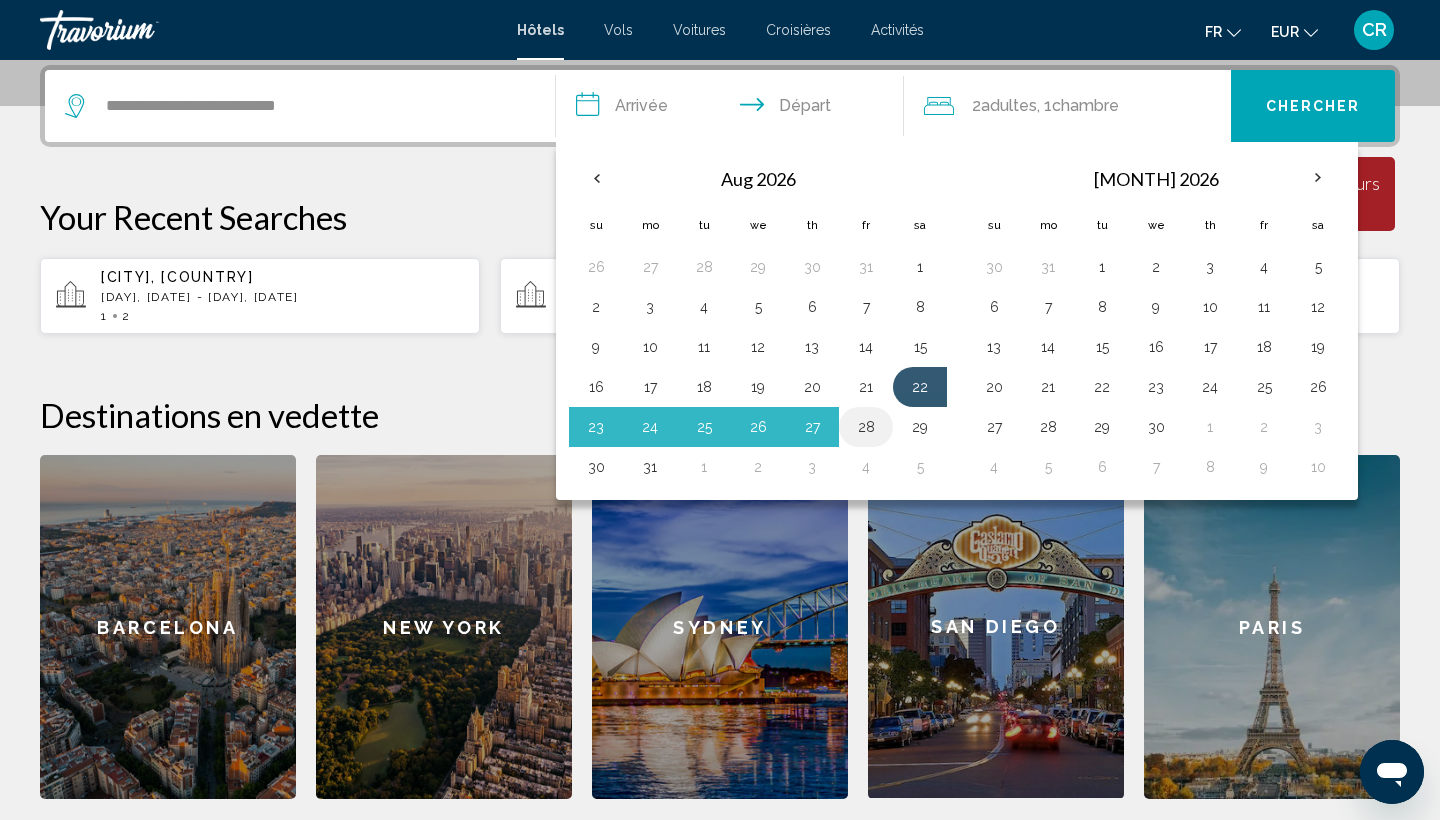 click on "28" at bounding box center (704, 267) 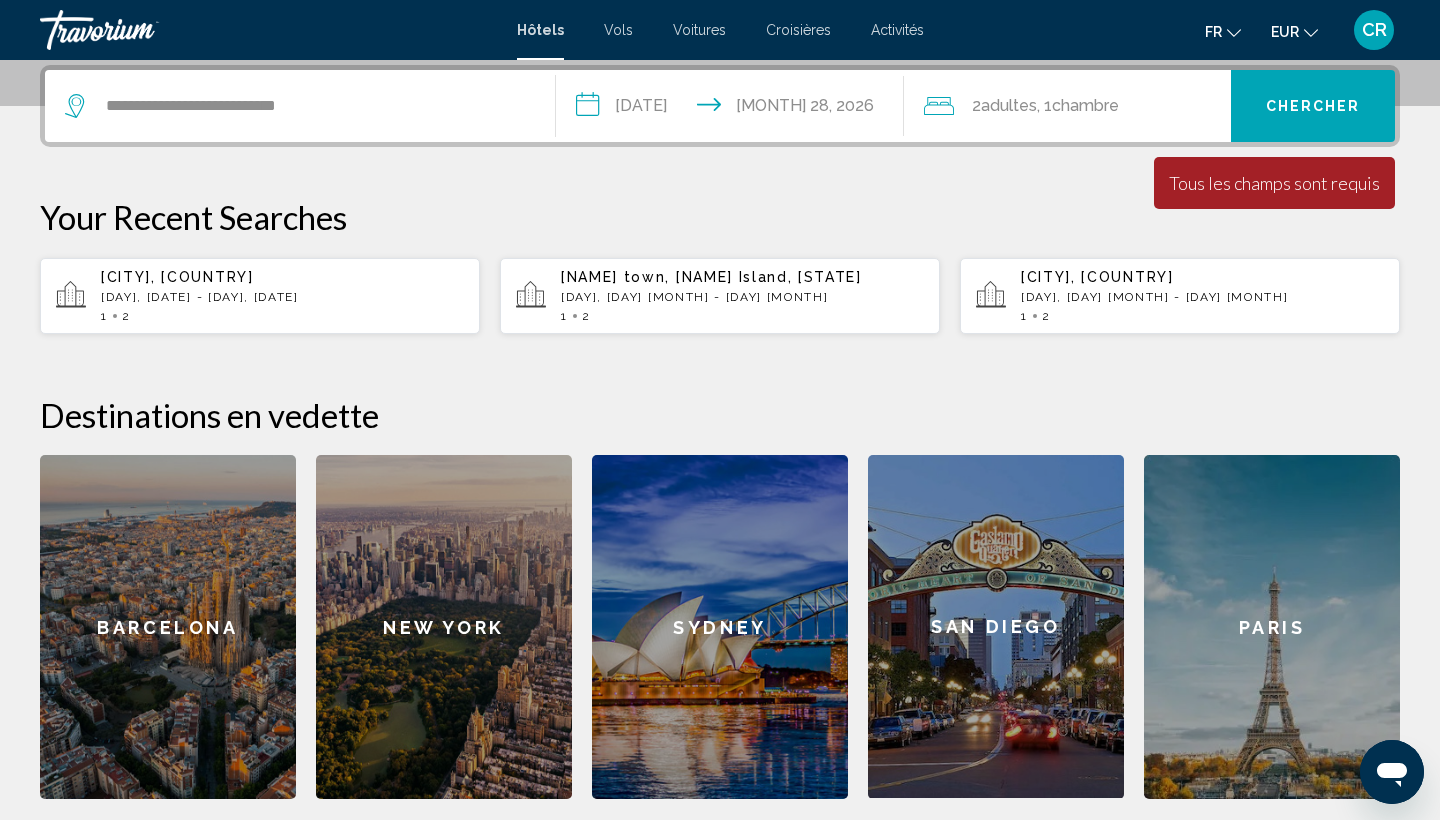 click on "**********" at bounding box center [734, 109] 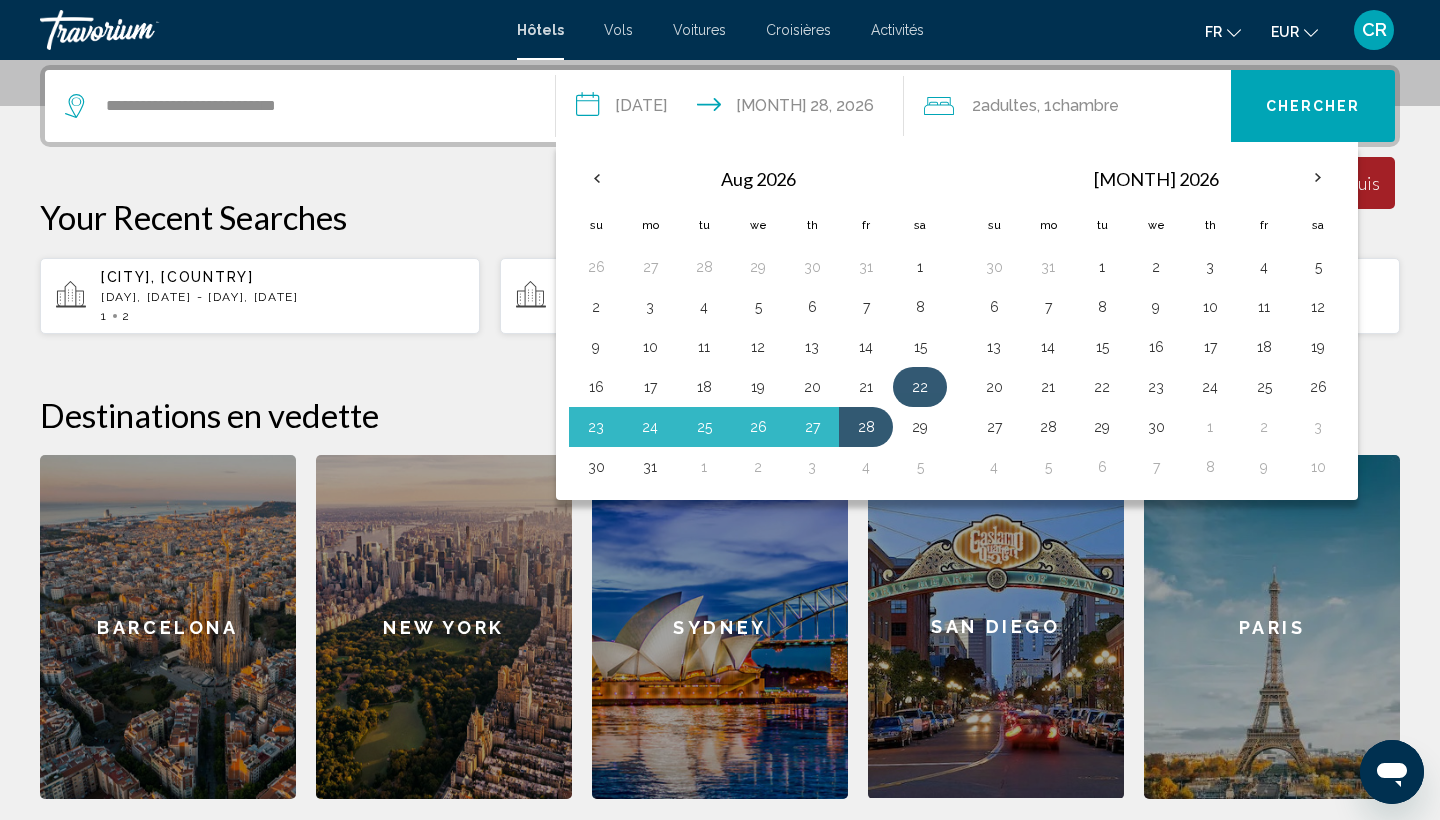 click on "22" at bounding box center (920, 387) 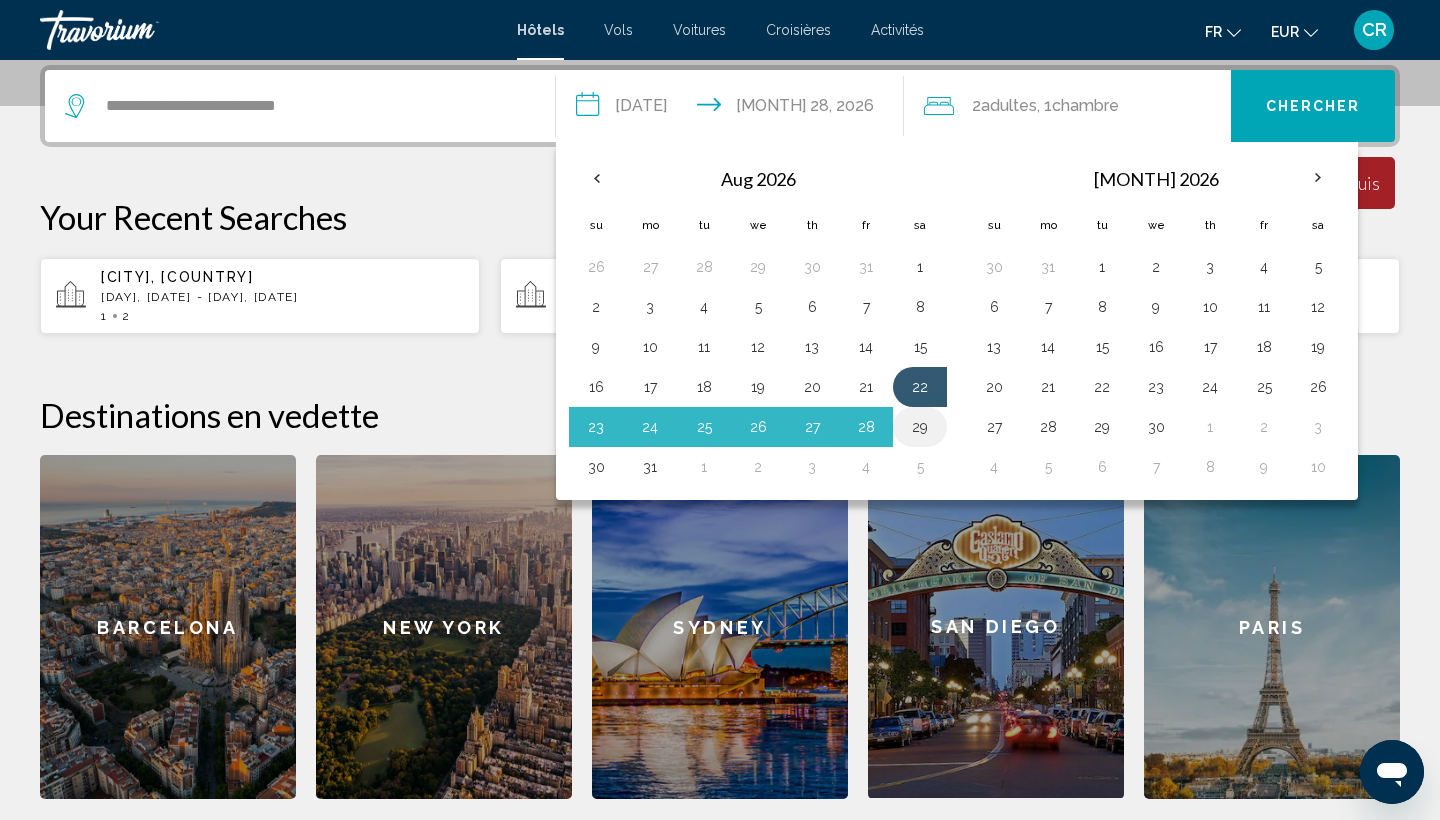 click on "29" at bounding box center [920, 427] 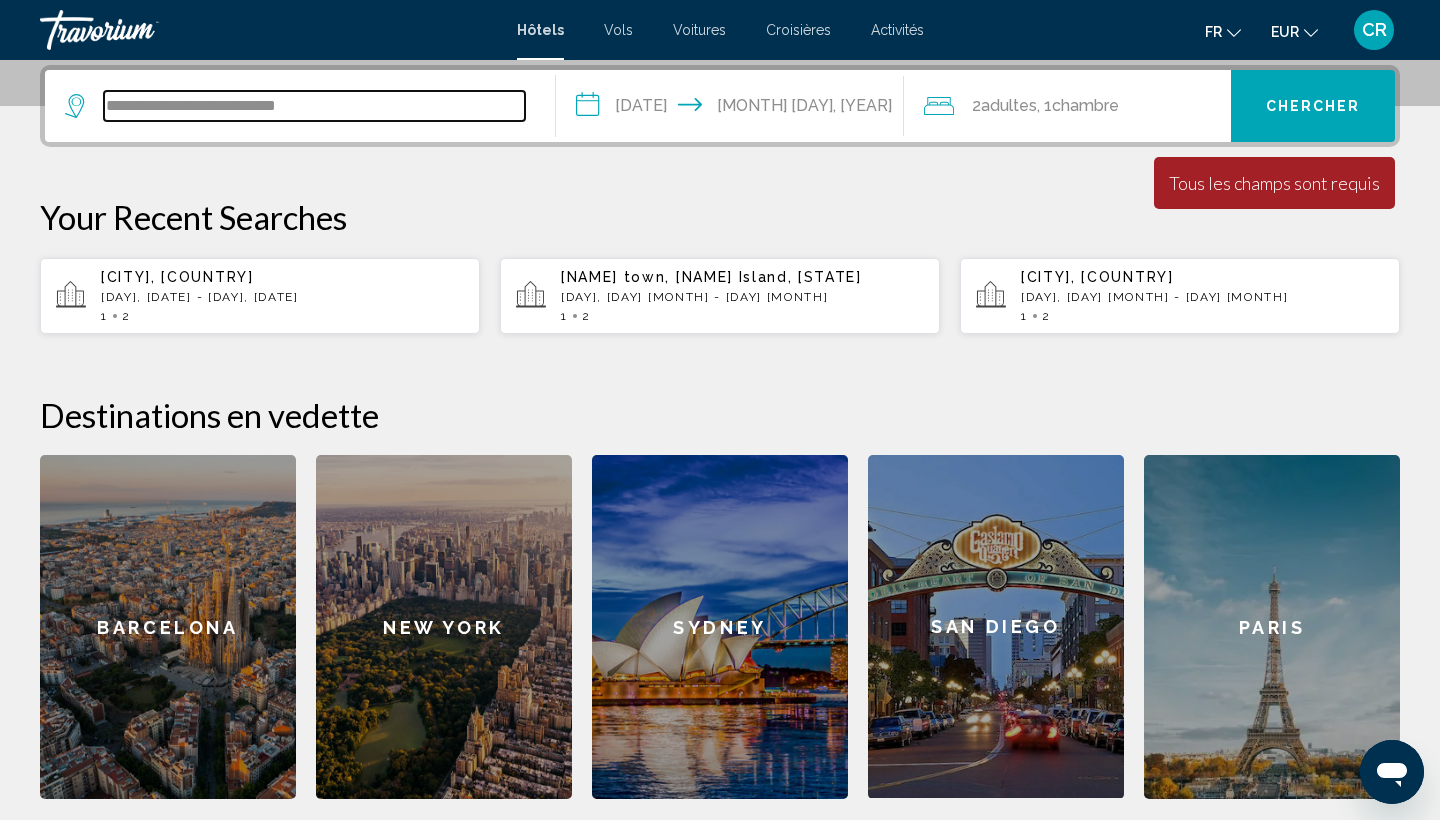 drag, startPoint x: 361, startPoint y: 103, endPoint x: 0, endPoint y: 65, distance: 362.99448 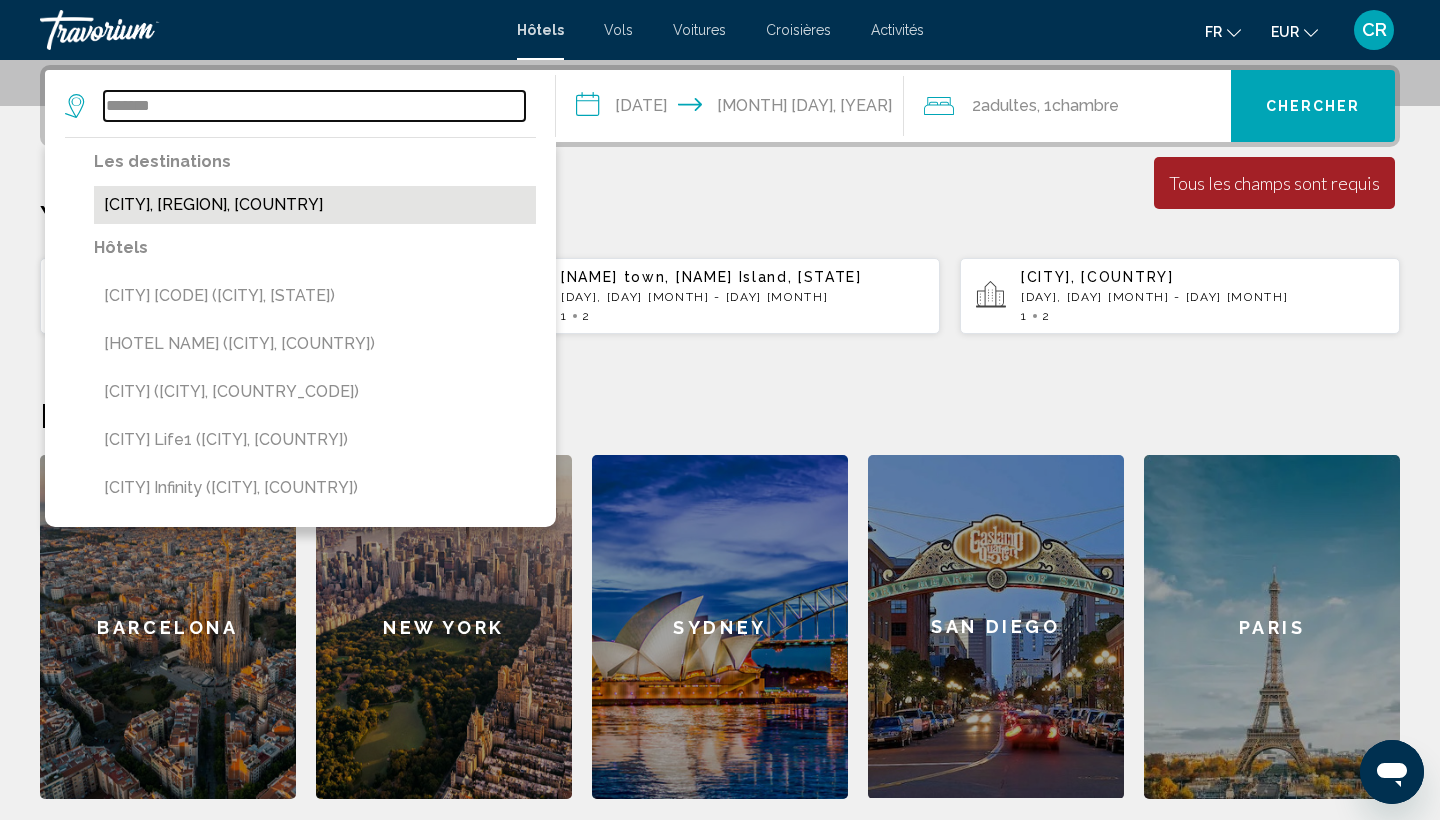 type on "*******" 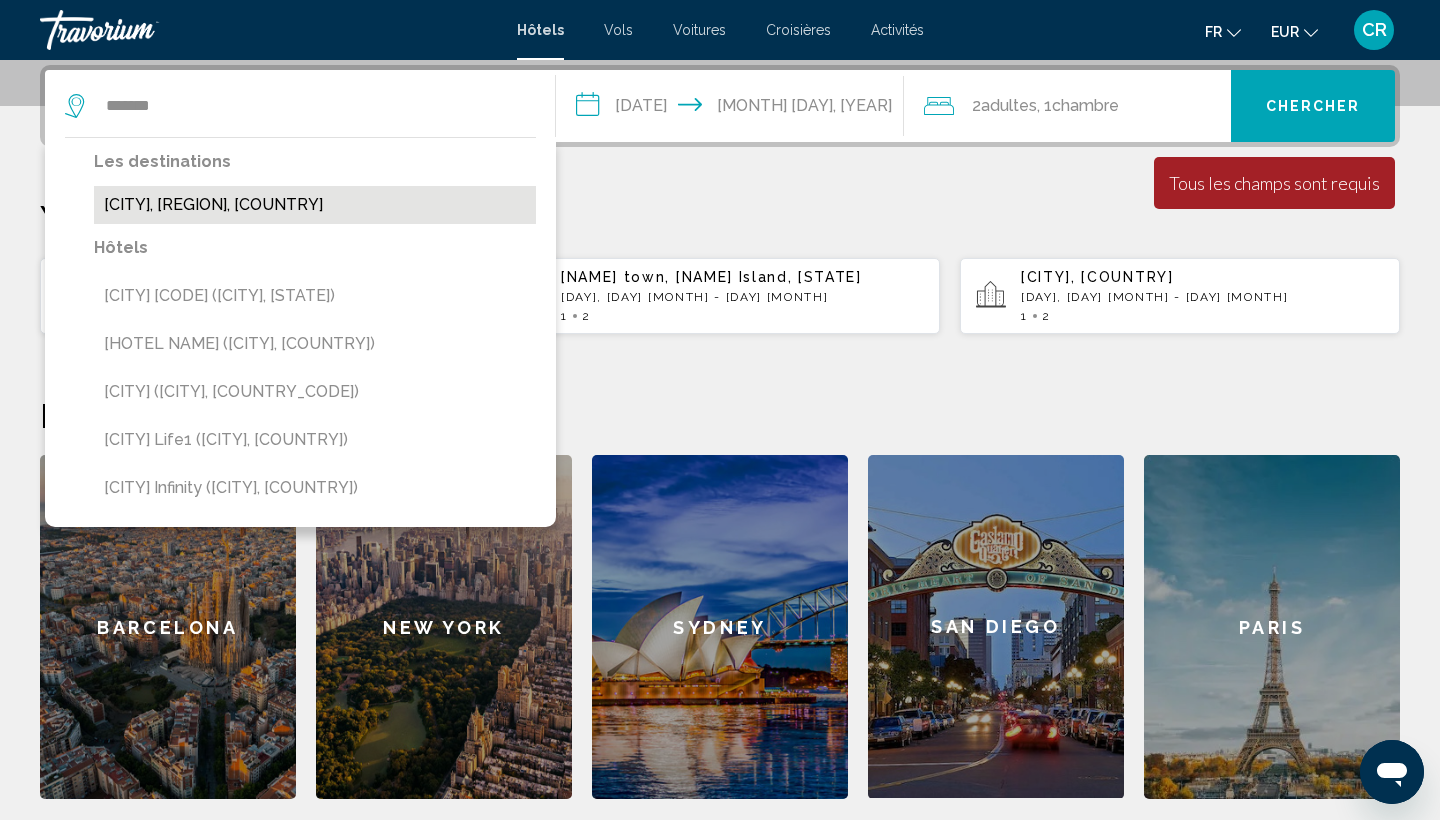 click on "[CITY], [REGION], [COUNTRY]" at bounding box center [315, 205] 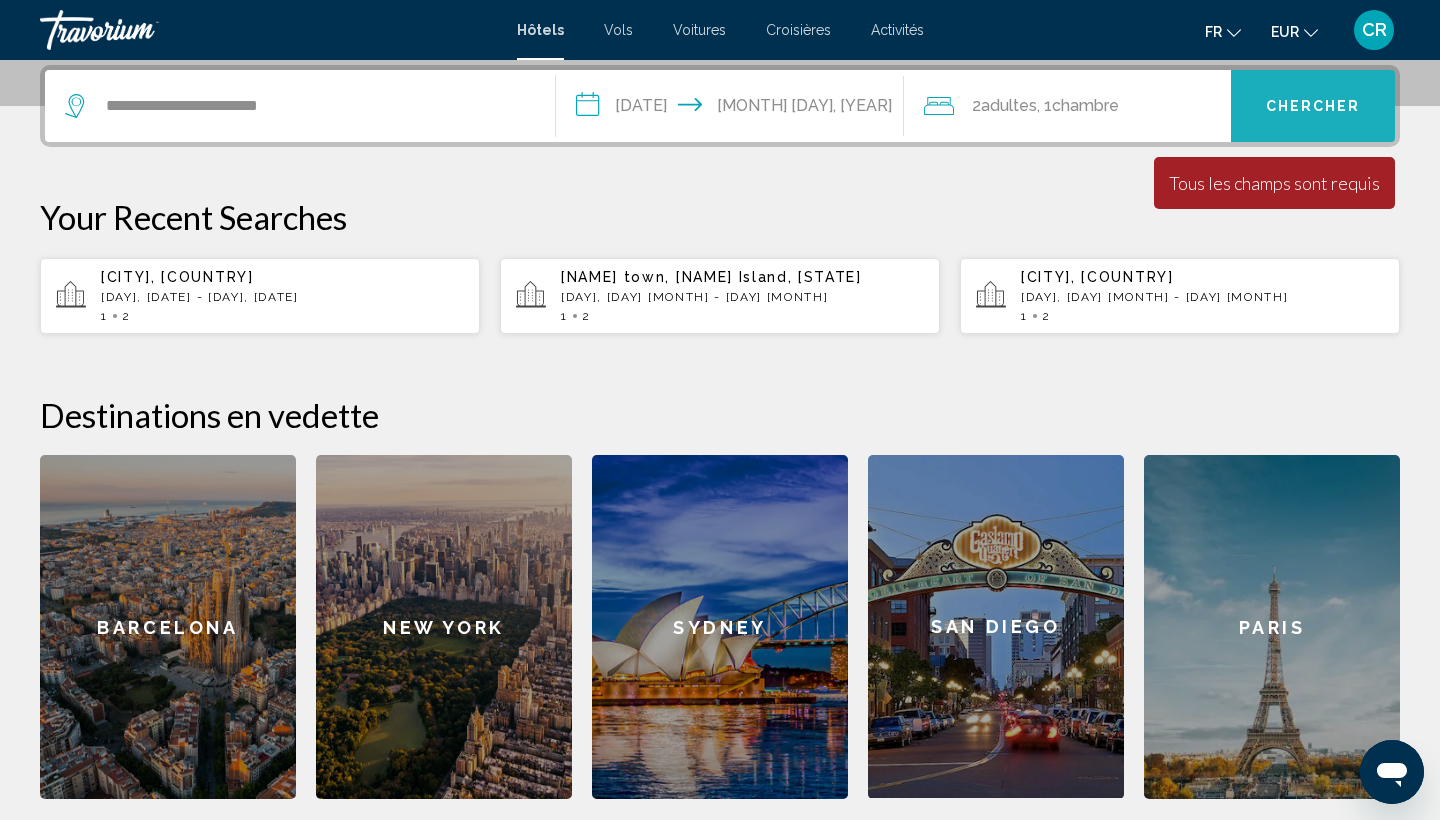 click on "Chercher" at bounding box center [1313, 106] 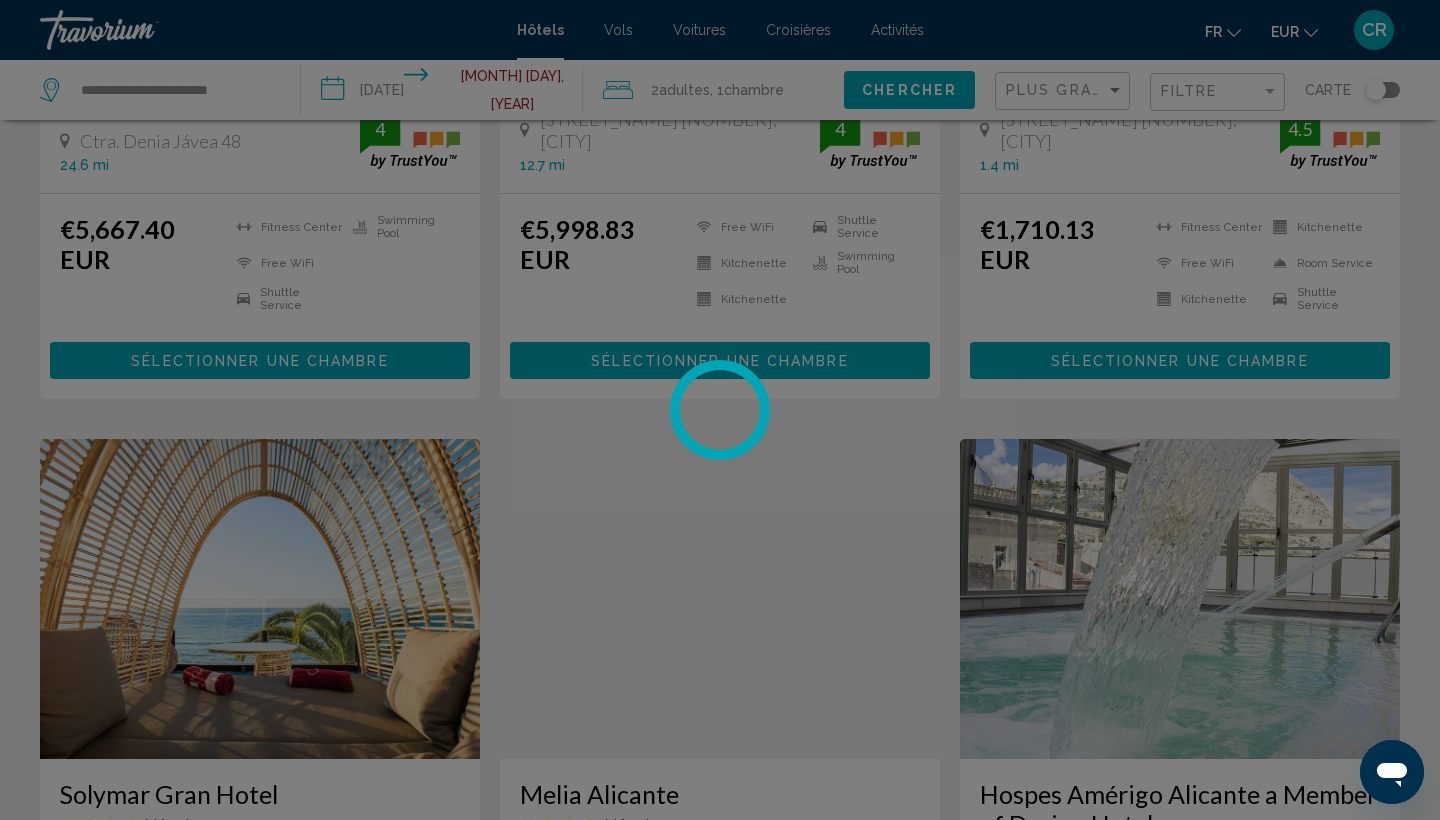 scroll, scrollTop: 0, scrollLeft: 0, axis: both 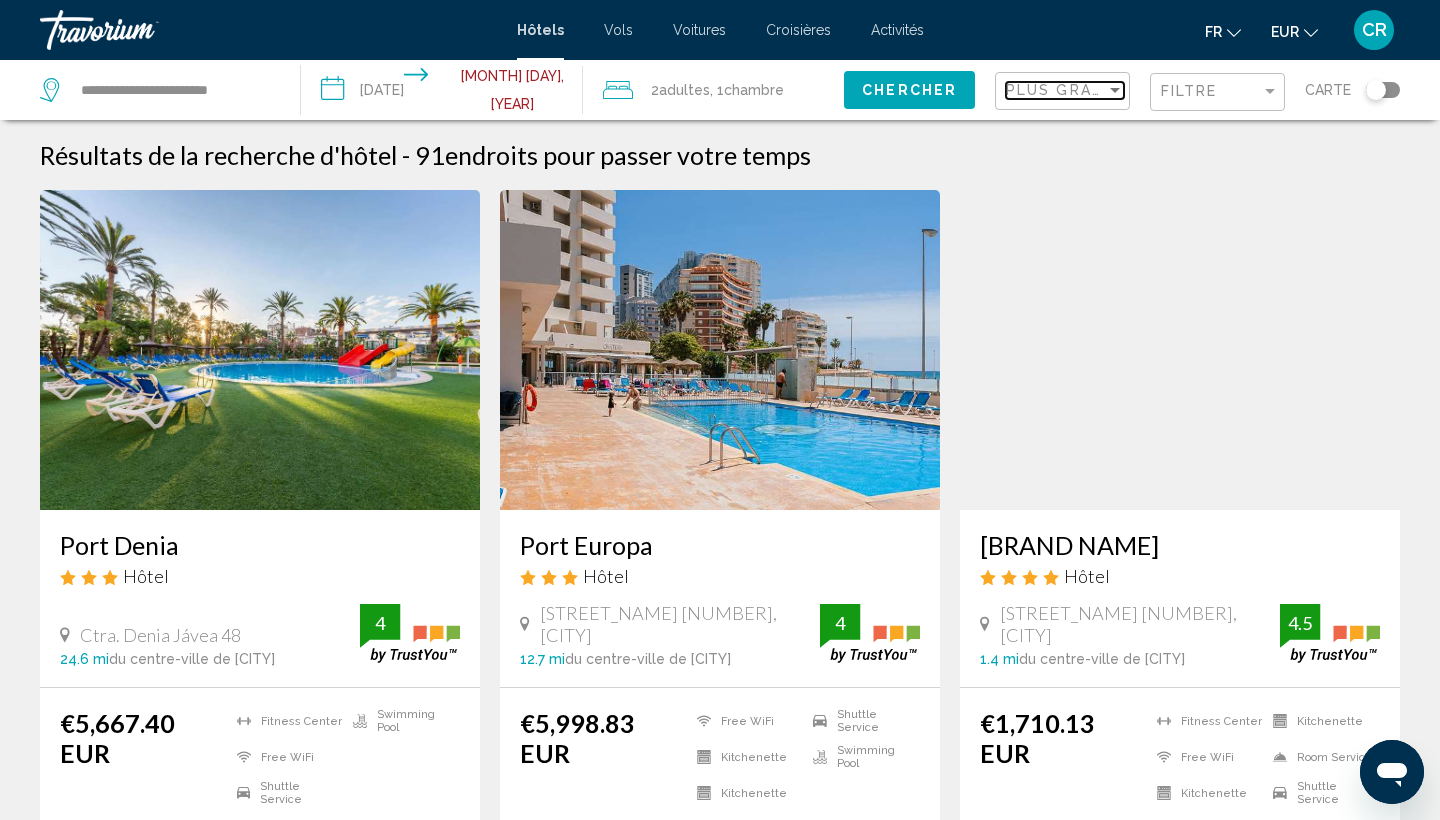 click at bounding box center (1115, 90) 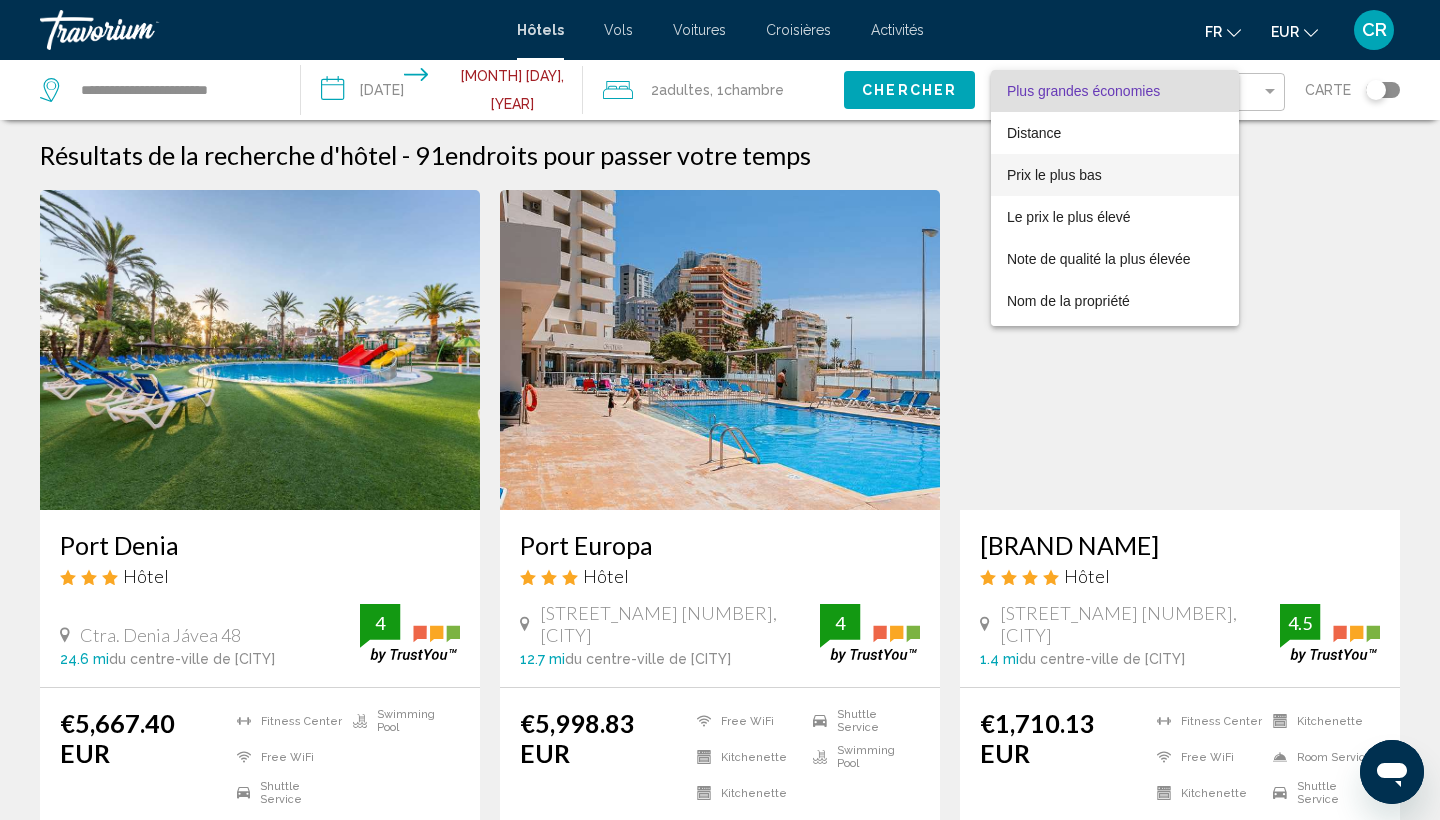 click on "Prix le plus bas" at bounding box center (1115, 175) 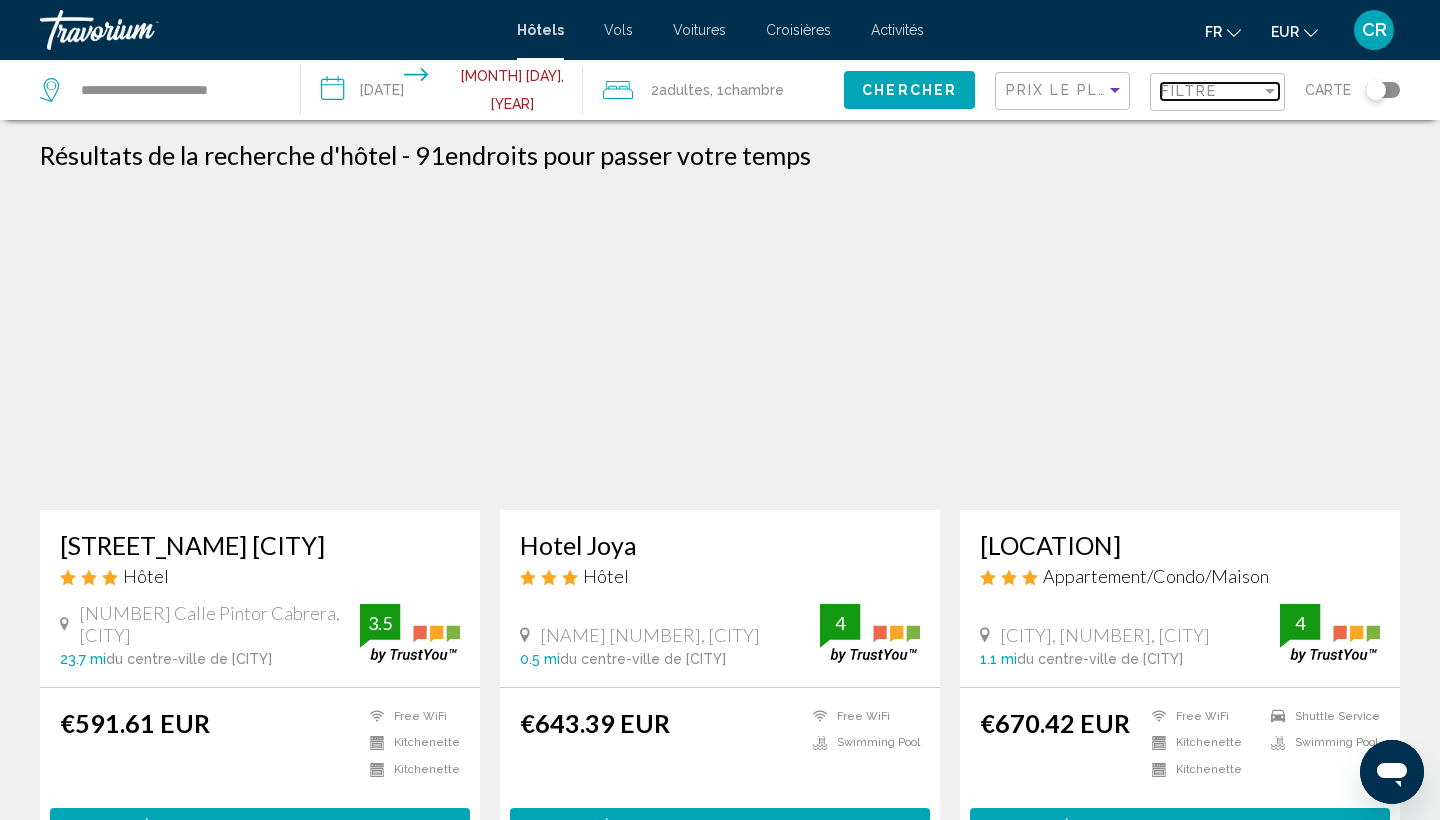 click at bounding box center [1270, 91] 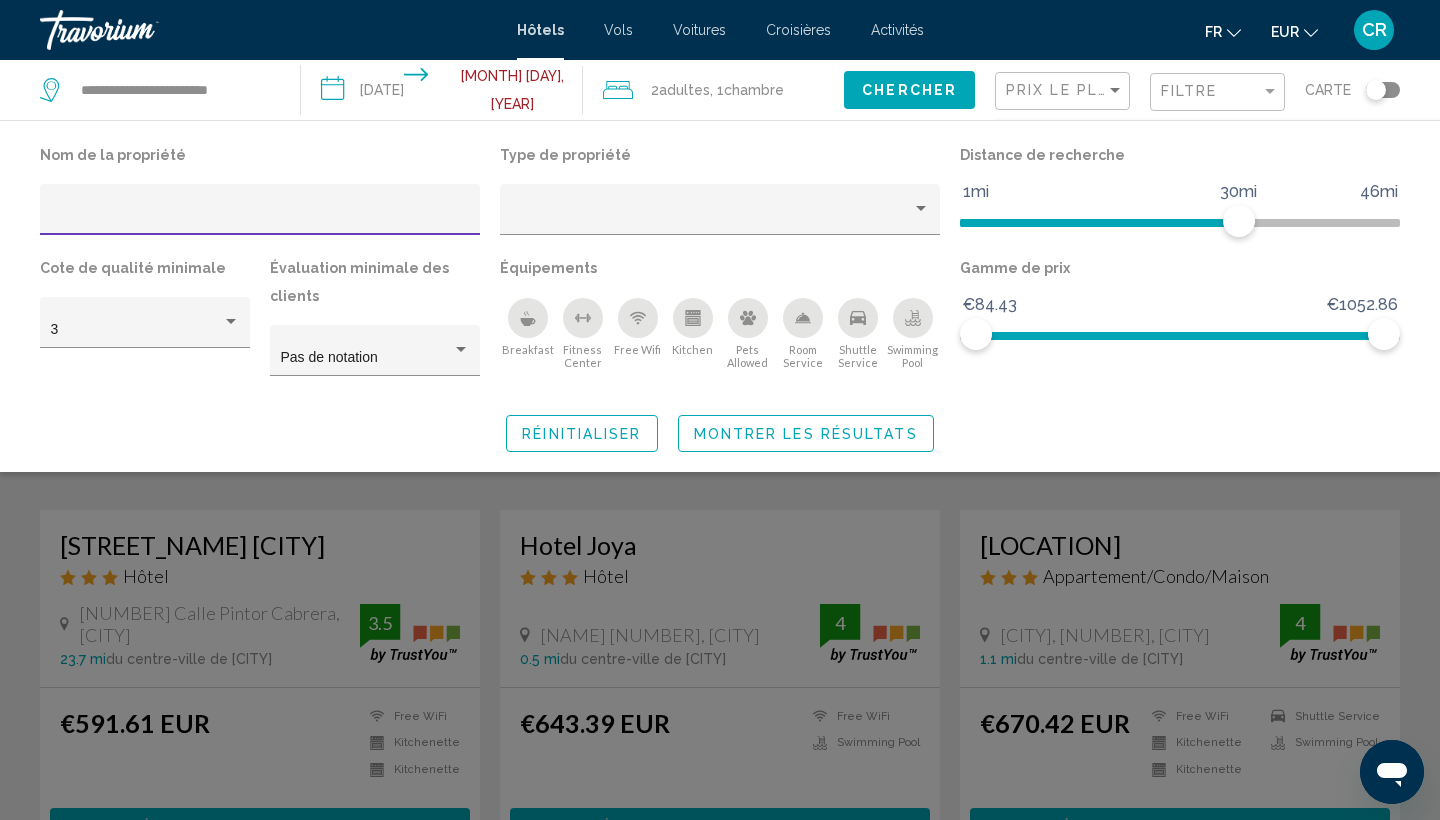 click at bounding box center [528, 318] 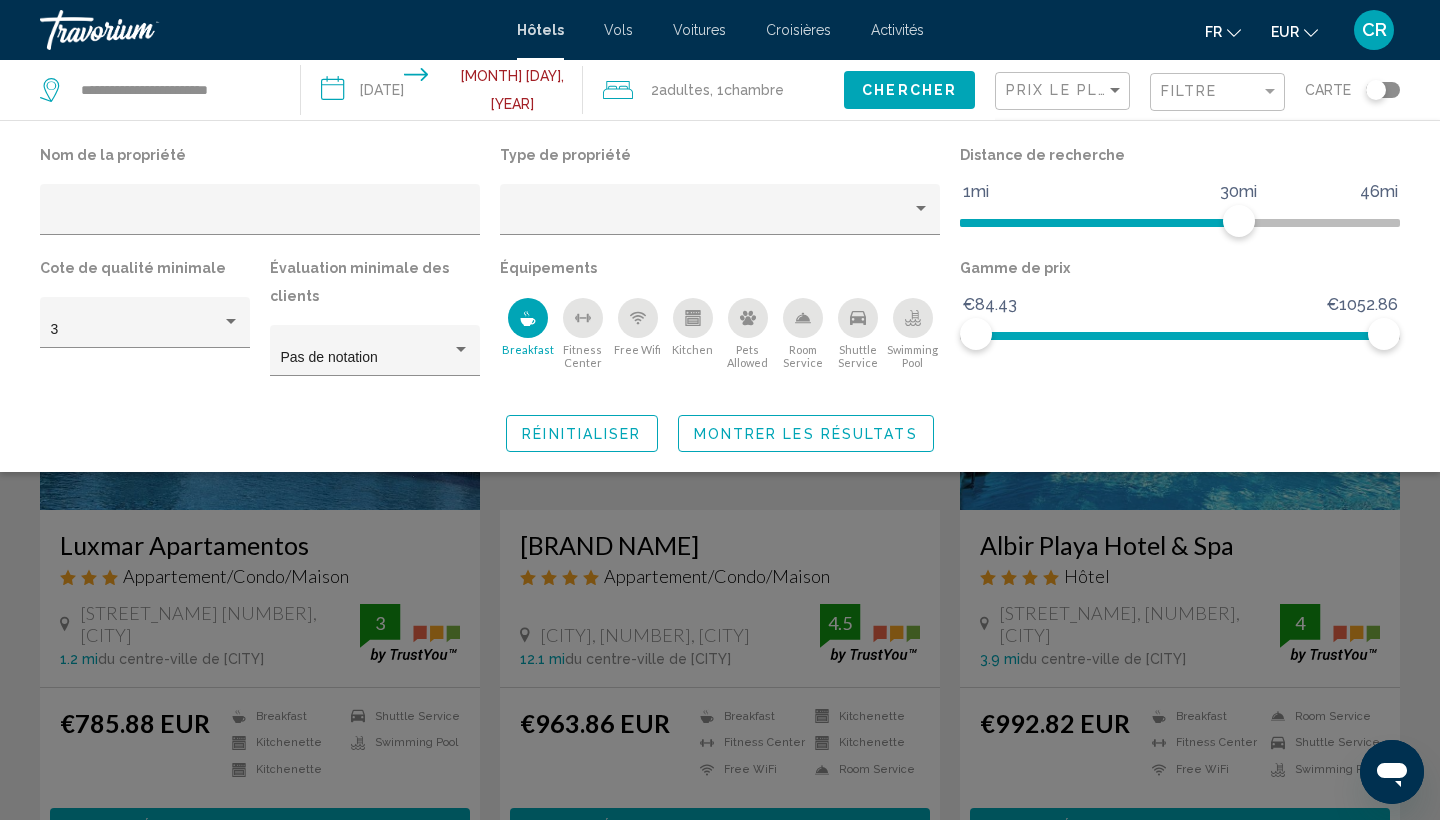 click on "Free Wifi" at bounding box center [637, 333] 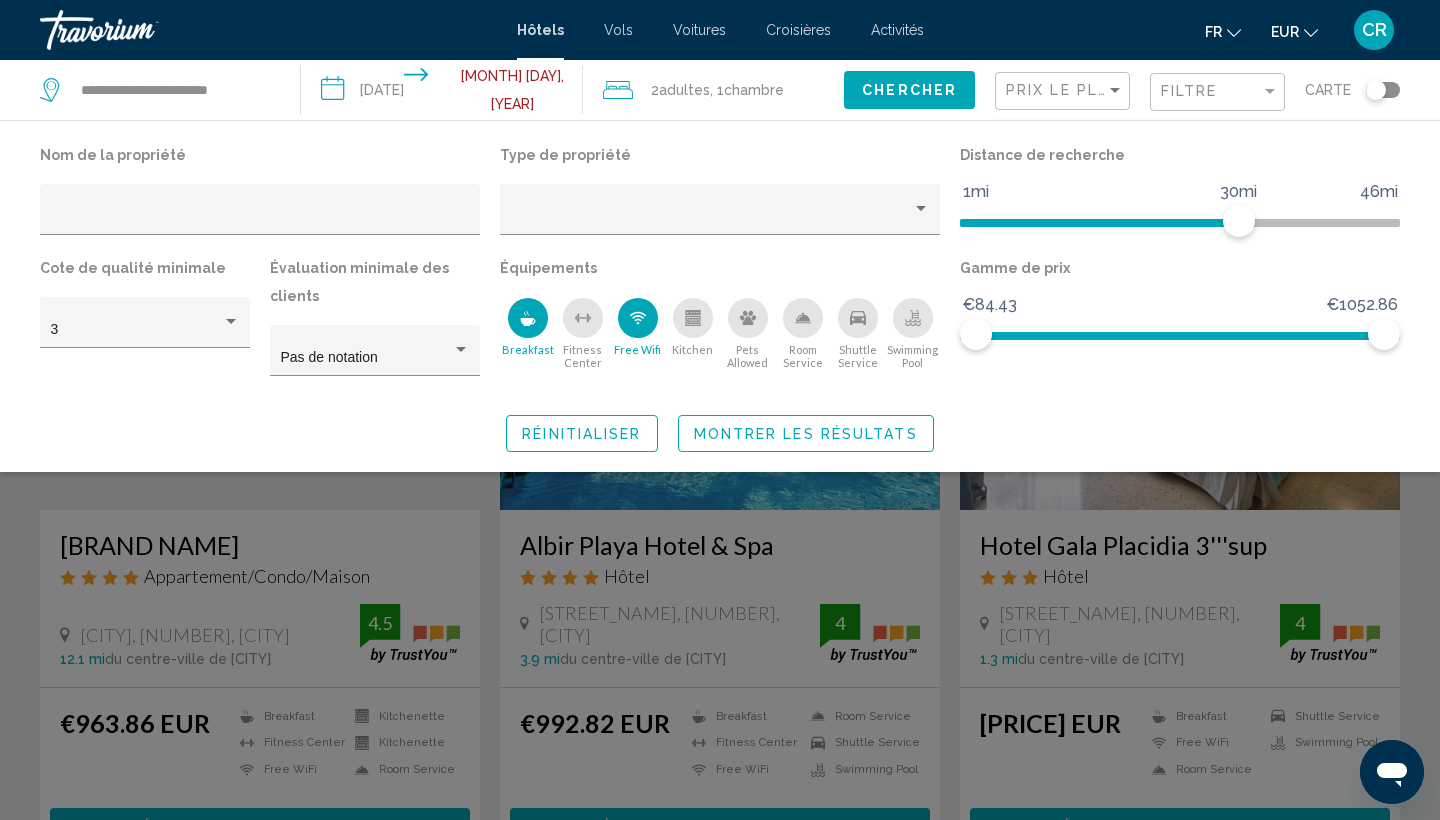 click at bounding box center [913, 318] 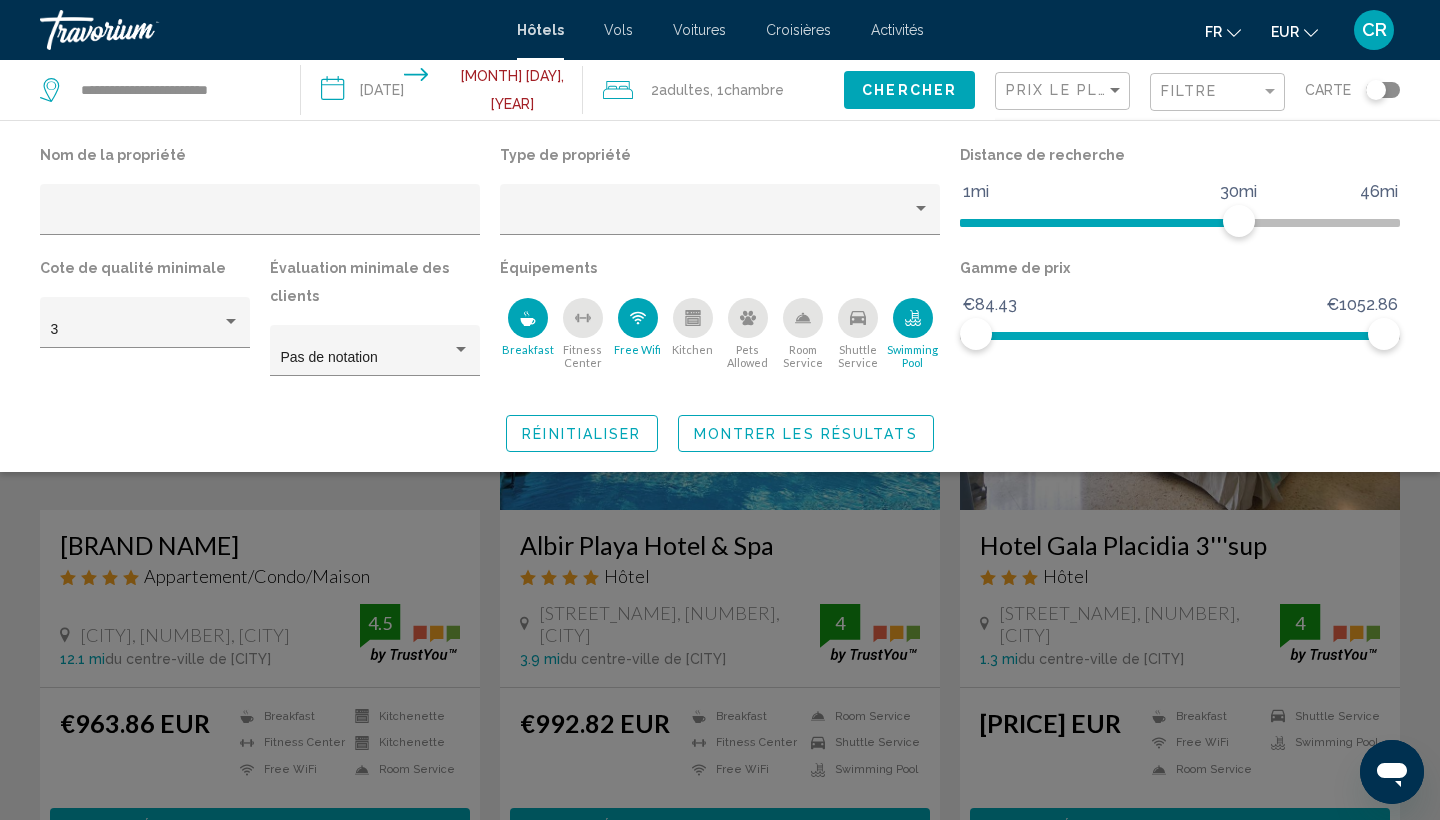 click on "Montrer les résultats" at bounding box center [806, 434] 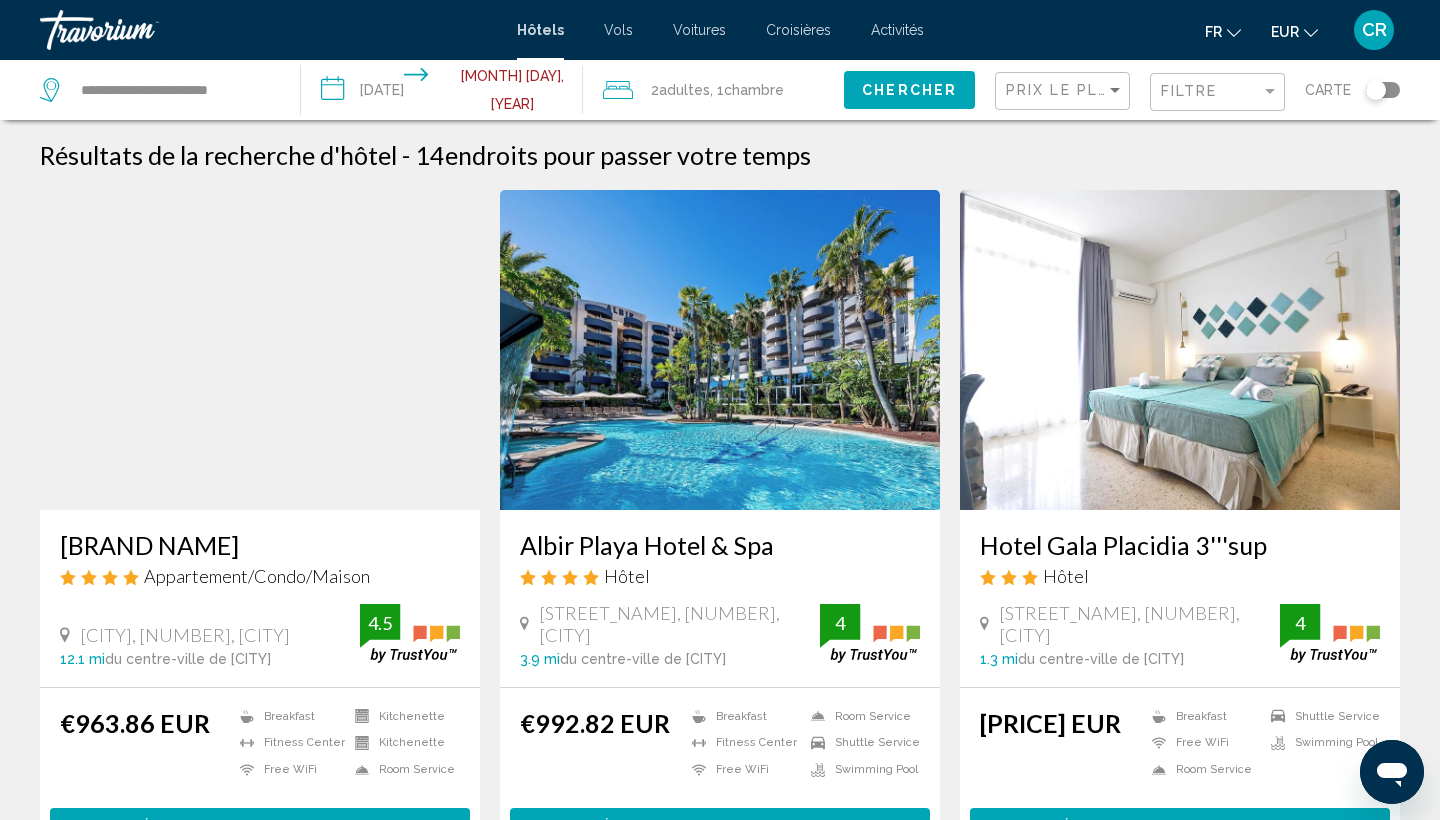 scroll, scrollTop: 0, scrollLeft: 0, axis: both 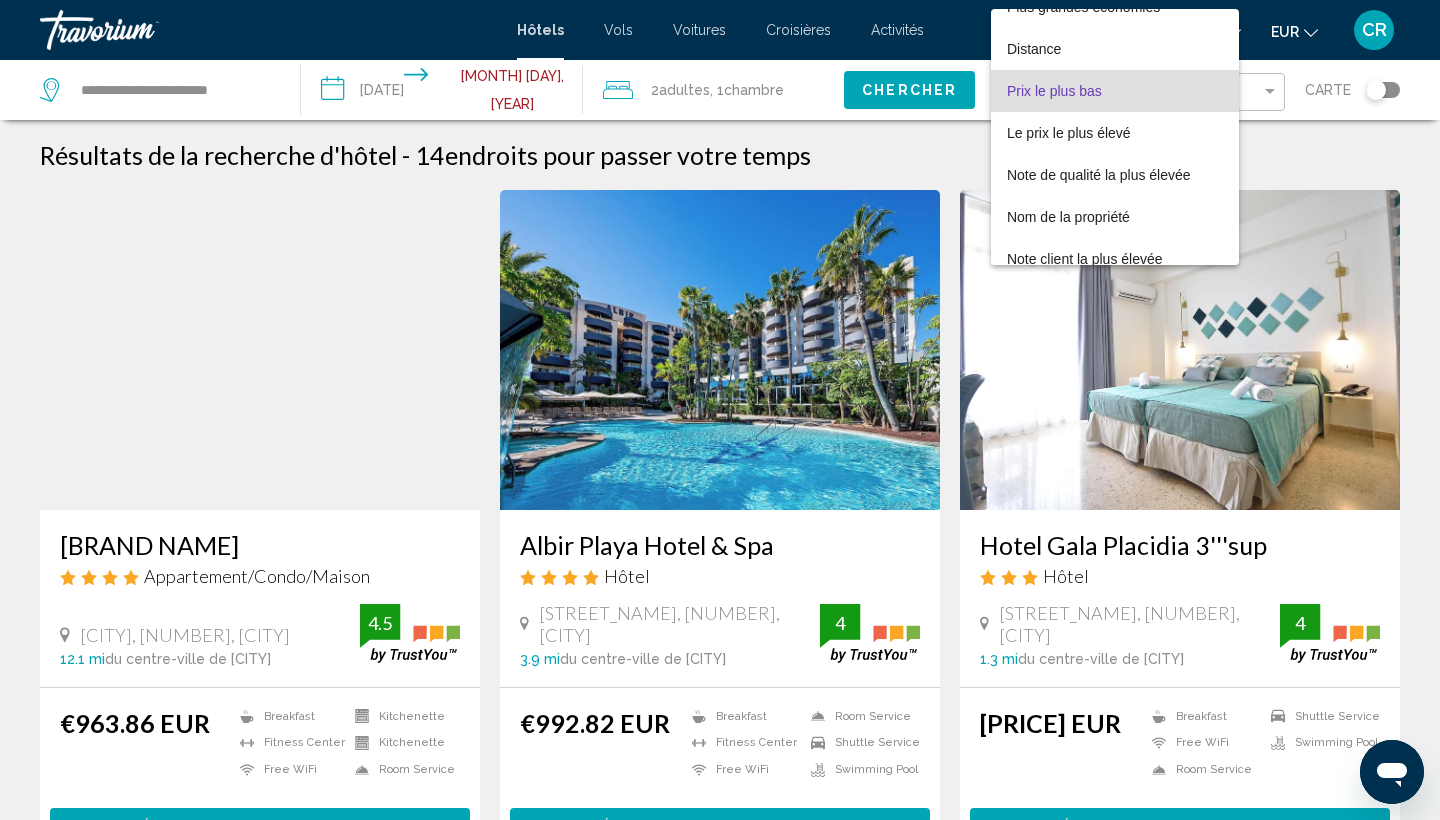 click on "Prix le plus bas" at bounding box center (1054, 91) 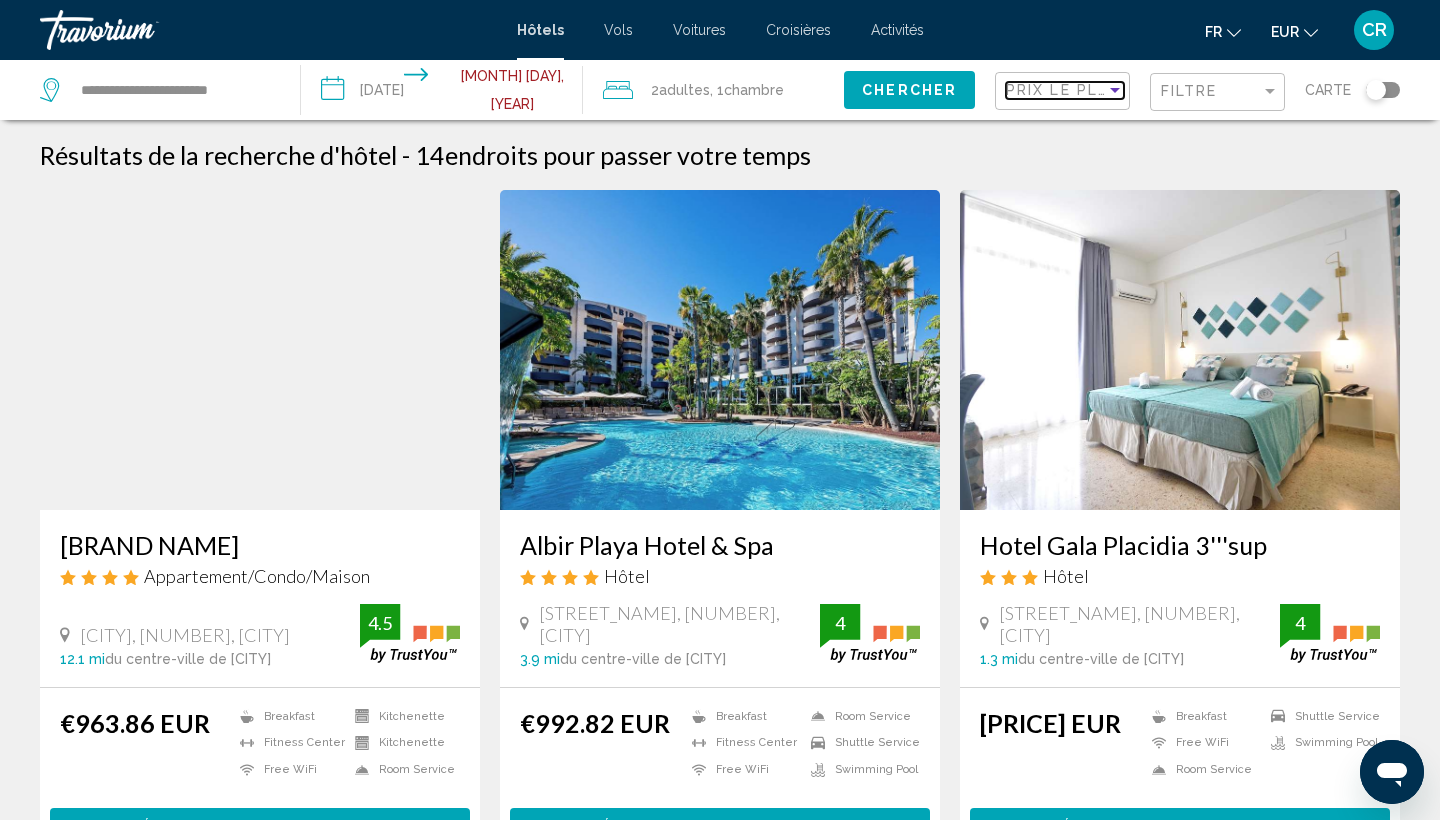 scroll, scrollTop: 0, scrollLeft: 0, axis: both 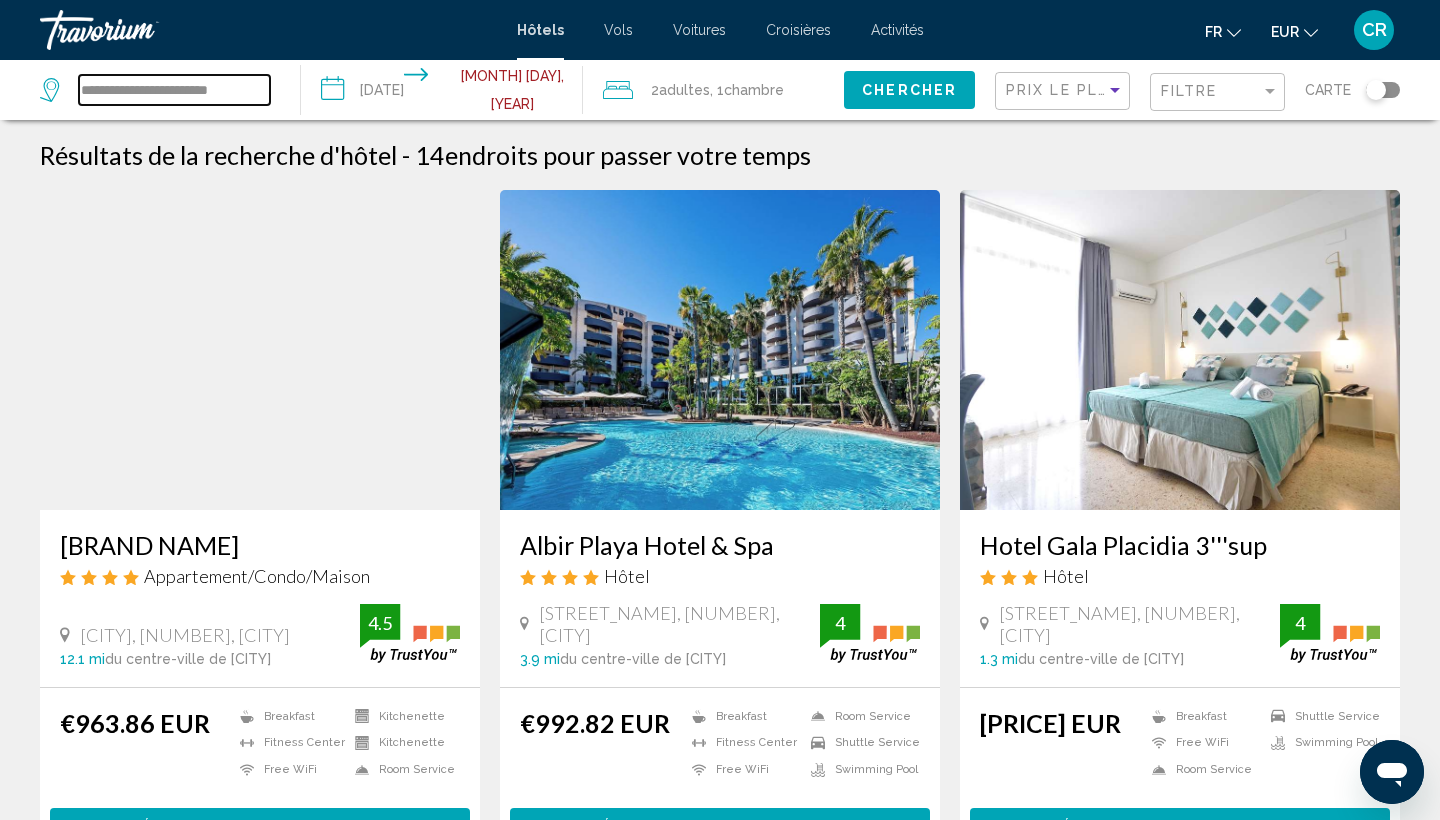click on "**********" at bounding box center [174, 90] 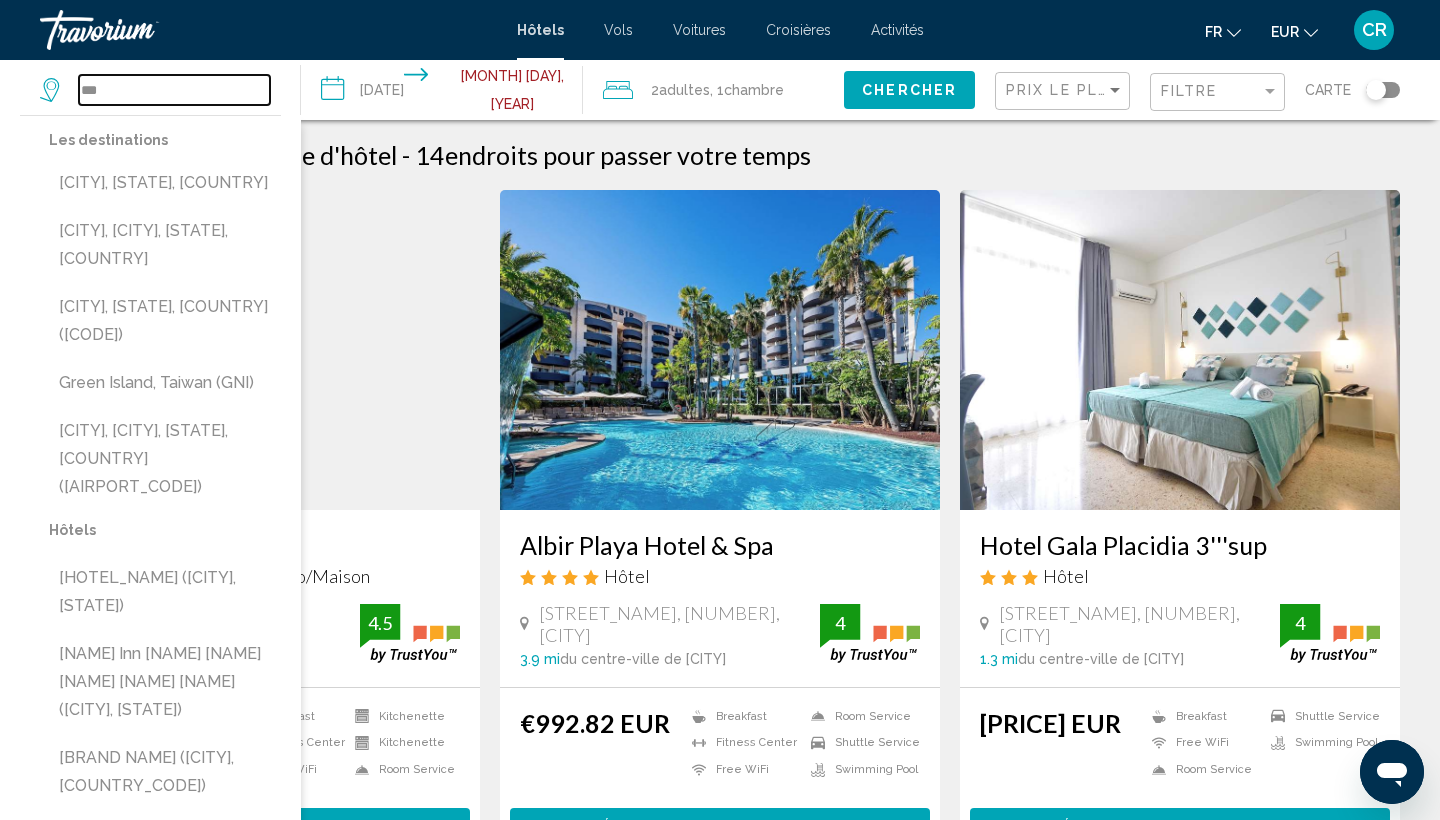 scroll, scrollTop: 0, scrollLeft: 0, axis: both 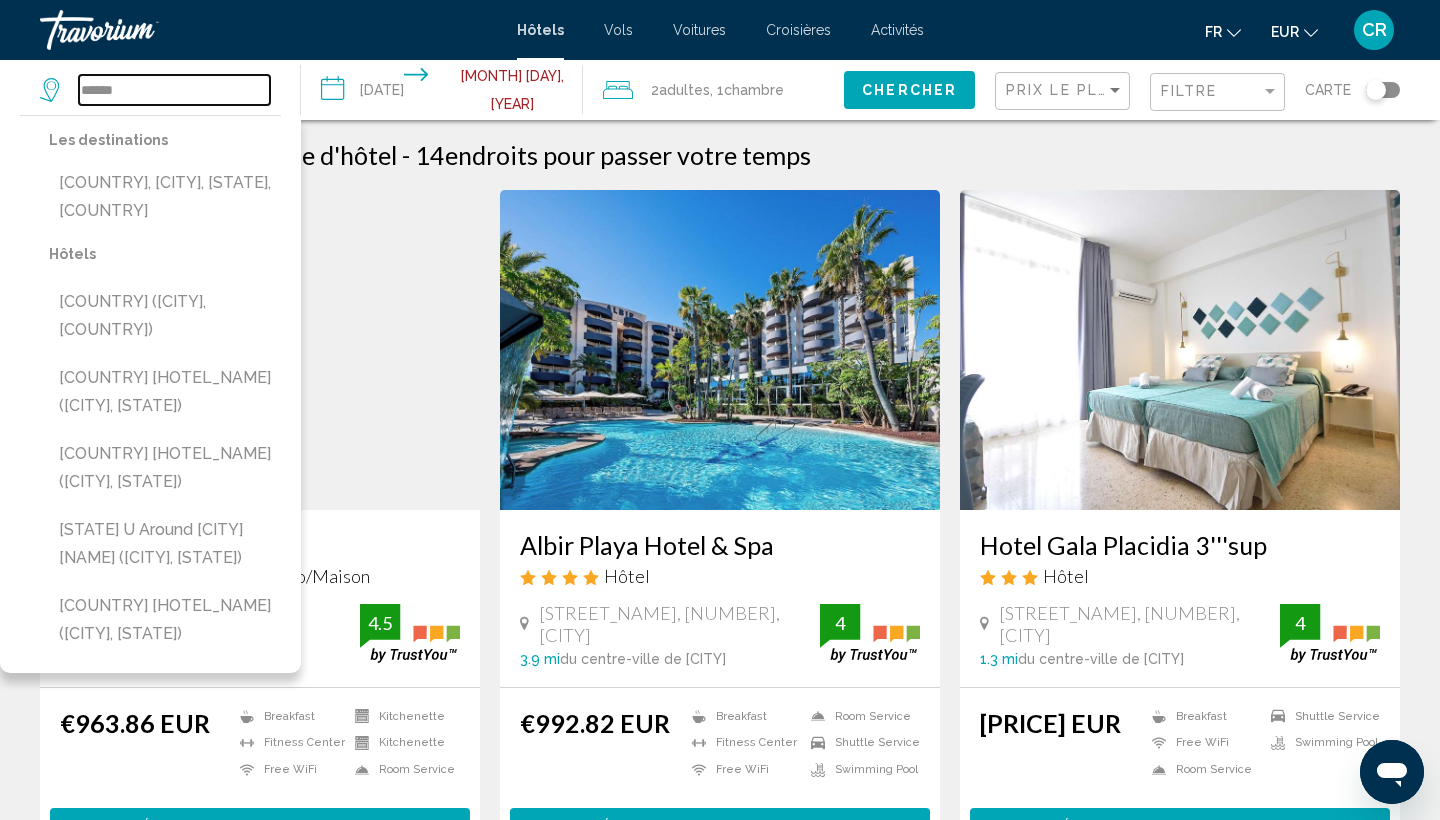 drag, startPoint x: 184, startPoint y: 90, endPoint x: 0, endPoint y: 87, distance: 184.02446 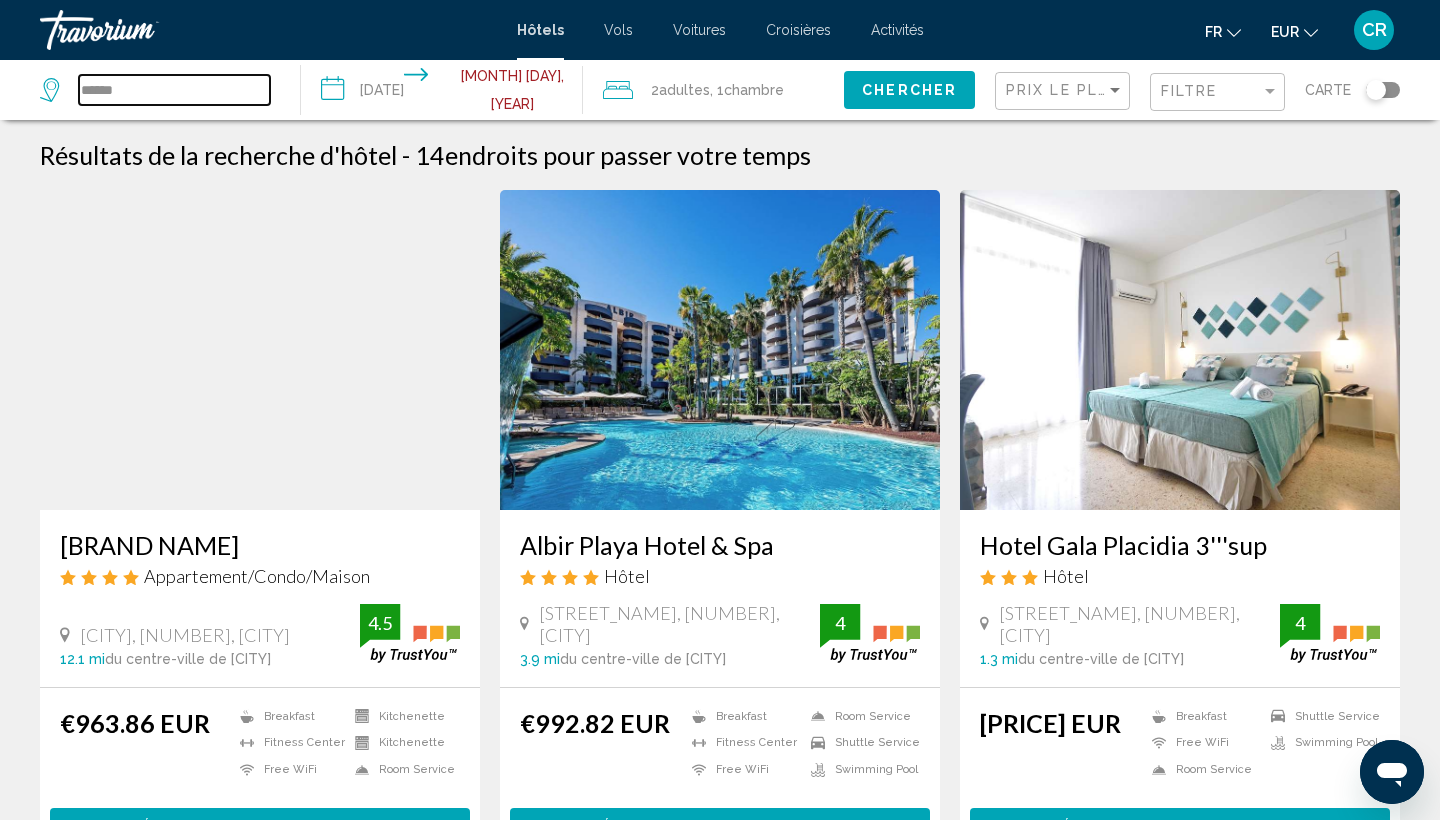 click on "******" at bounding box center (174, 90) 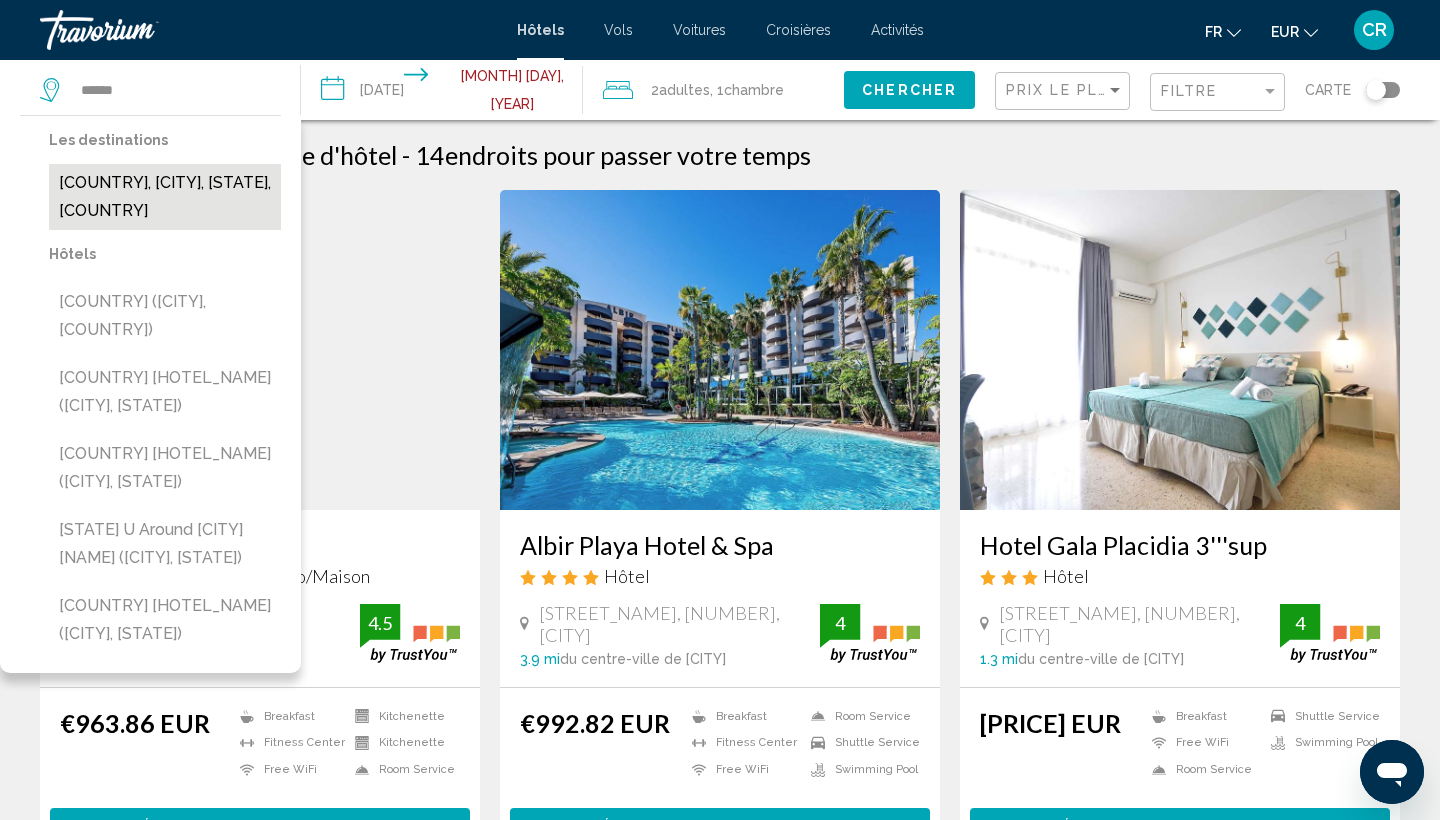 click on "[COUNTRY], [CITY], [STATE], [COUNTRY]" at bounding box center [165, 197] 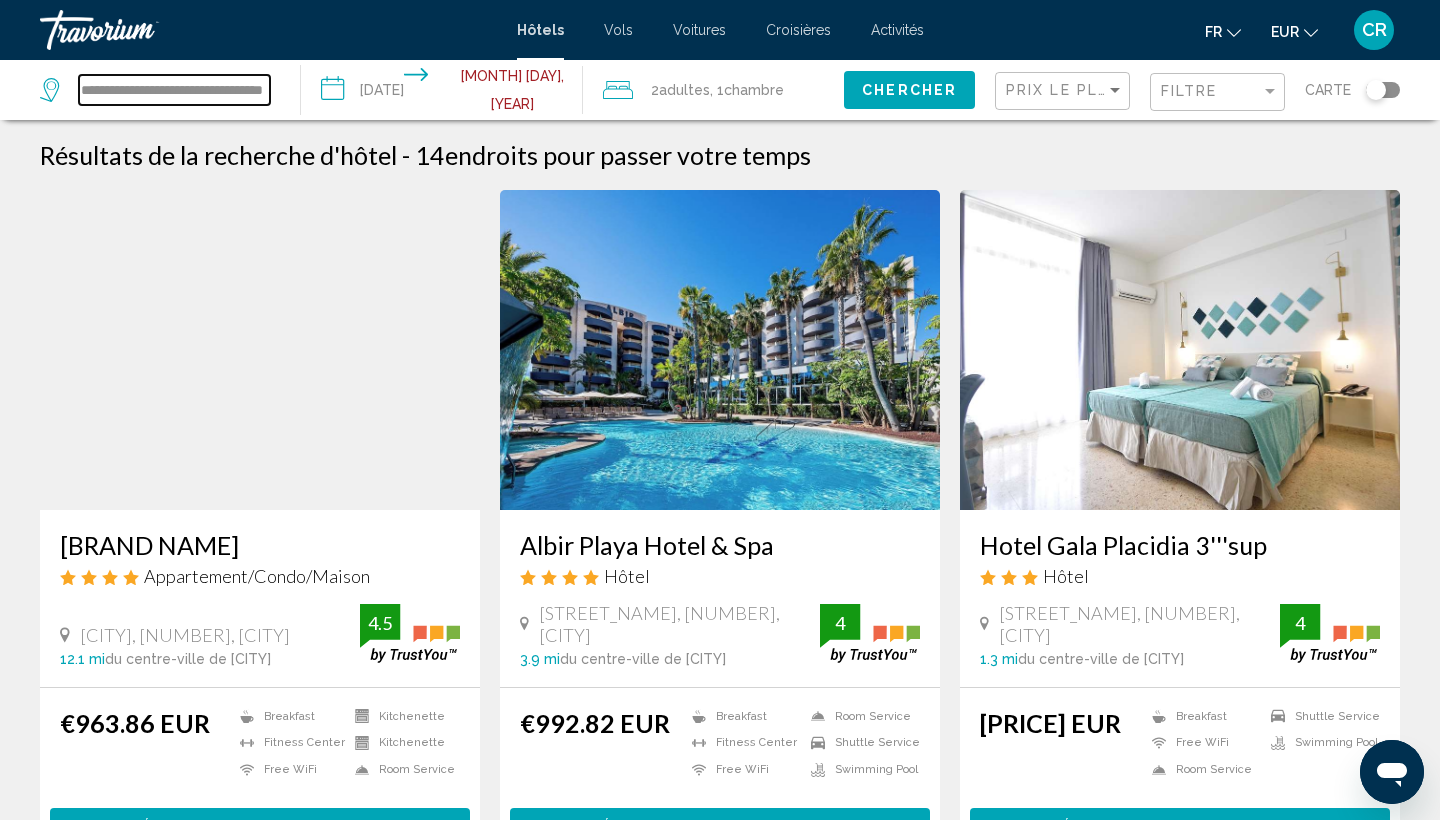 click on "**********" at bounding box center (174, 90) 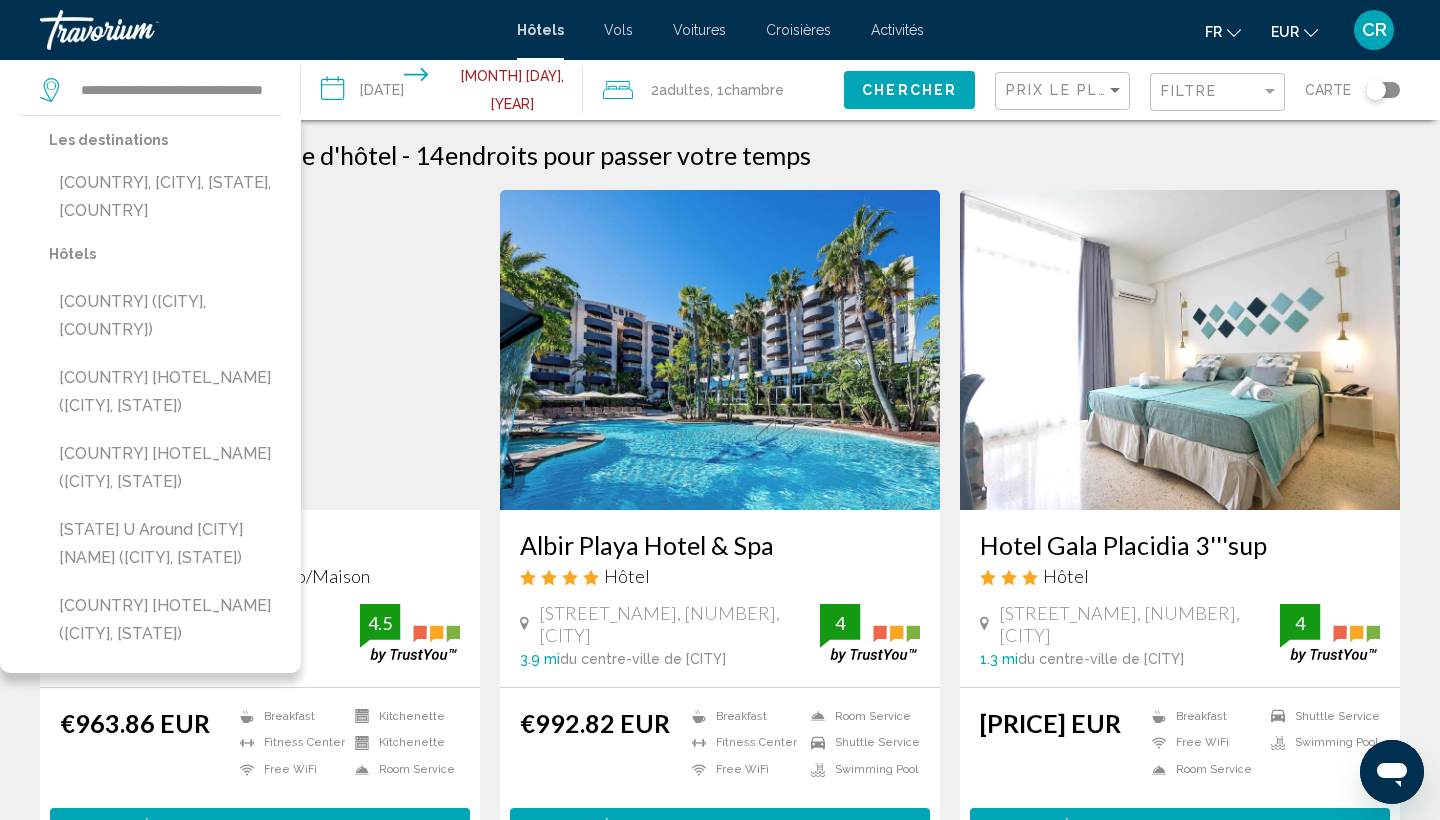 click on "**********" at bounding box center [445, 93] 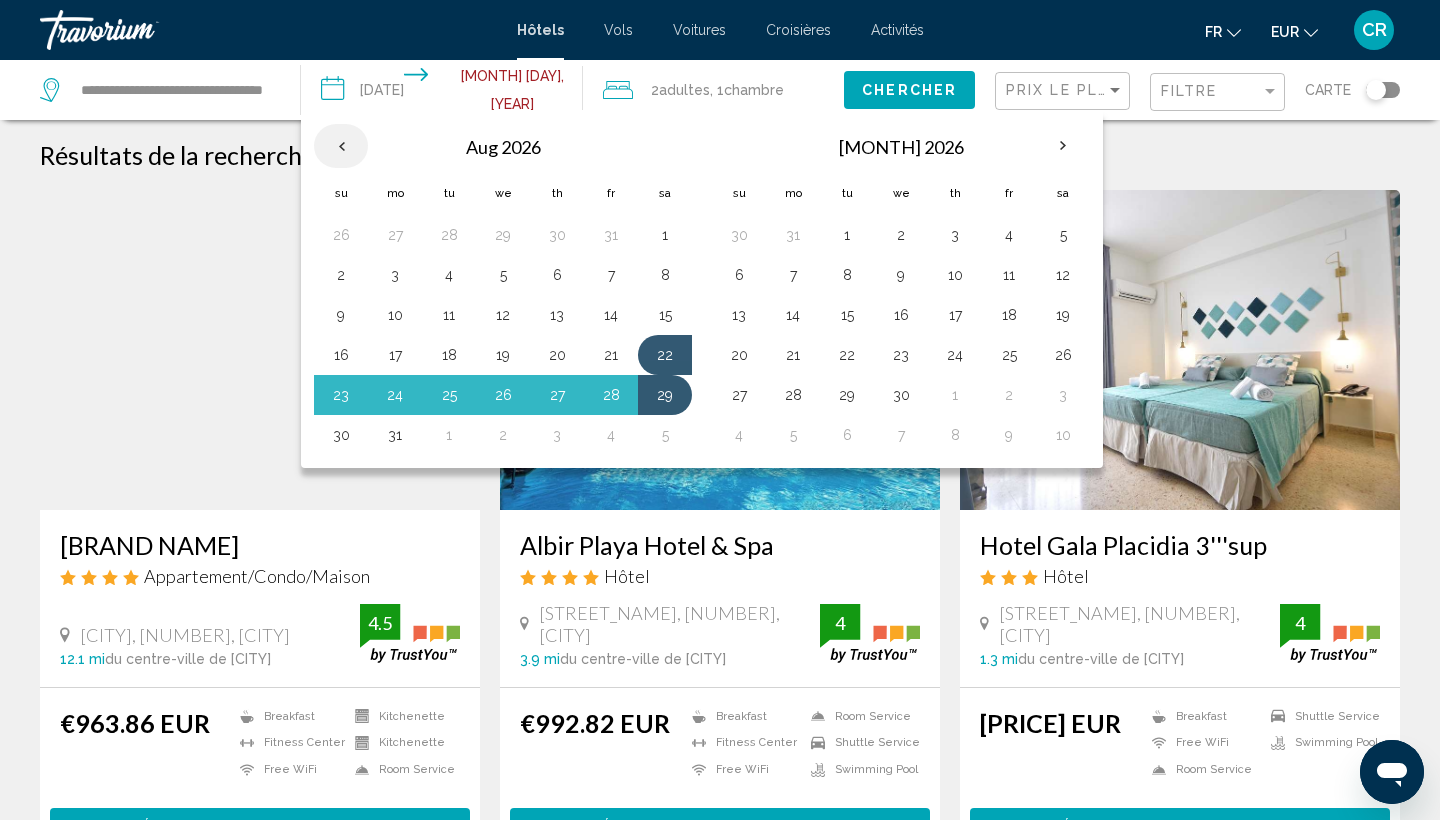 click at bounding box center [341, 146] 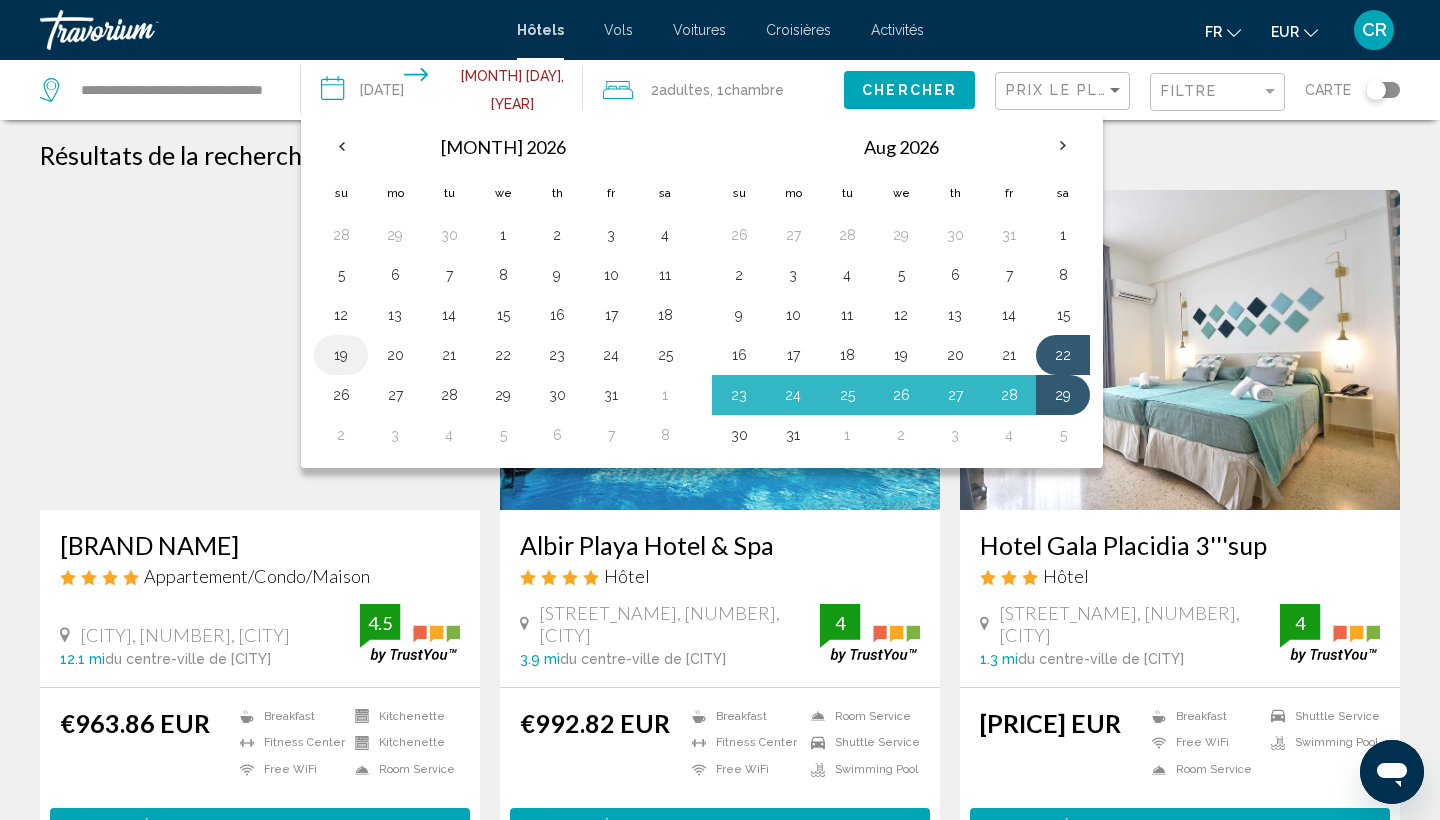 click on "19" at bounding box center (341, 355) 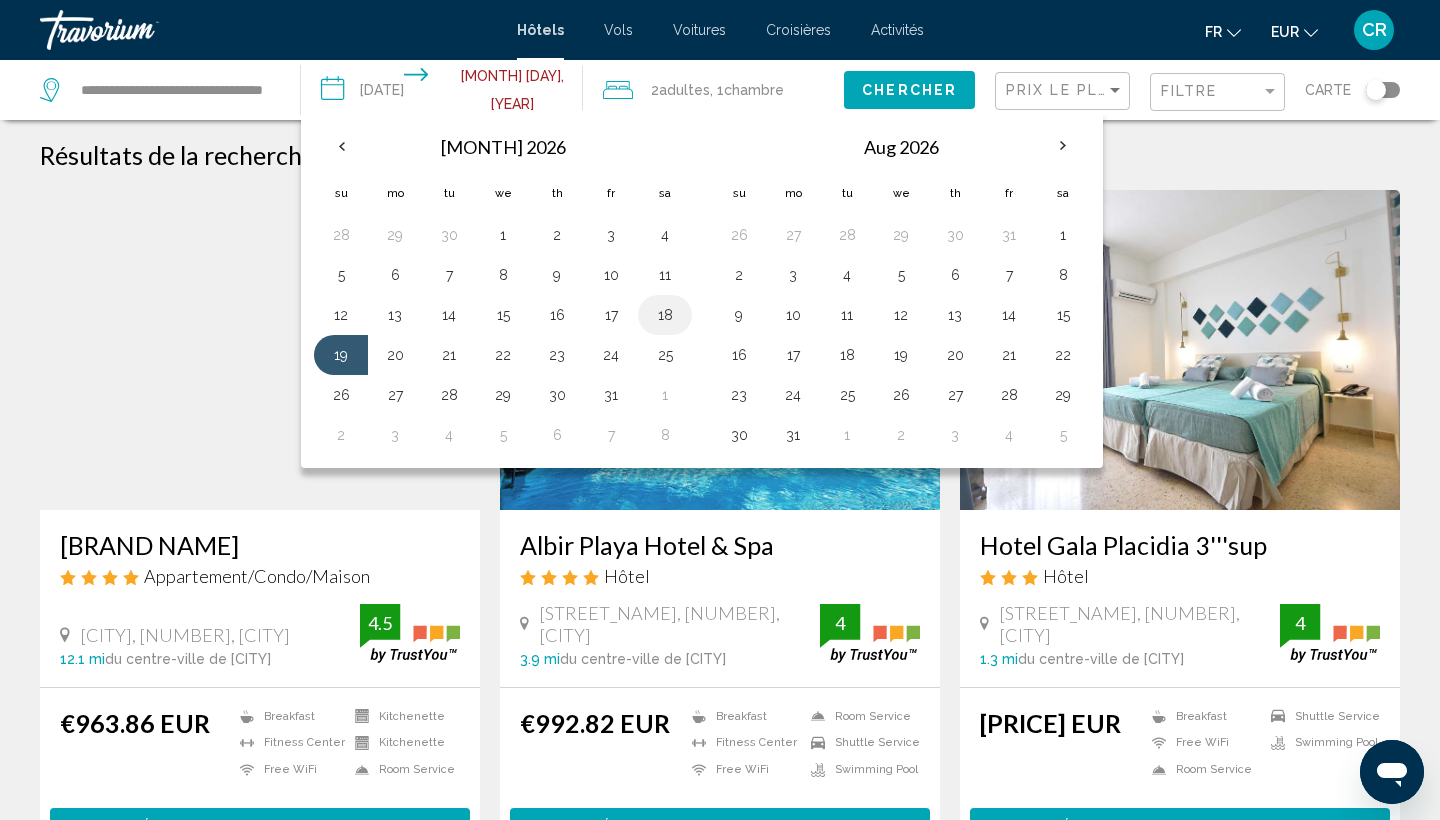 click on "18" at bounding box center (665, 235) 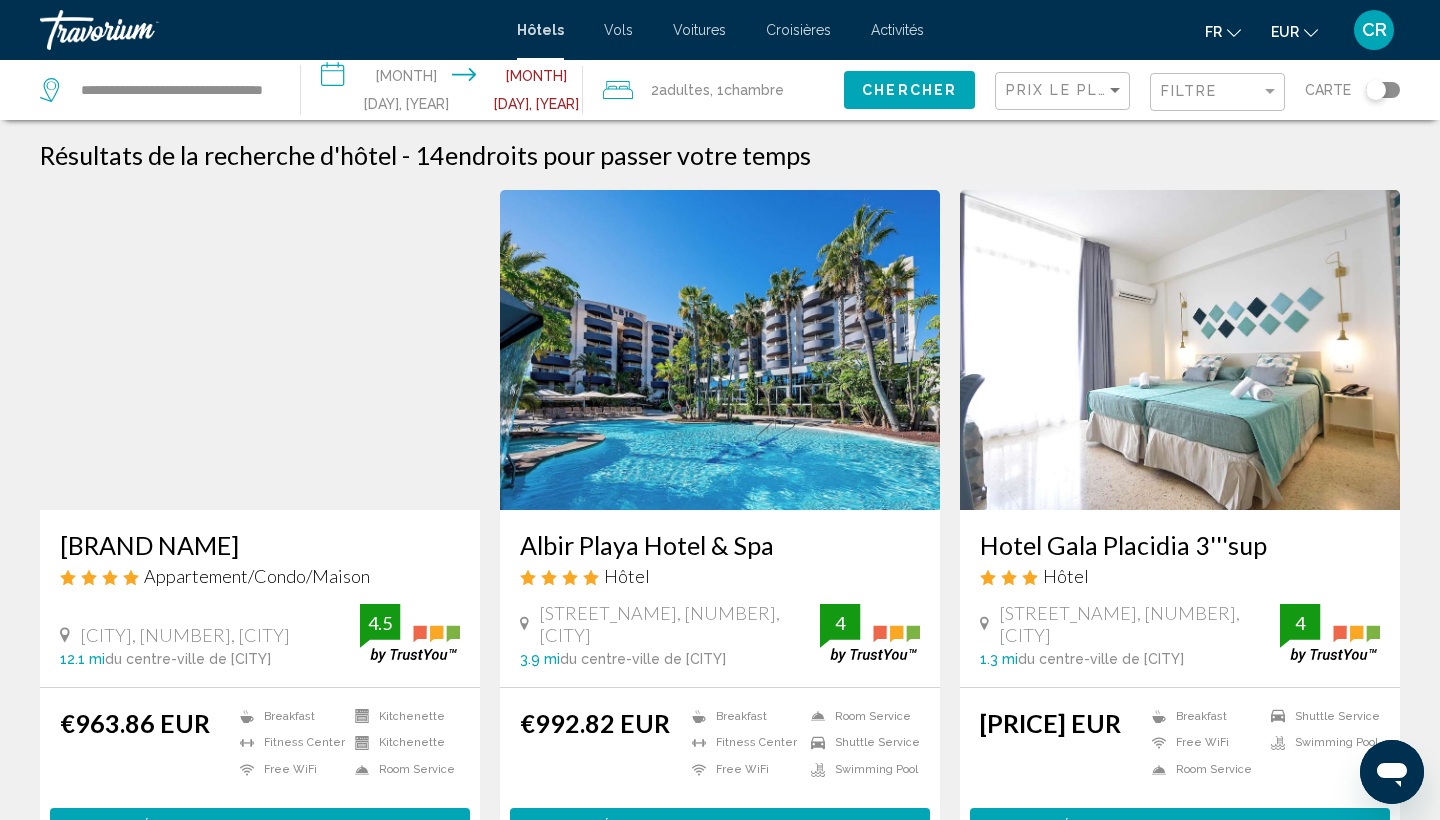 click on "**********" at bounding box center [445, 93] 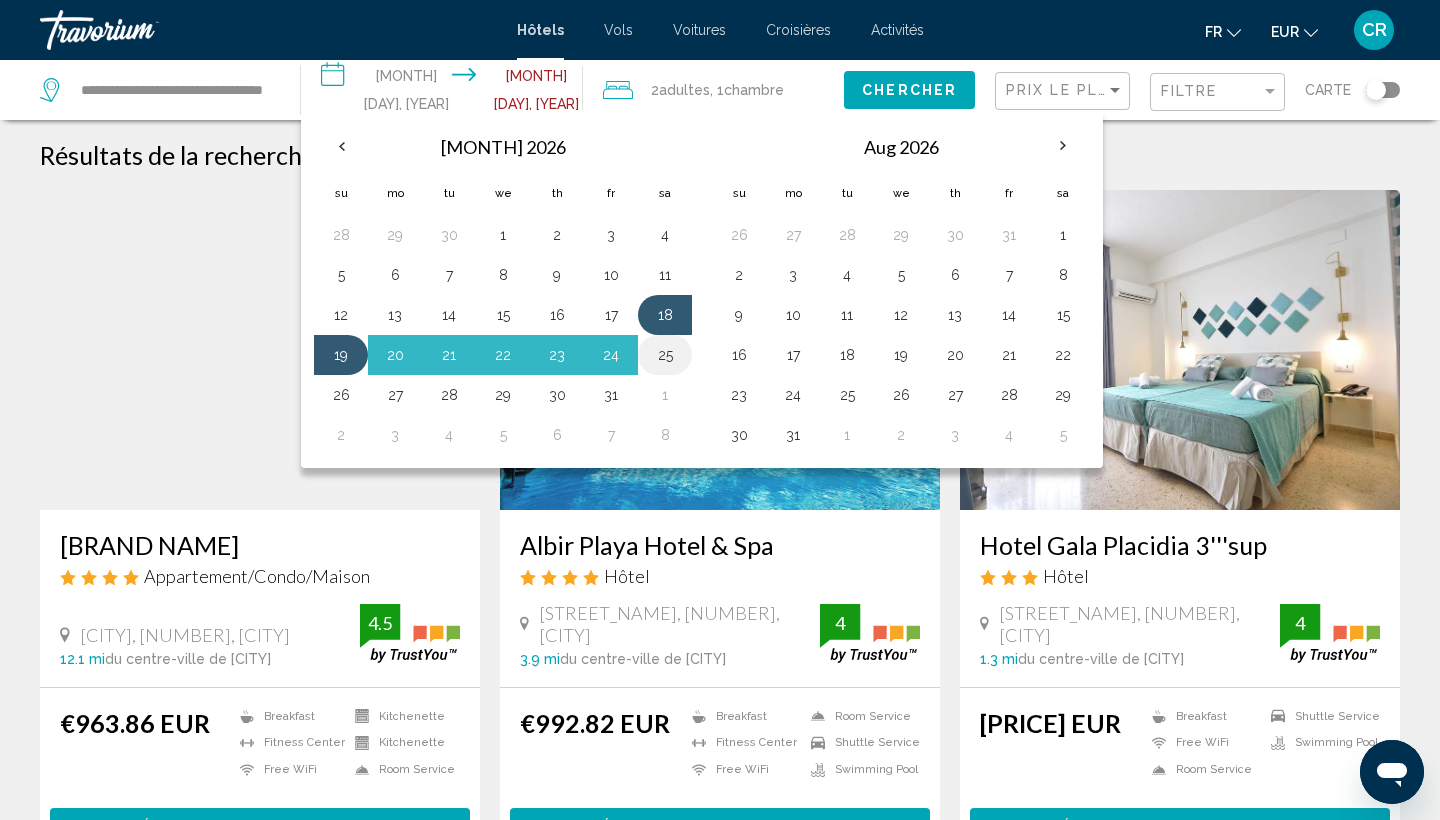 click on "25" at bounding box center (665, 355) 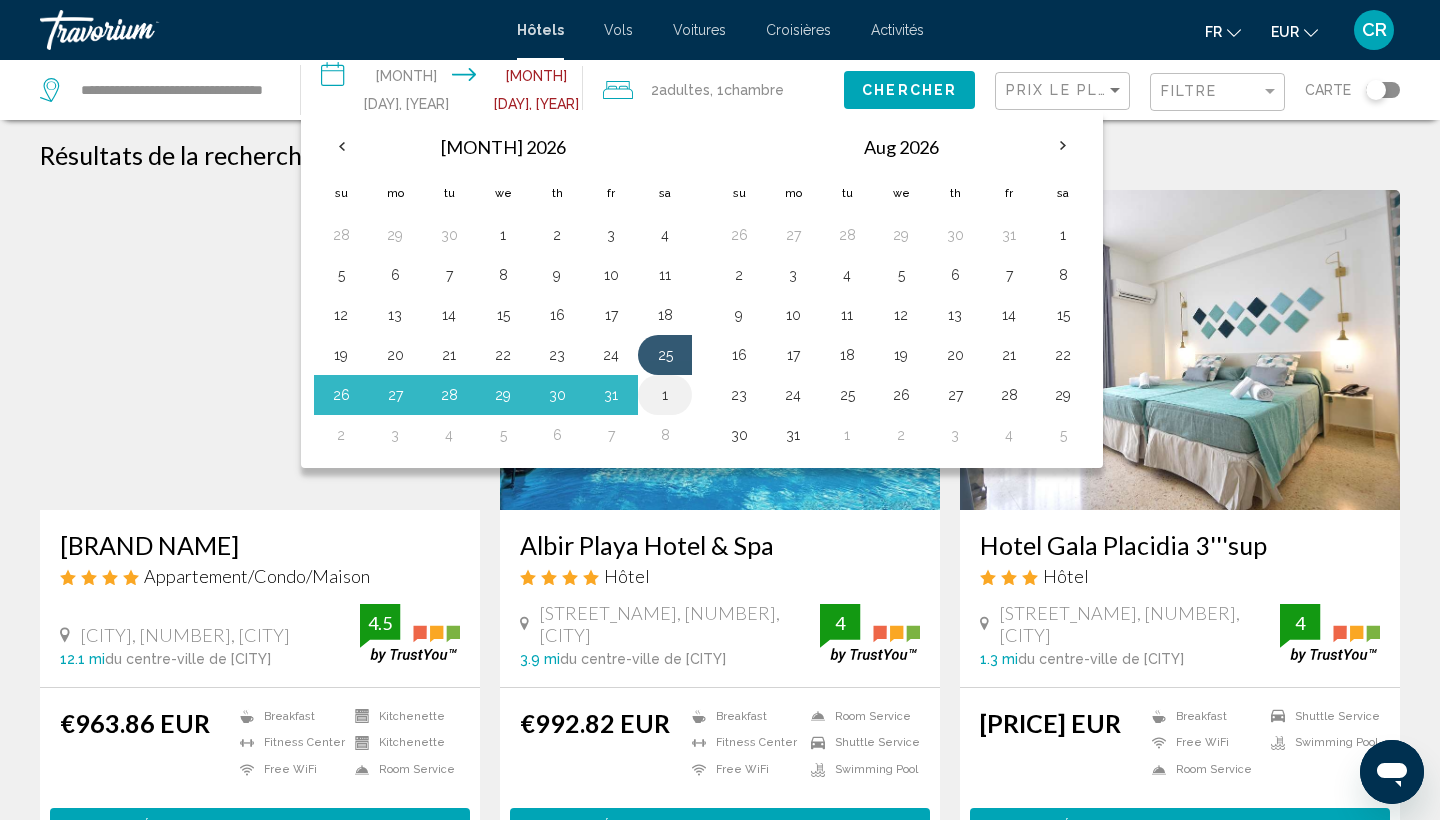 click on "1" at bounding box center (665, 395) 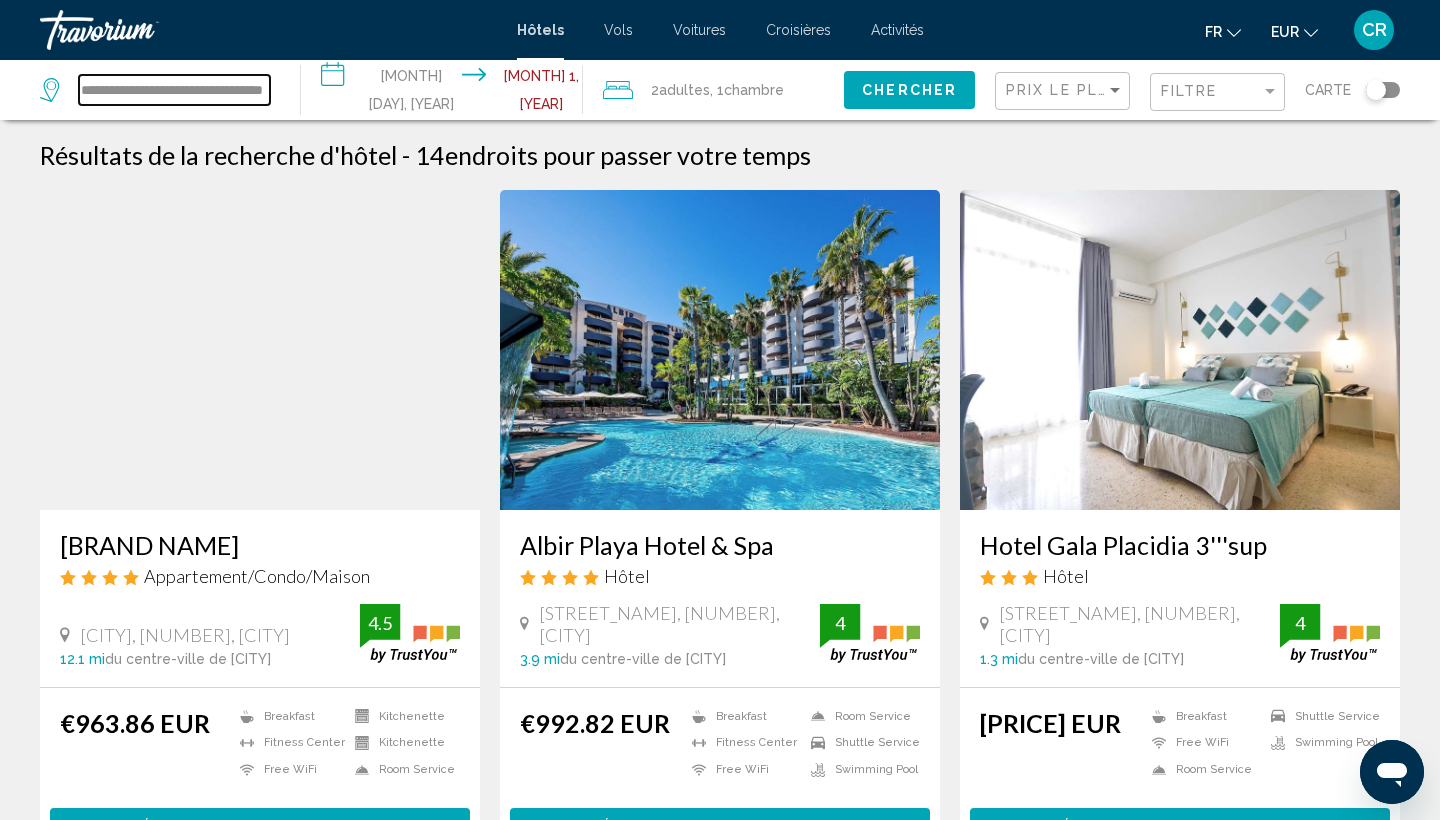click on "**********" at bounding box center (174, 90) 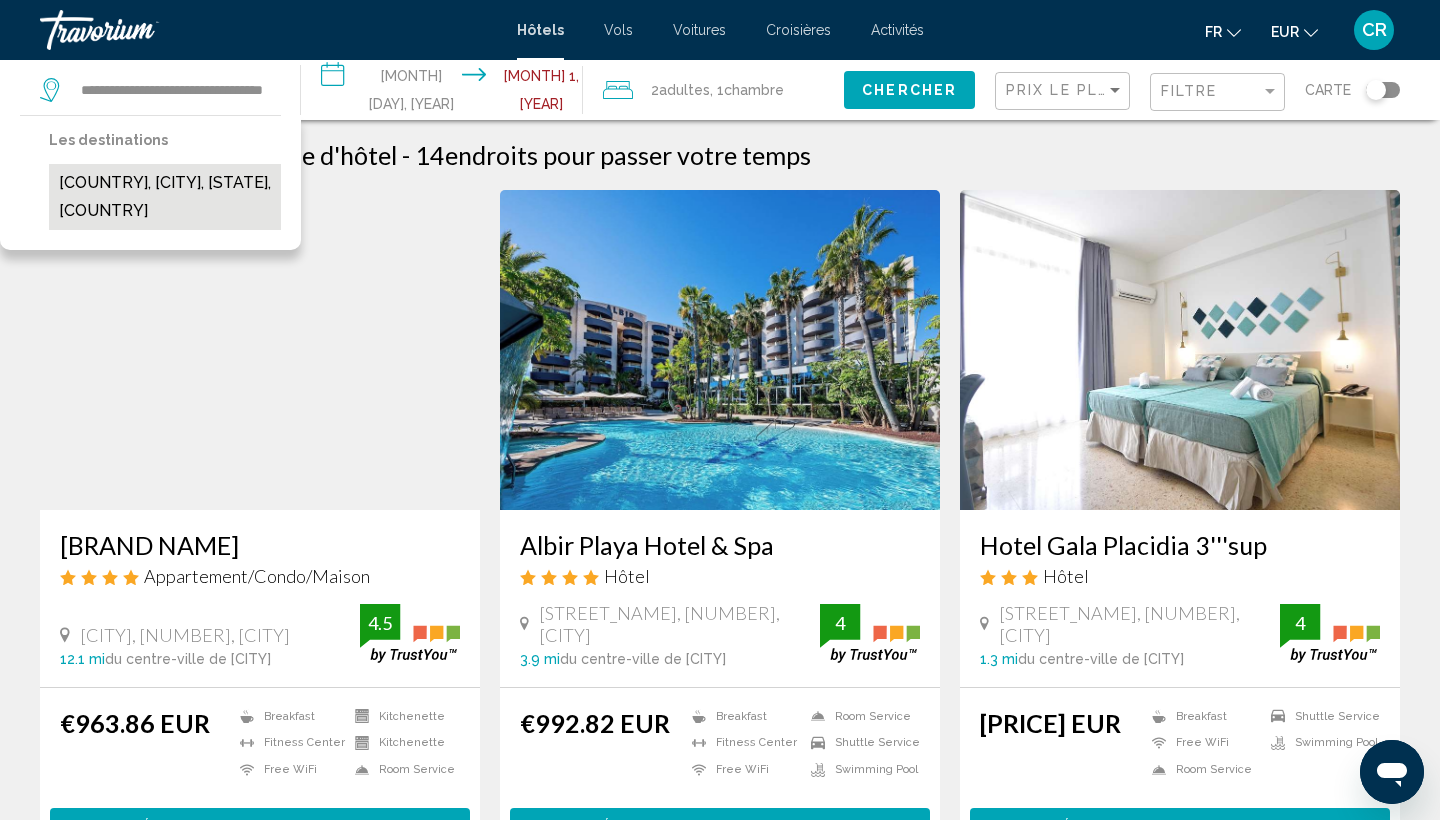 click on "[COUNTRY], [CITY], [STATE], [COUNTRY]" at bounding box center (165, 197) 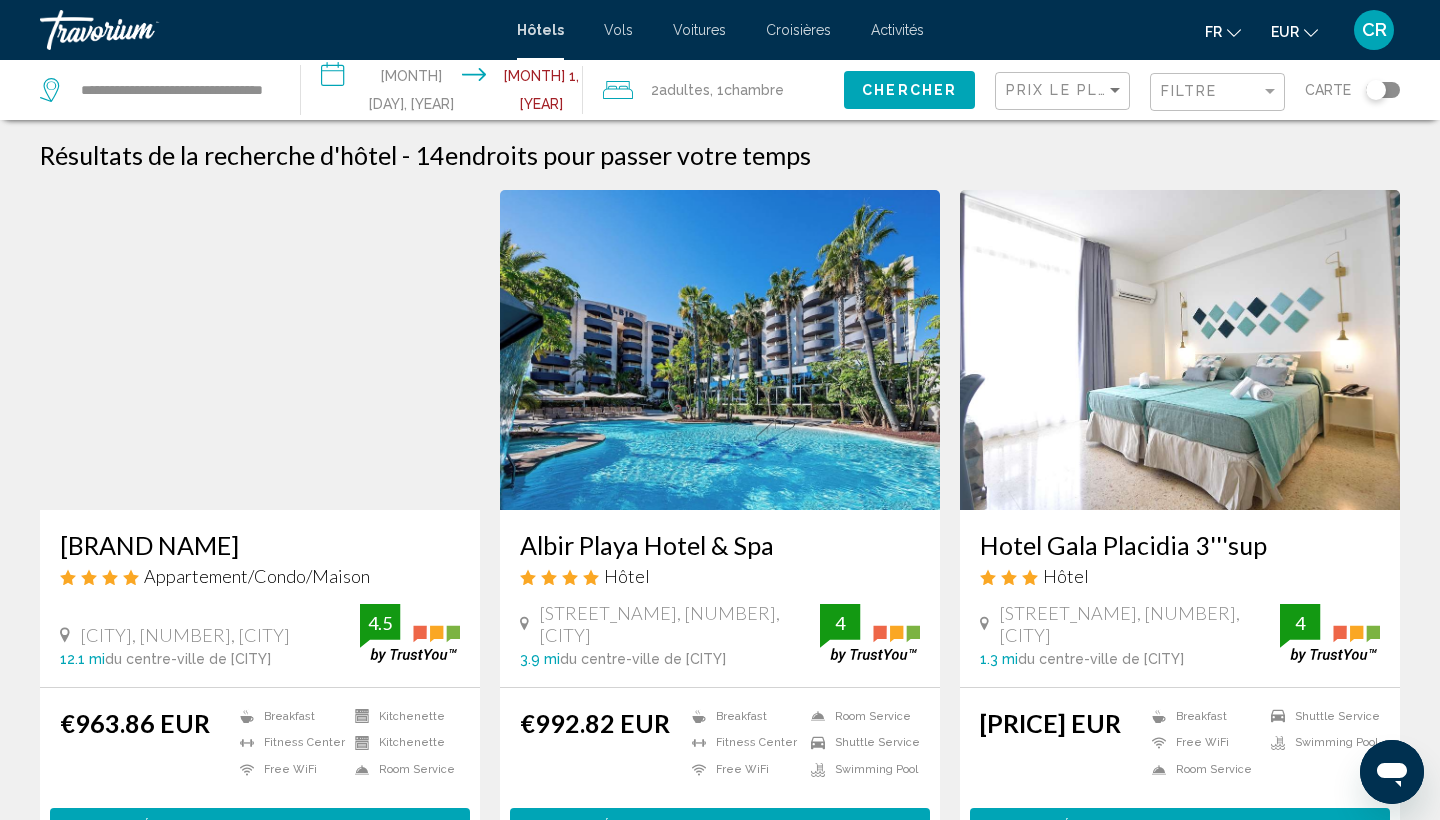click on "**********" at bounding box center (445, 93) 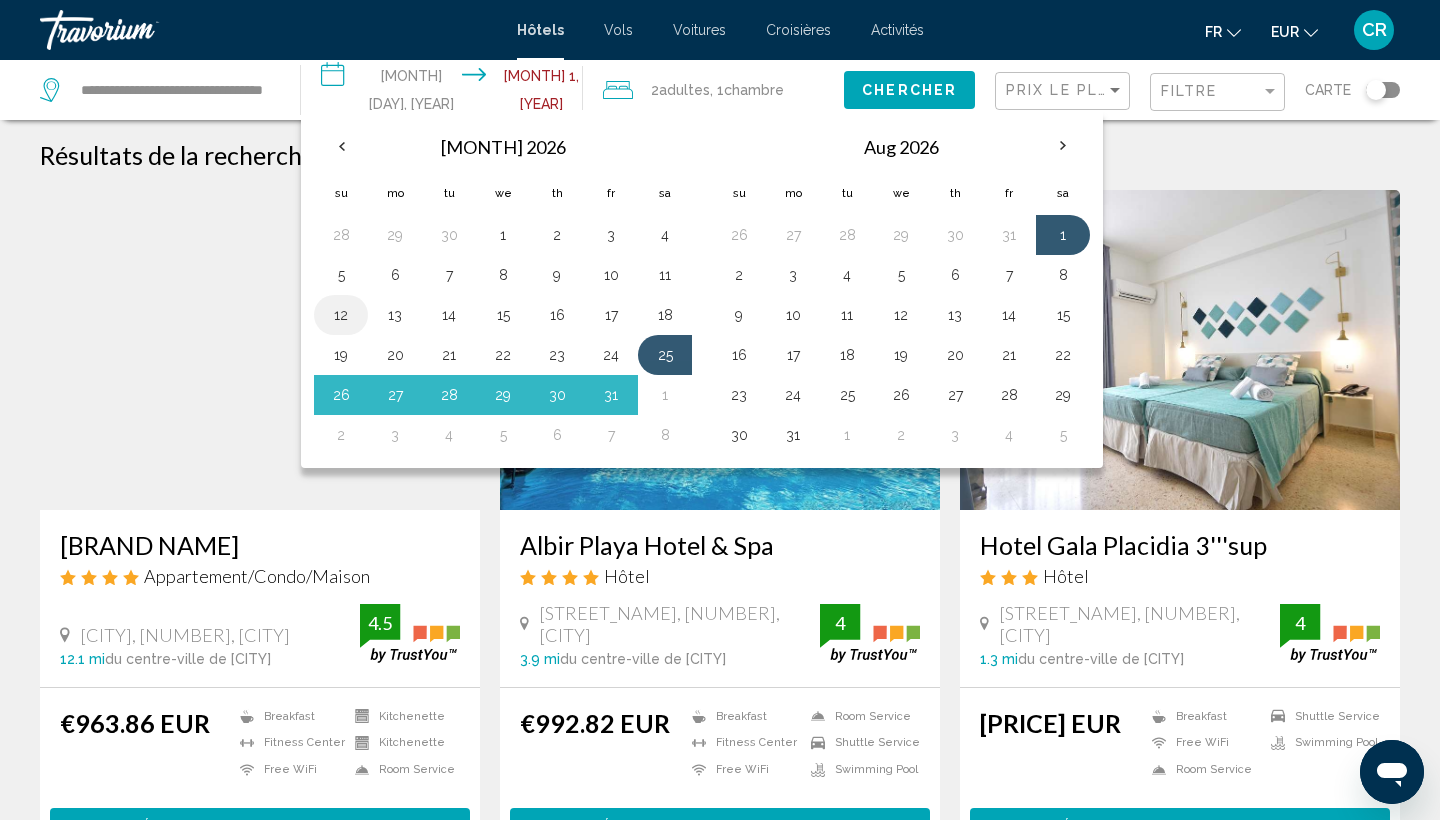 click on "12" at bounding box center [341, 315] 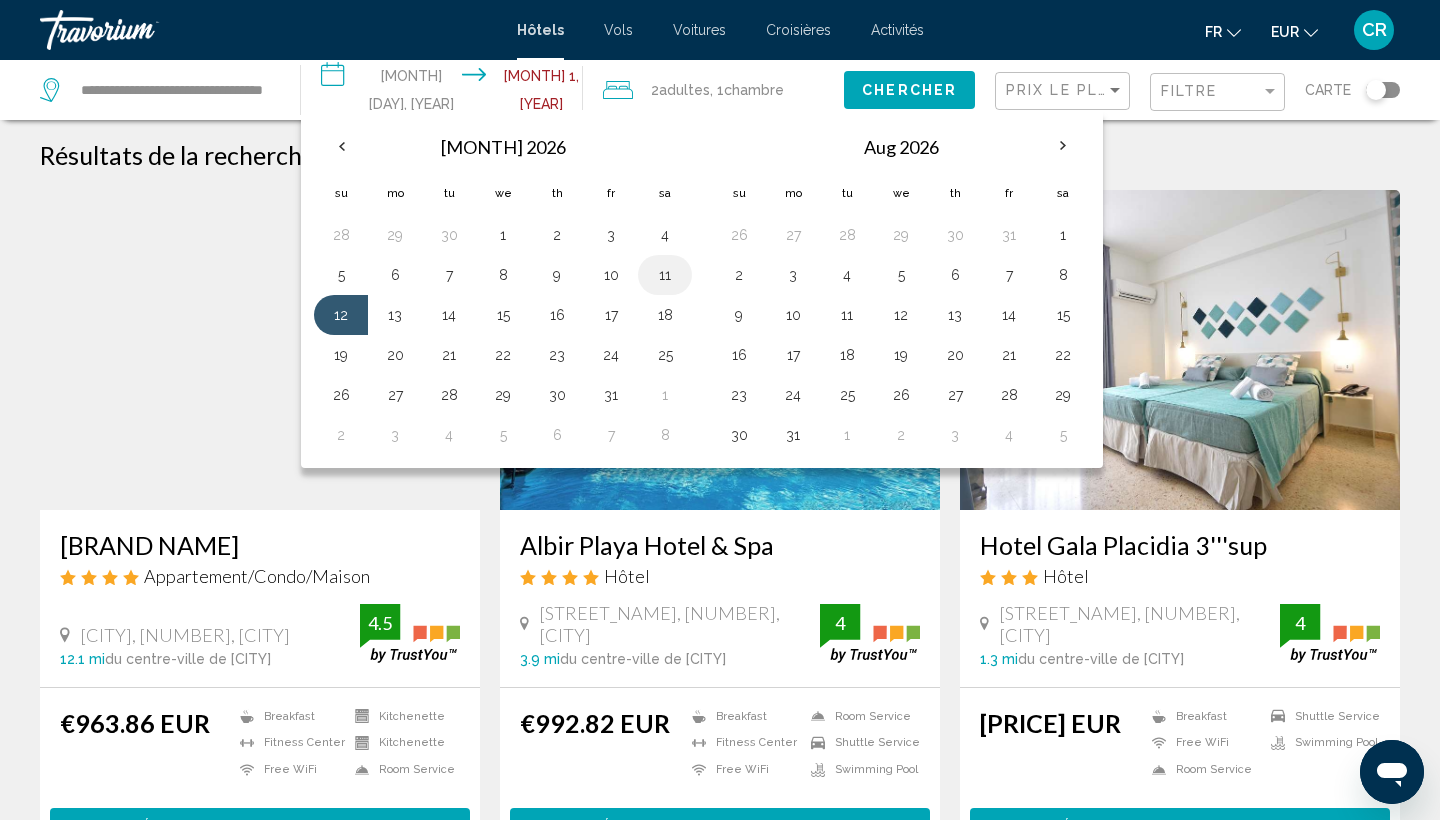 click on "11" at bounding box center [665, 275] 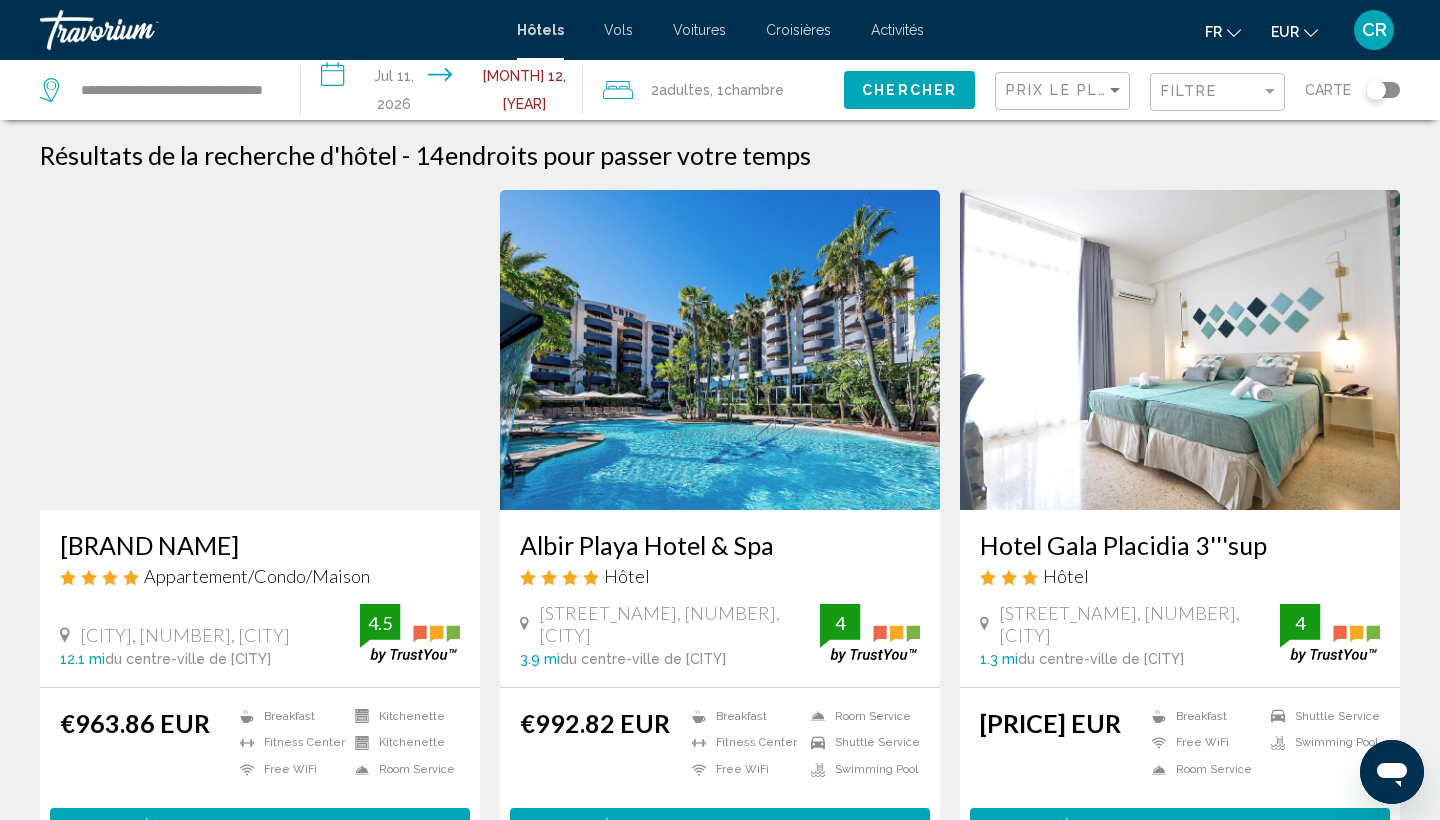 click on "**********" at bounding box center (445, 93) 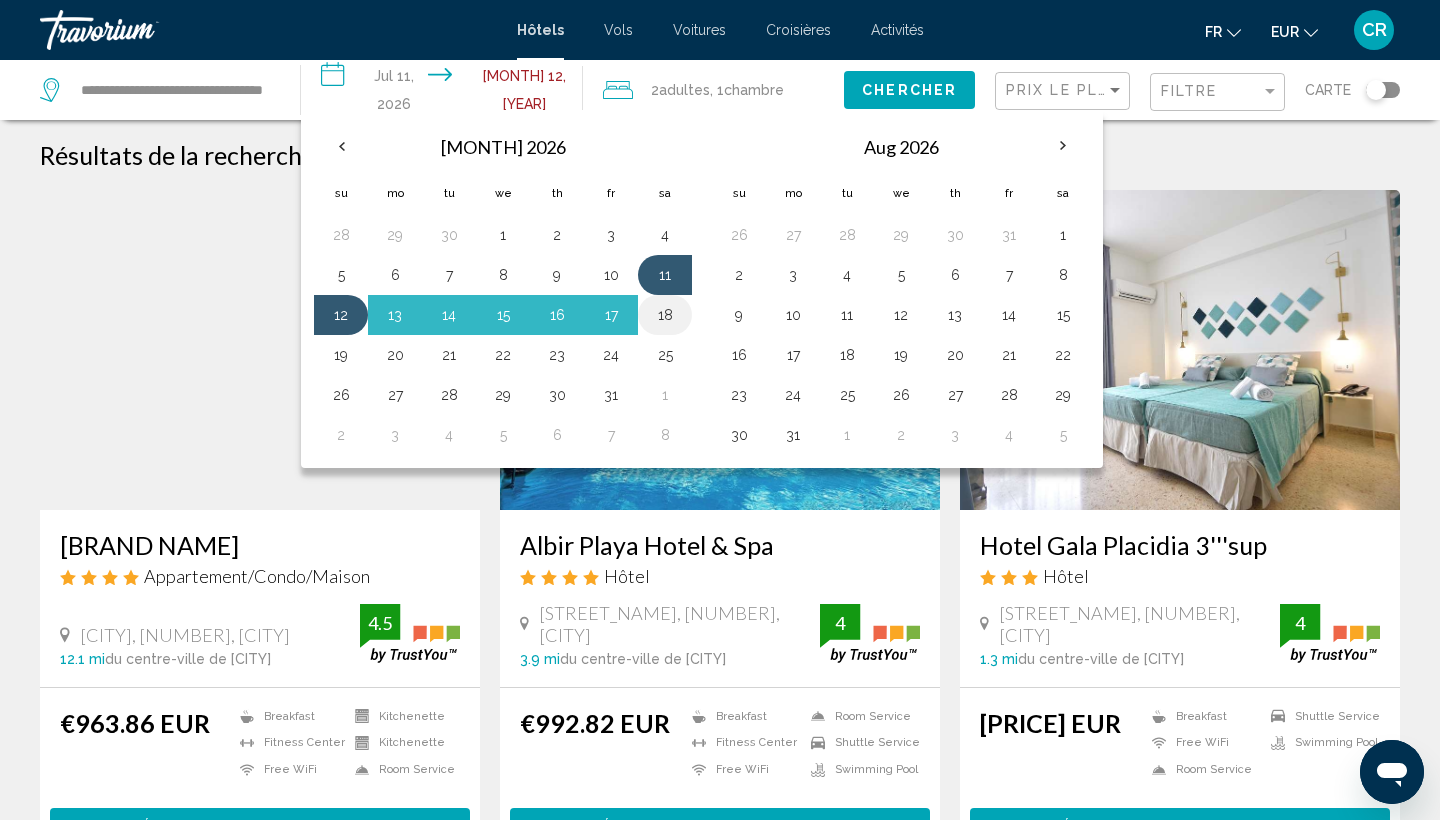 click on "18" at bounding box center [665, 315] 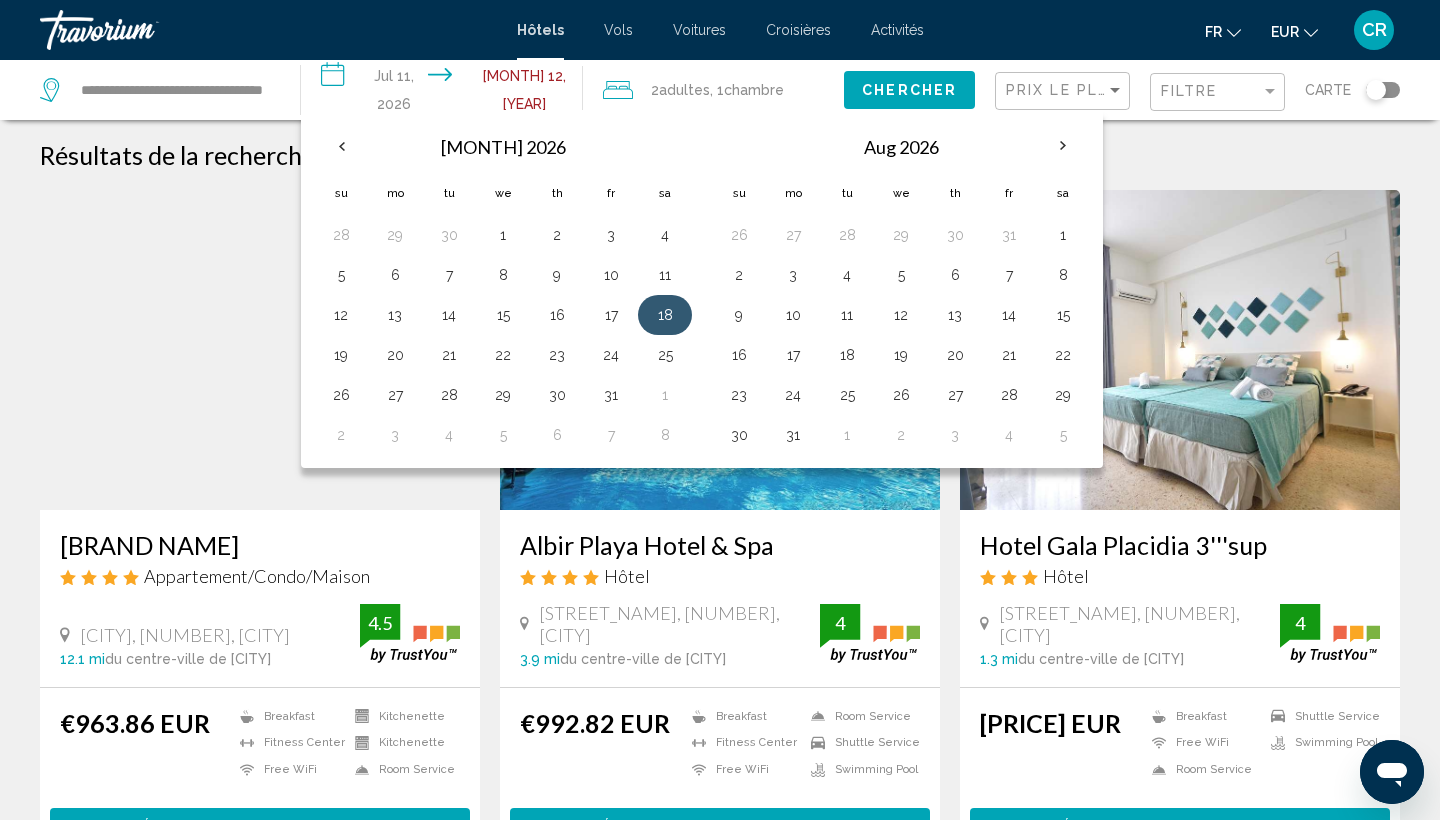 click on "18" at bounding box center (665, 315) 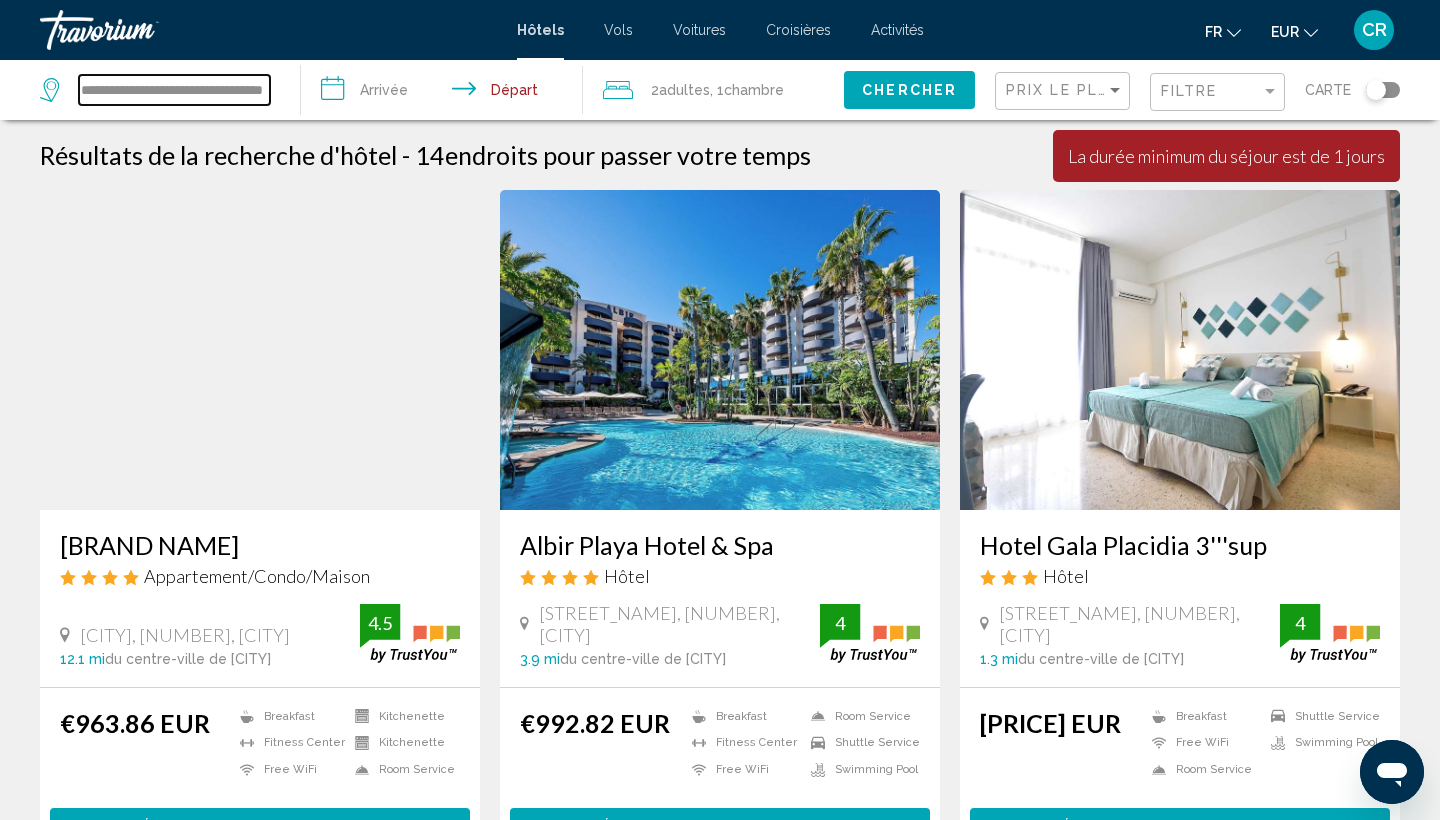 click on "**********" at bounding box center [174, 90] 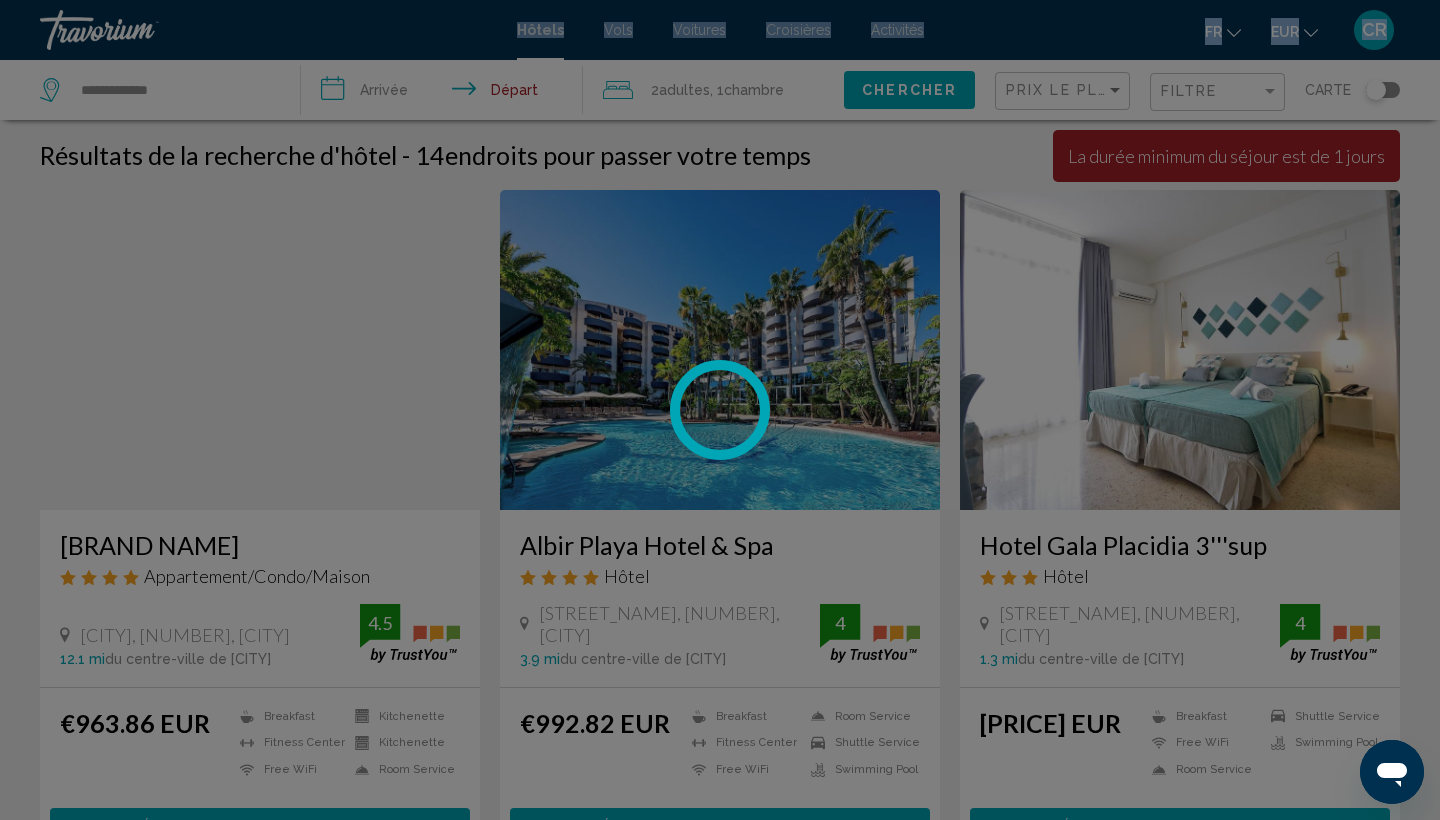 drag, startPoint x: 196, startPoint y: 101, endPoint x: 122, endPoint y: 96, distance: 74.168724 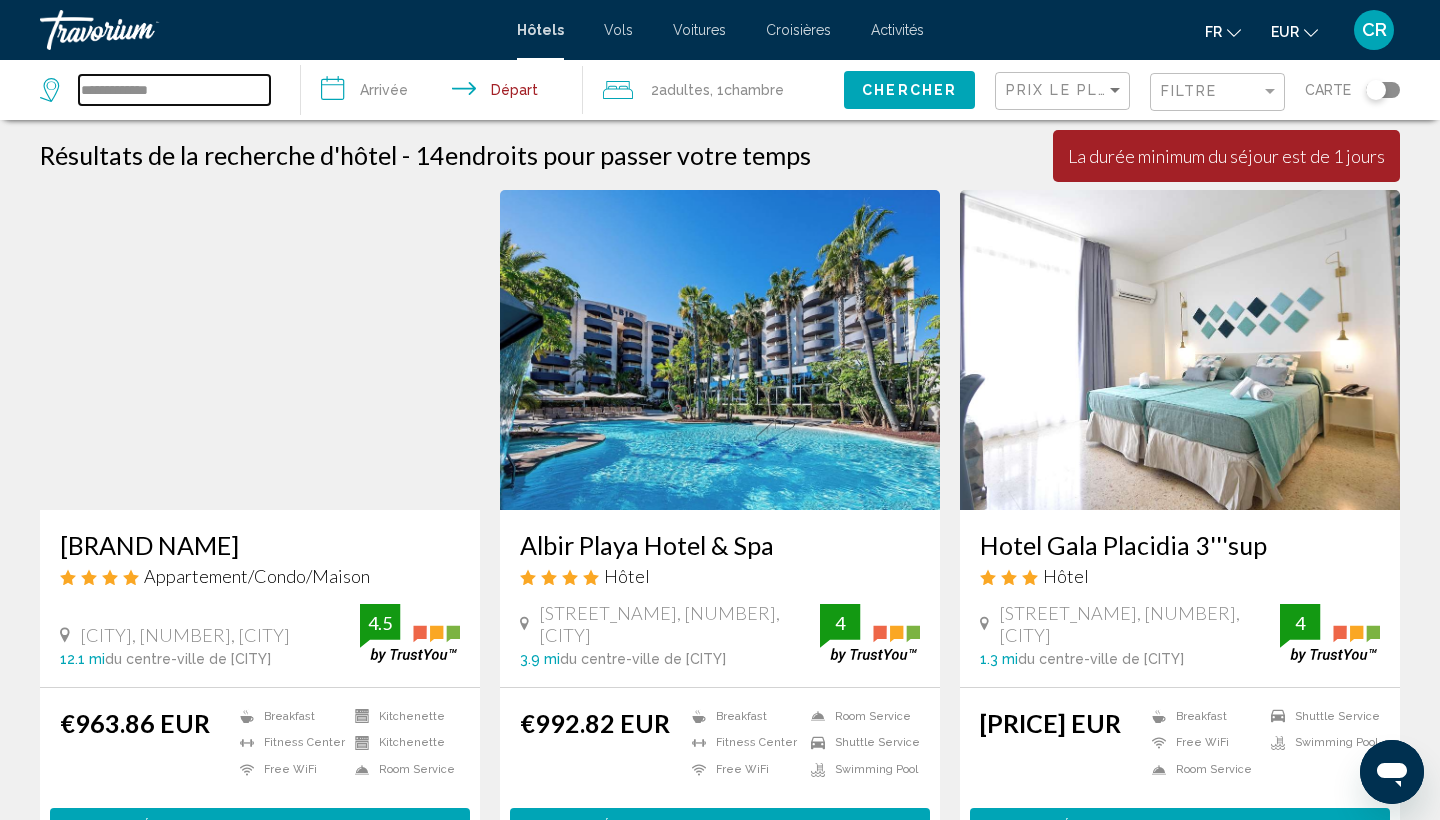 drag, startPoint x: 184, startPoint y: 87, endPoint x: 3, endPoint y: 85, distance: 181.01105 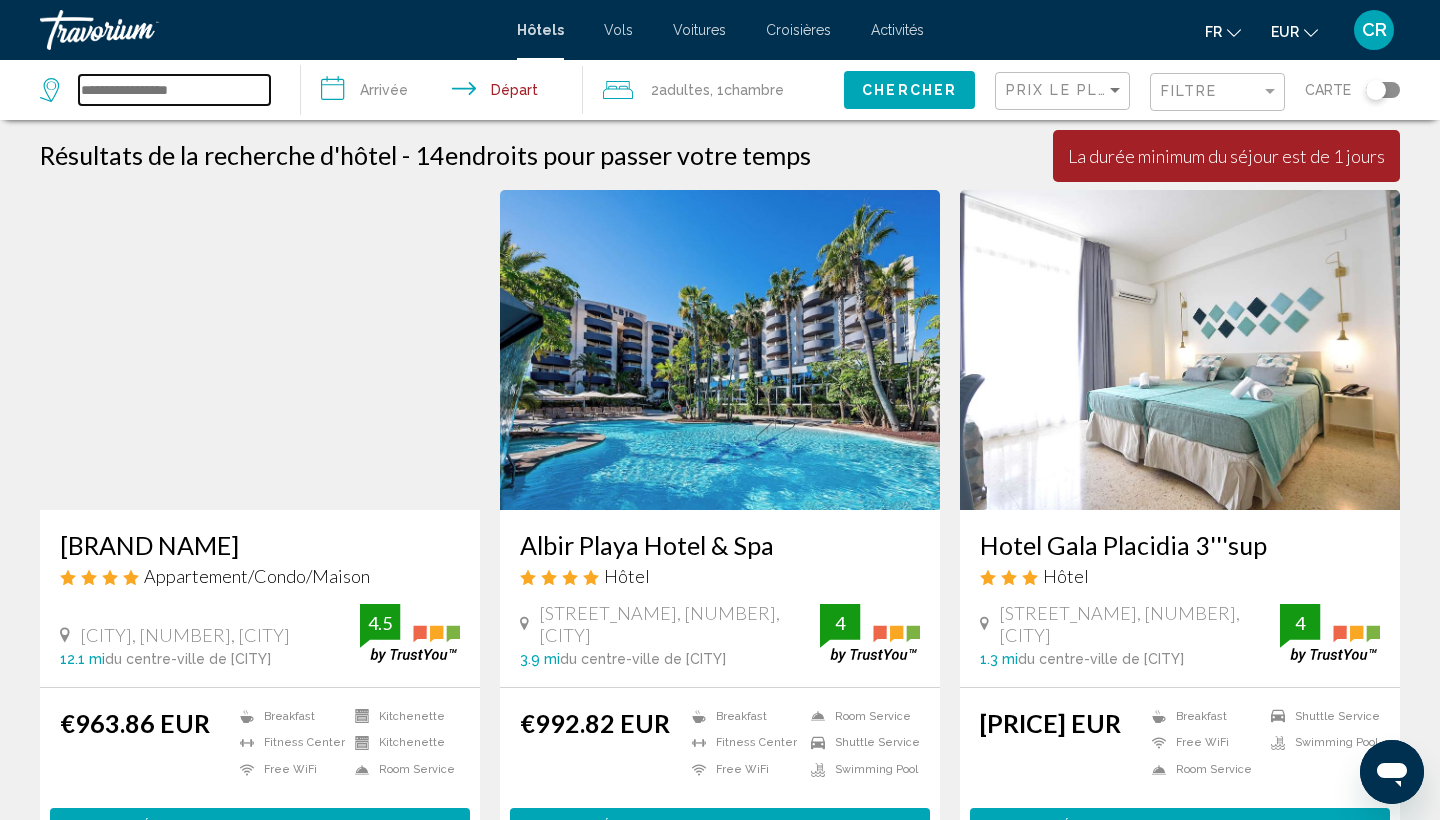 click at bounding box center [174, 90] 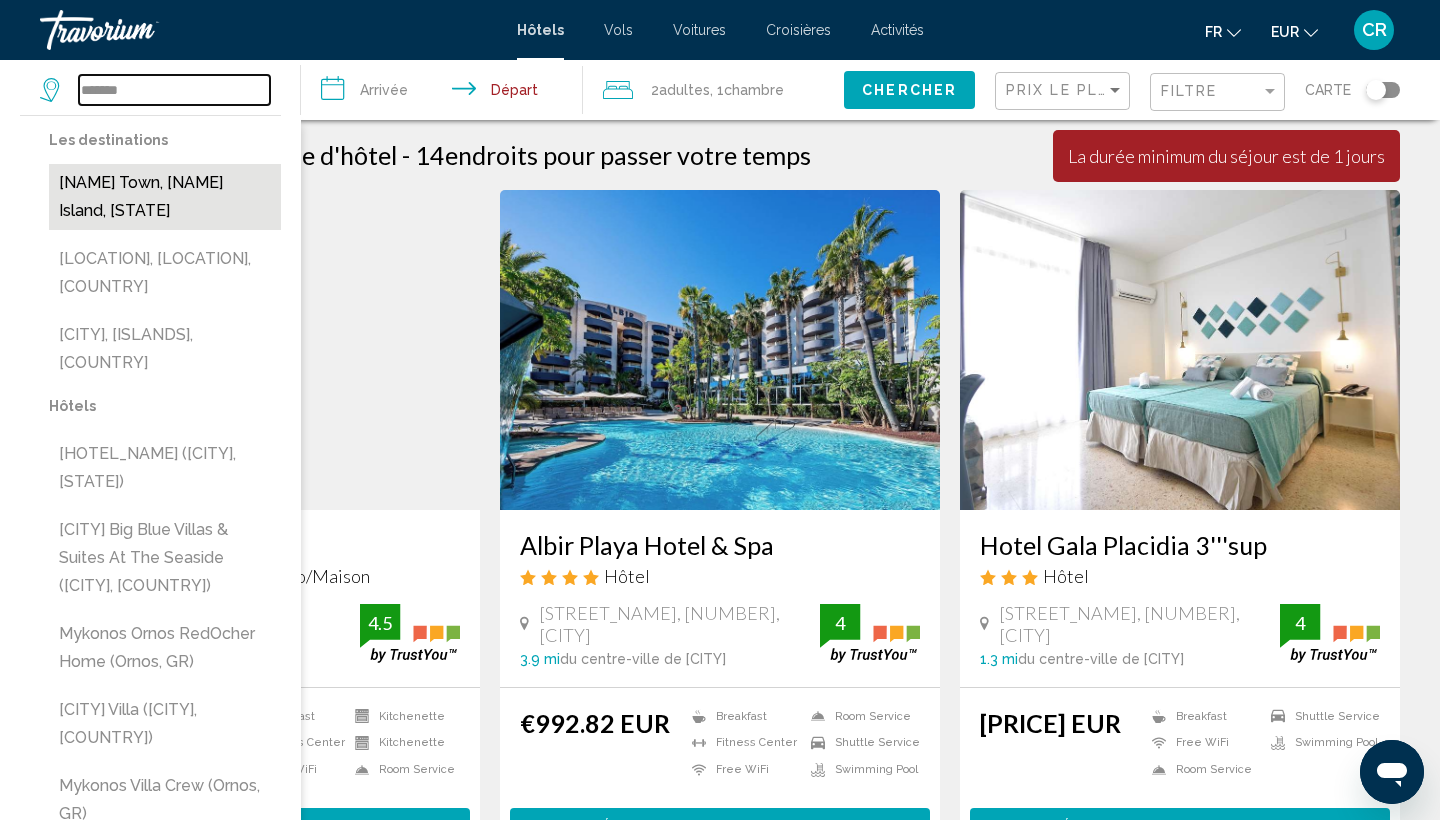 type on "*******" 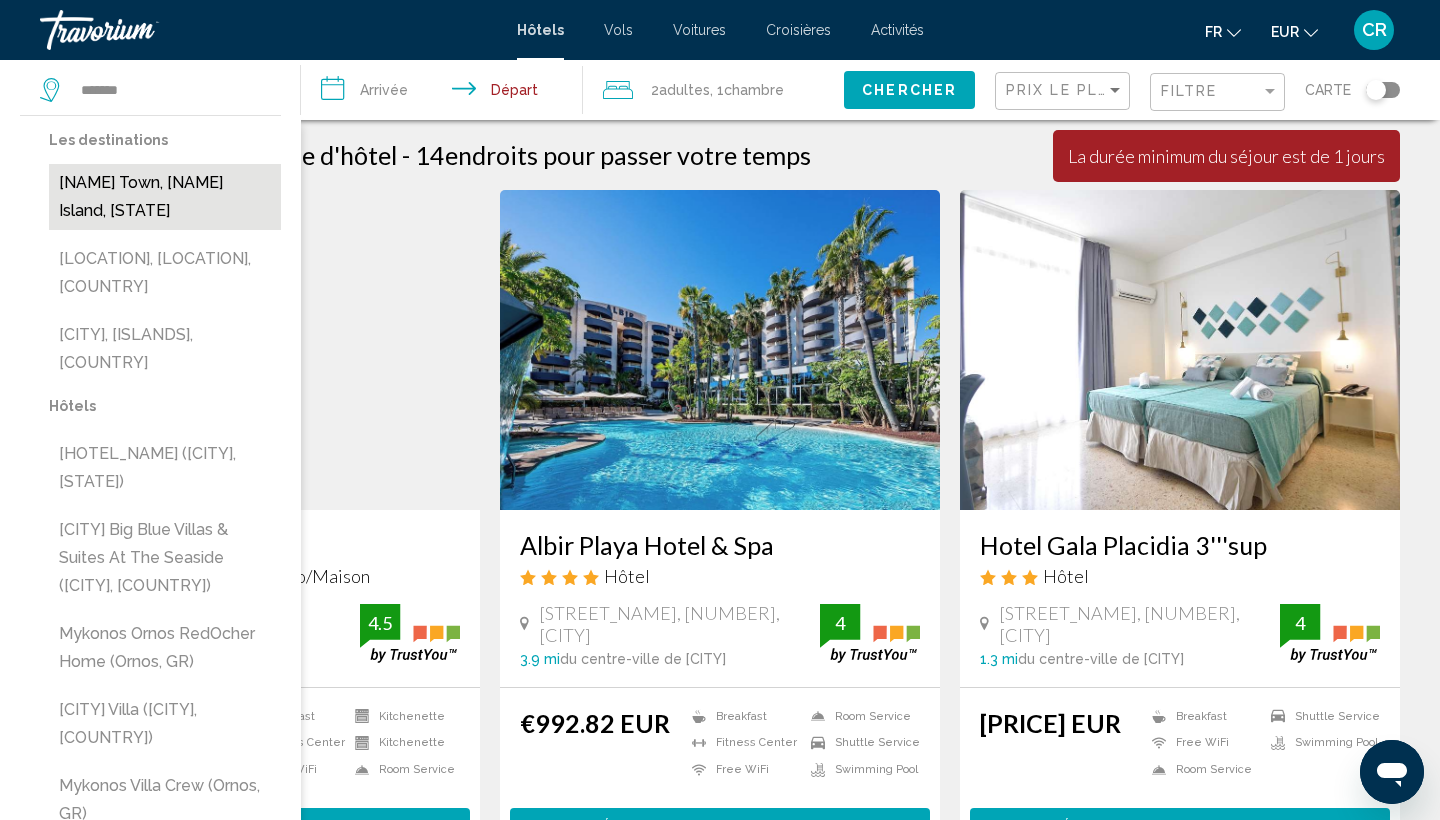 click on "[NAME] town, [NAME] Island, [STATE]" at bounding box center (165, 197) 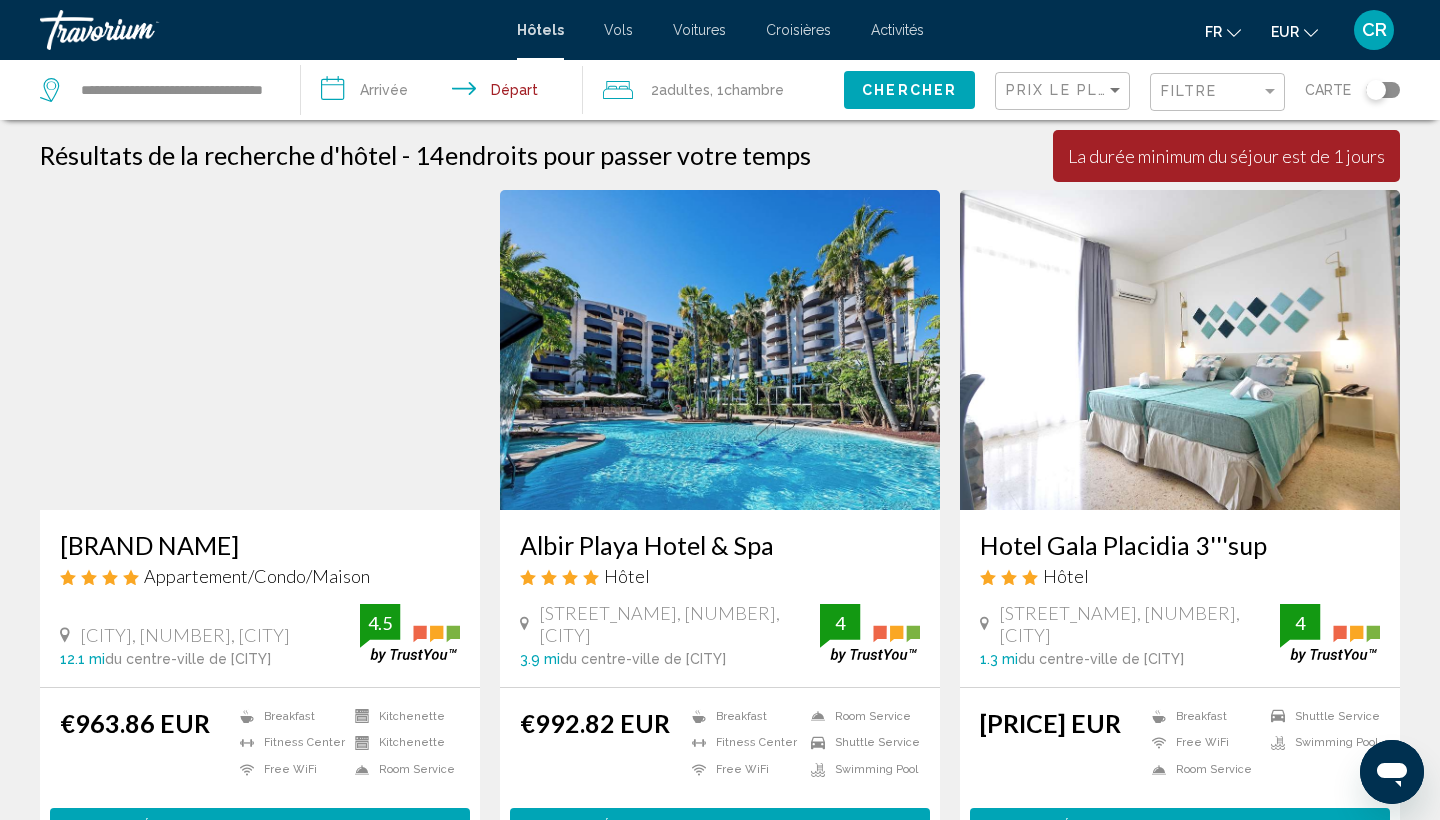 click on "**********" at bounding box center [445, 93] 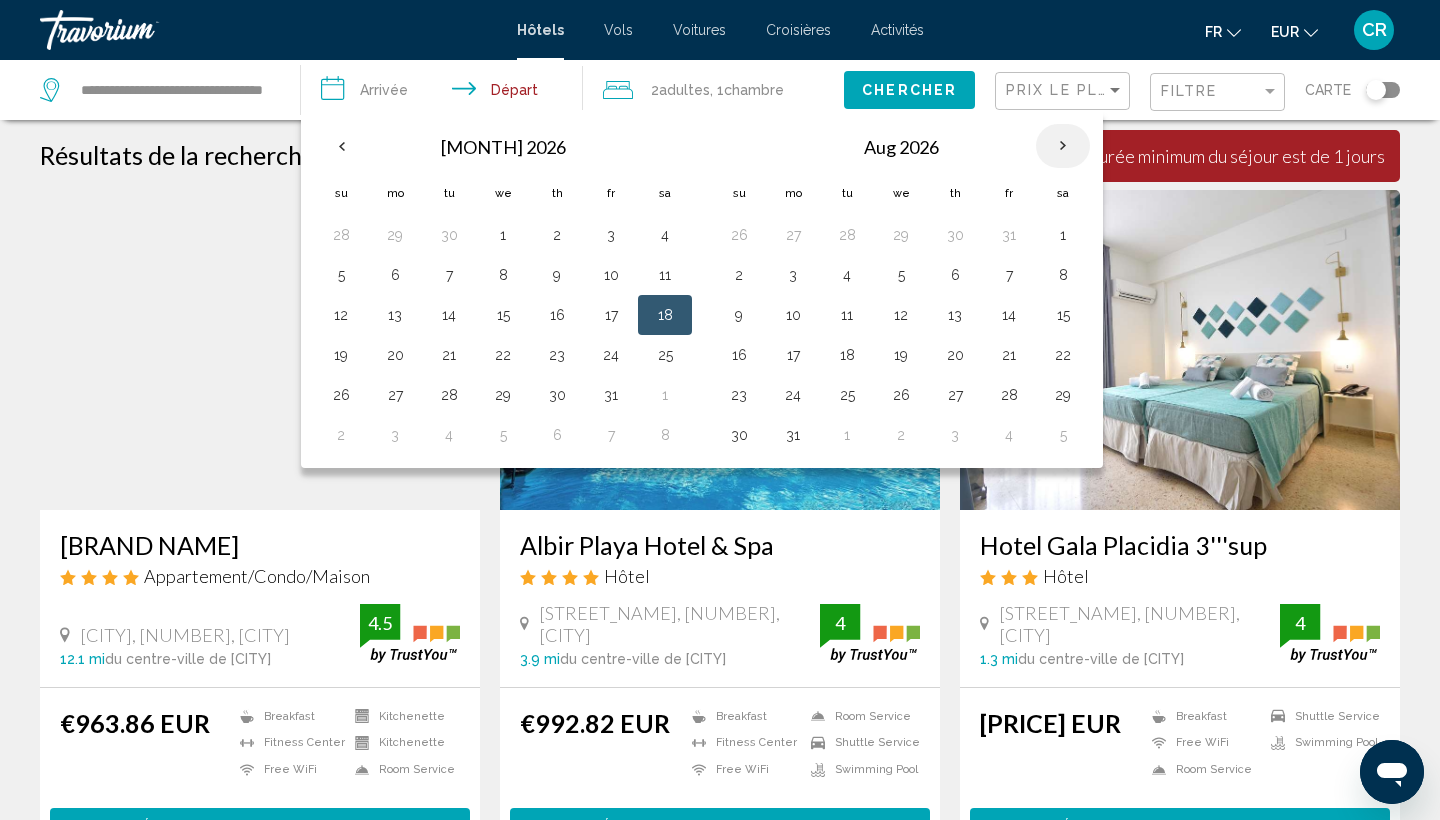click at bounding box center (1063, 146) 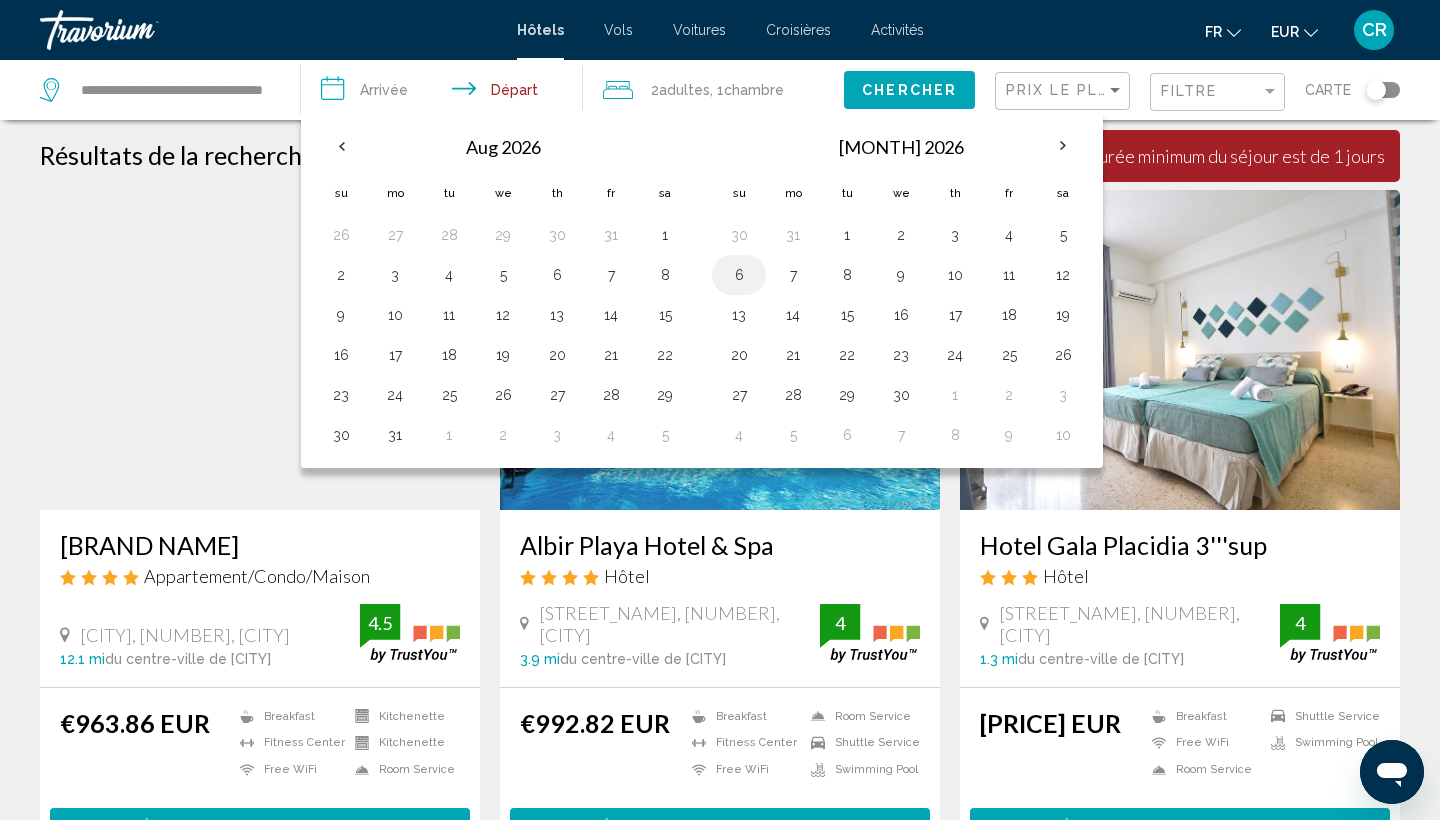 click on "6" at bounding box center [739, 275] 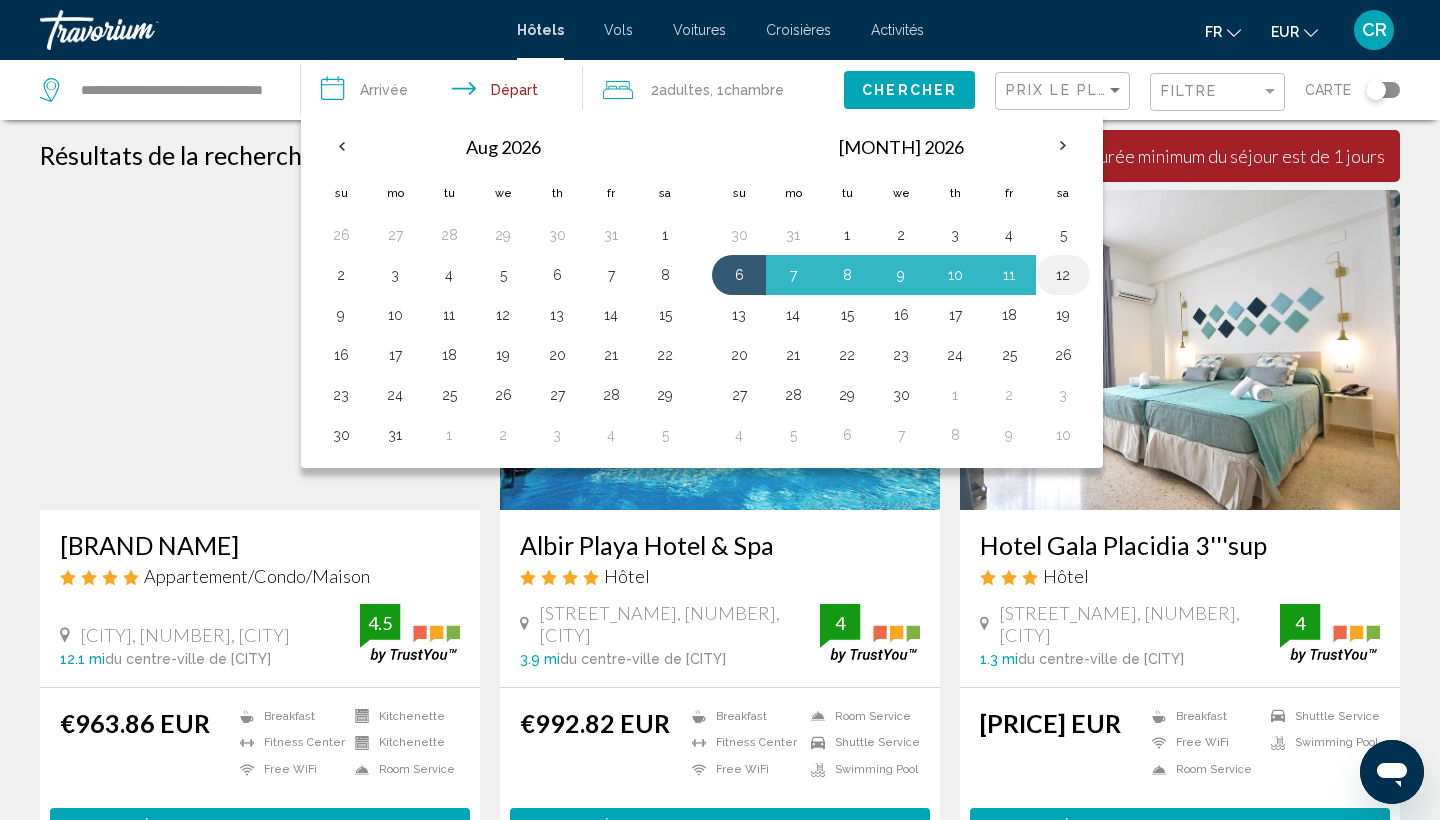 click on "12" at bounding box center [1063, 275] 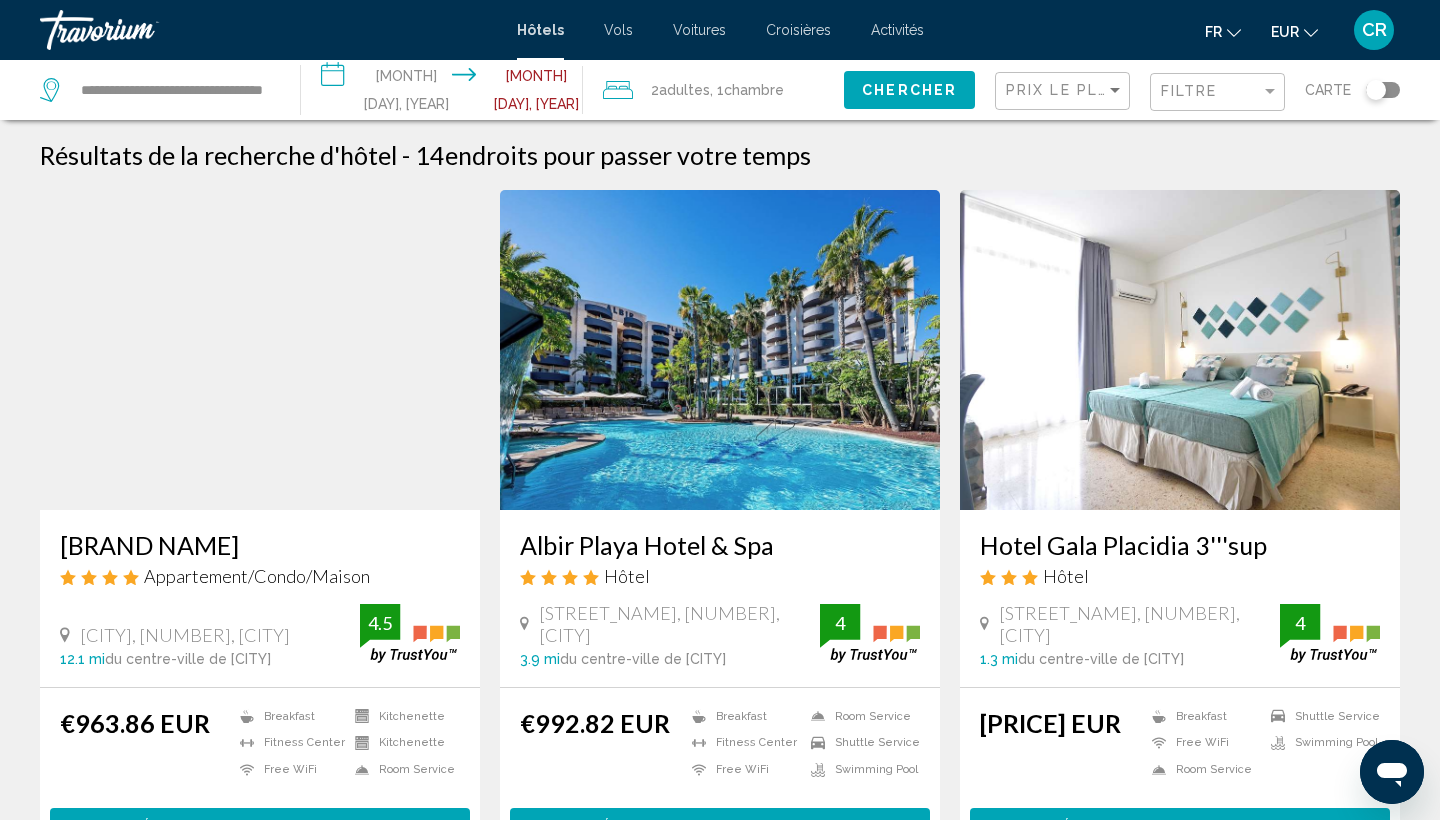 click on "**********" at bounding box center (445, 93) 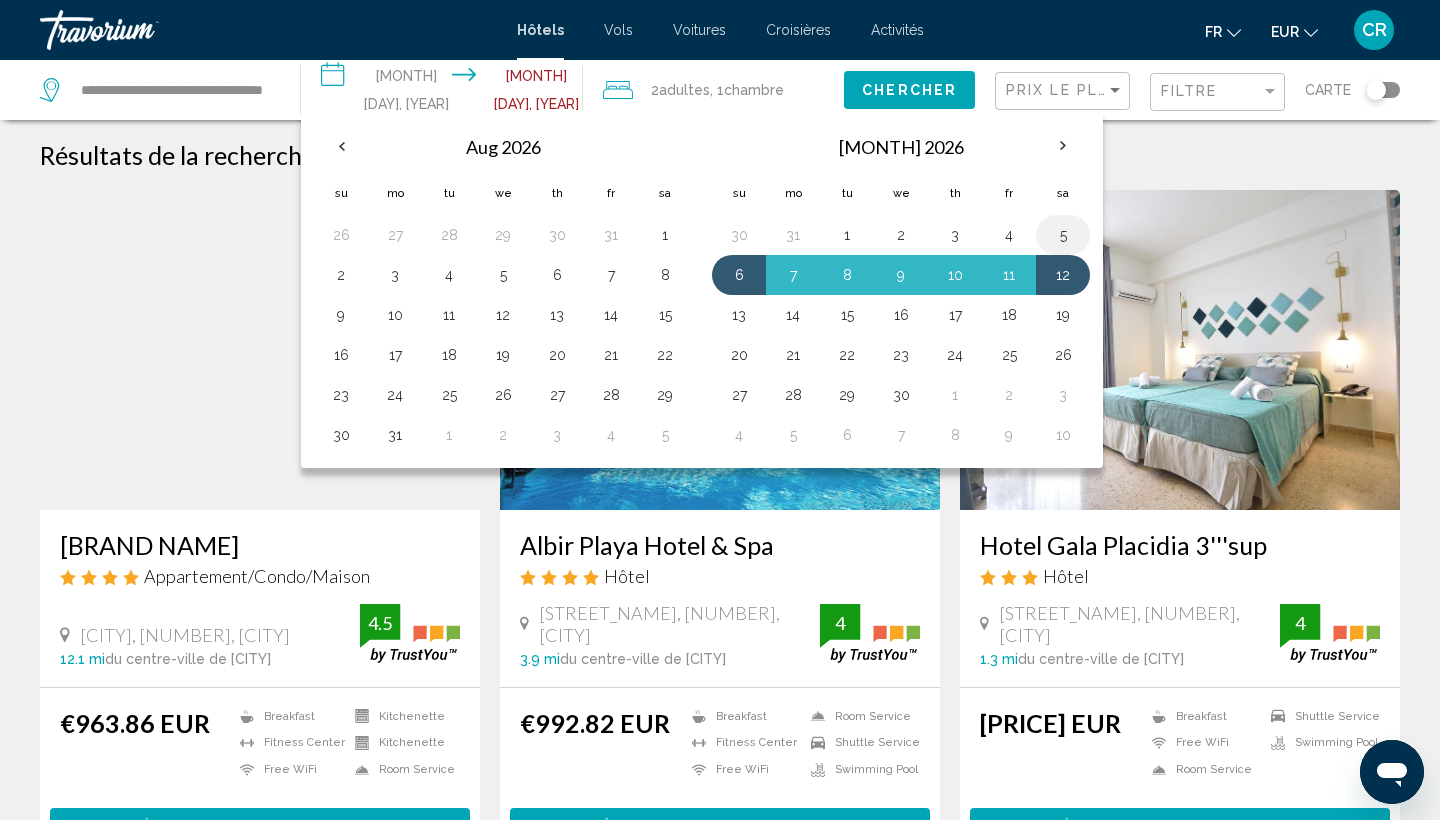 click on "5" at bounding box center [1063, 235] 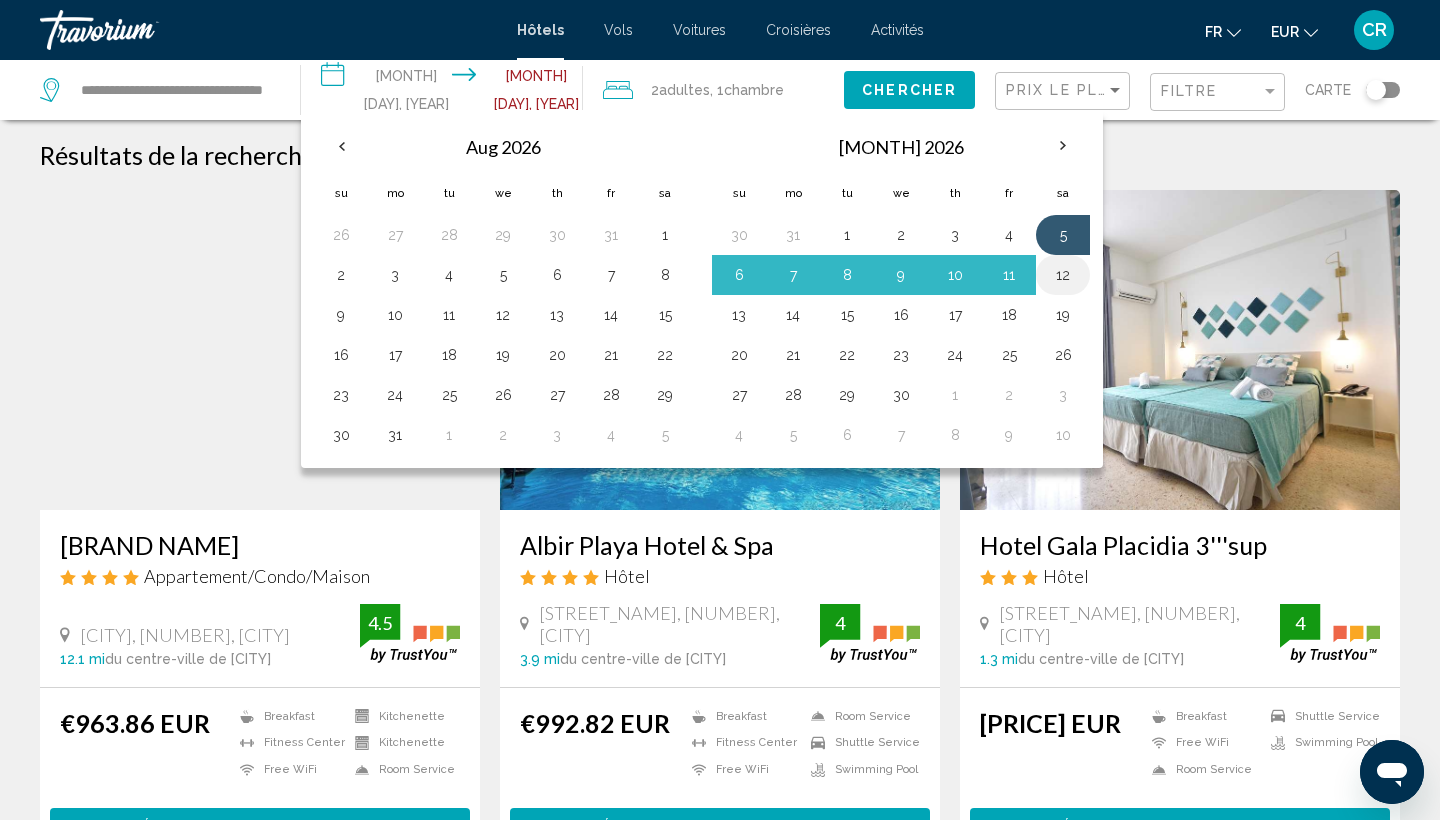 click on "12" at bounding box center (1063, 235) 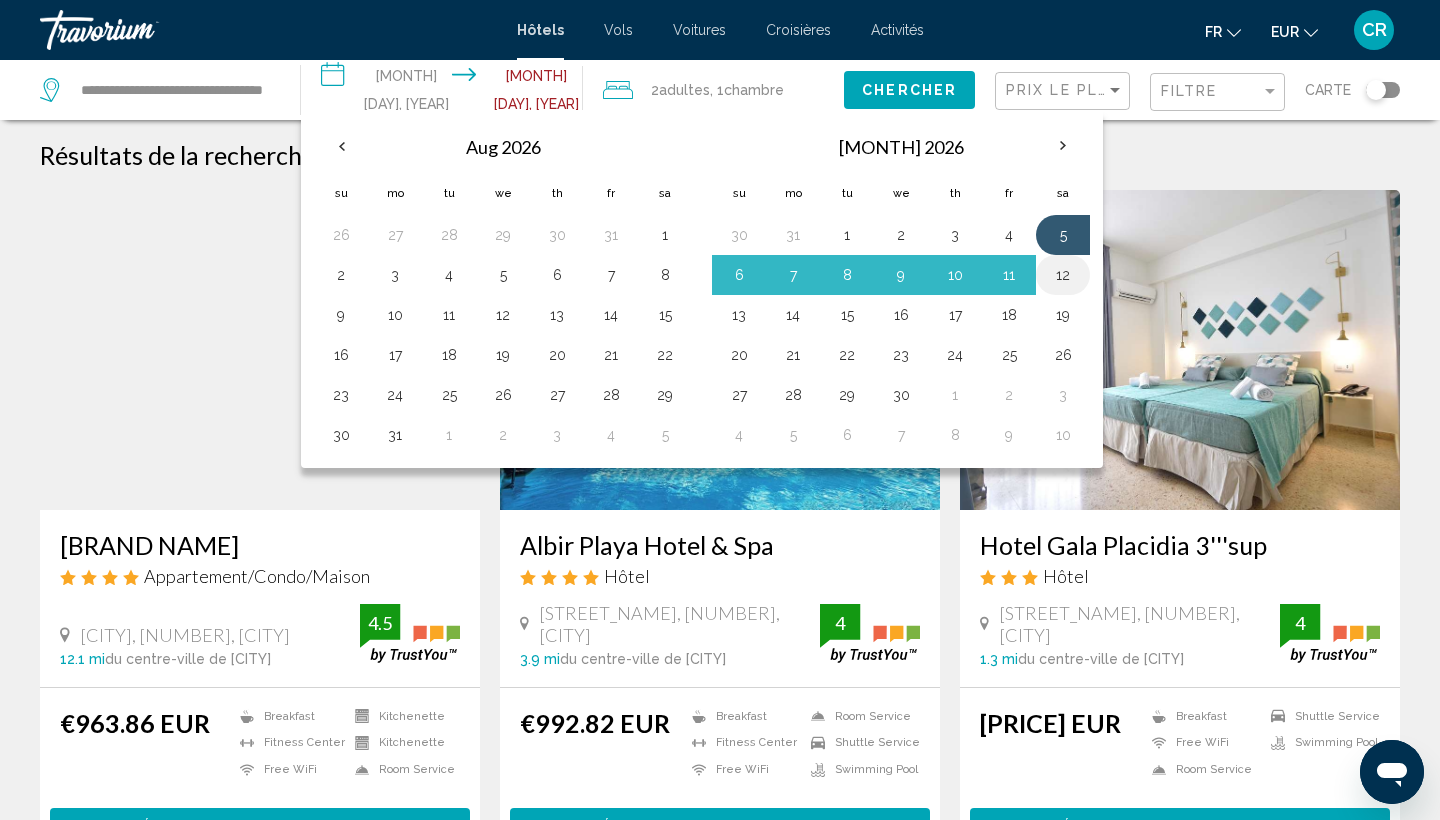 click on "12" at bounding box center (1063, 275) 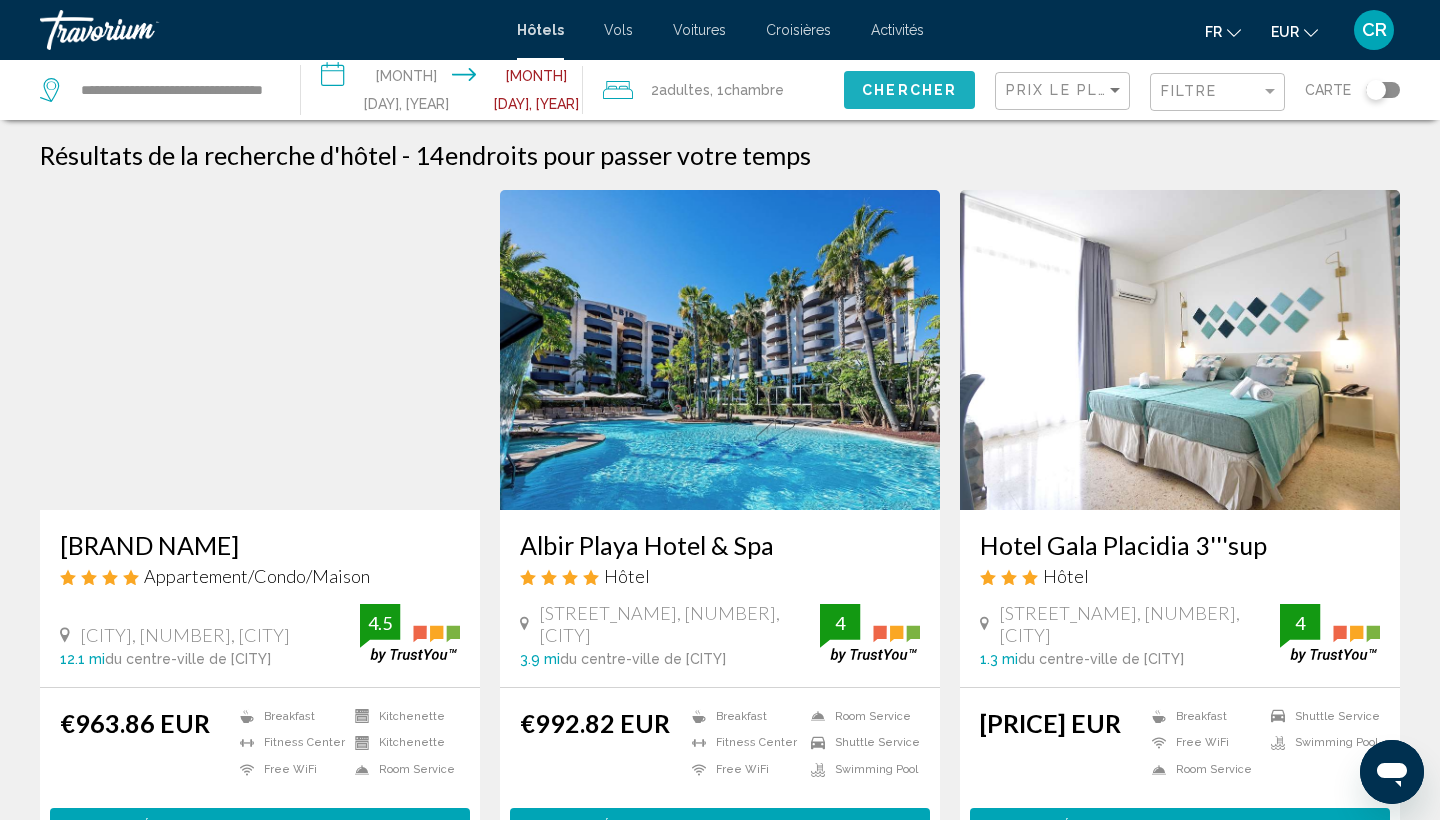 click on "Chercher" at bounding box center (909, 89) 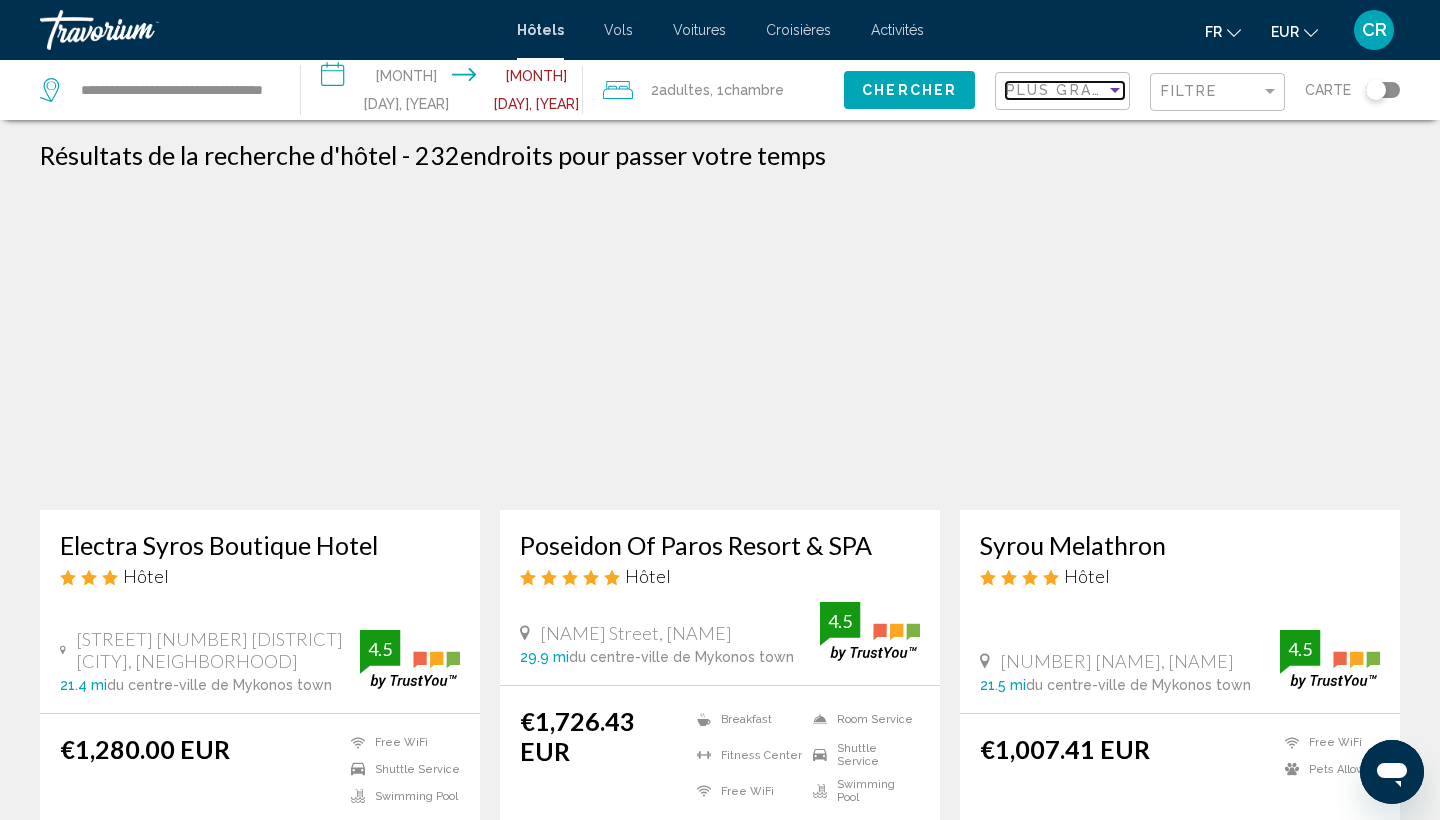 click on "Plus grandes économies" at bounding box center (1125, 90) 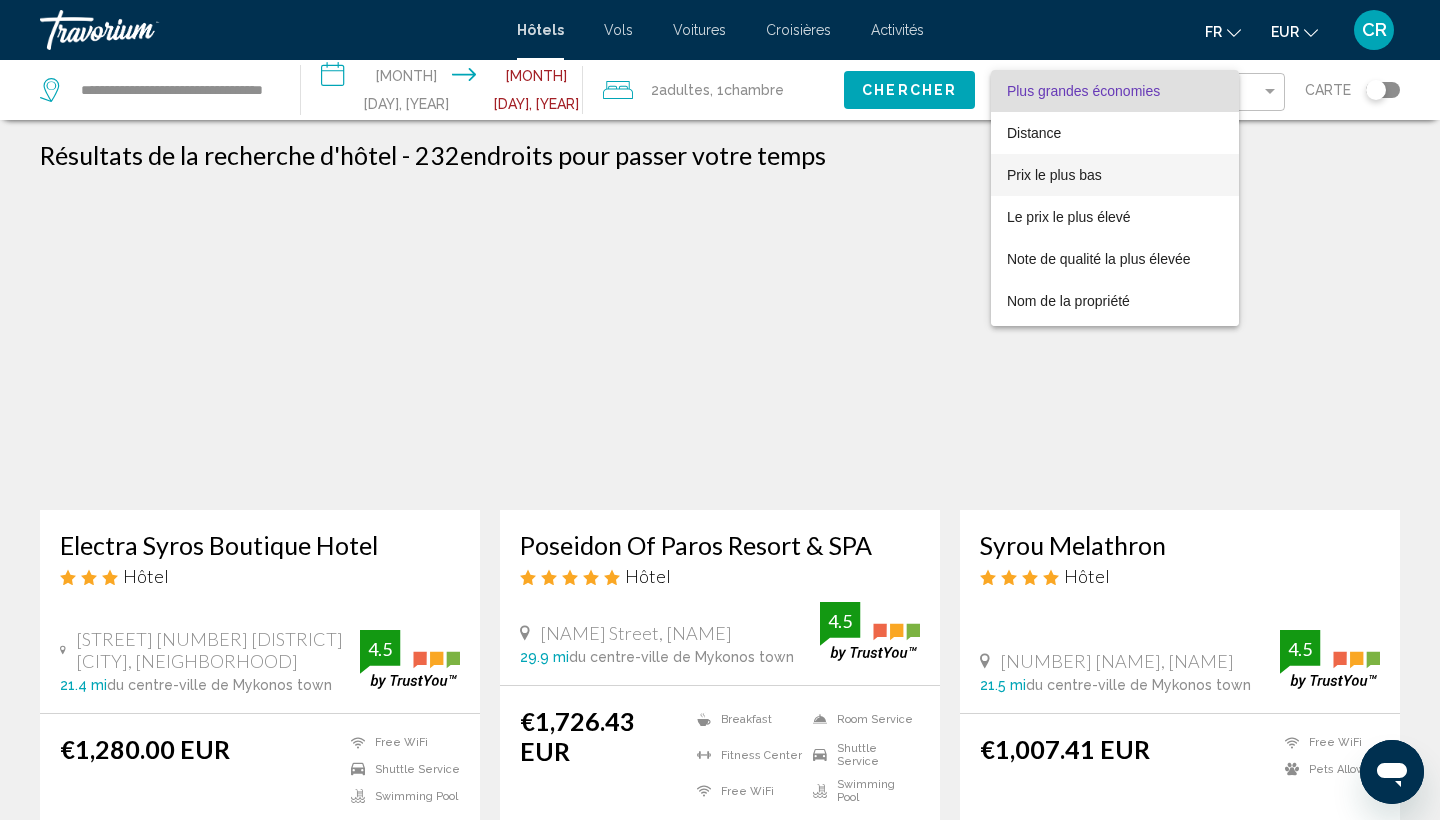 click on "Prix le plus bas" at bounding box center [1054, 175] 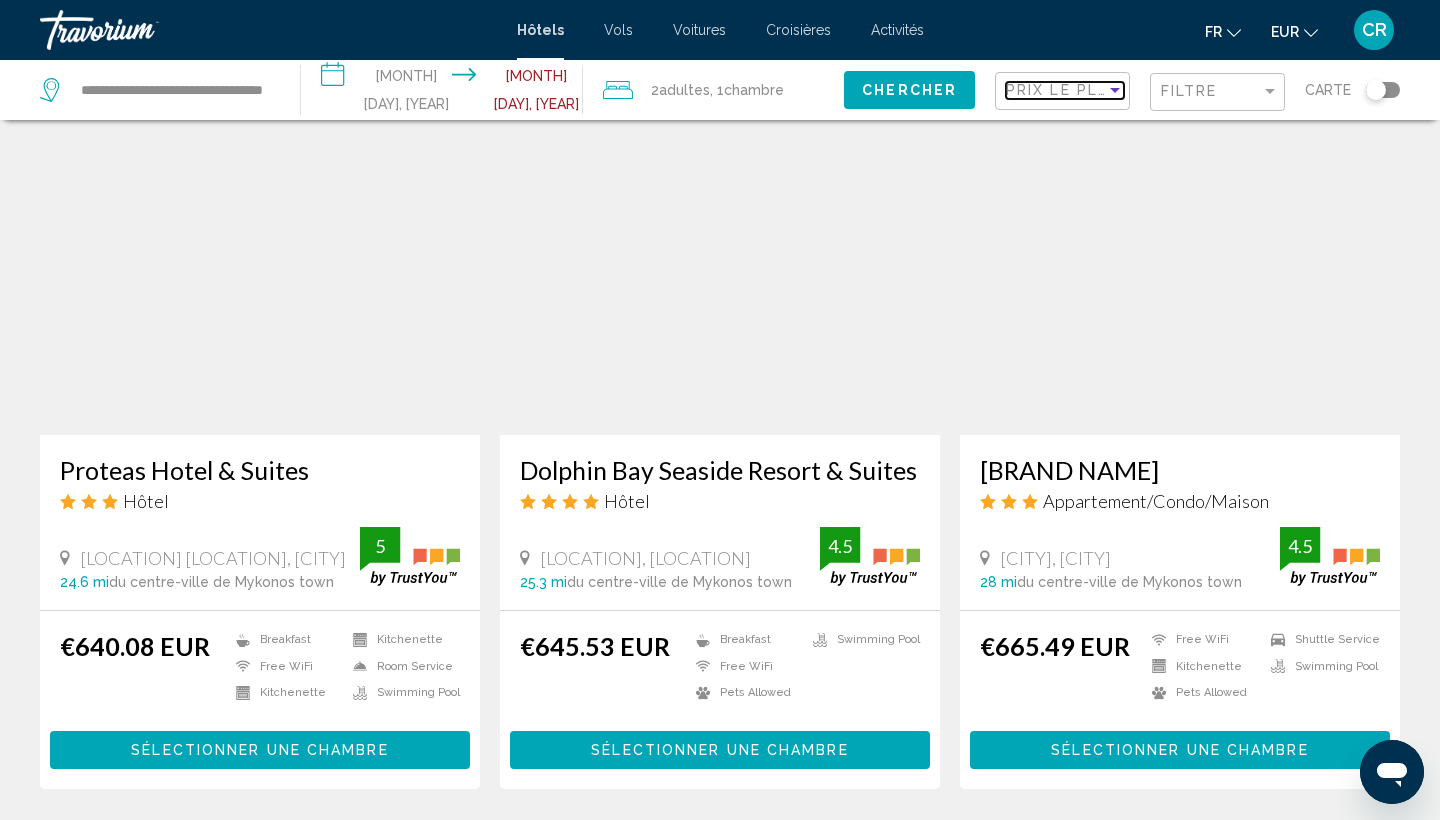 scroll, scrollTop: 790, scrollLeft: 0, axis: vertical 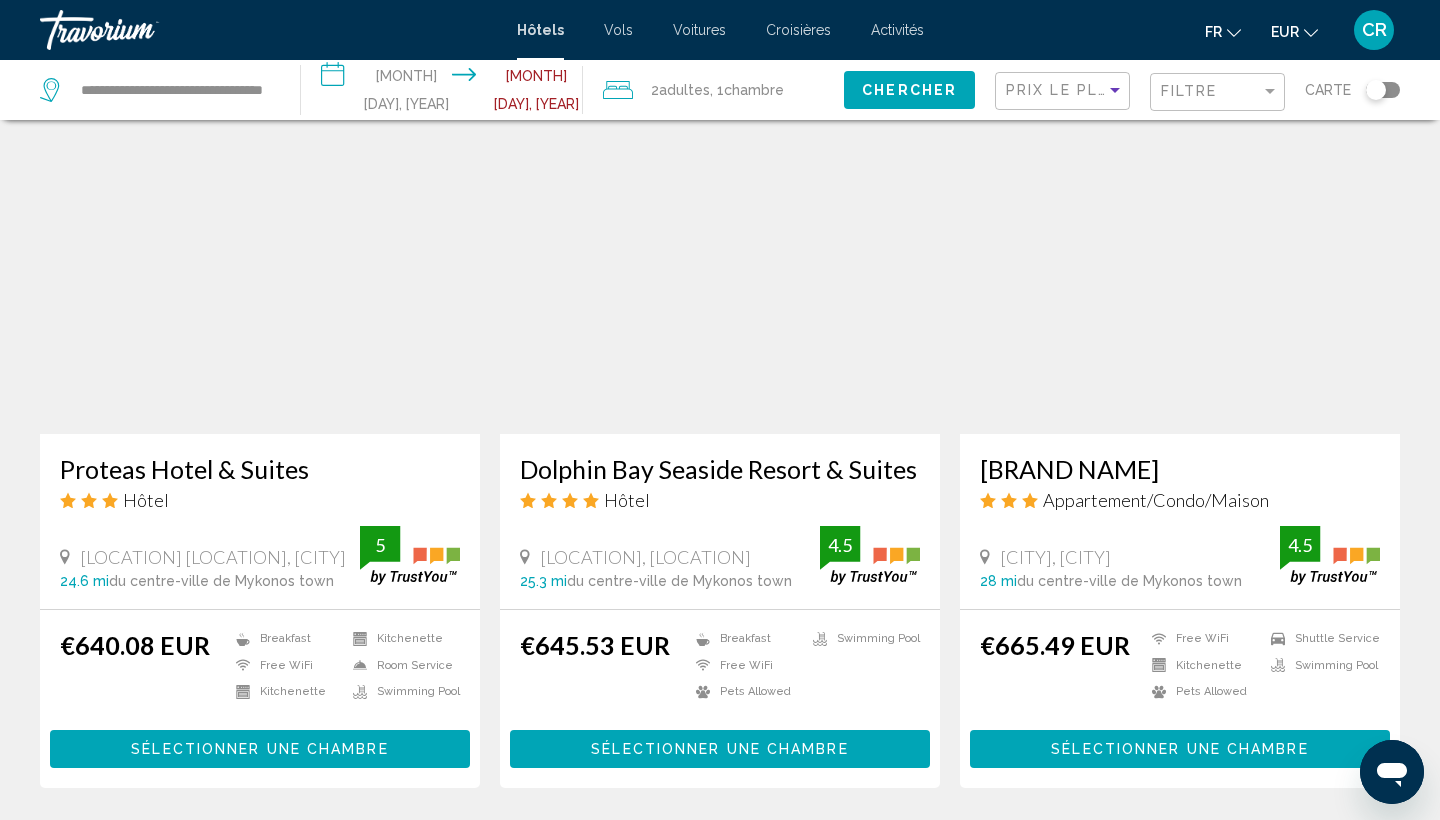 click on "[HOTEL NAME]
Hôtel
[CITY], [CITY] [DISTANCE]  du centre-ville de [CITY] de l'hôtel [RATING] €[PRICE] [CURRENCY]
[MEAL]
Free WiFi
Pets Allowed
Swimming Pool  [RATING] Sélectionner une chambre" at bounding box center [720, 451] 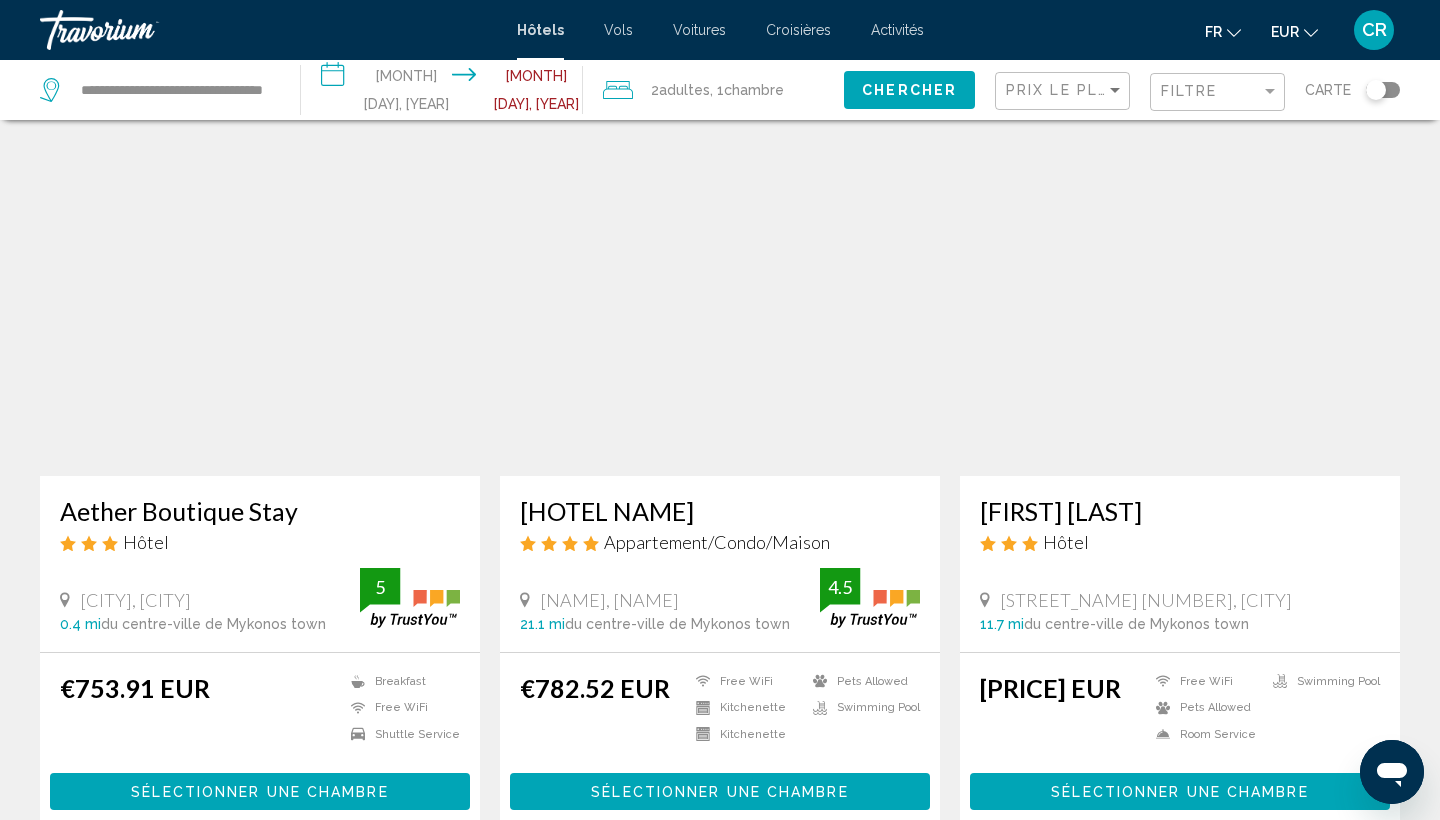 scroll, scrollTop: 2185, scrollLeft: 0, axis: vertical 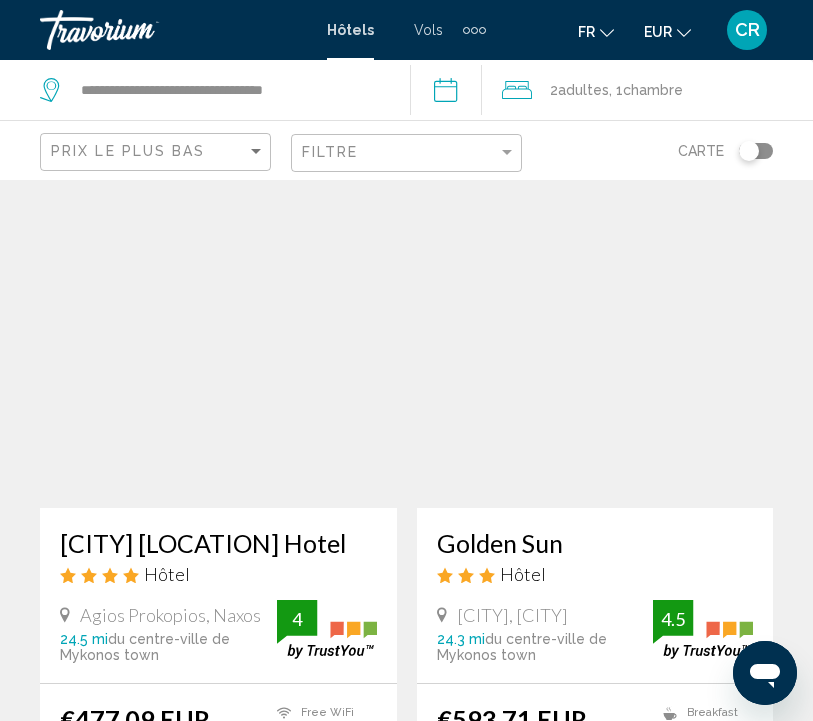click on "Golden Sun" at bounding box center (595, 543) 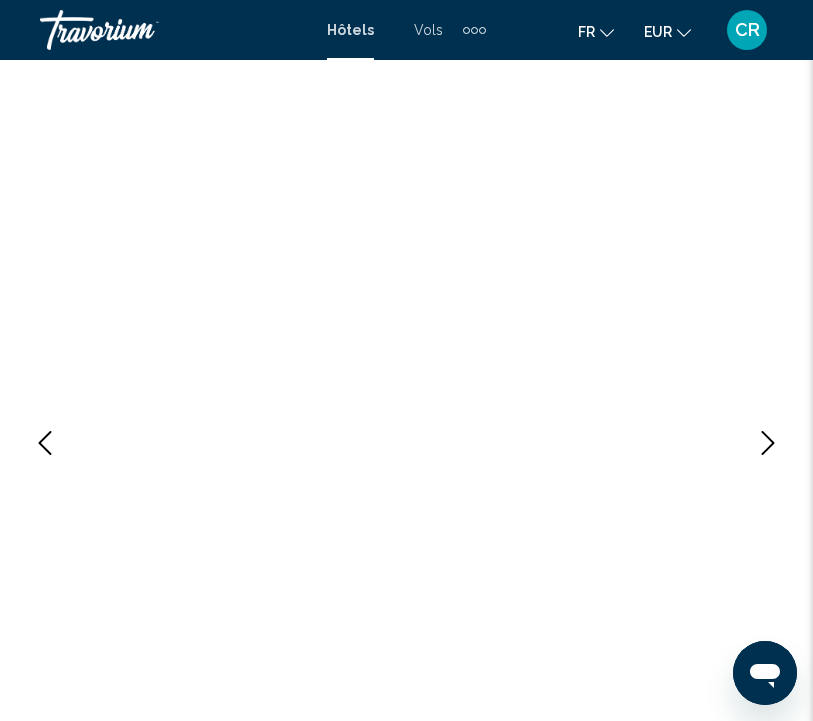 scroll, scrollTop: 0, scrollLeft: 0, axis: both 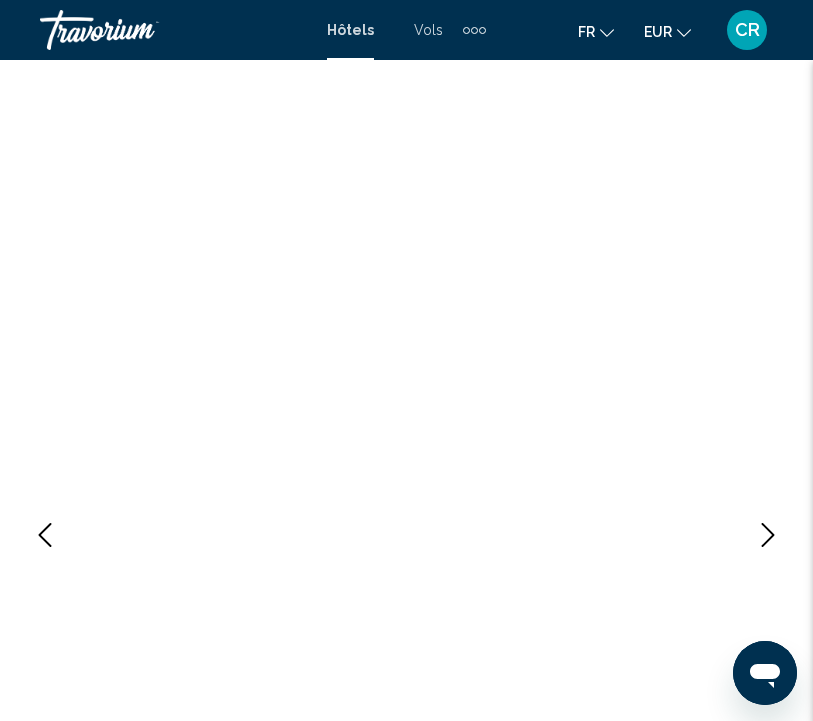 click at bounding box center [768, 535] 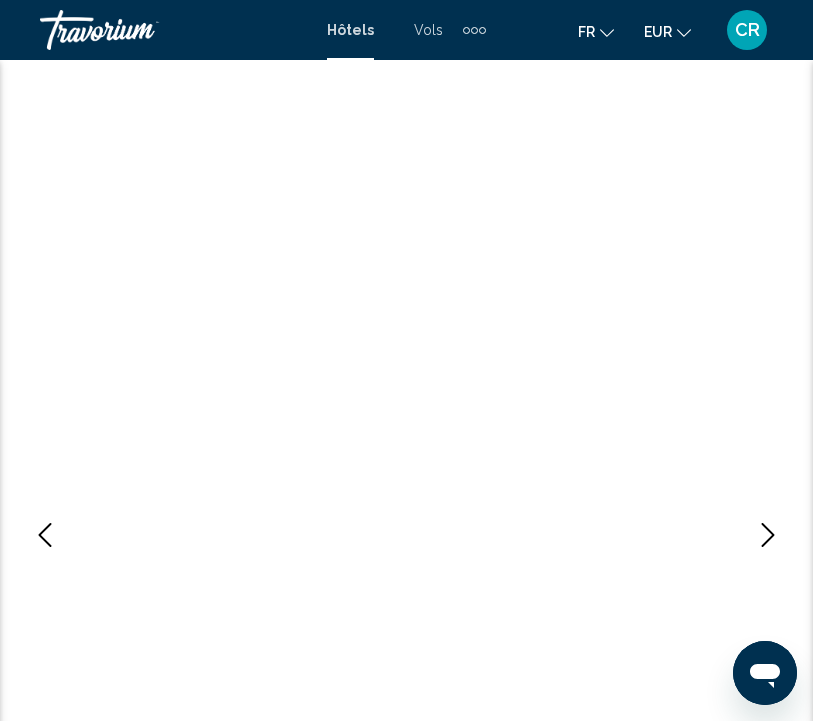 click at bounding box center (768, 535) 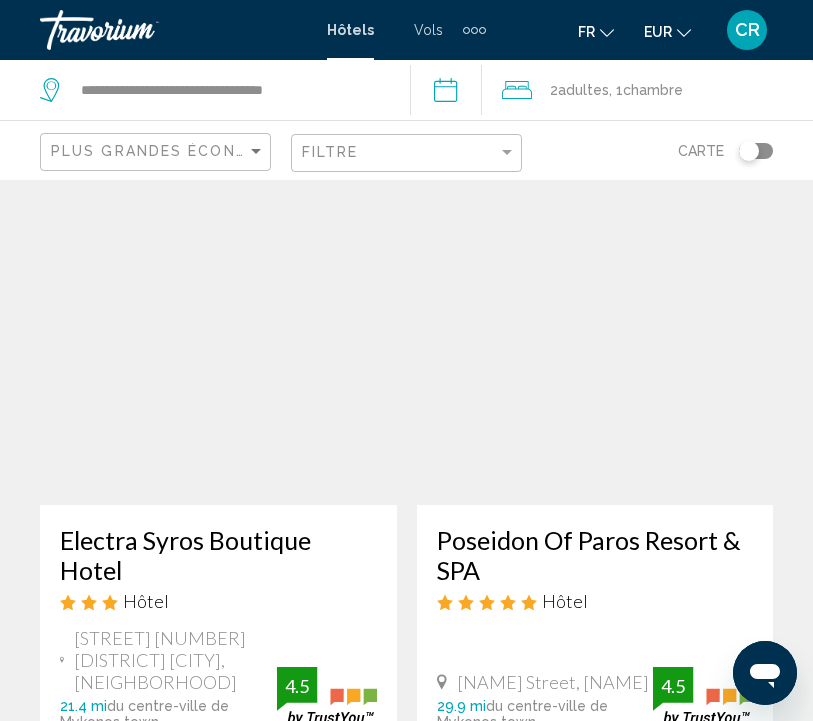 scroll, scrollTop: 99, scrollLeft: 0, axis: vertical 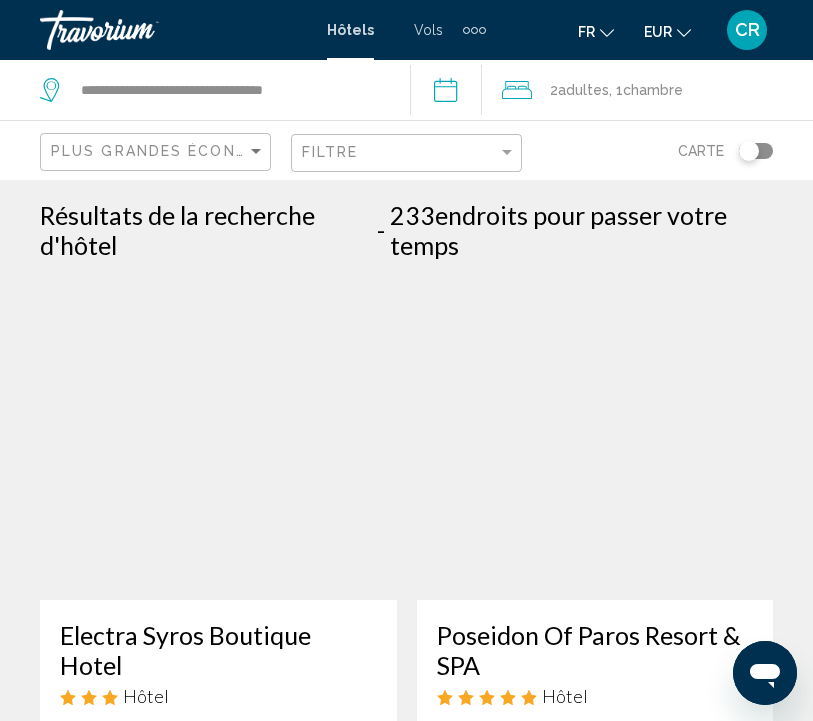 click on "Plus grandes économies" at bounding box center [158, 152] 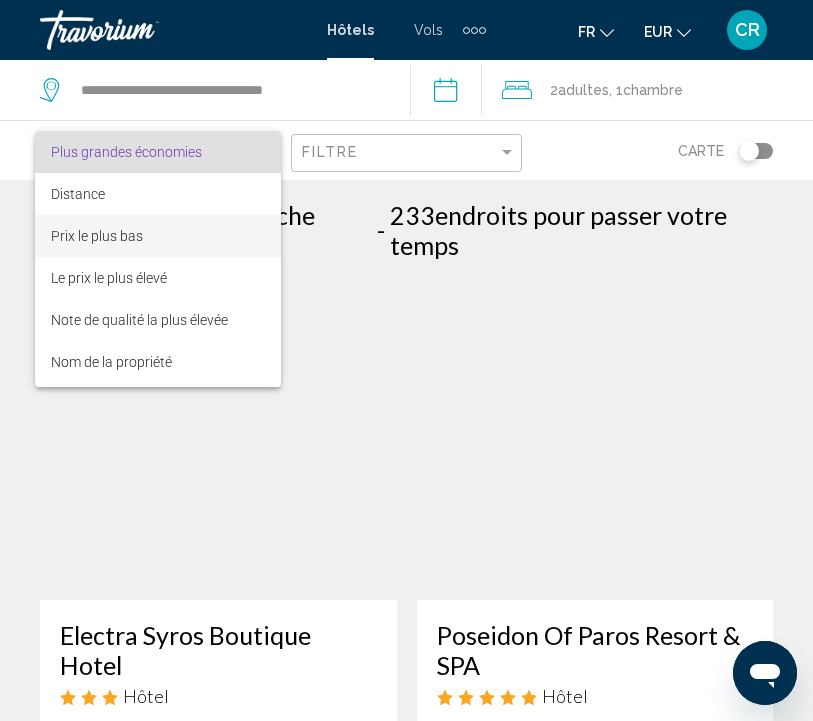 click on "Prix le plus bas" at bounding box center (158, 236) 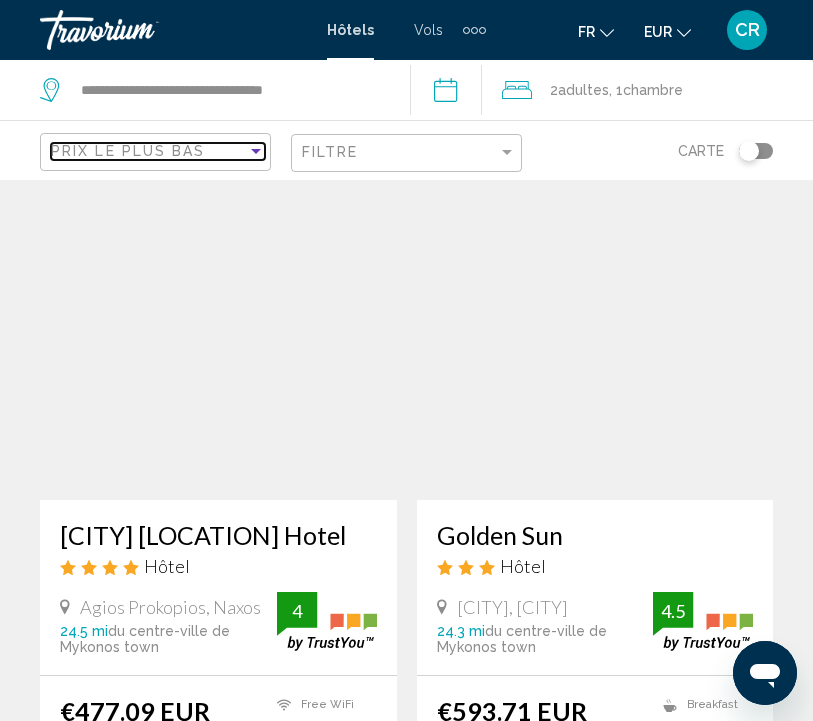 scroll, scrollTop: 102, scrollLeft: 0, axis: vertical 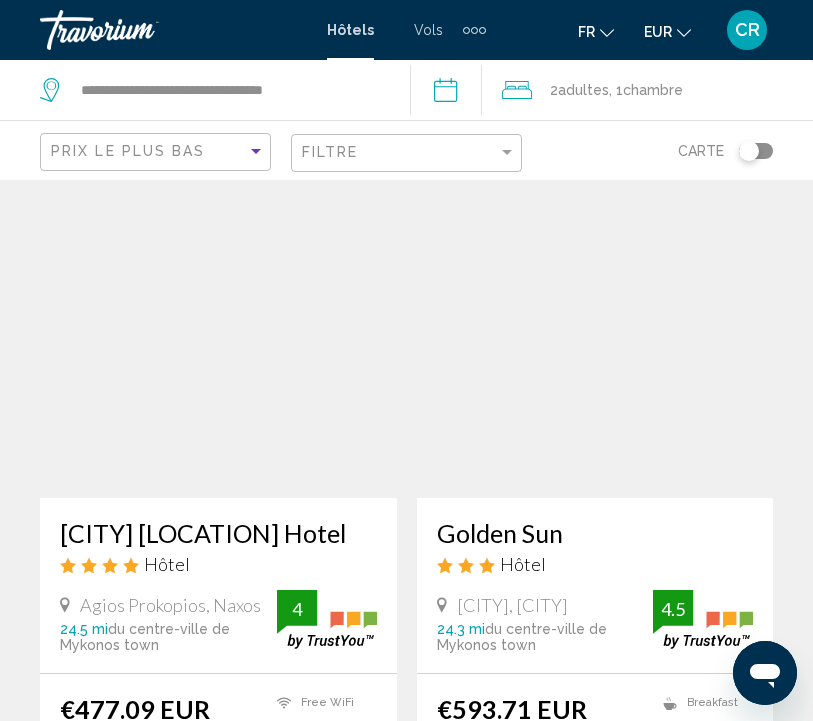 click at bounding box center [218, 338] 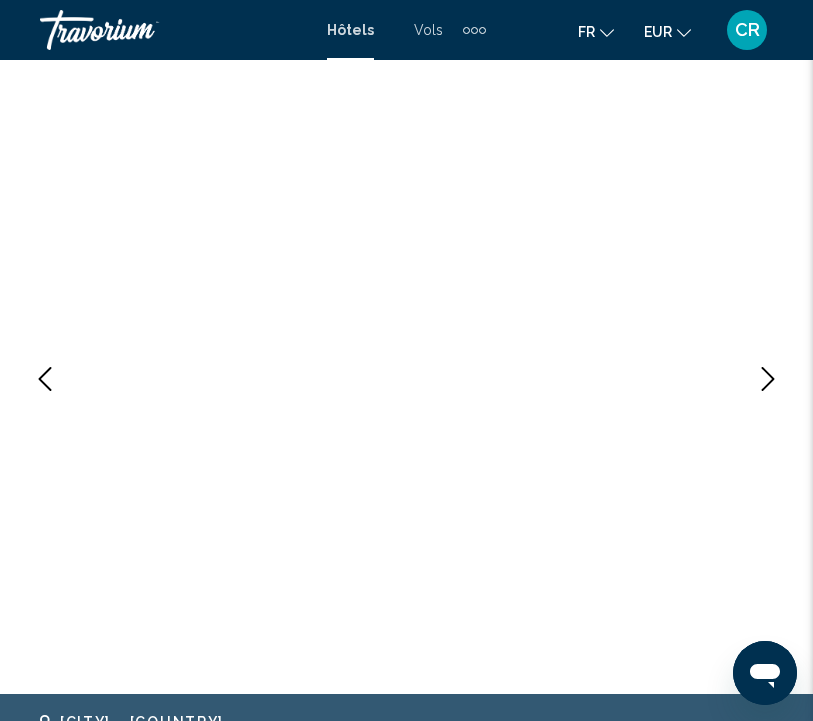 scroll, scrollTop: 158, scrollLeft: 0, axis: vertical 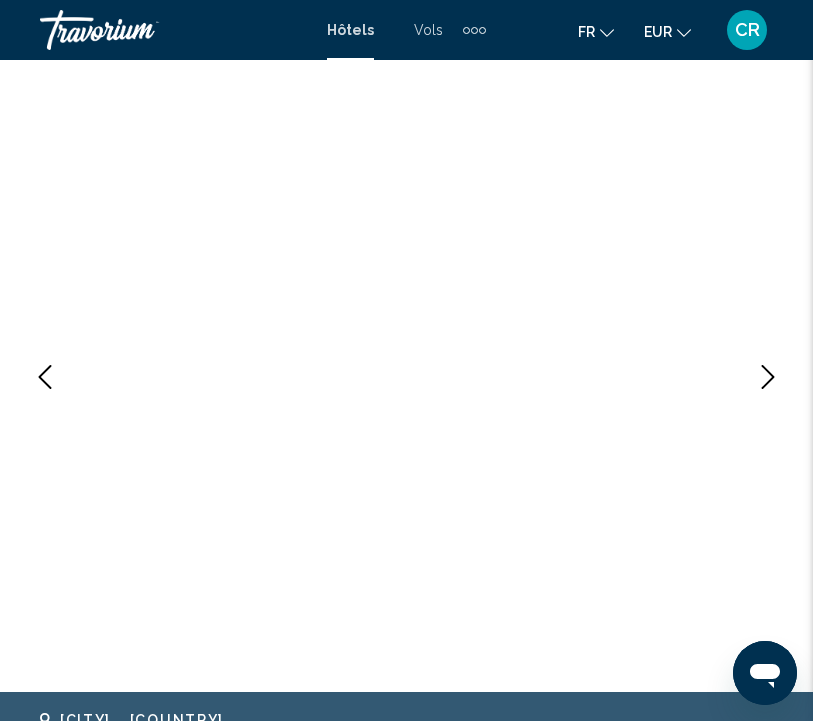click at bounding box center (768, 377) 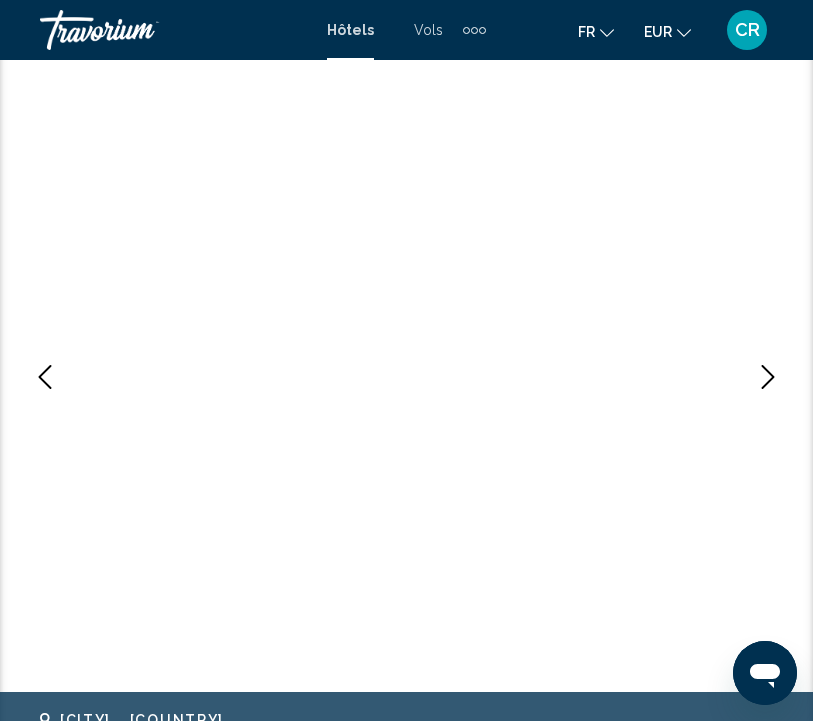 click at bounding box center (768, 377) 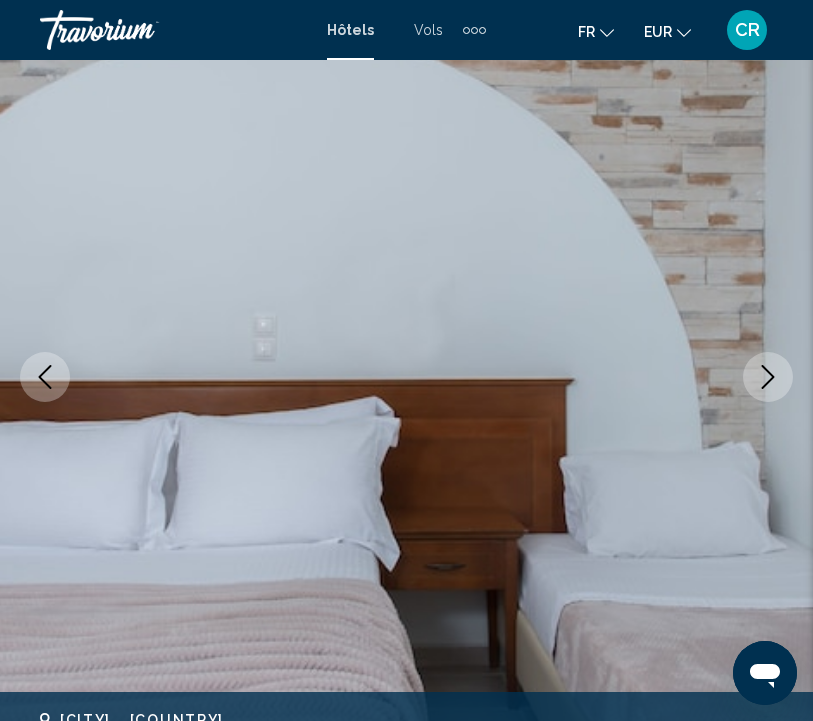 click at bounding box center (768, 377) 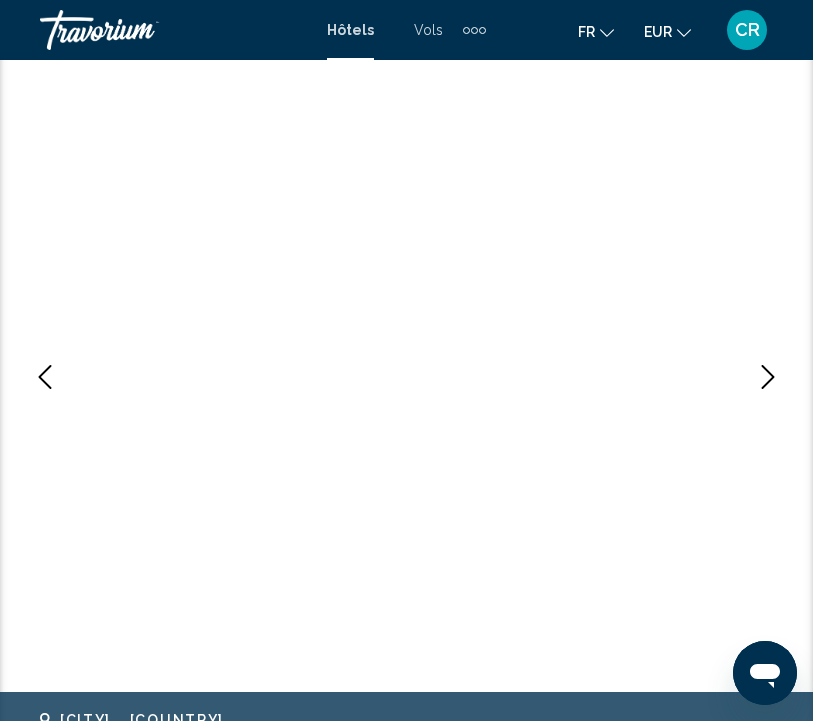 click at bounding box center (768, 377) 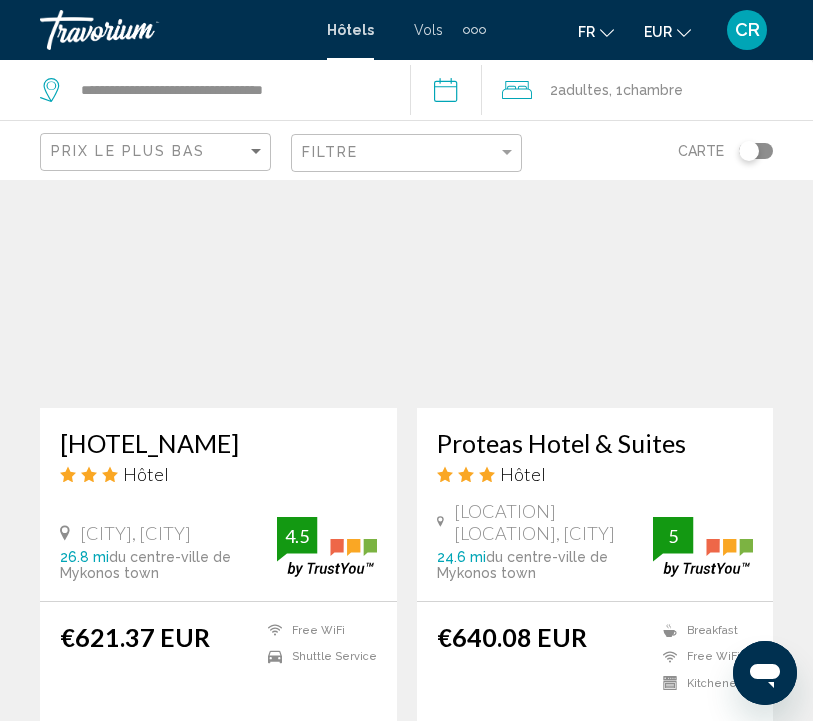 scroll, scrollTop: 915, scrollLeft: 0, axis: vertical 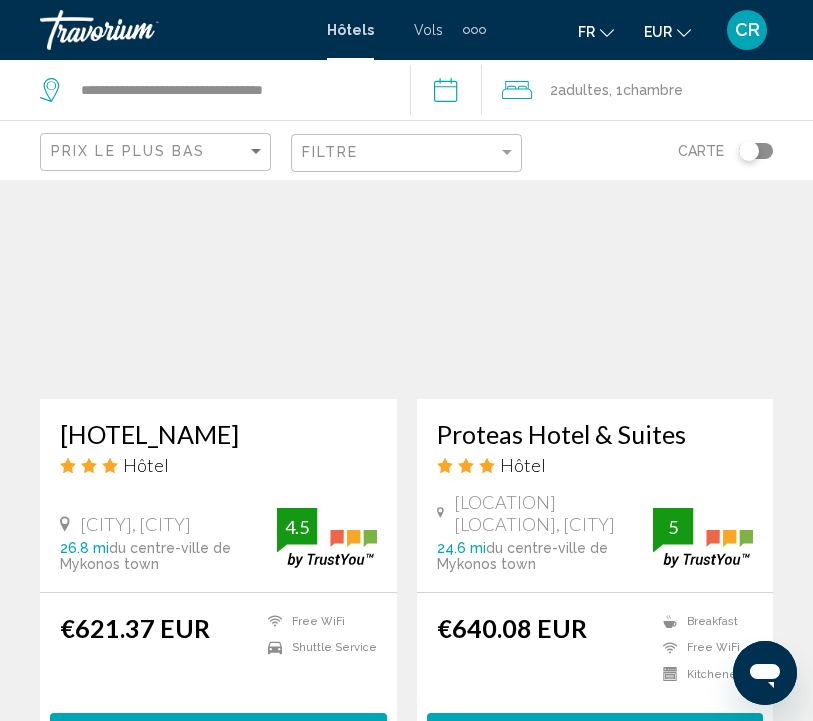 click on "fr
English Español Français Italiano Português русский EUR
USD ($) MXN (Mex$) CAD (Can$) GBP (£) EUR (€) AUD (A$) NZD (NZ$) CNY (CN¥) CR Se connecter" at bounding box center (639, 30) 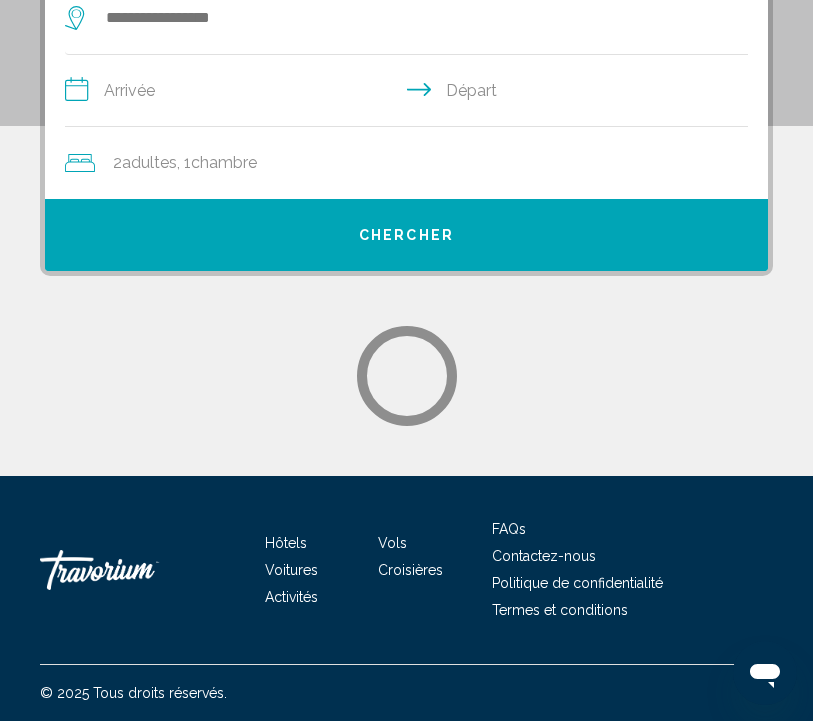 scroll, scrollTop: 0, scrollLeft: 0, axis: both 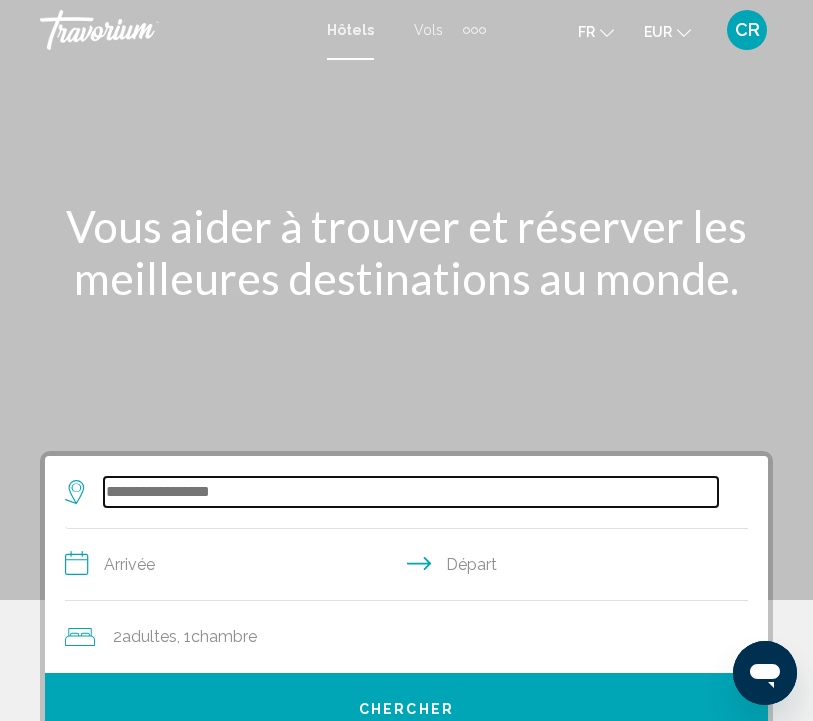 click at bounding box center [411, 492] 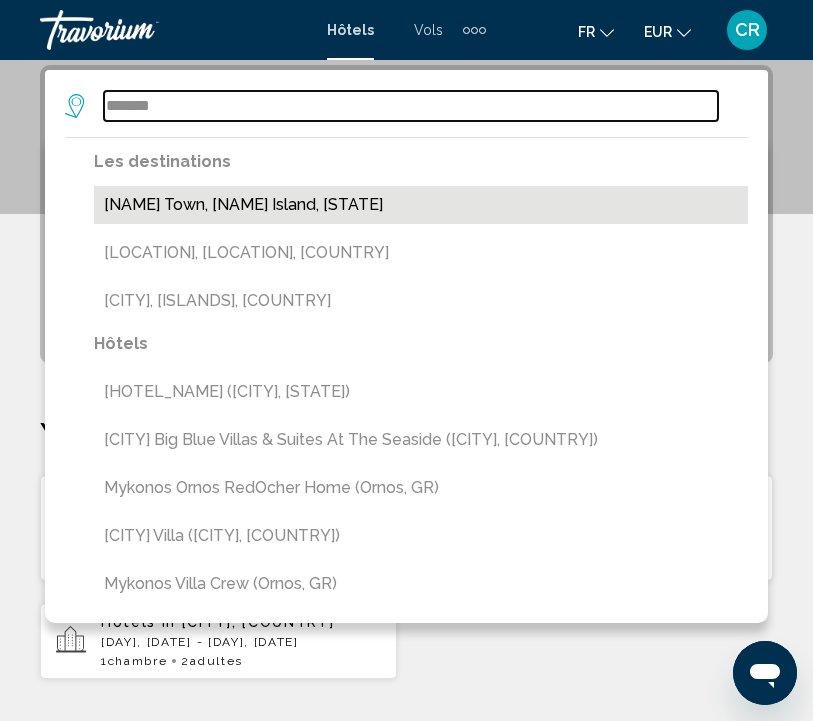 type on "*******" 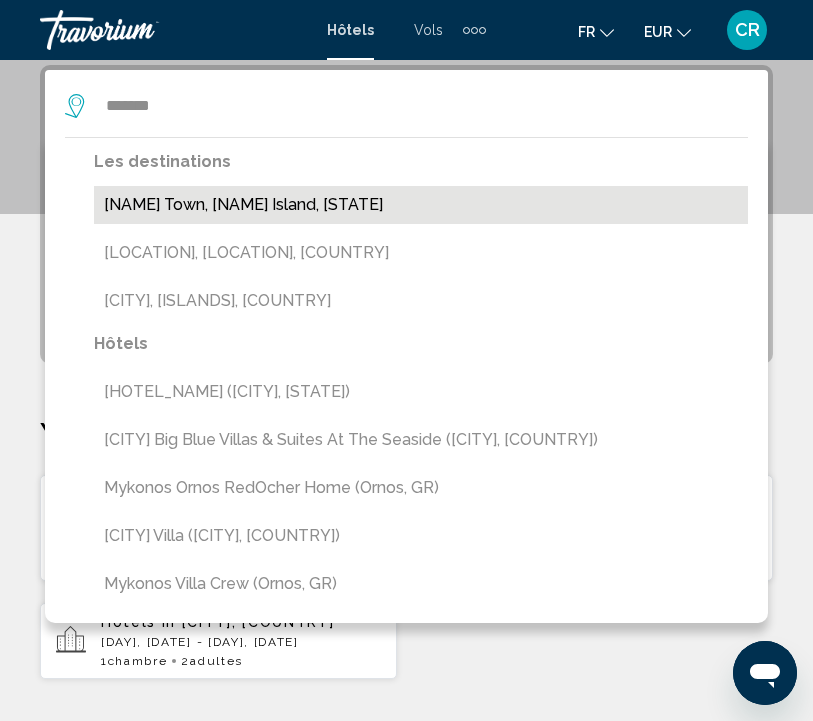 click on "[NAME] town, [NAME] Island, [STATE]" at bounding box center [421, 205] 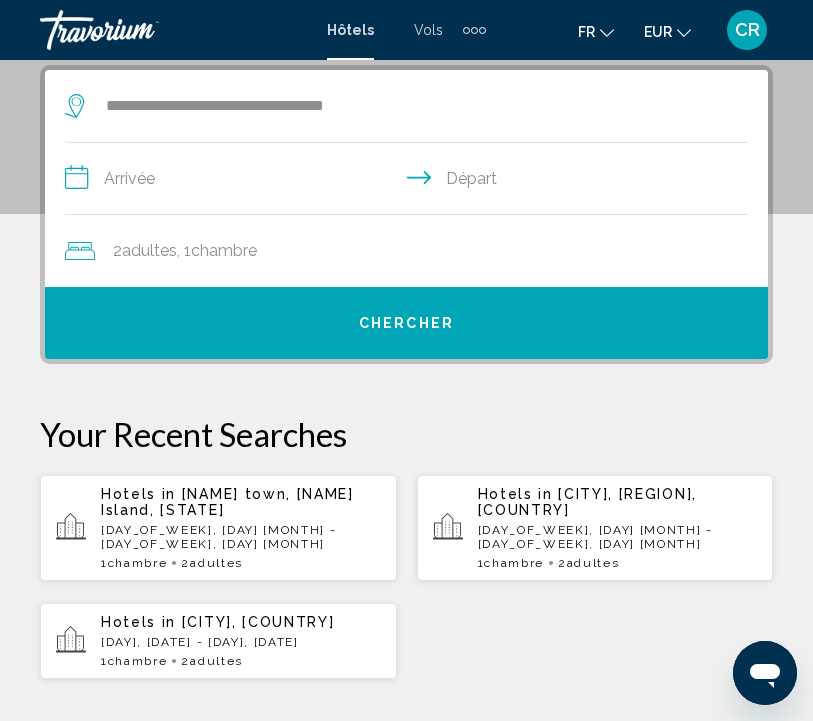 click on "**********" at bounding box center (410, 181) 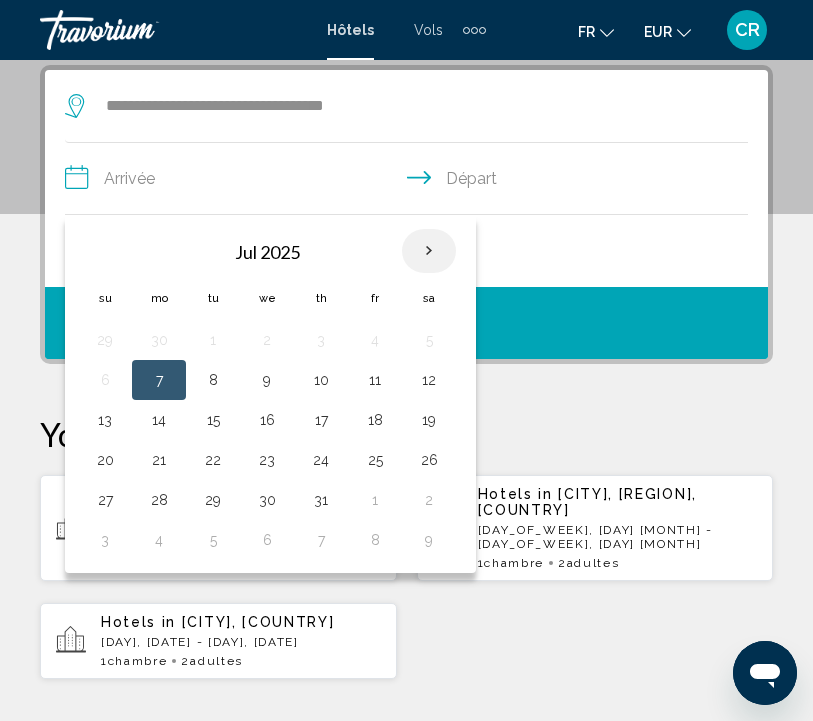 click at bounding box center [429, 251] 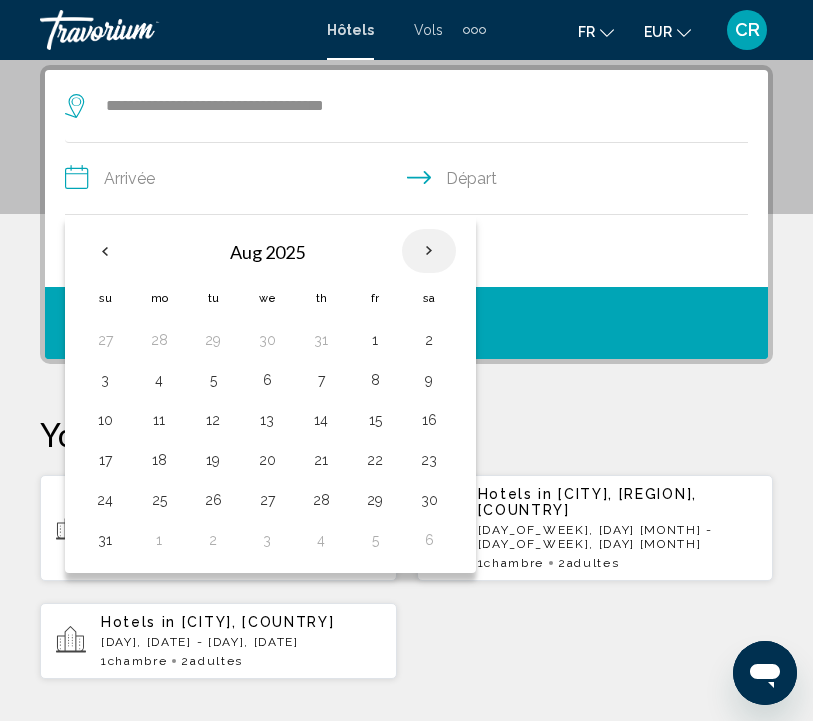 click at bounding box center [429, 251] 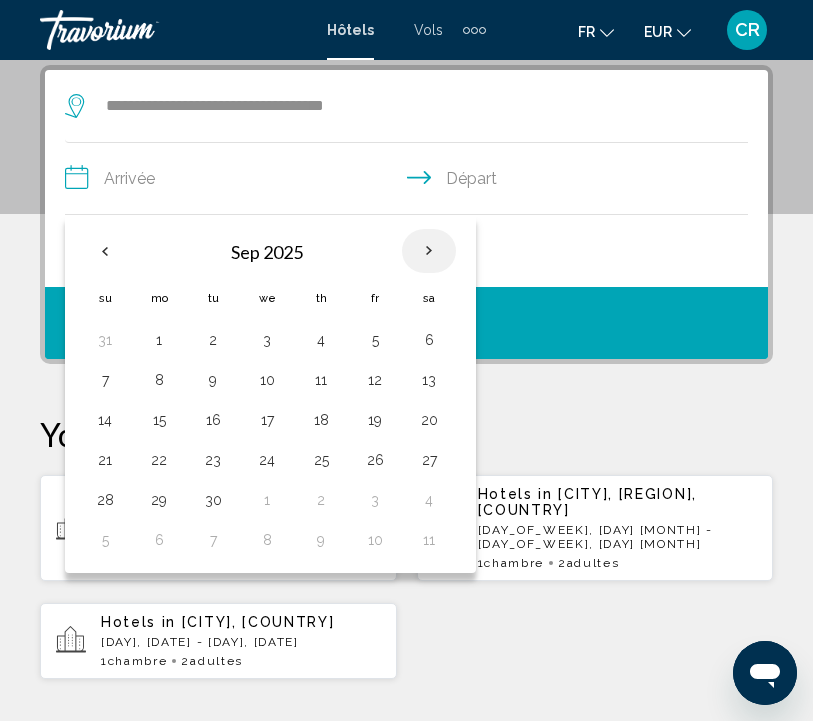click at bounding box center [429, 251] 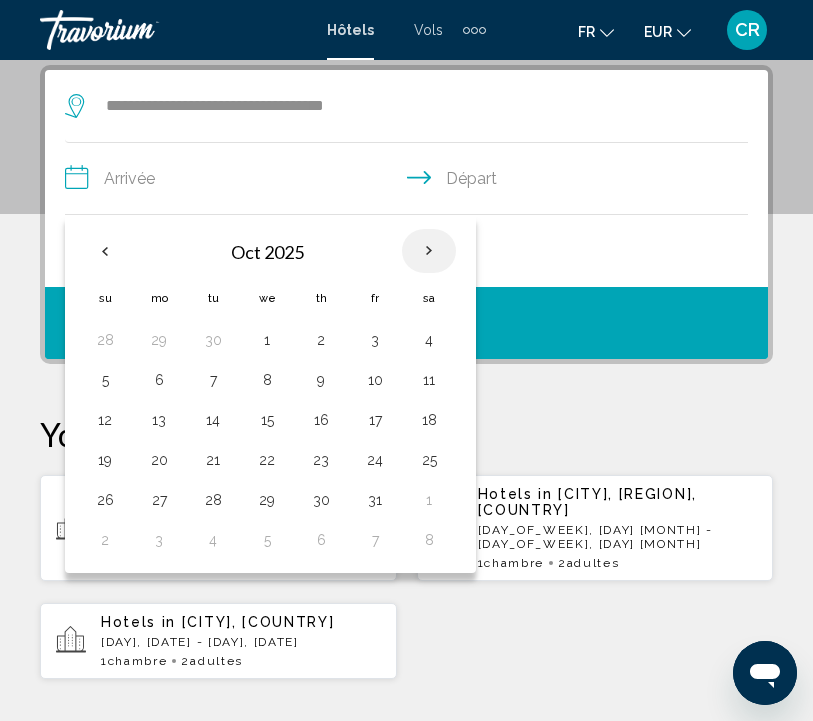click at bounding box center (429, 251) 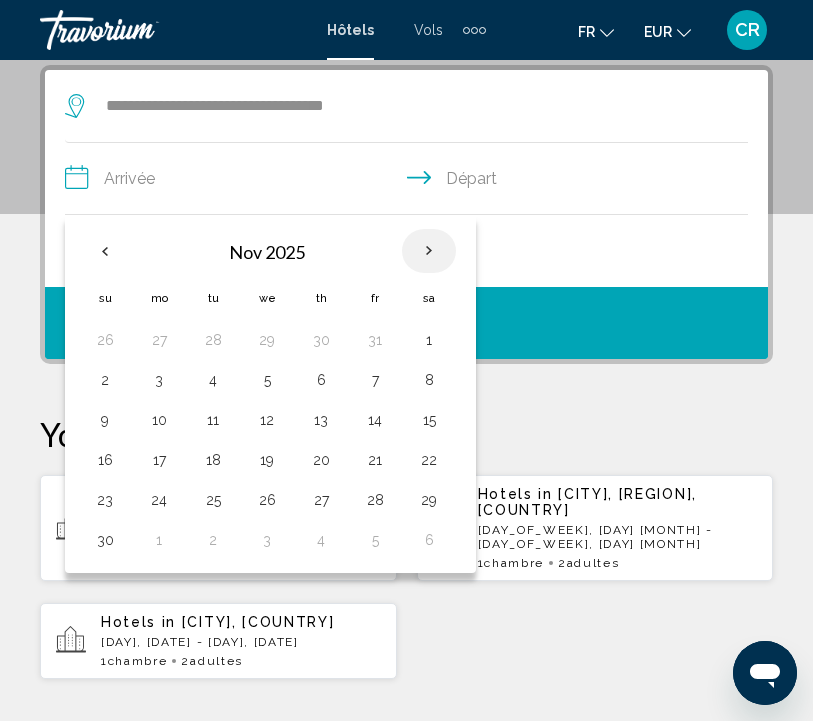 click at bounding box center (429, 251) 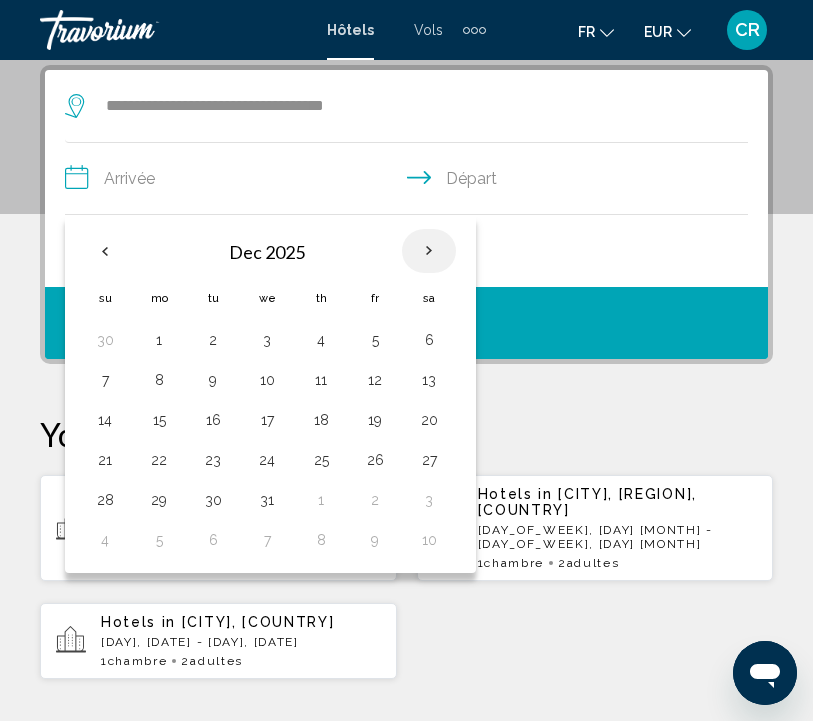 click at bounding box center (429, 251) 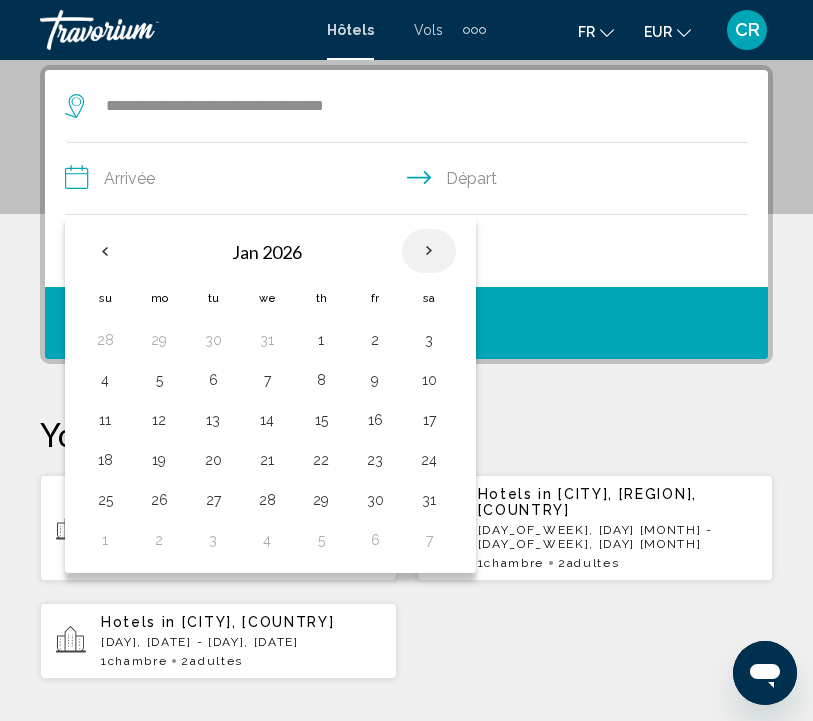 click at bounding box center [429, 251] 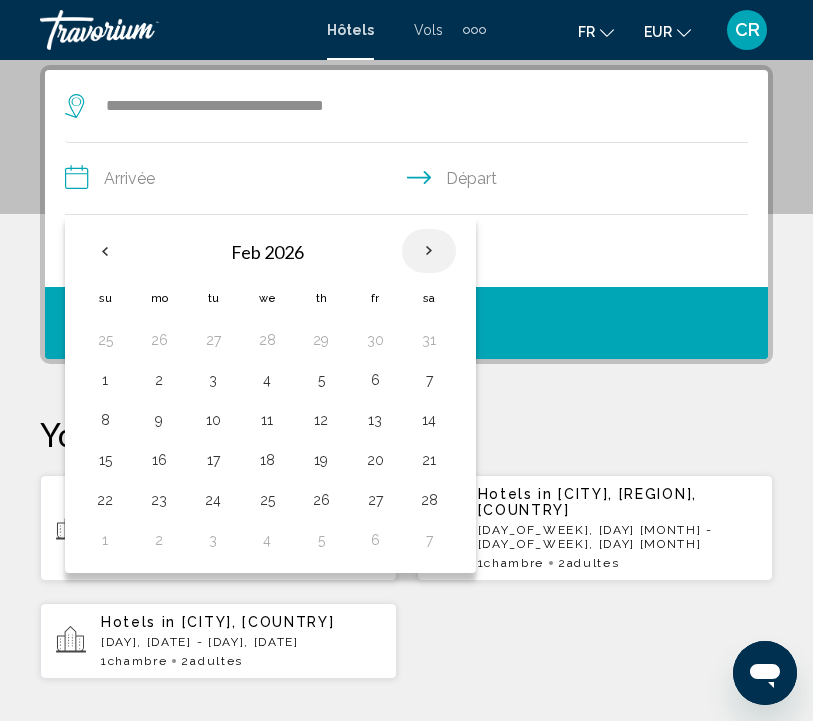 click at bounding box center [429, 251] 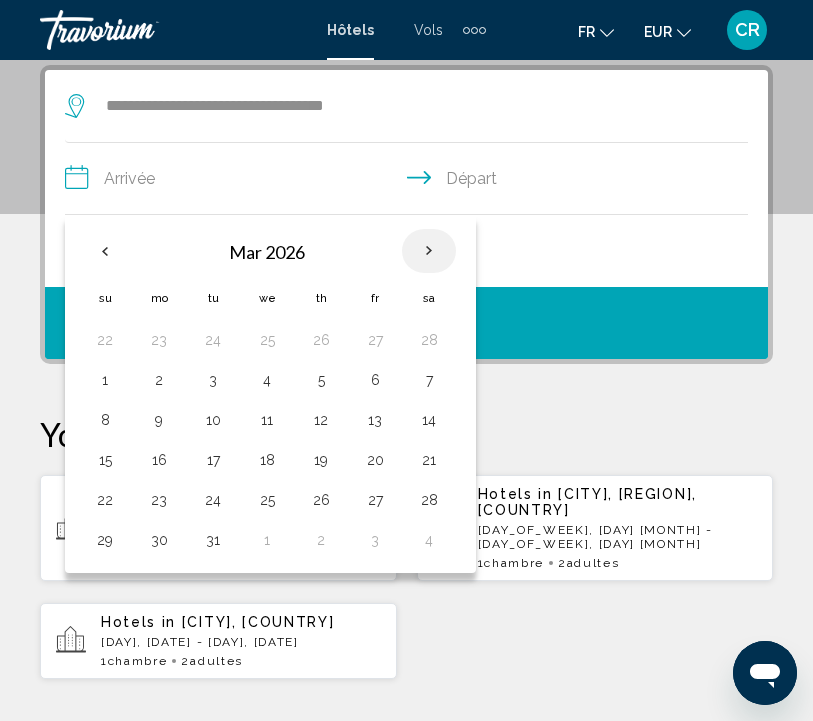 click at bounding box center (429, 251) 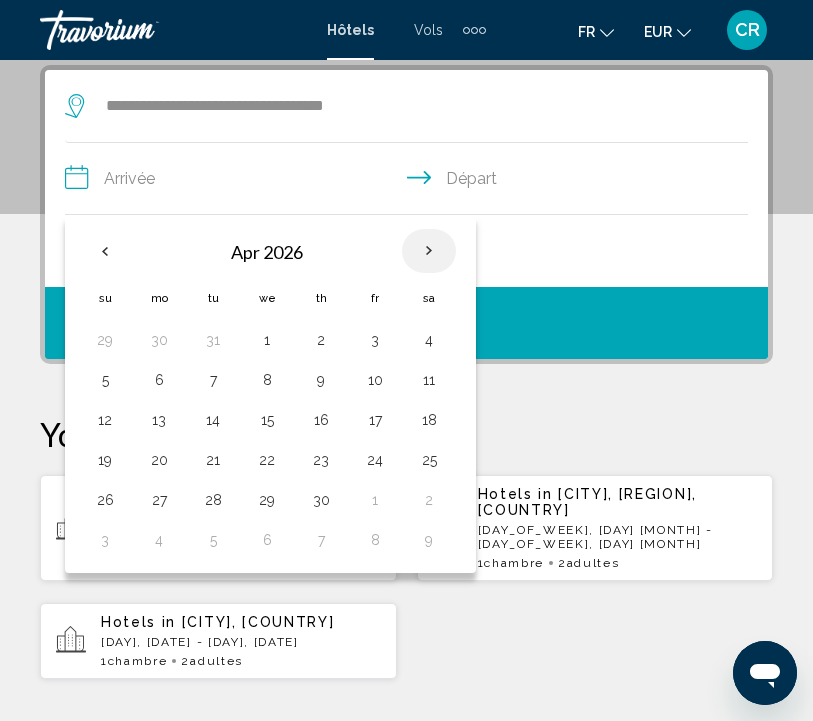 click at bounding box center (429, 251) 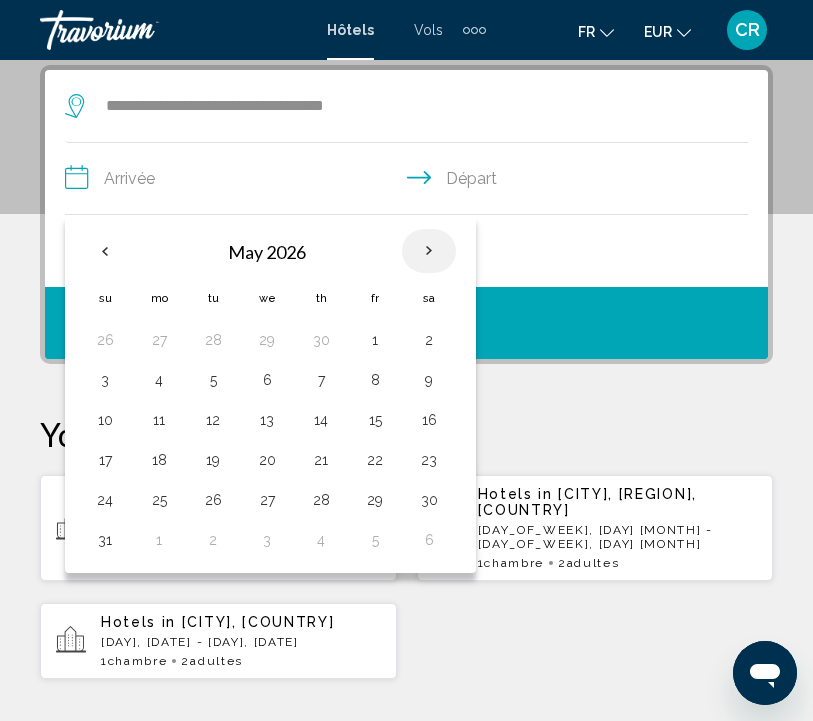 click at bounding box center (429, 251) 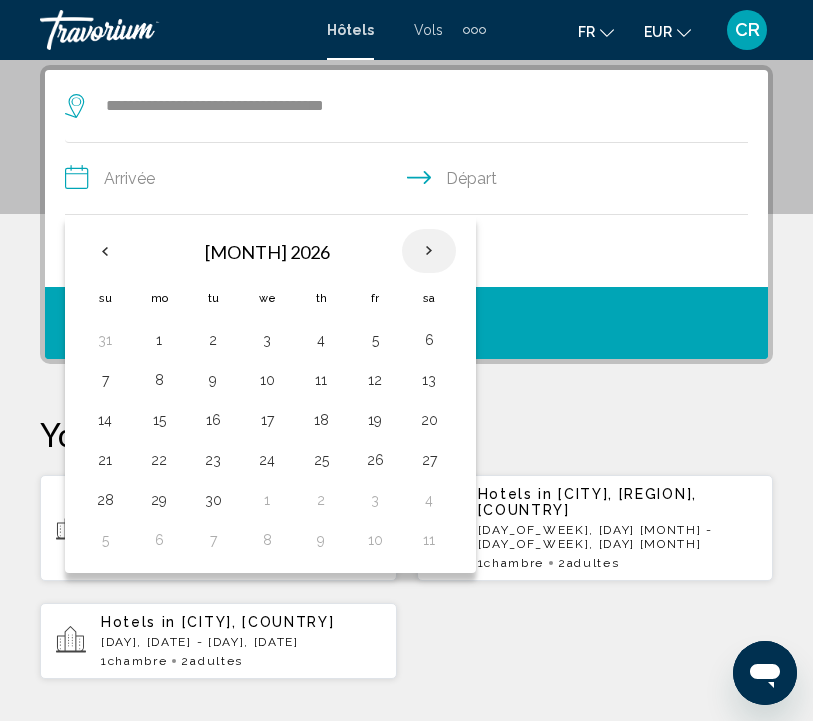 click at bounding box center (429, 251) 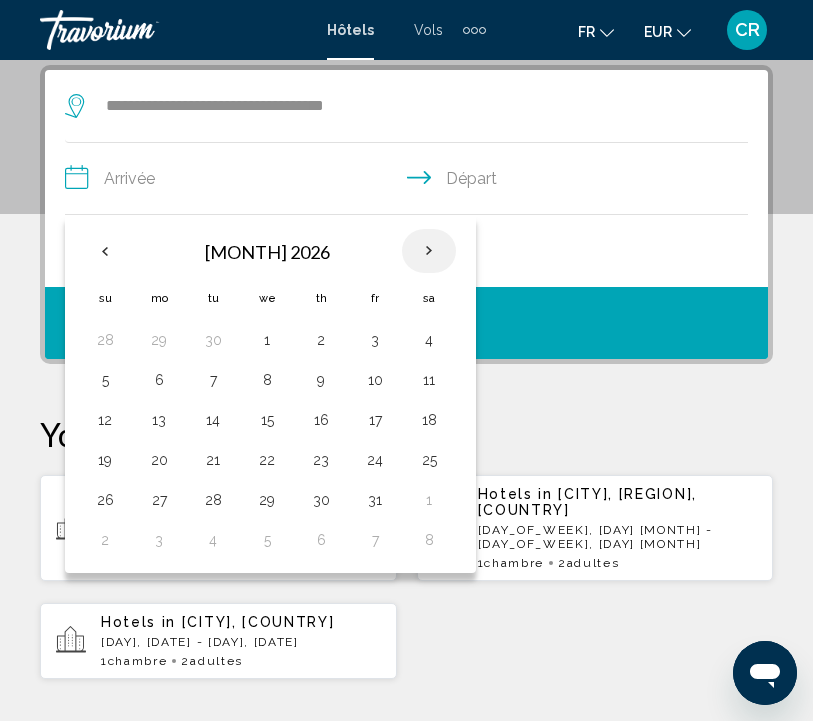 click at bounding box center [429, 251] 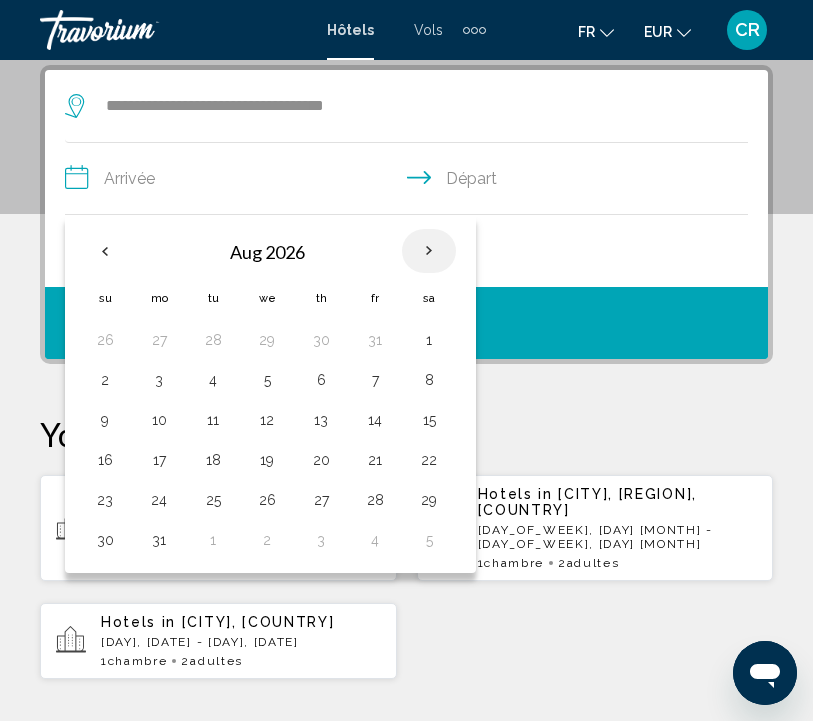click at bounding box center [429, 251] 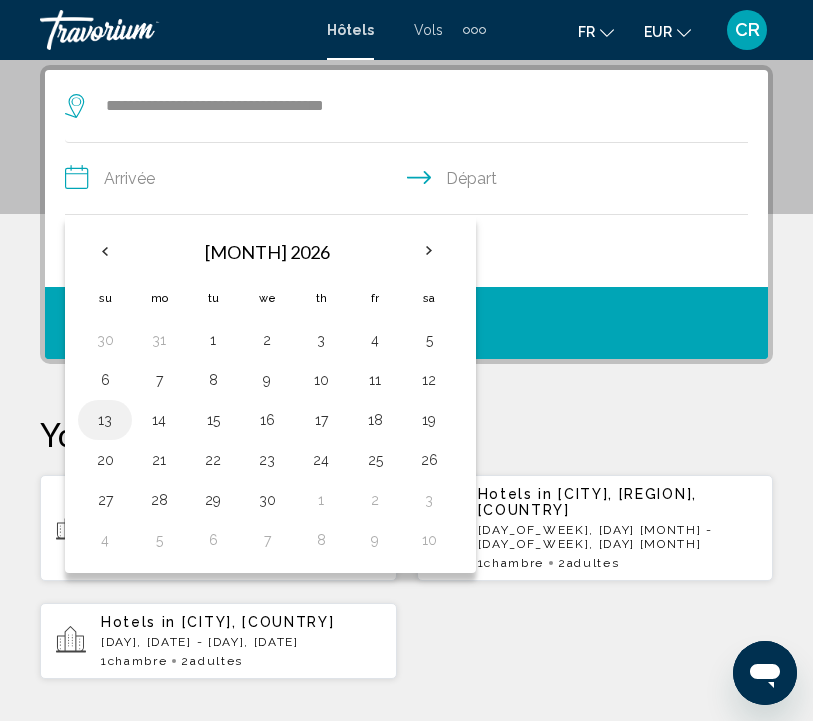 click on "13" at bounding box center [105, 340] 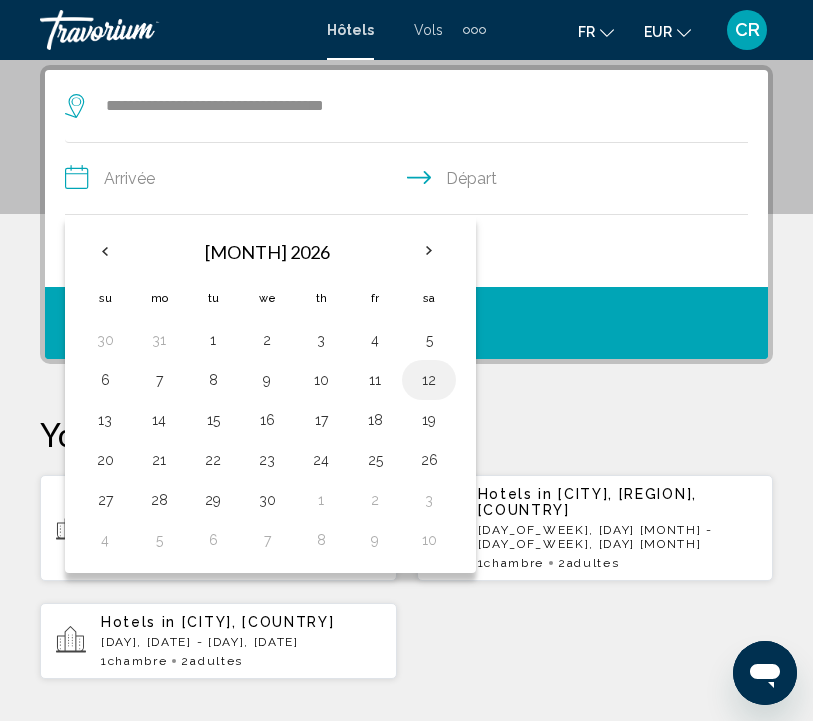 click on "12" at bounding box center [429, 380] 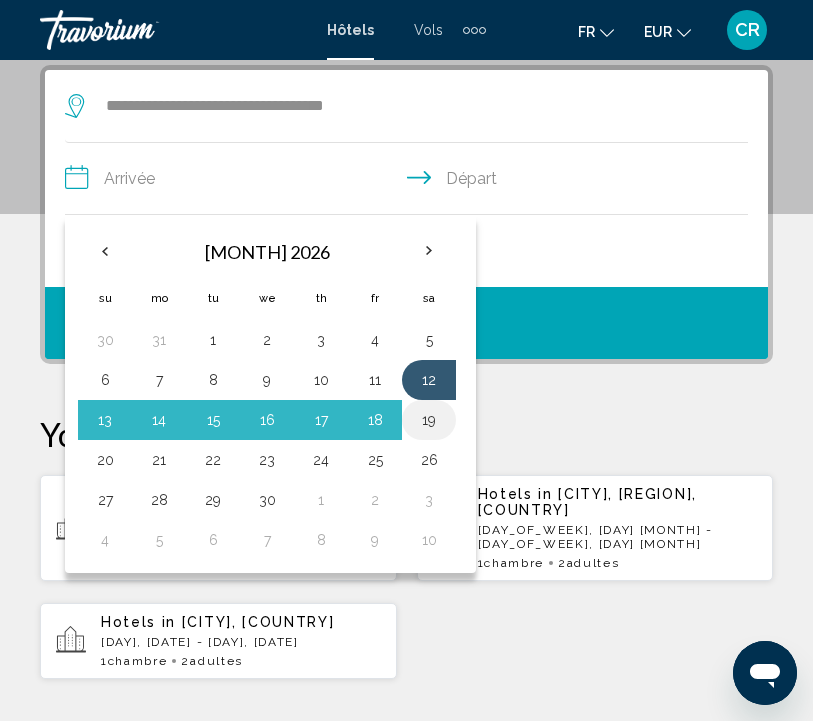 click on "19" at bounding box center (429, 420) 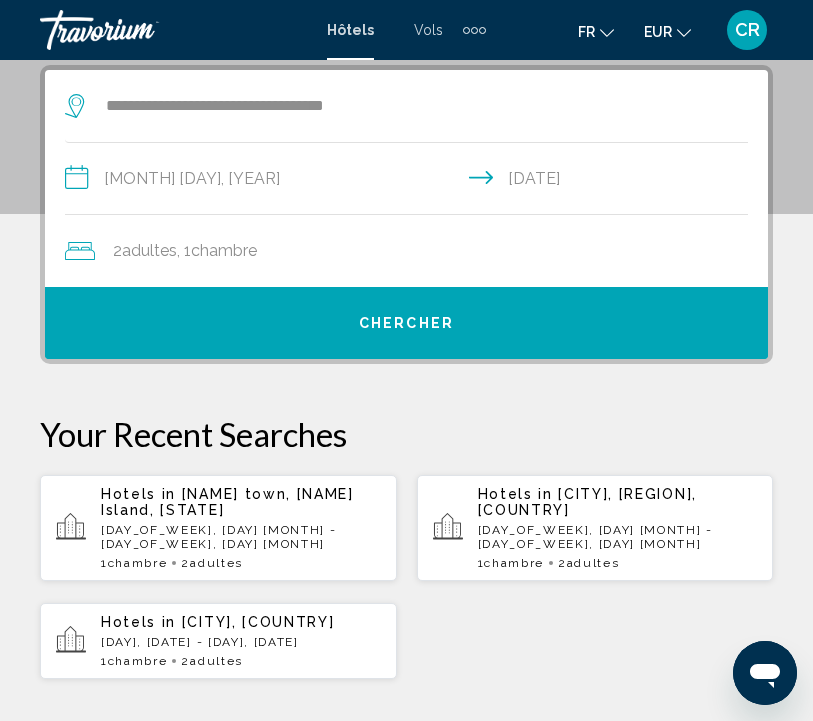 click on "Chercher" at bounding box center (406, 323) 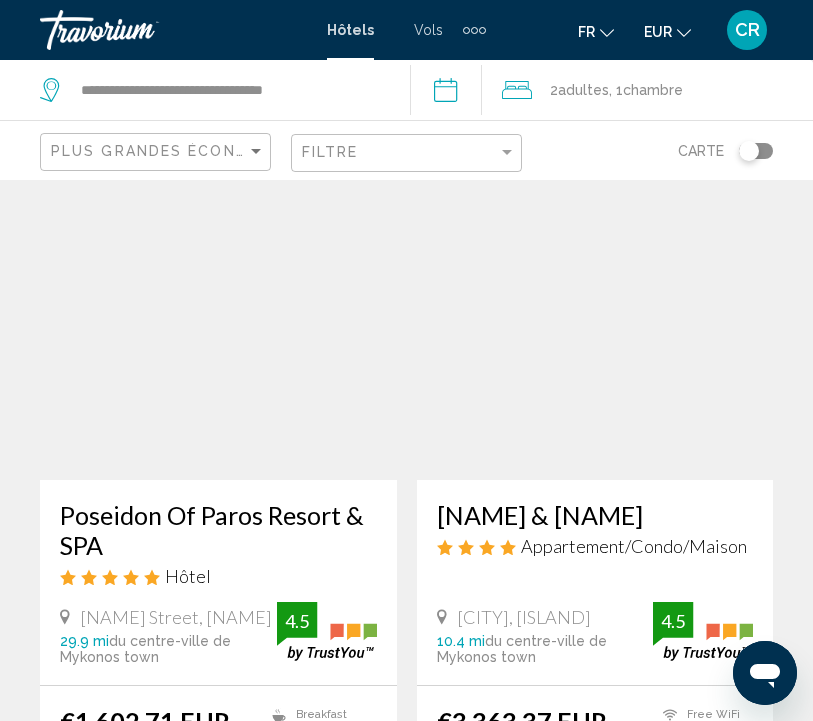 scroll, scrollTop: 161, scrollLeft: 0, axis: vertical 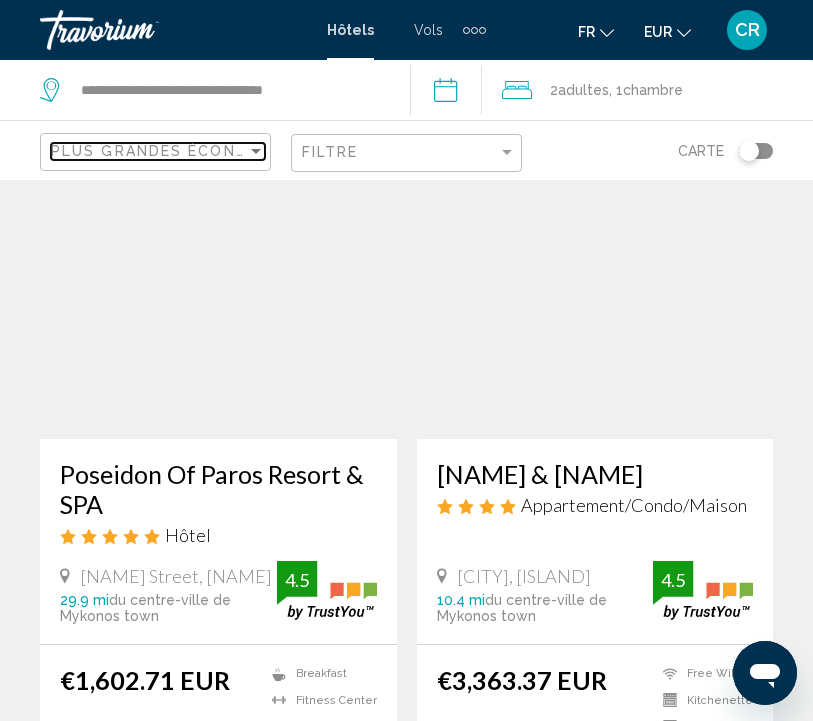click at bounding box center (256, 151) 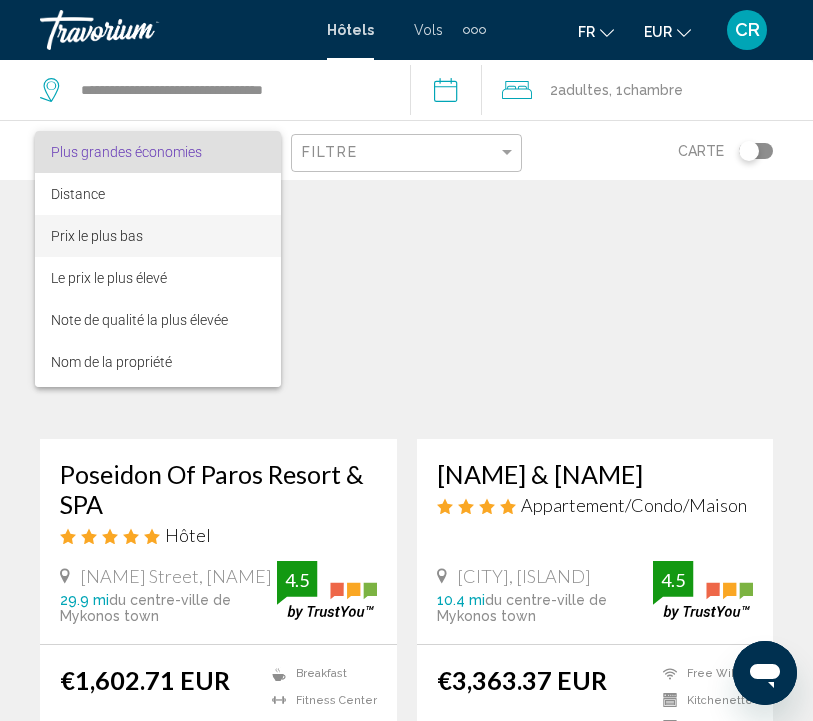 click on "Prix le plus bas" at bounding box center (158, 236) 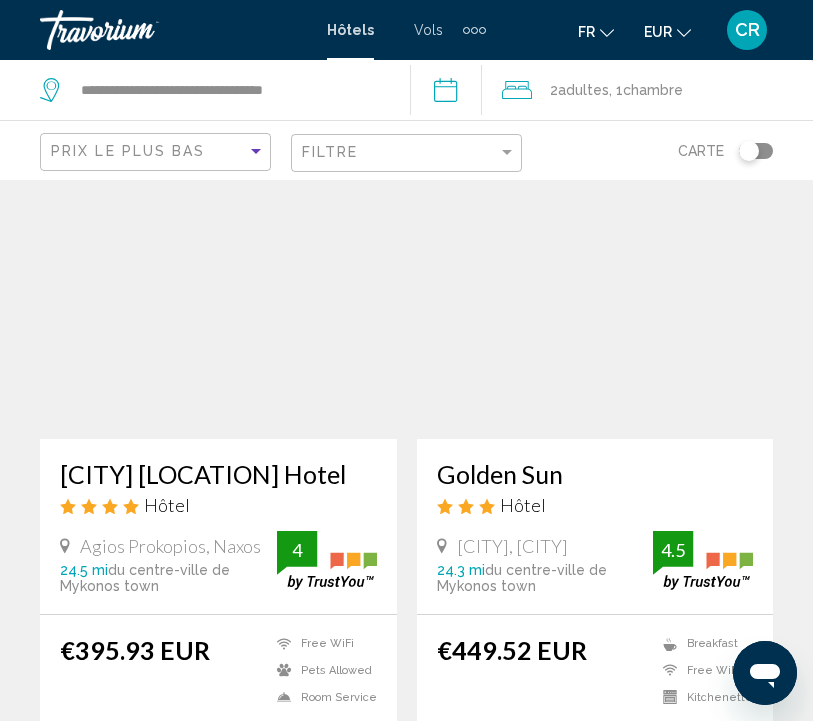 click on "Filtre" at bounding box center [409, 153] 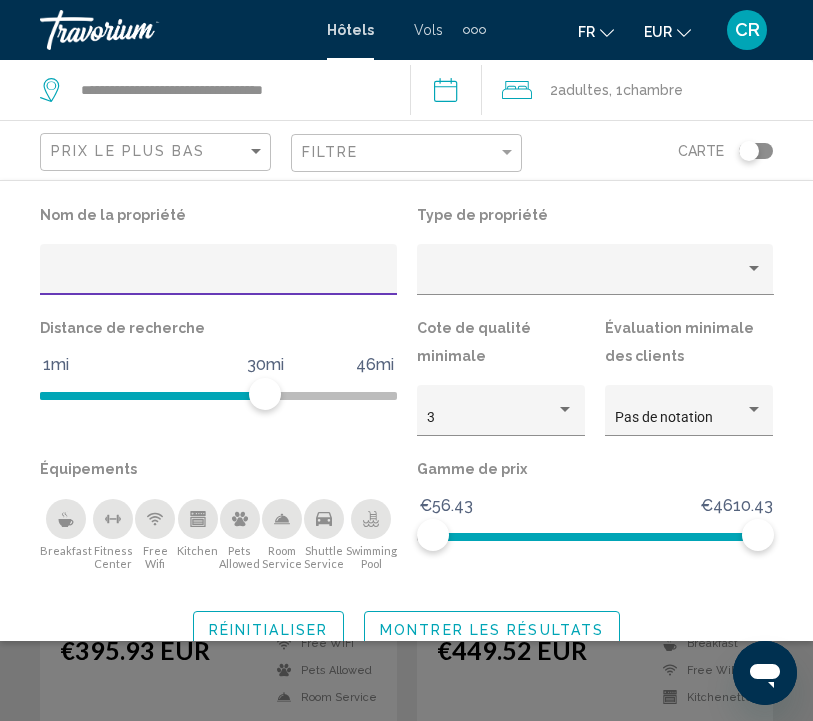 click at bounding box center (66, 523) 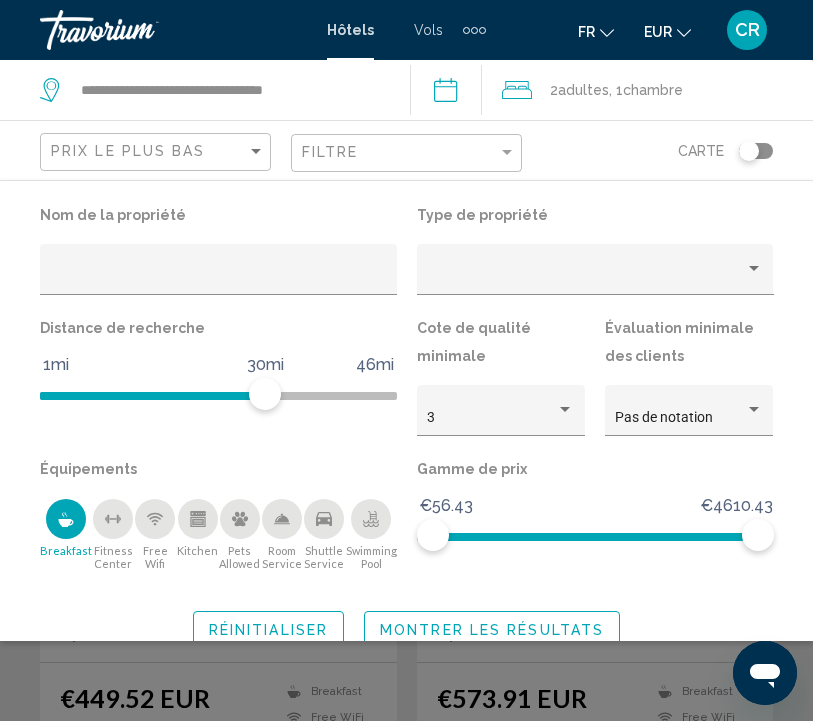 click at bounding box center (155, 519) 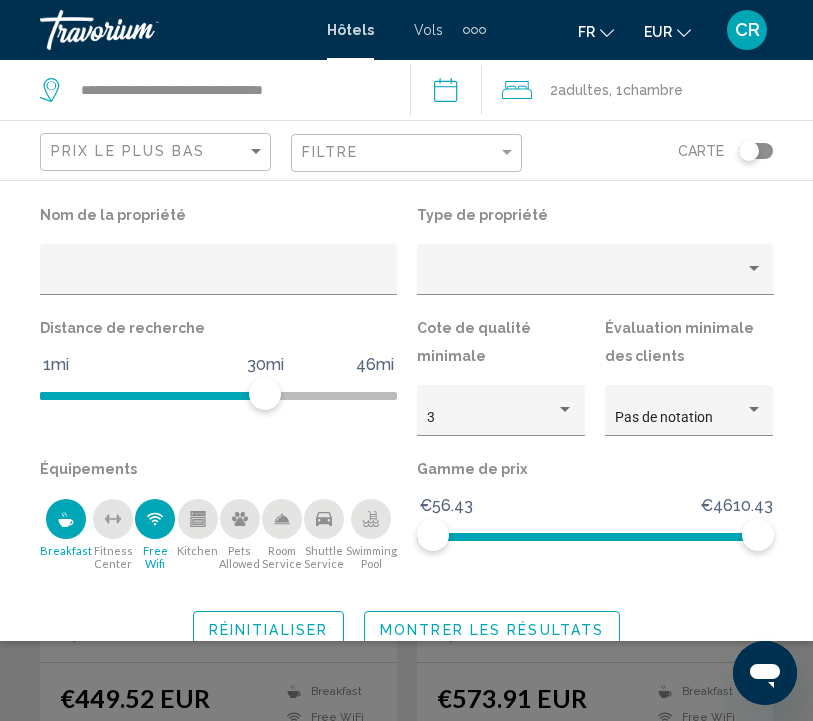click on "Swimming Pool" at bounding box center (371, 544) 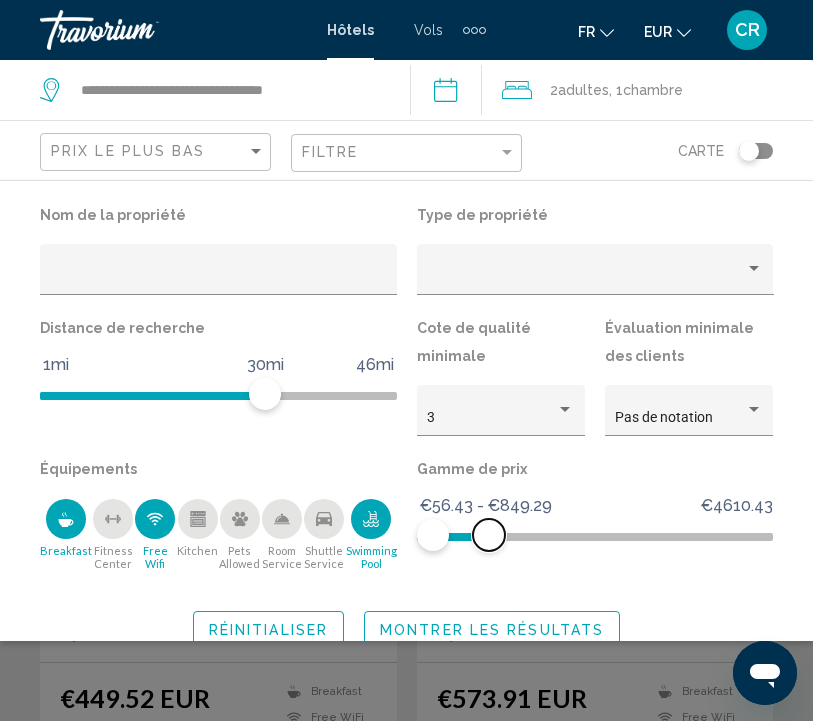drag, startPoint x: 745, startPoint y: 533, endPoint x: 489, endPoint y: 505, distance: 257.5267 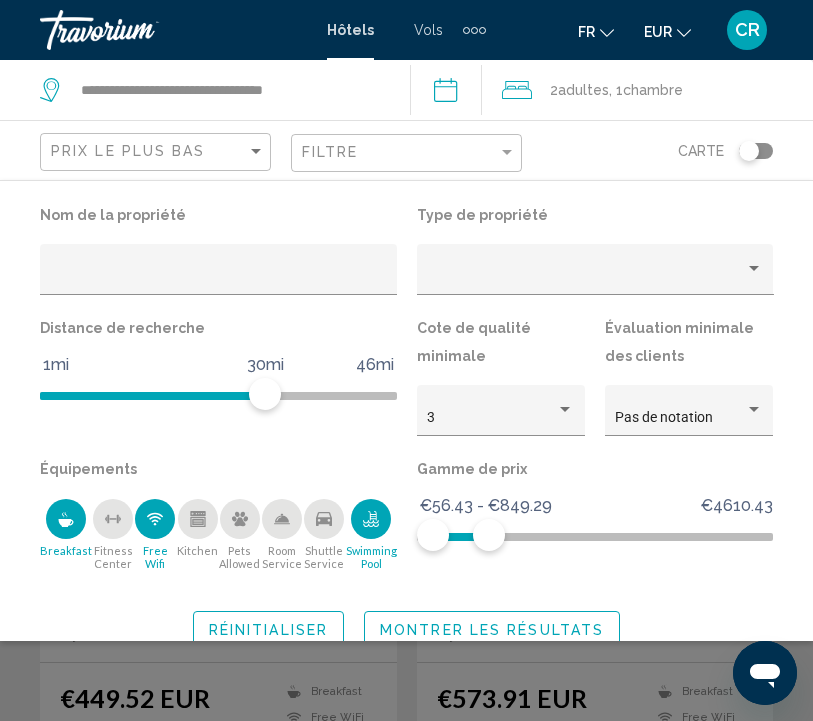 click on "Montrer les résultats" at bounding box center (492, 630) 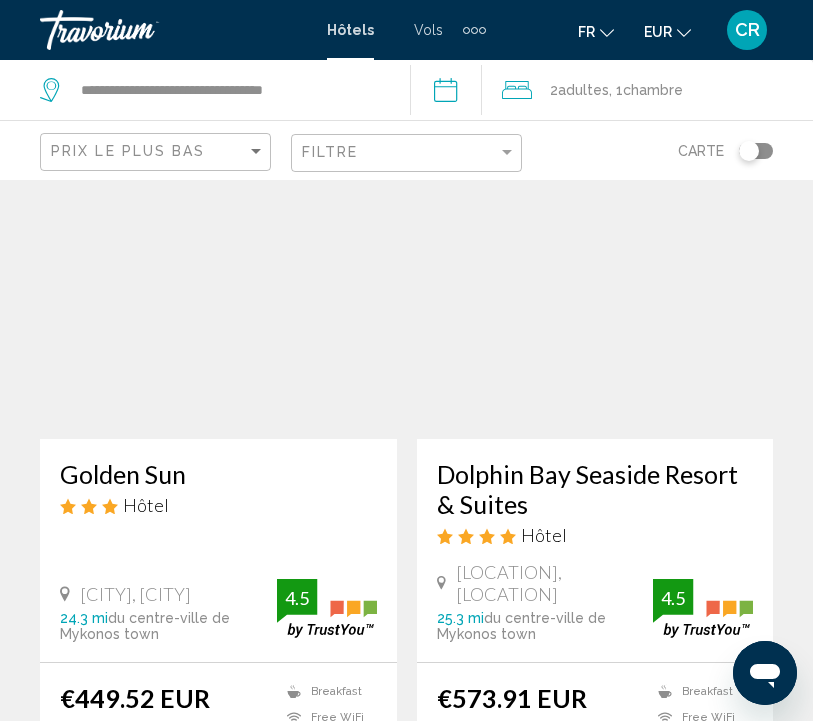 scroll, scrollTop: 158, scrollLeft: 0, axis: vertical 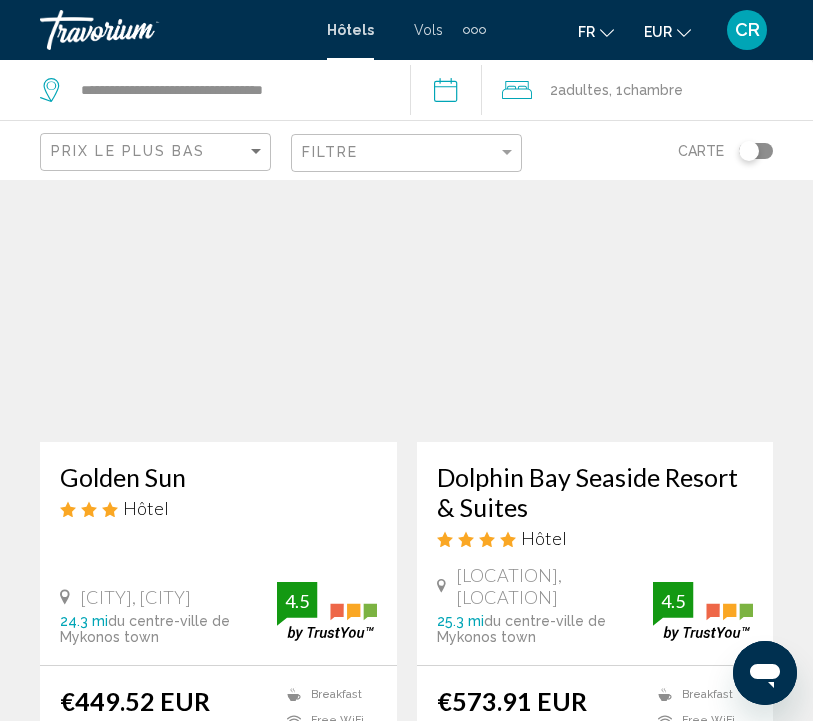 click at bounding box center (595, 282) 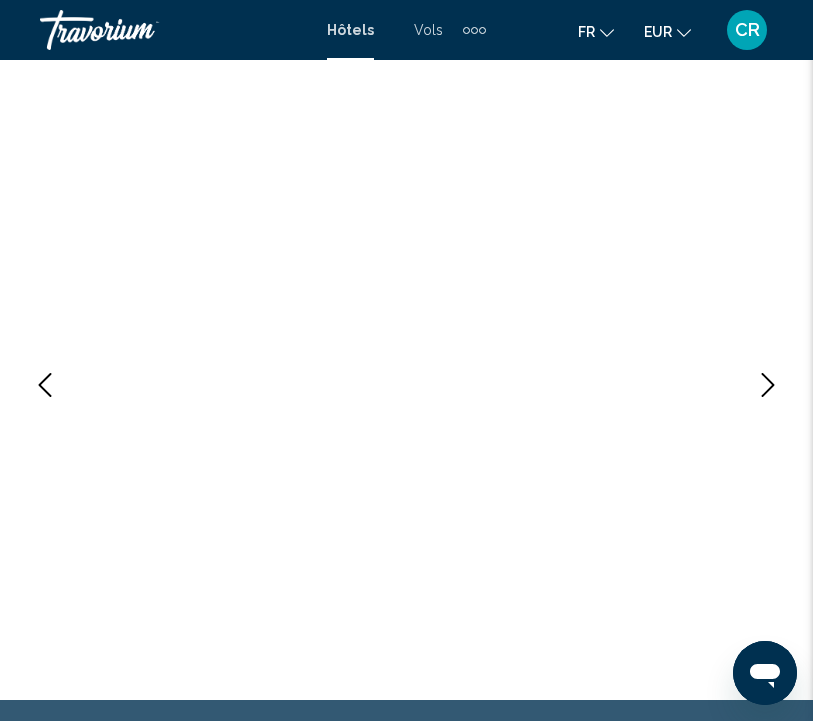scroll, scrollTop: 162, scrollLeft: 0, axis: vertical 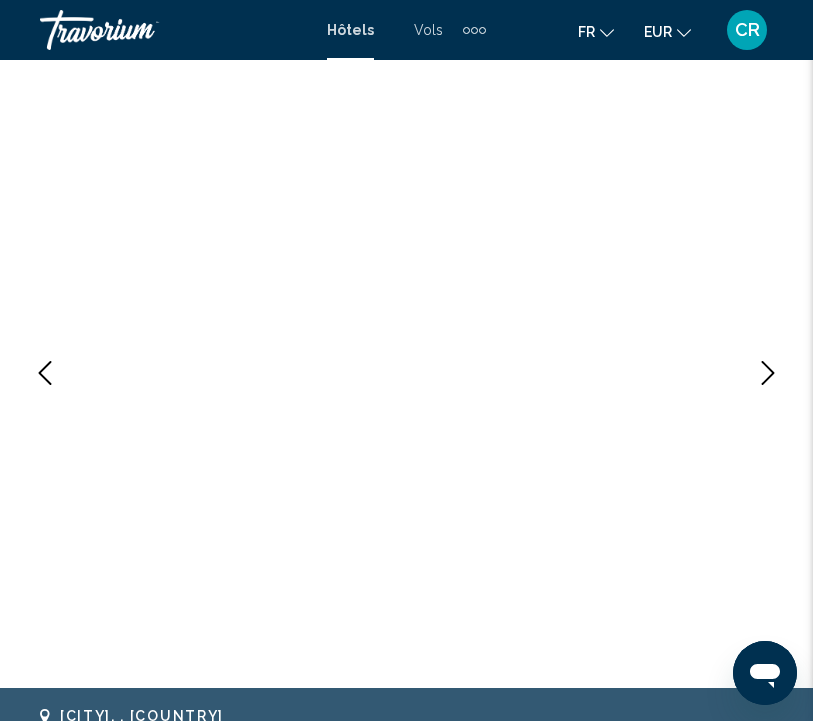 click at bounding box center (768, 373) 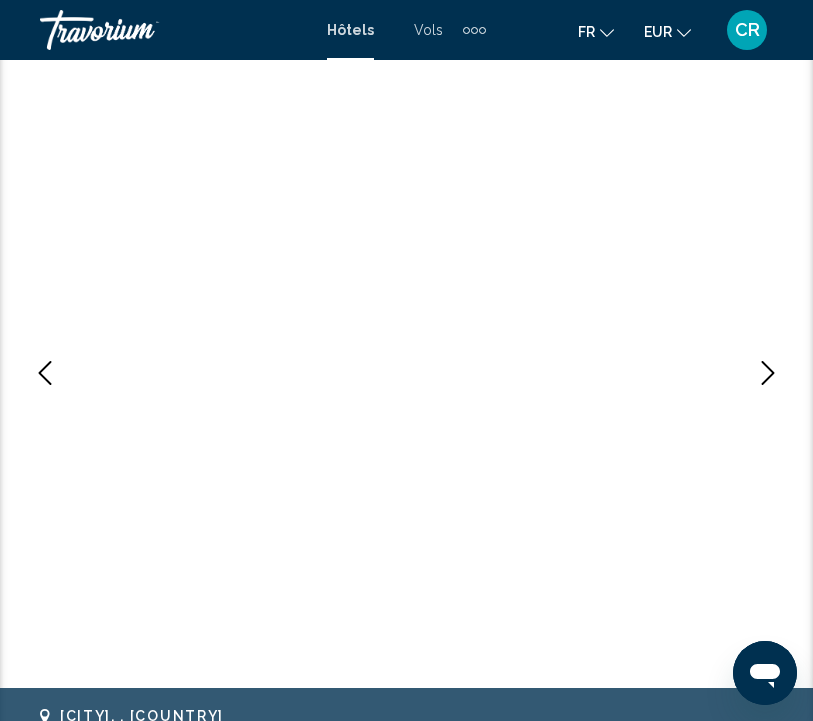 click at bounding box center [768, 373] 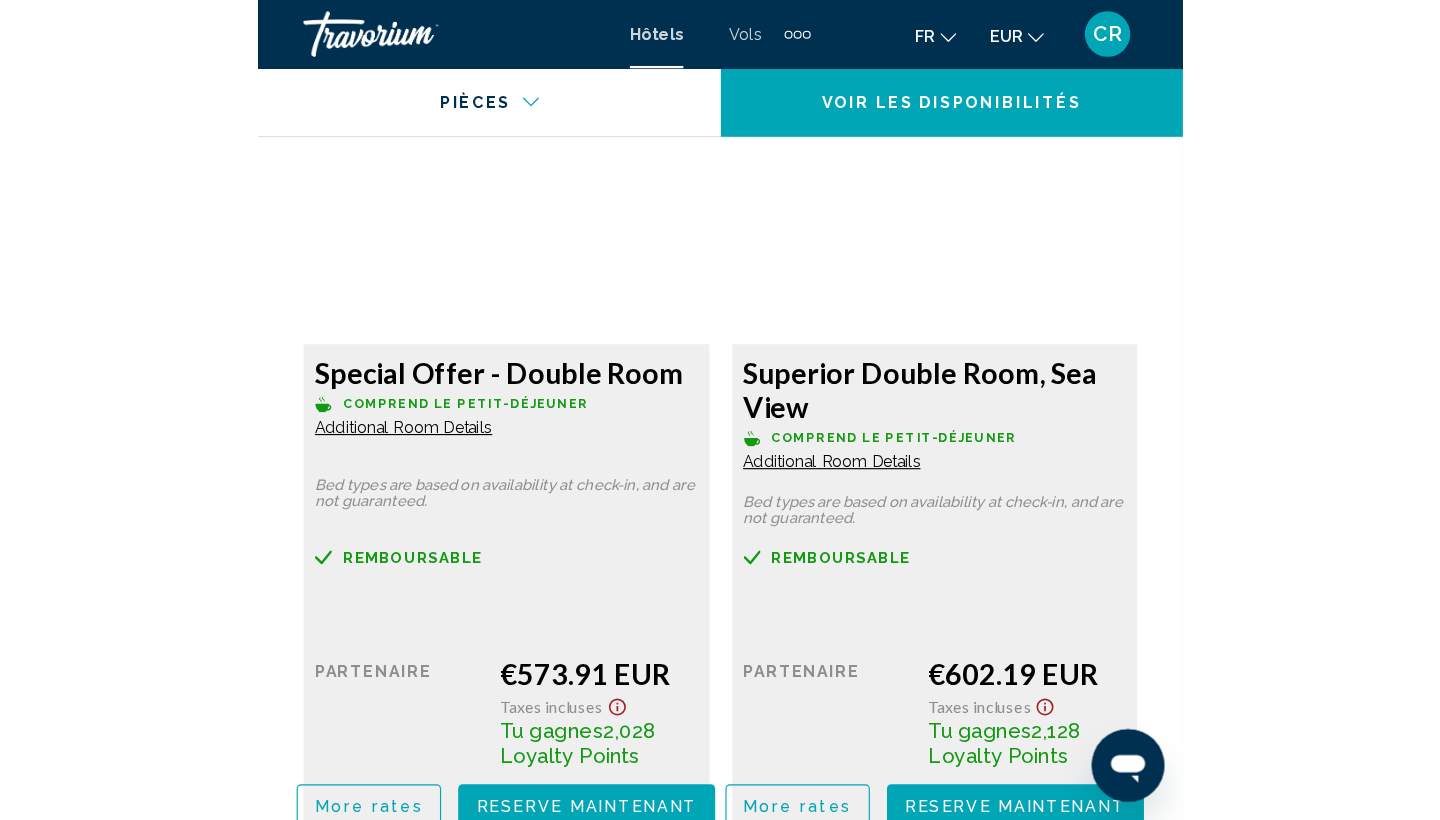 scroll, scrollTop: 3509, scrollLeft: 0, axis: vertical 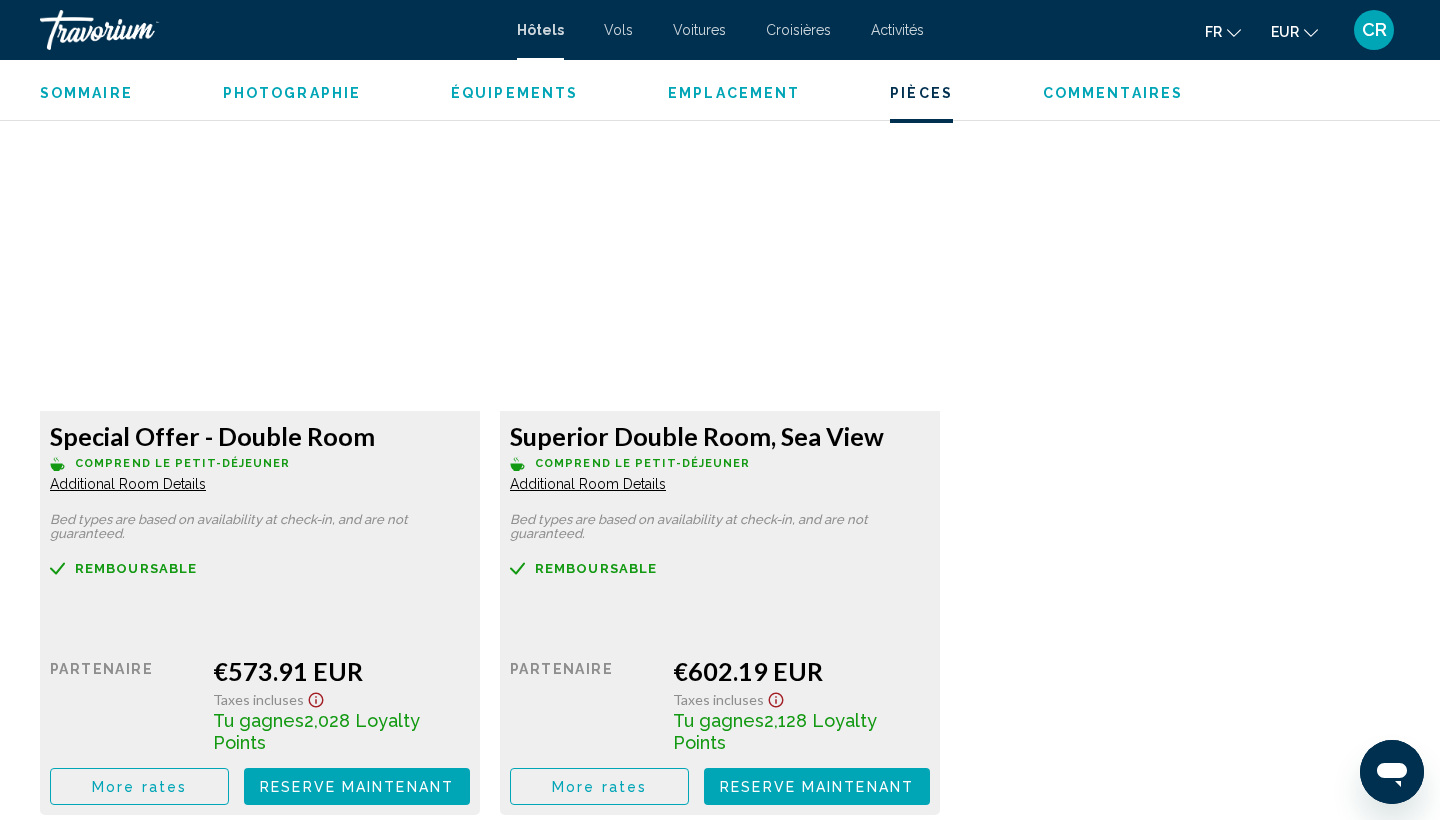 click on "Special Offer - Double Room
Comprend le petit-déjeuner Additional Room Details Bed types are based on availability at check-in, and are not guaranteed.
Remboursable
Non remboursable
Non remboursable     Prix au détail  $0.00  quand vous échangez    Partenaire  [PRICE]  Taxes incluses
Tu gagnes  2,028 Loyalty Points  More rates Reserve maintenant Plus disponible  Superior Double Room, Sea View
Comprend le petit-déjeuner Additional Room Details Bed types are based on availability at check-in, and are not guaranteed.
Remboursable
Non remboursable
Non remboursable     Prix au détail  $0.00  quand vous échangez    Partenaire  [PRICE]  Taxes incluses
Tu gagnes  2,128 Loyalty Points  More rates" at bounding box center (720, 498) 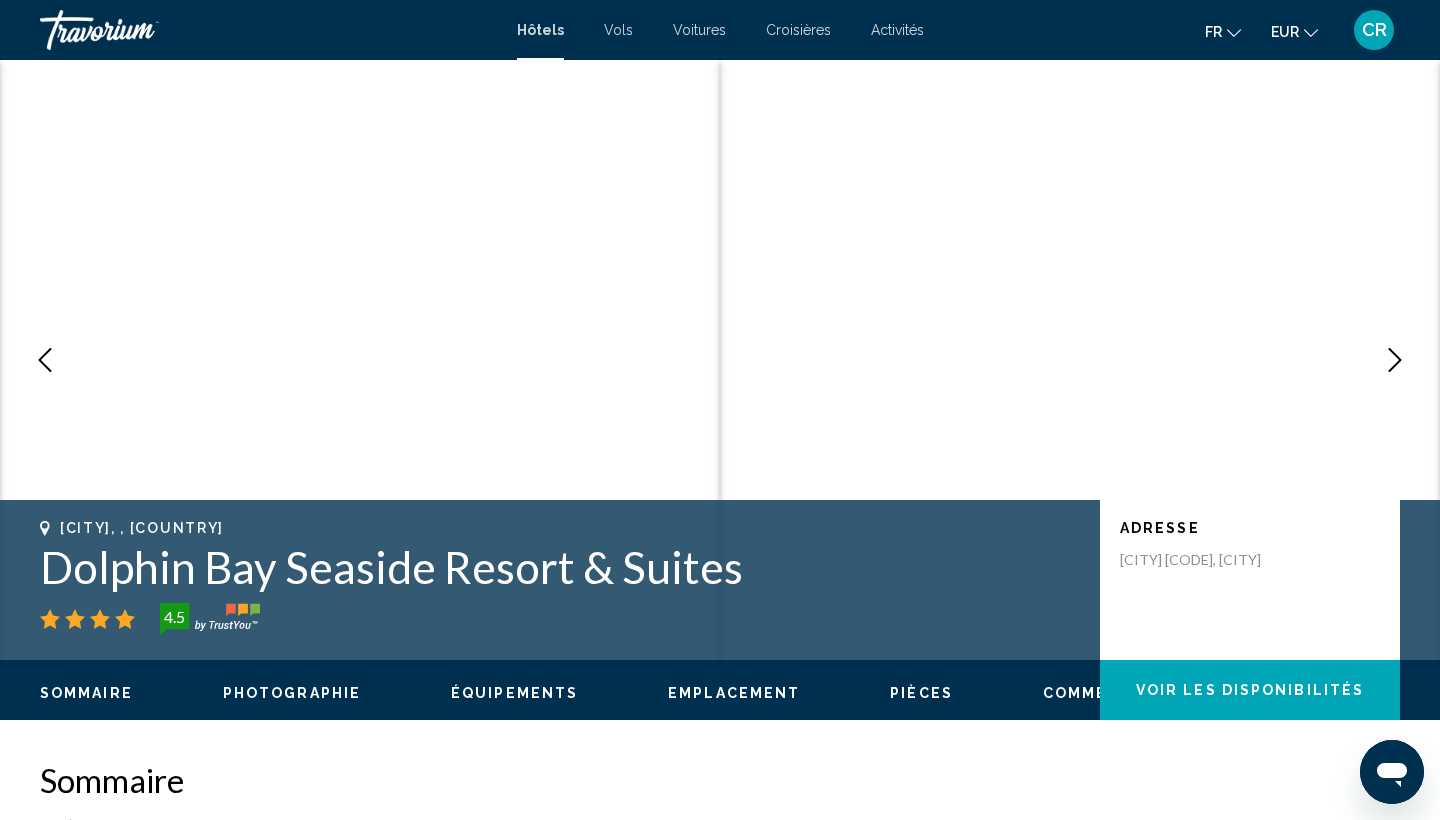 scroll, scrollTop: 0, scrollLeft: 0, axis: both 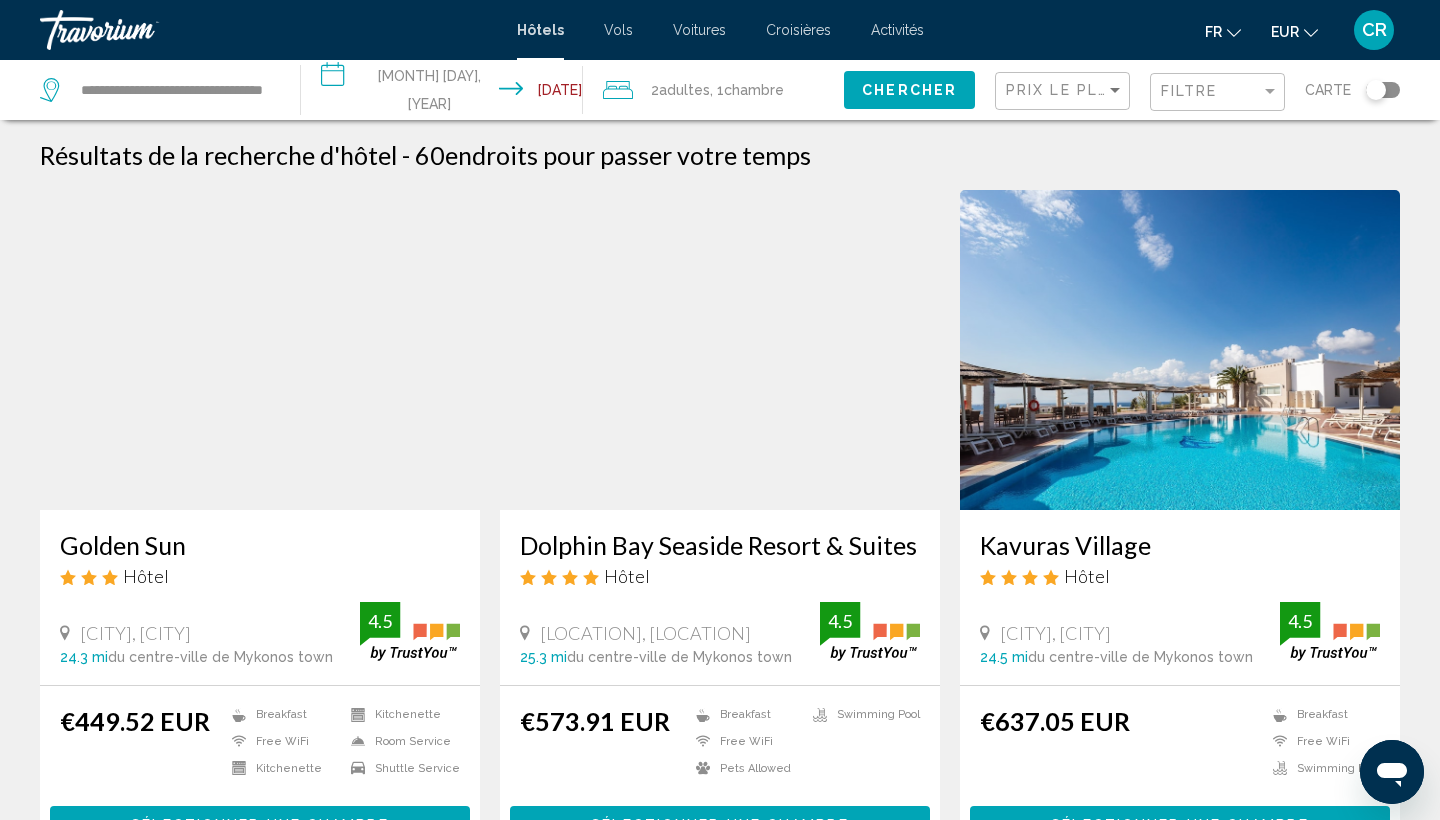 click on "Kavuras Village" at bounding box center [1180, 545] 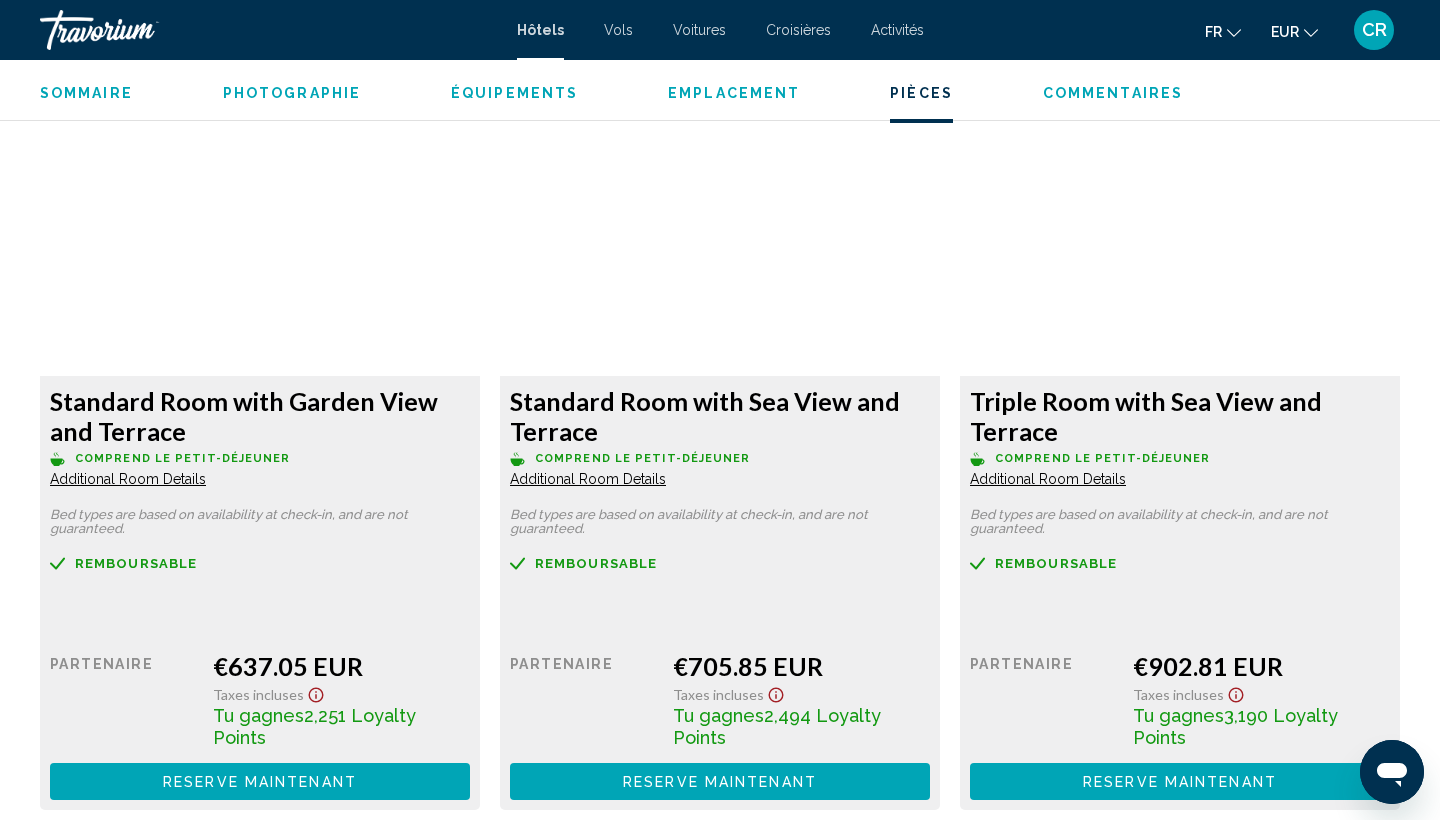 scroll, scrollTop: 2590, scrollLeft: 0, axis: vertical 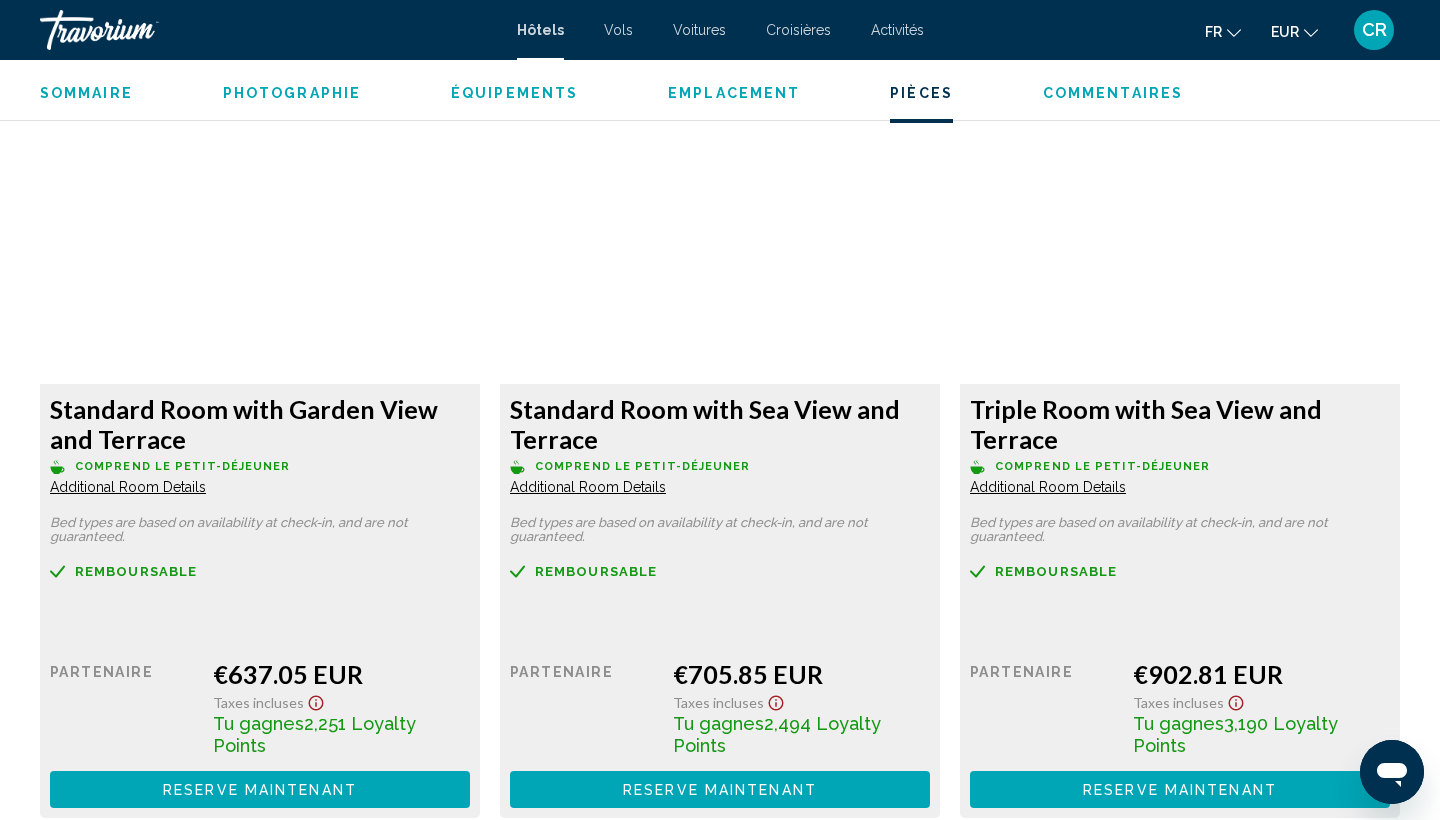 type 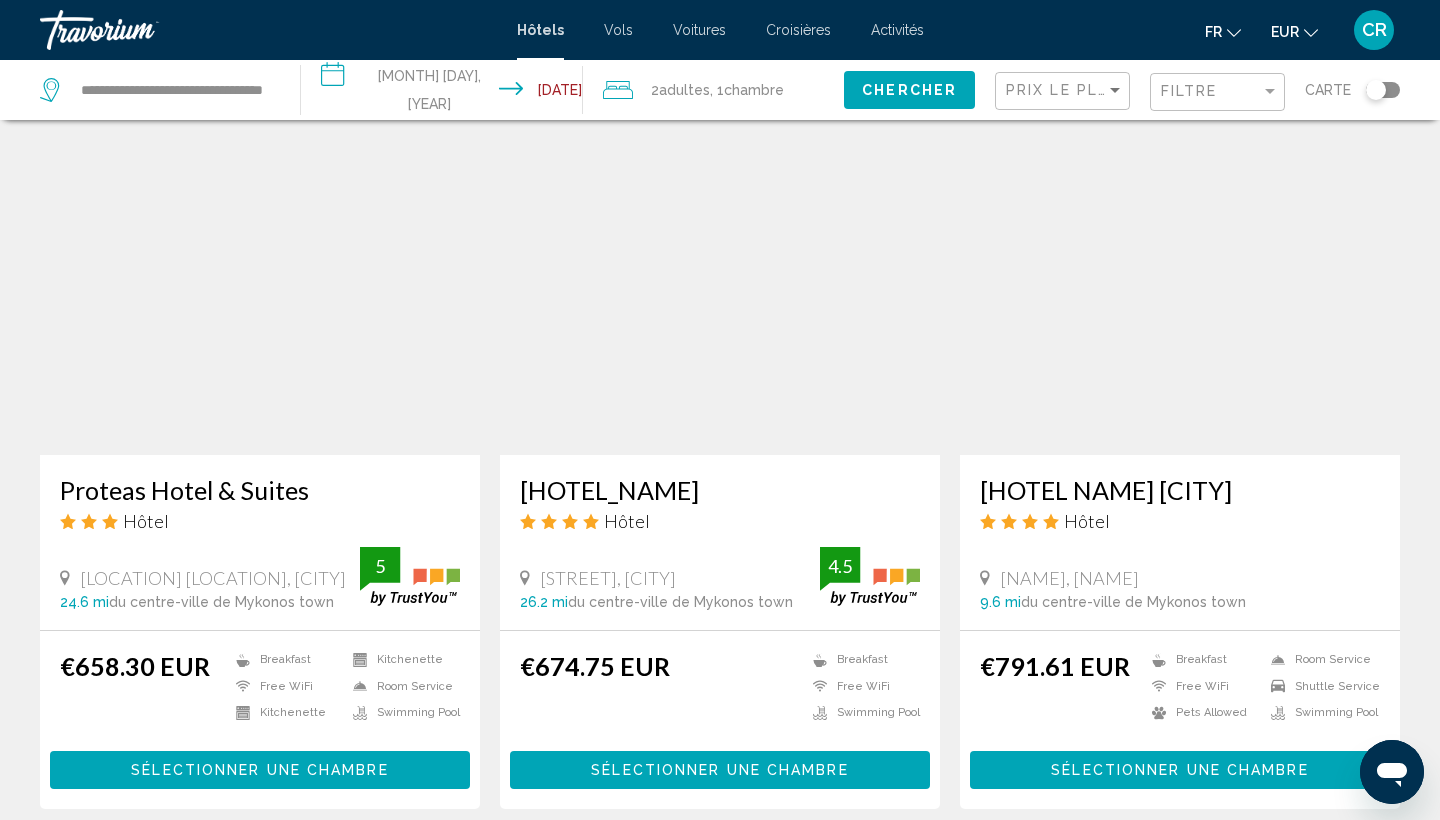 scroll, scrollTop: 778, scrollLeft: 0, axis: vertical 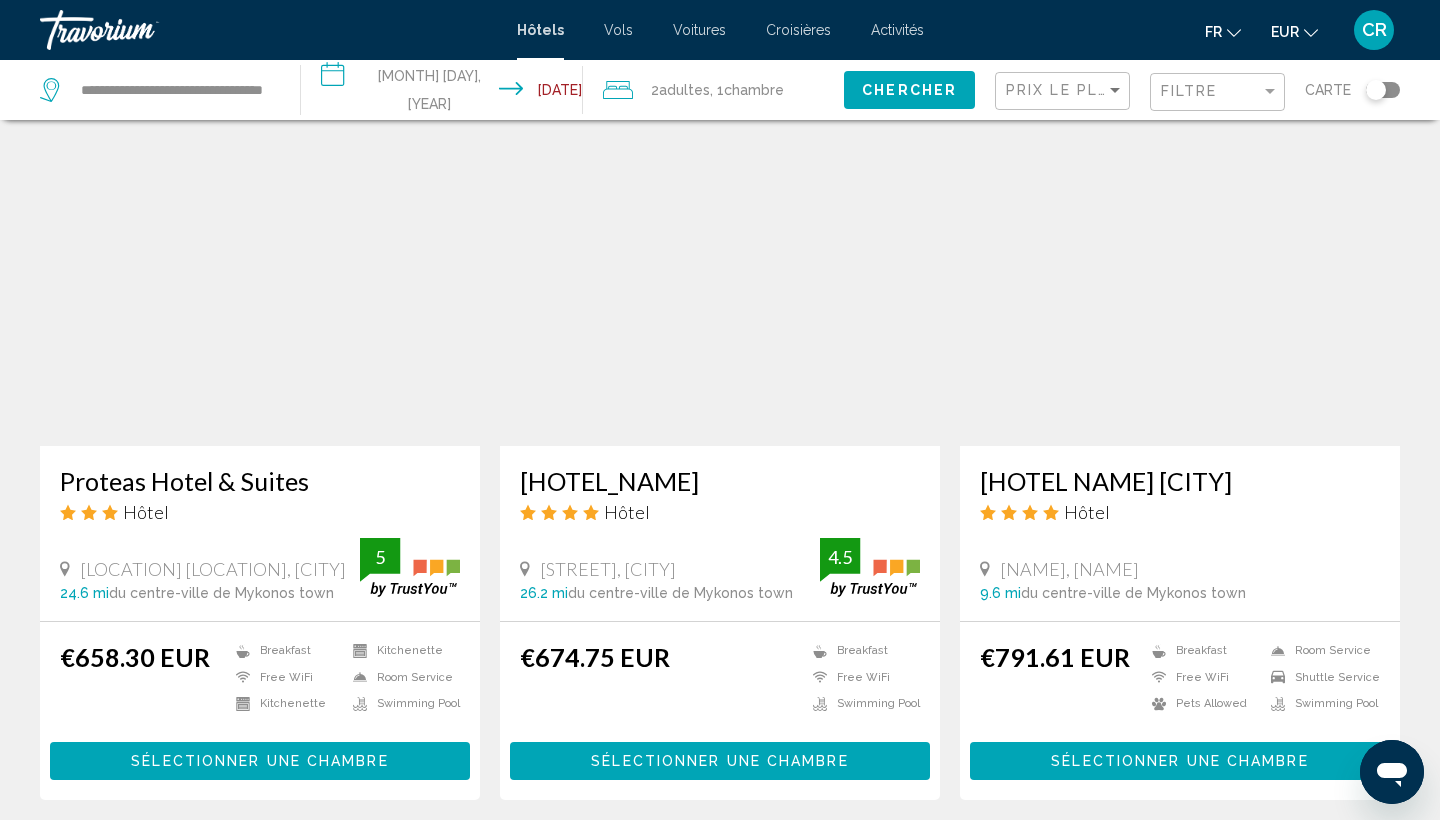 click at bounding box center (720, 286) 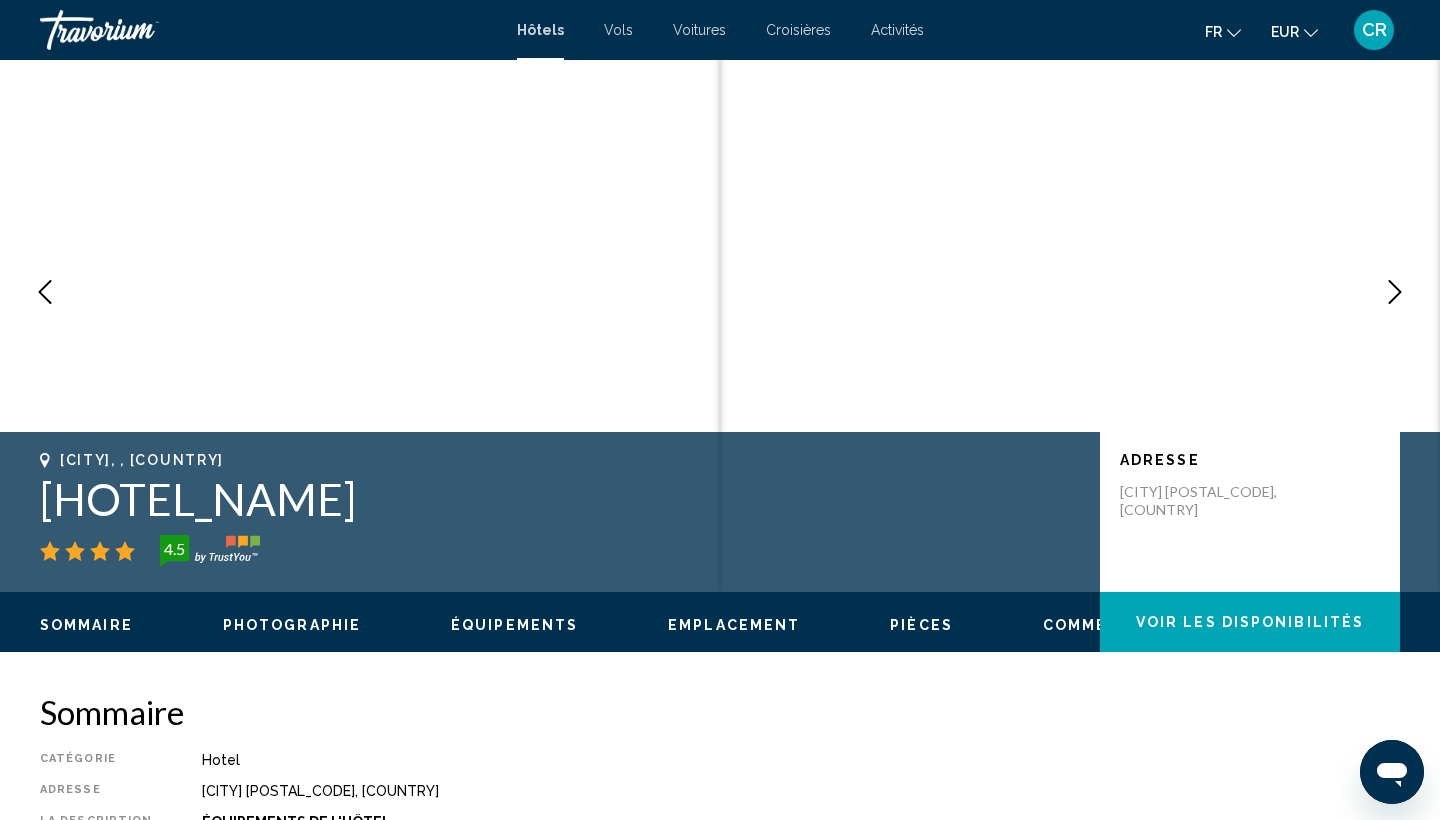 scroll, scrollTop: 71, scrollLeft: 0, axis: vertical 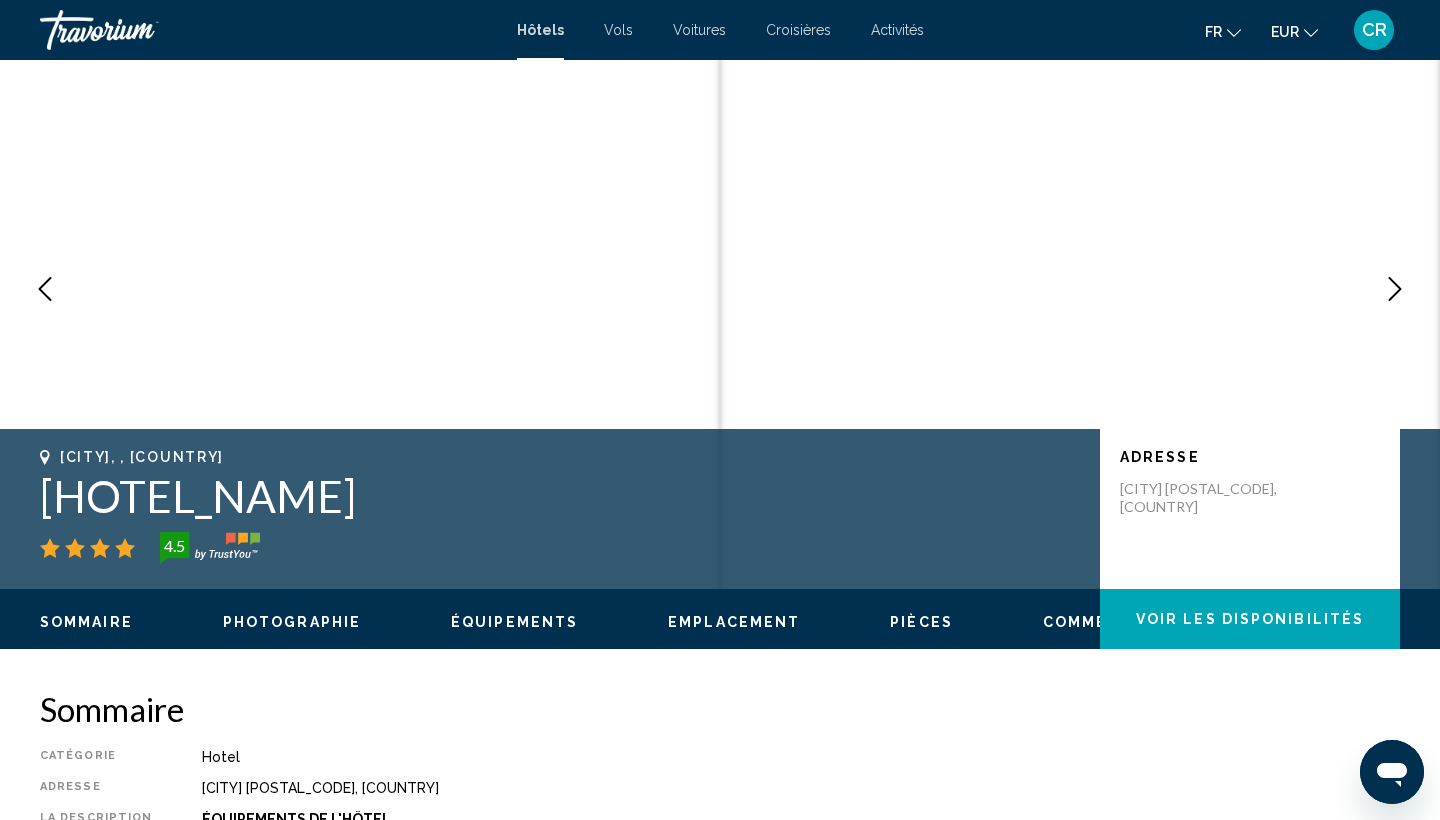 click at bounding box center (1395, 289) 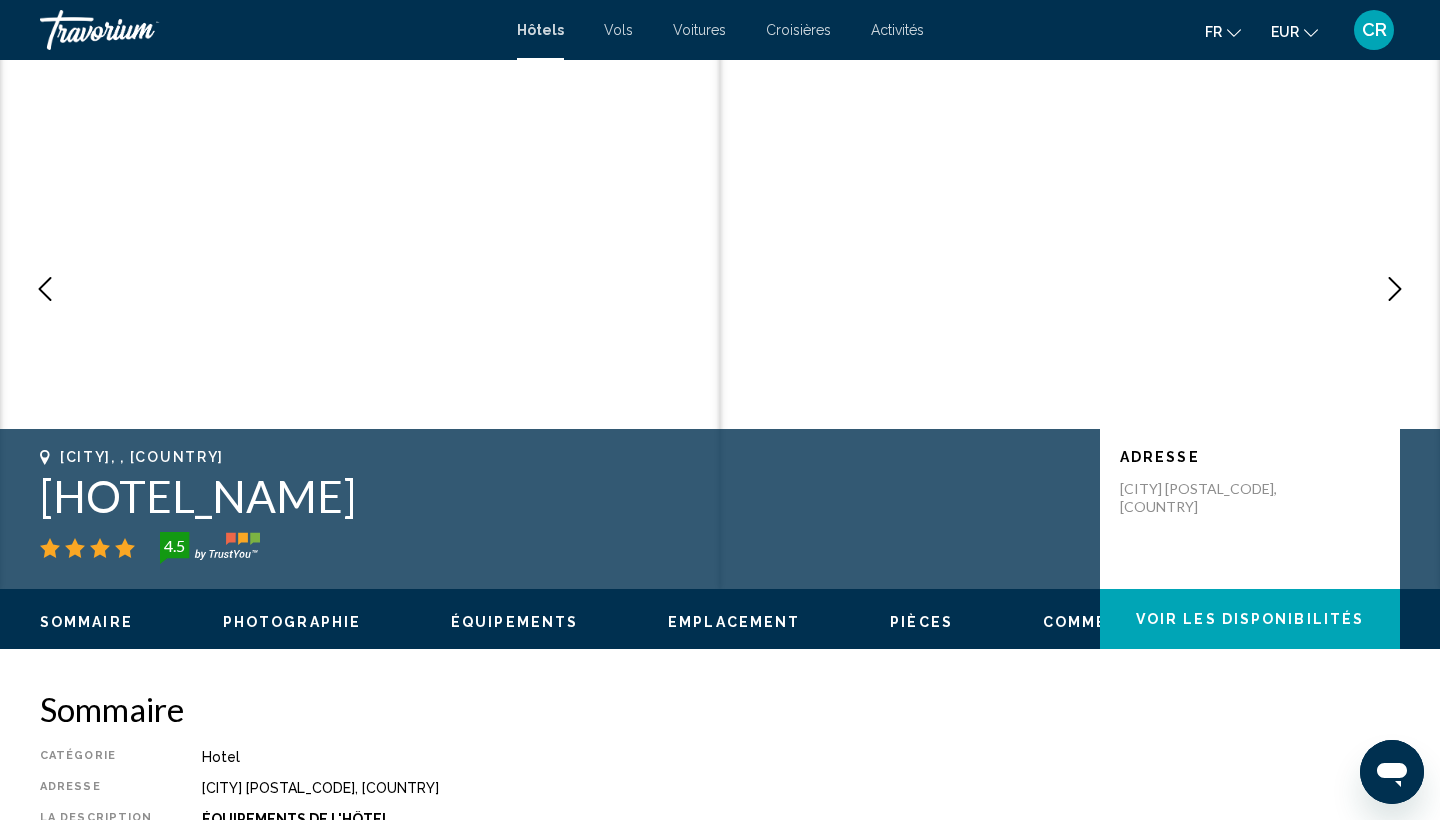 click at bounding box center (1395, 289) 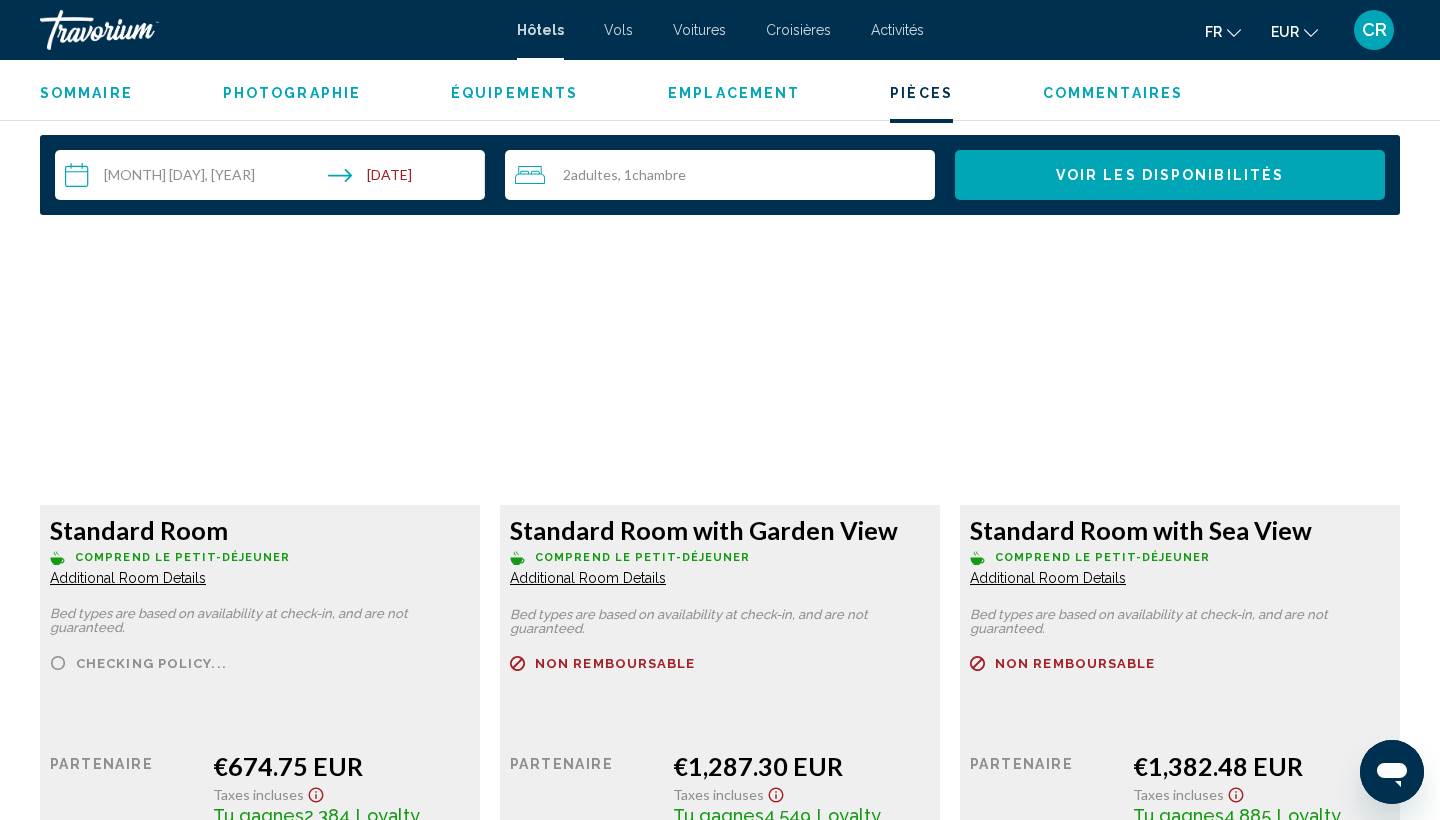 scroll, scrollTop: 2570, scrollLeft: 0, axis: vertical 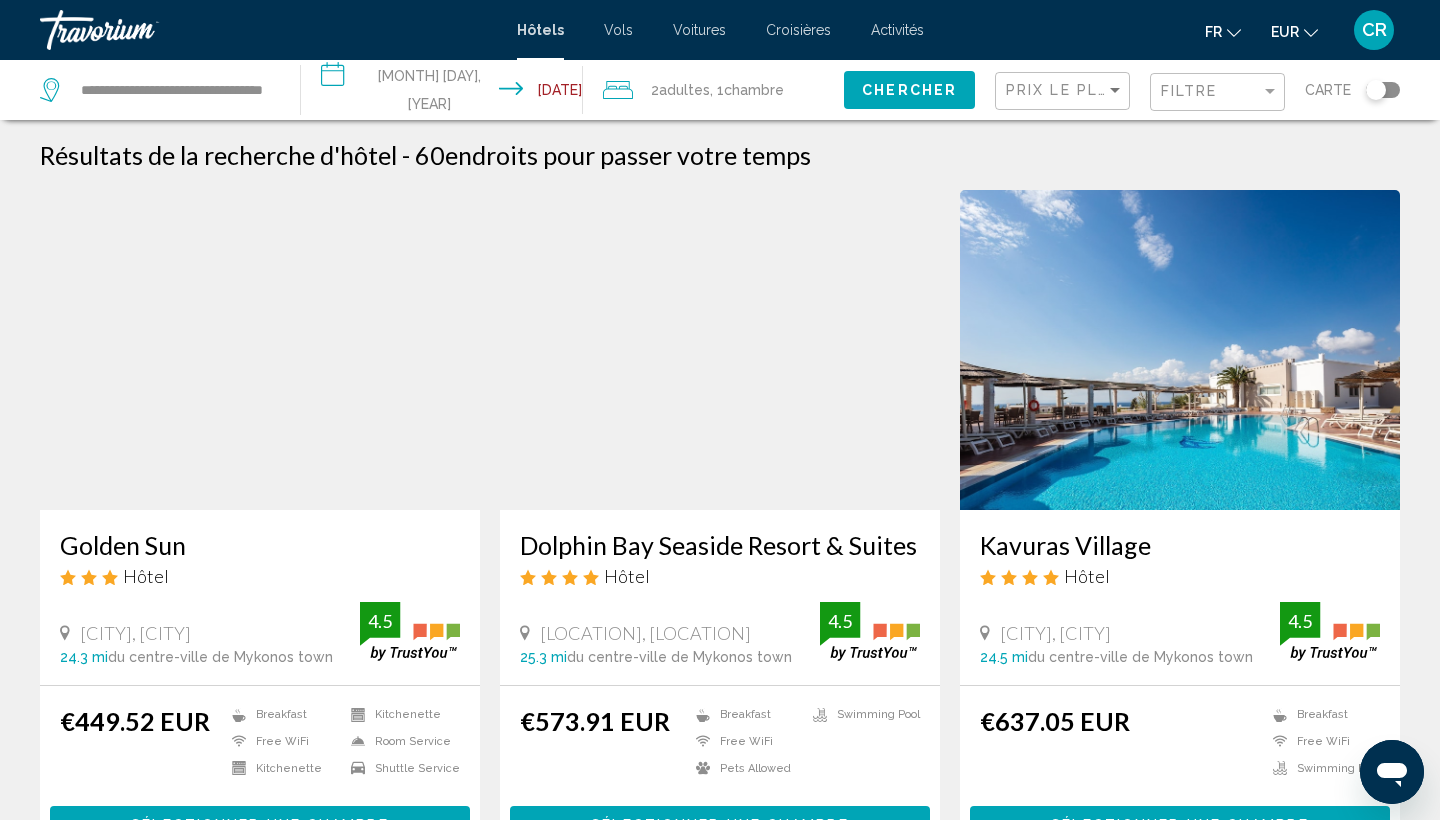 click at bounding box center (260, 350) 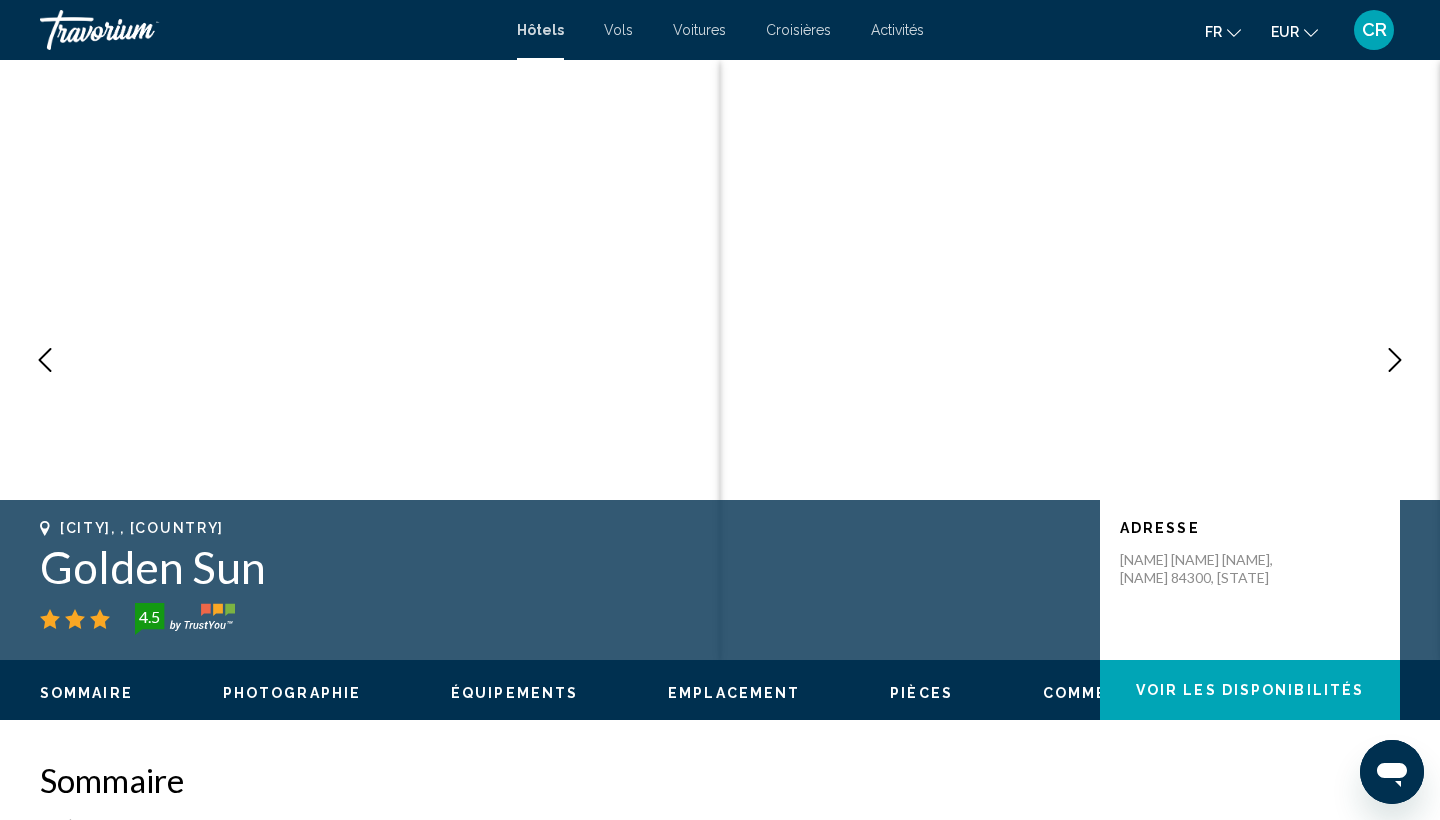 click at bounding box center (1395, 360) 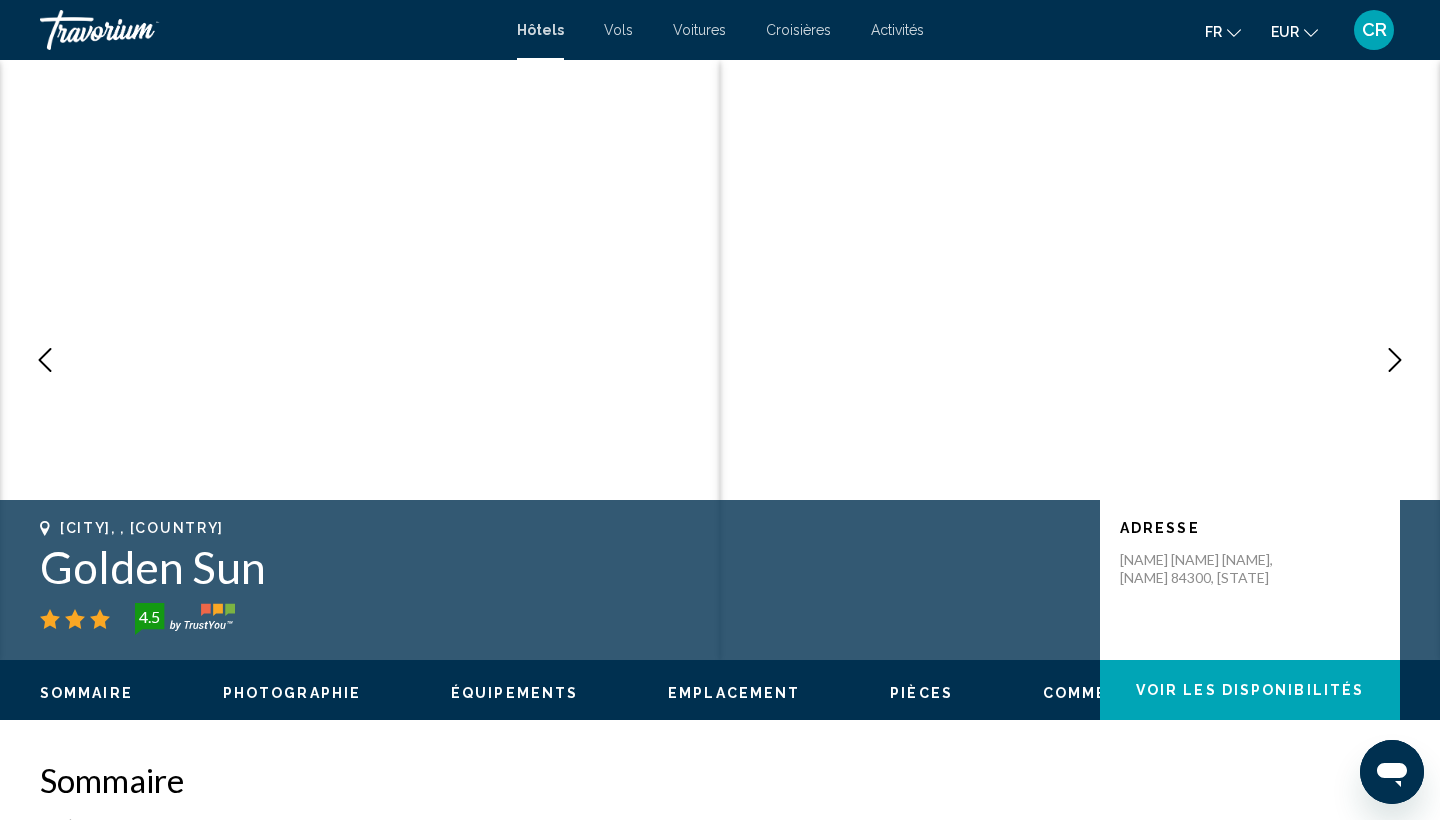 click at bounding box center [1395, 360] 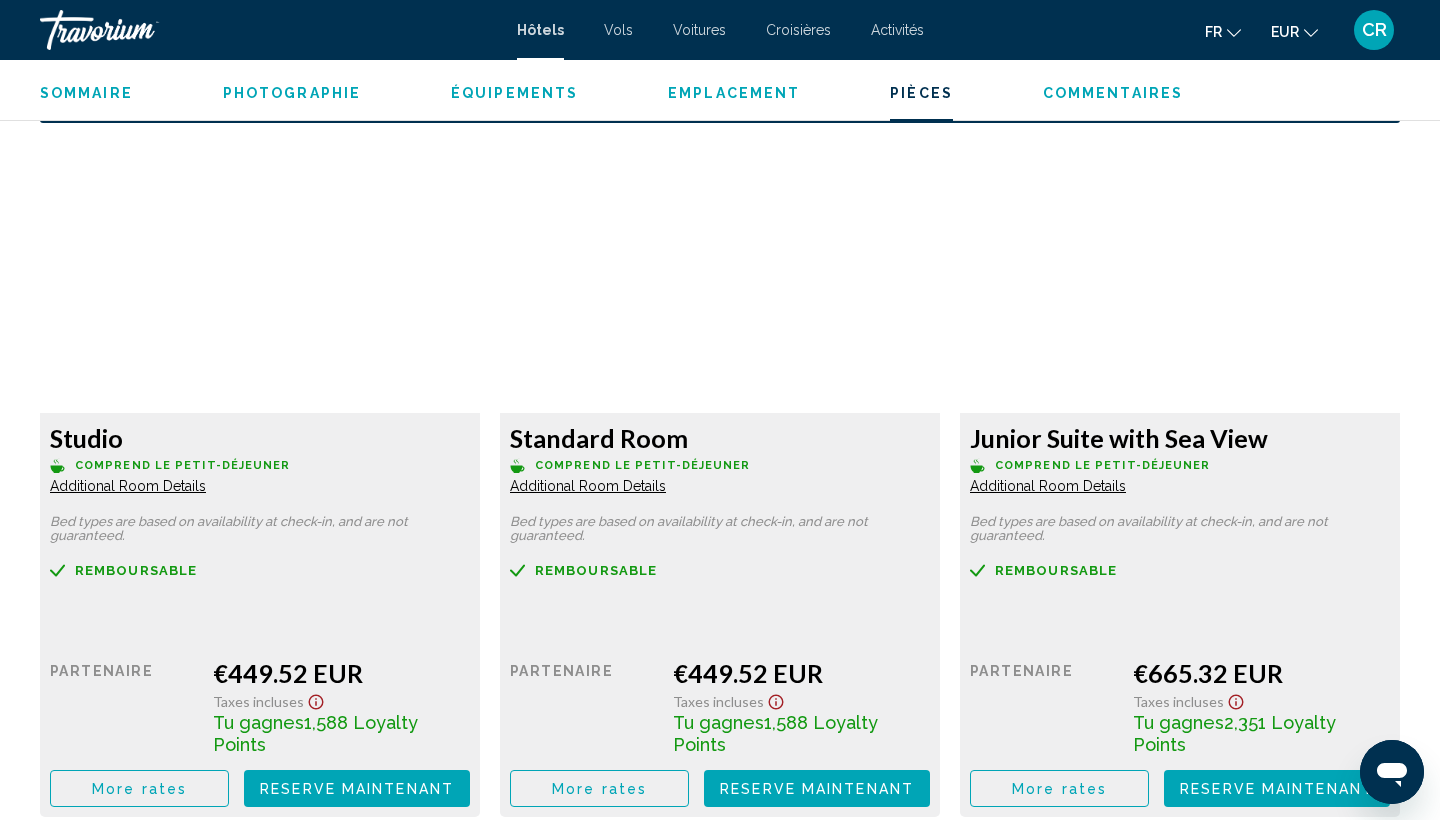 scroll, scrollTop: 2635, scrollLeft: 0, axis: vertical 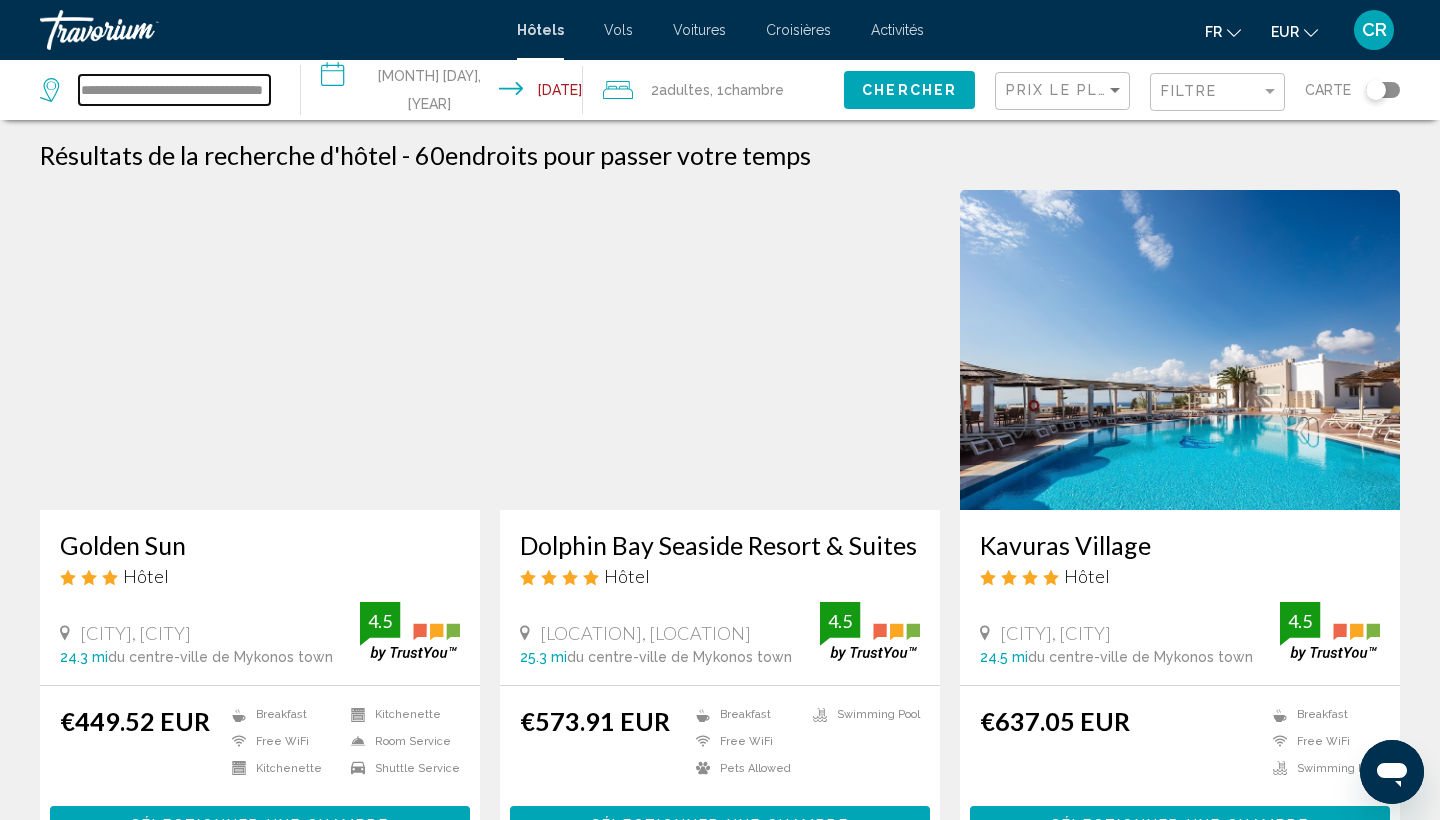 click on "**********" at bounding box center (174, 90) 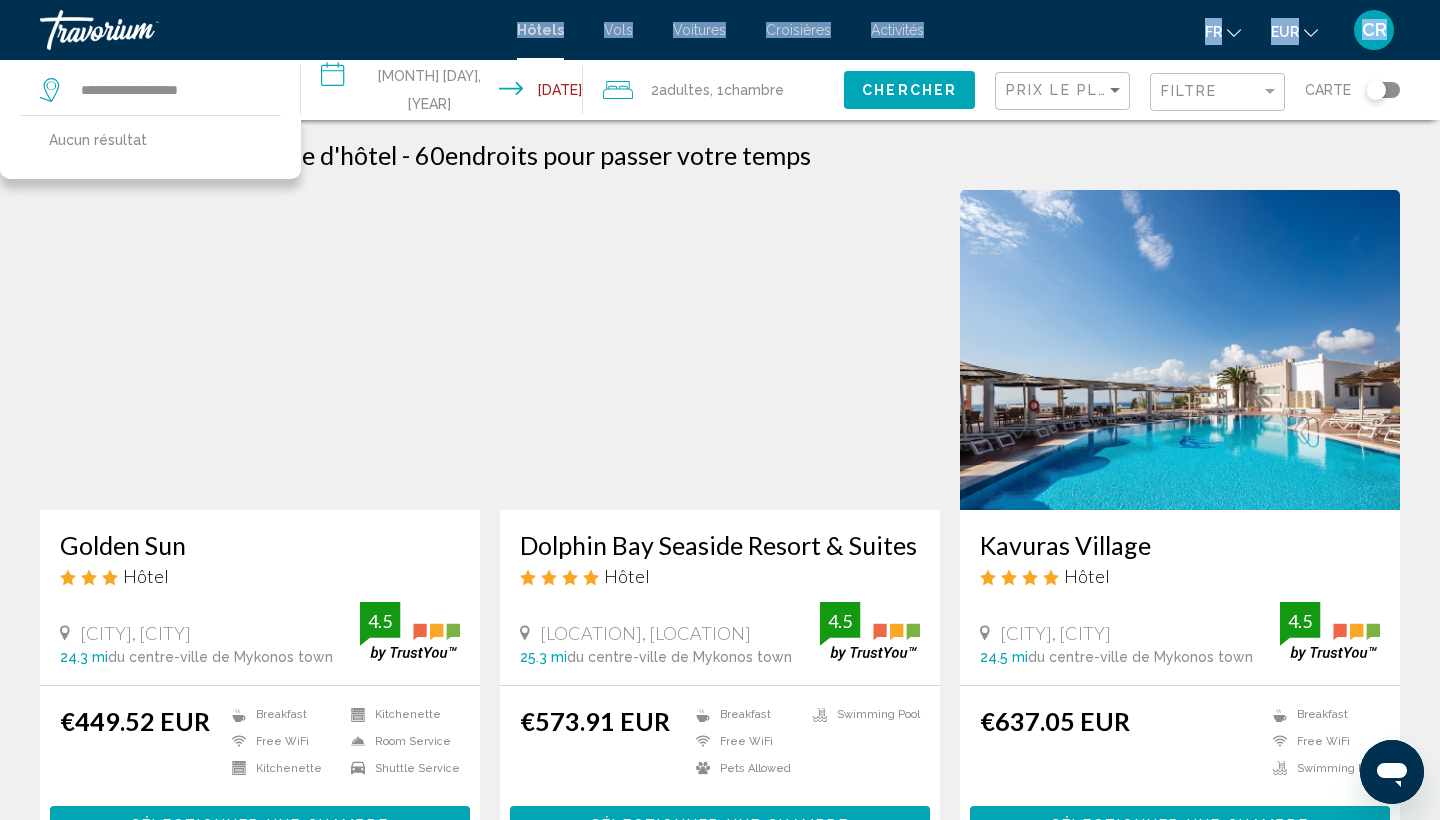 drag, startPoint x: 241, startPoint y: 88, endPoint x: 68, endPoint y: 98, distance: 173.28877 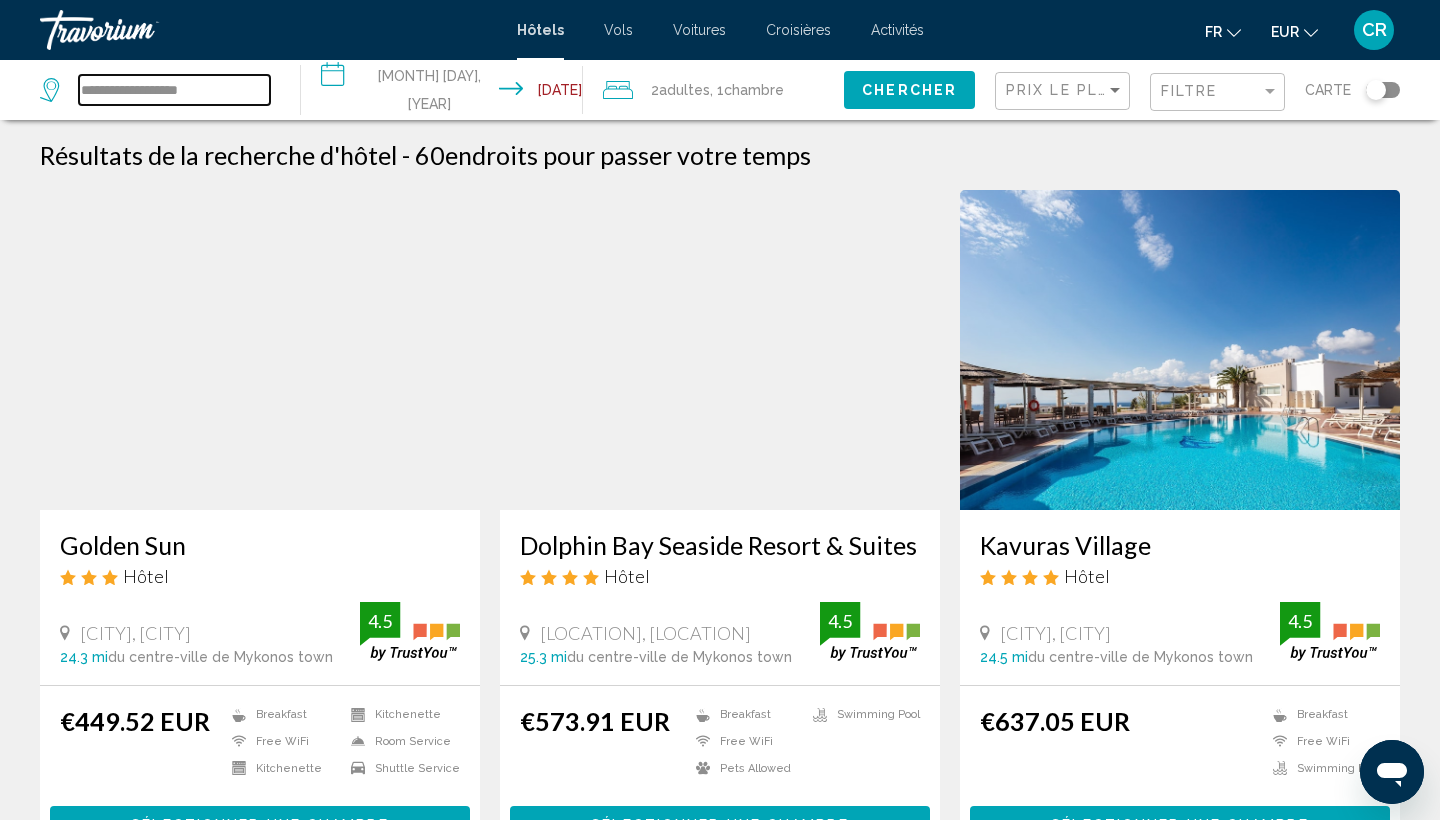 click on "**********" at bounding box center (174, 90) 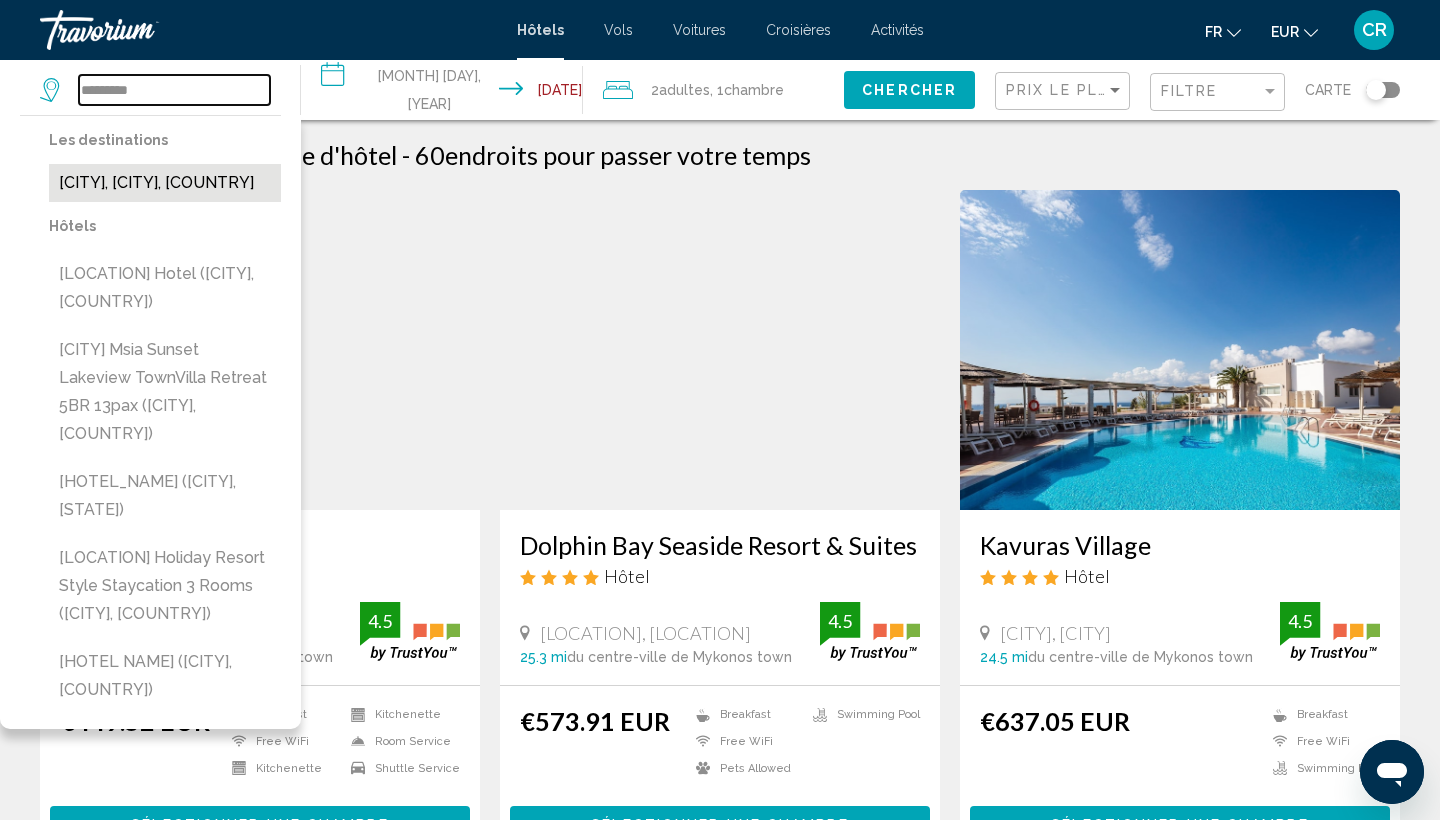 type on "*********" 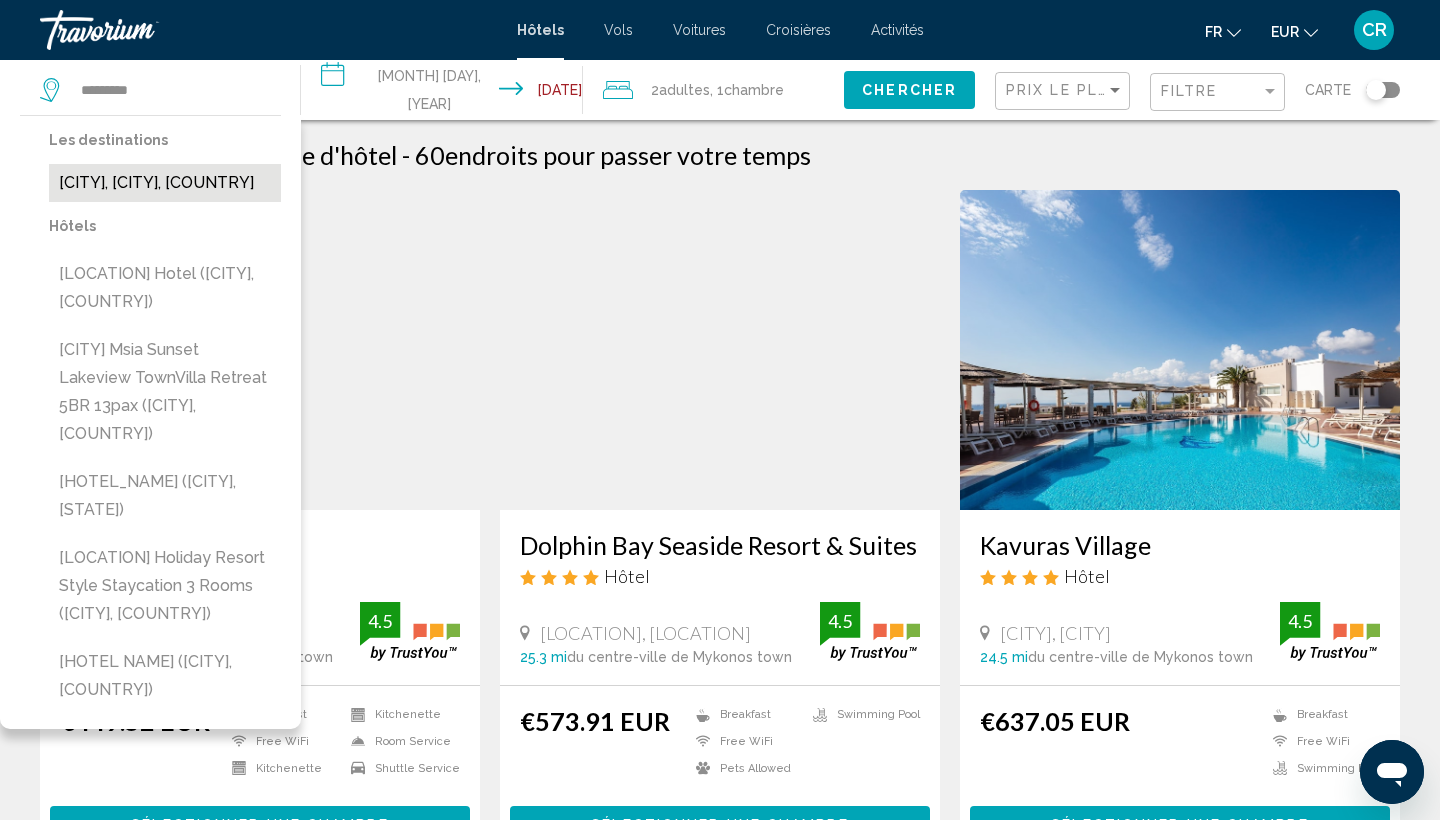click on "[CITY], [CITY], [COUNTRY]" at bounding box center [165, 183] 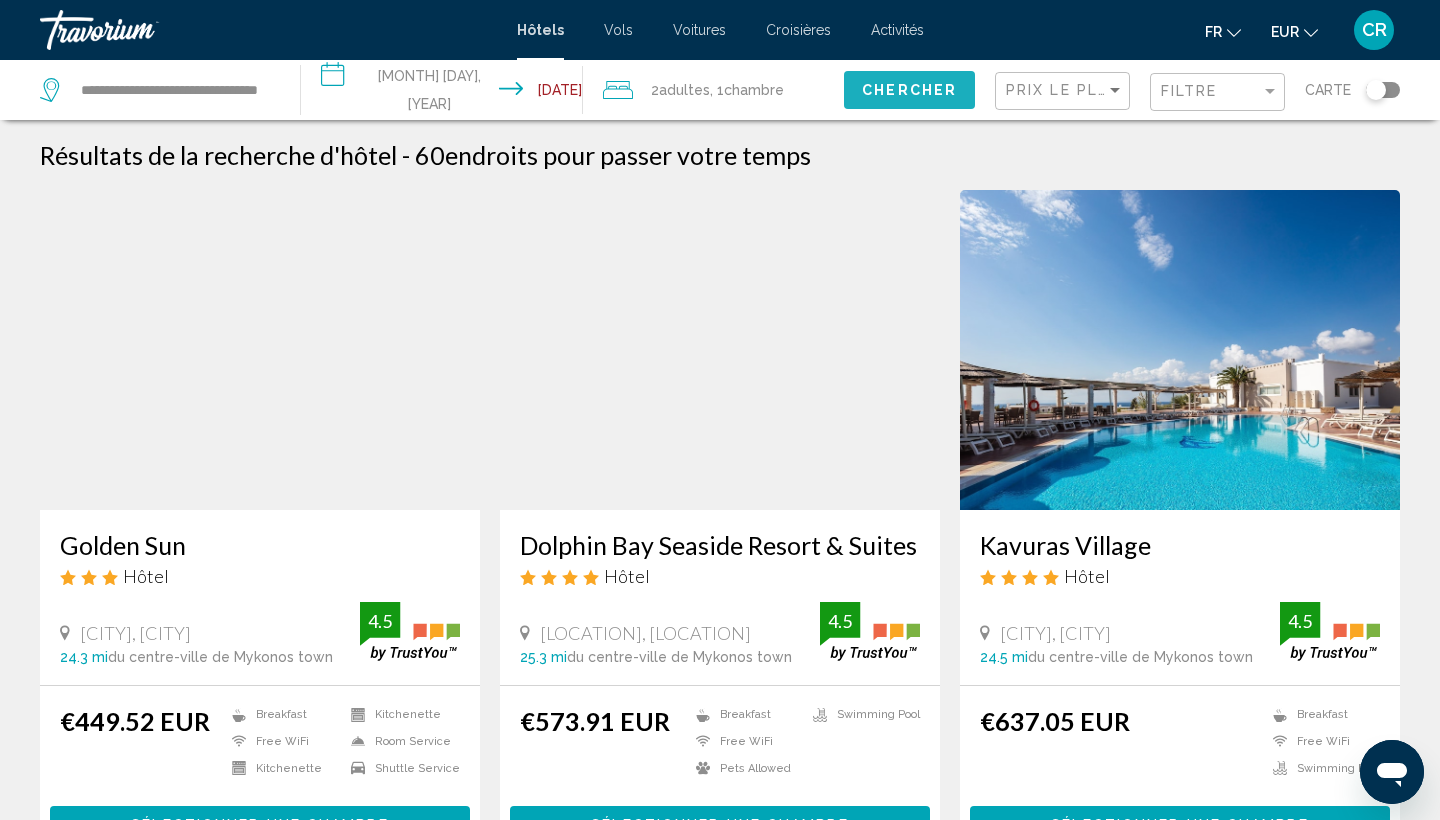 click on "Chercher" at bounding box center (909, 89) 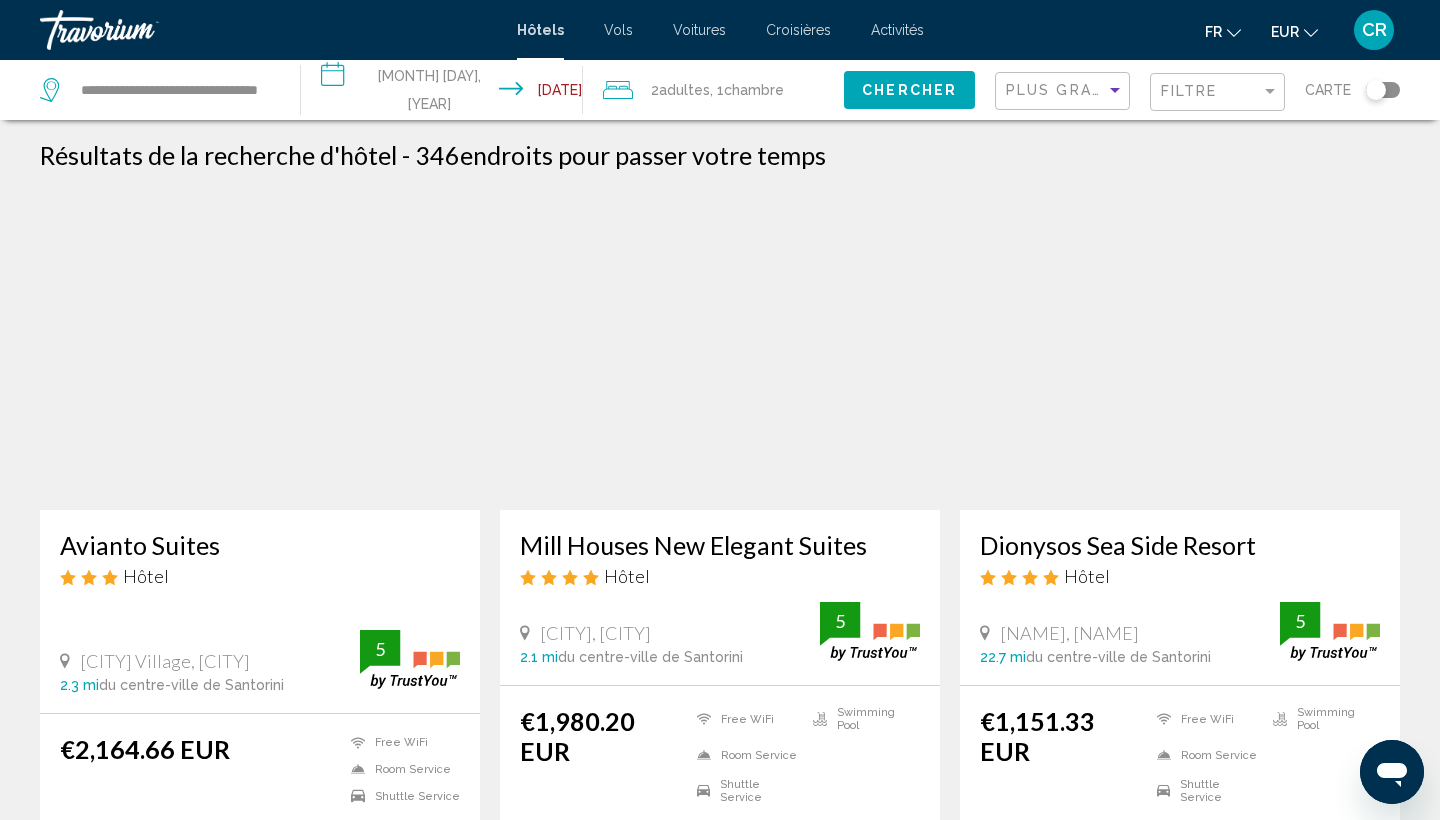 click on "Plus grandes économies" at bounding box center [1065, 91] 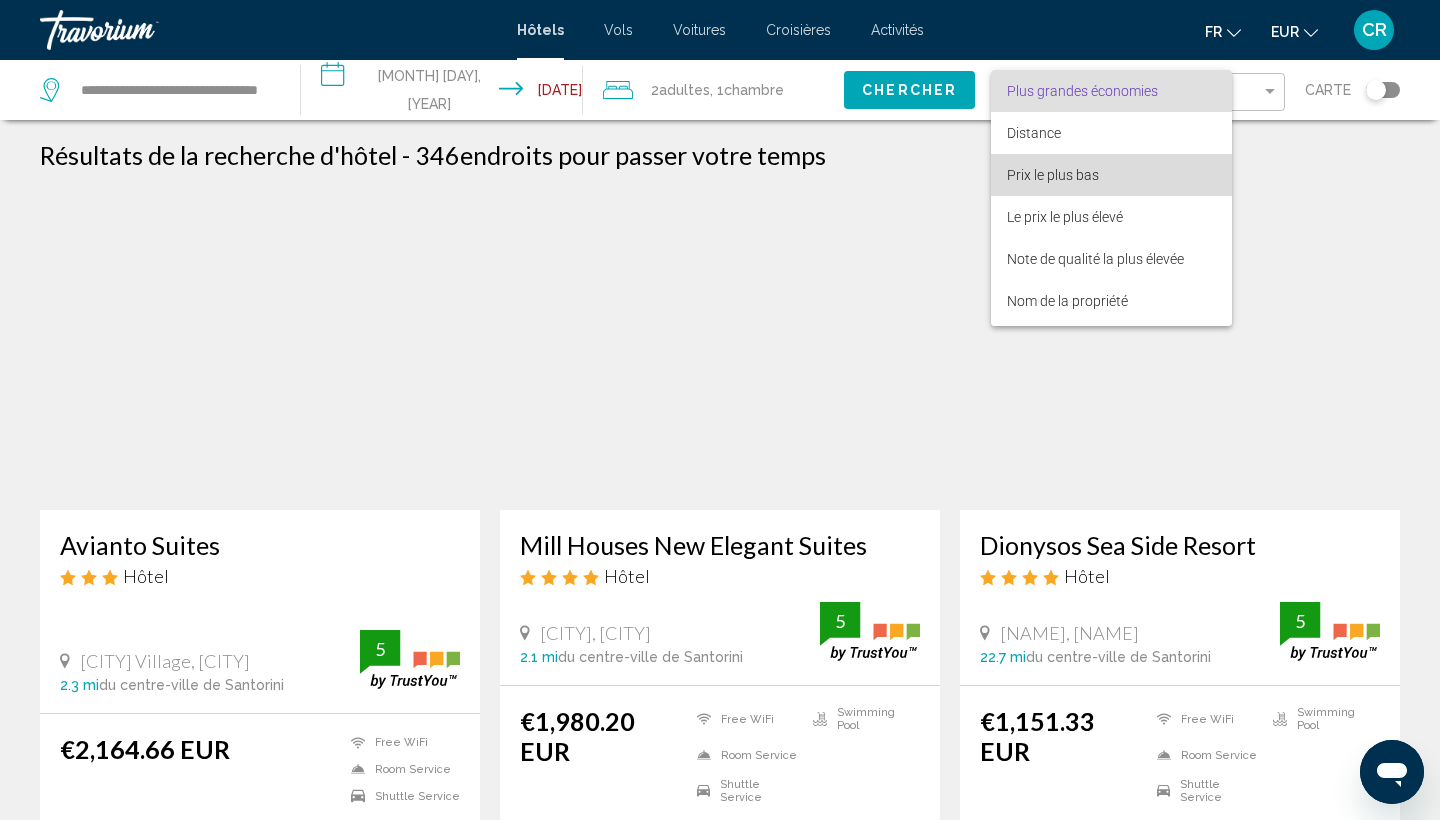 click on "Prix le plus bas" at bounding box center [1053, 175] 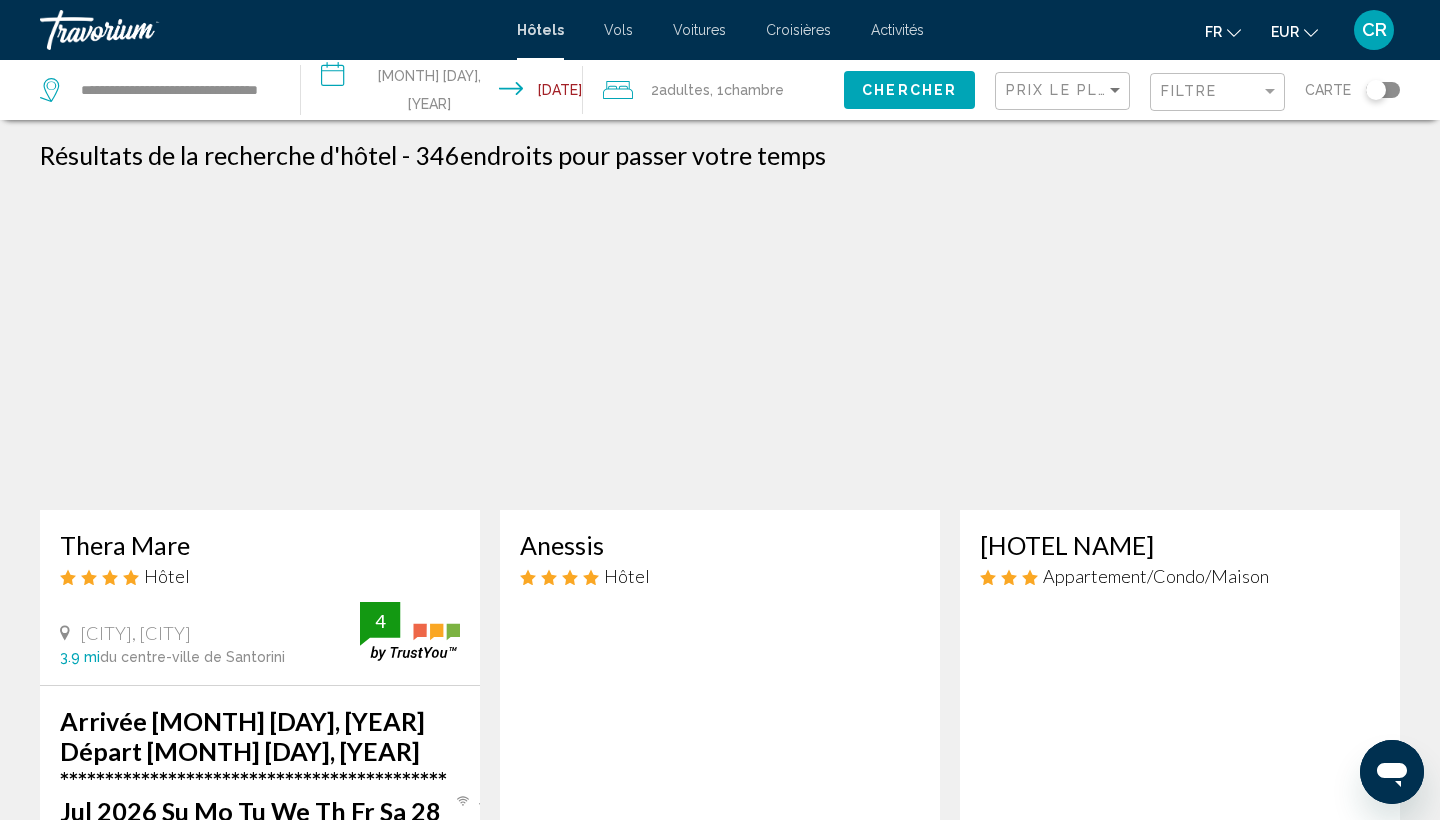 click on "Prix le plus bas" at bounding box center [1065, 91] 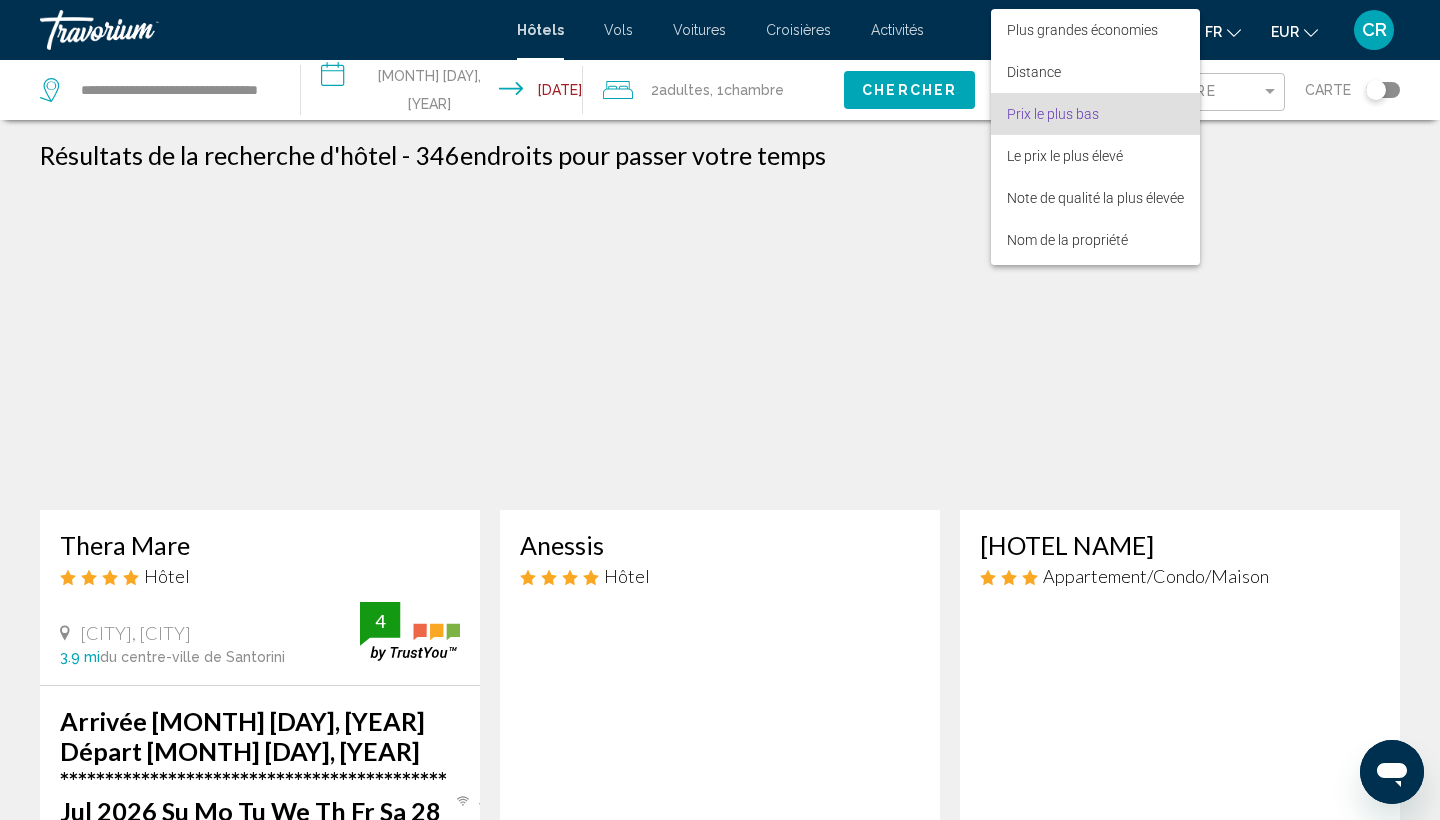 scroll, scrollTop: 23, scrollLeft: 0, axis: vertical 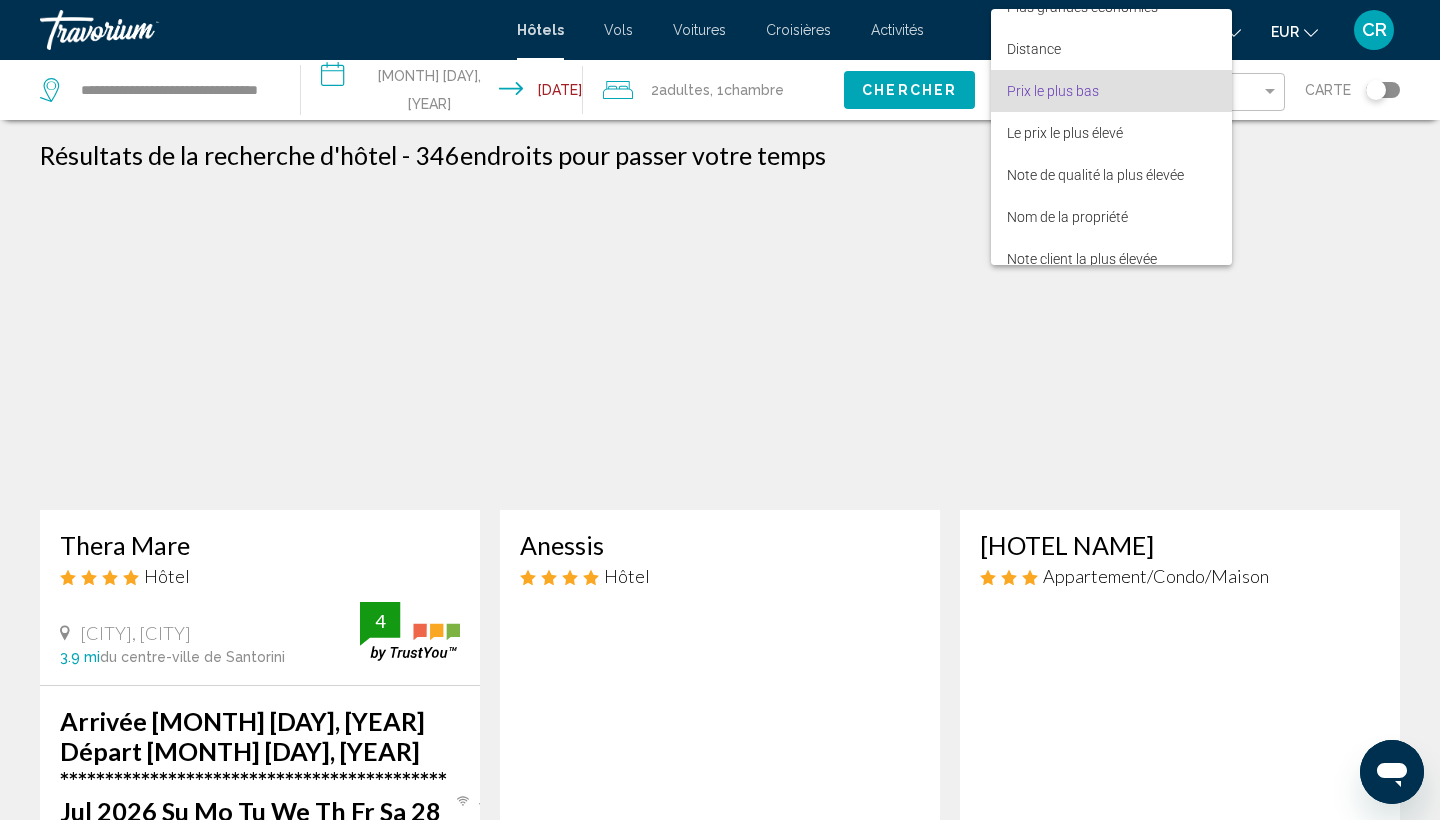 click at bounding box center [720, 410] 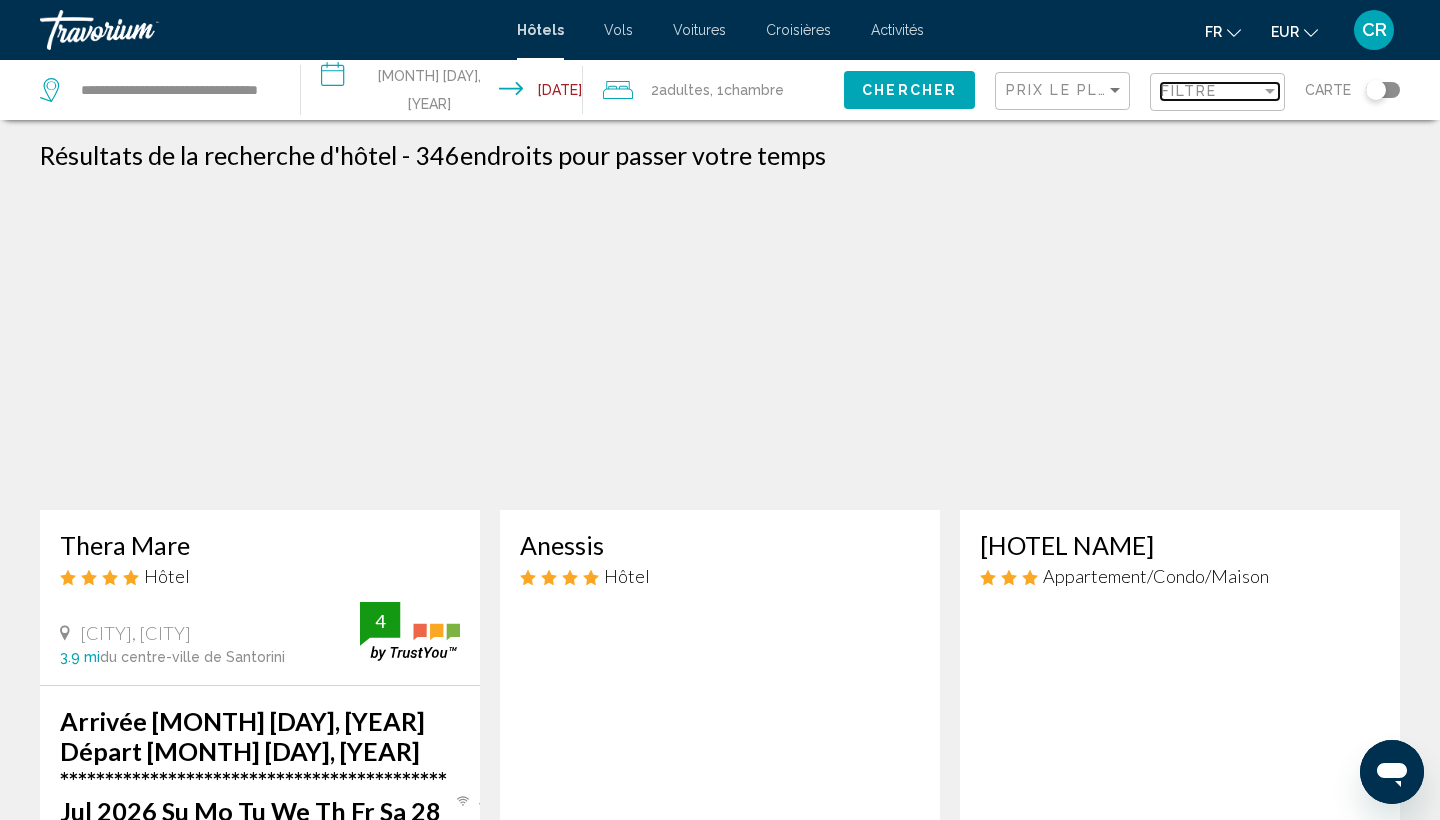click on "Filtre" at bounding box center [1211, 91] 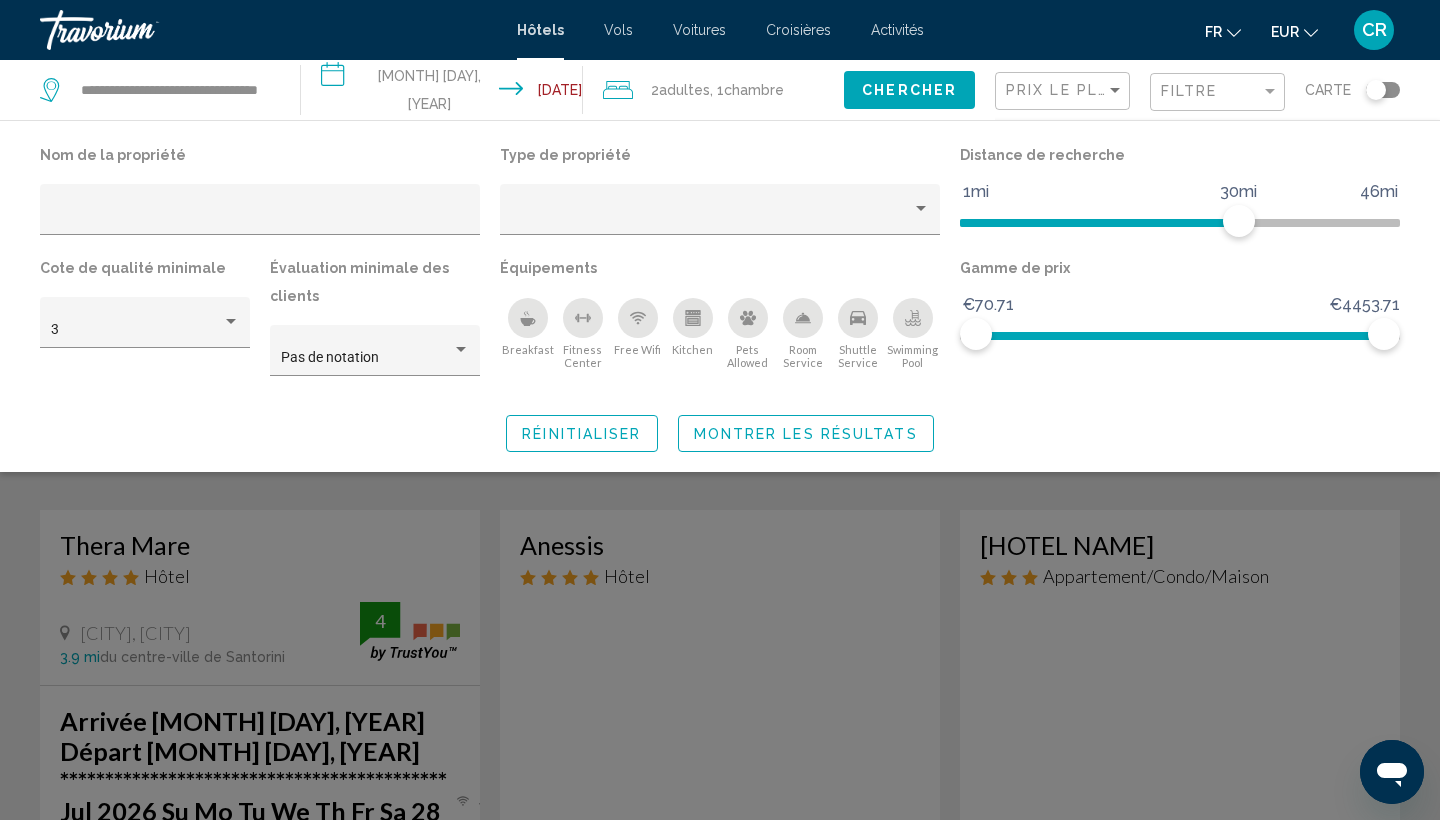 click on "Breakfast" at bounding box center [527, 333] 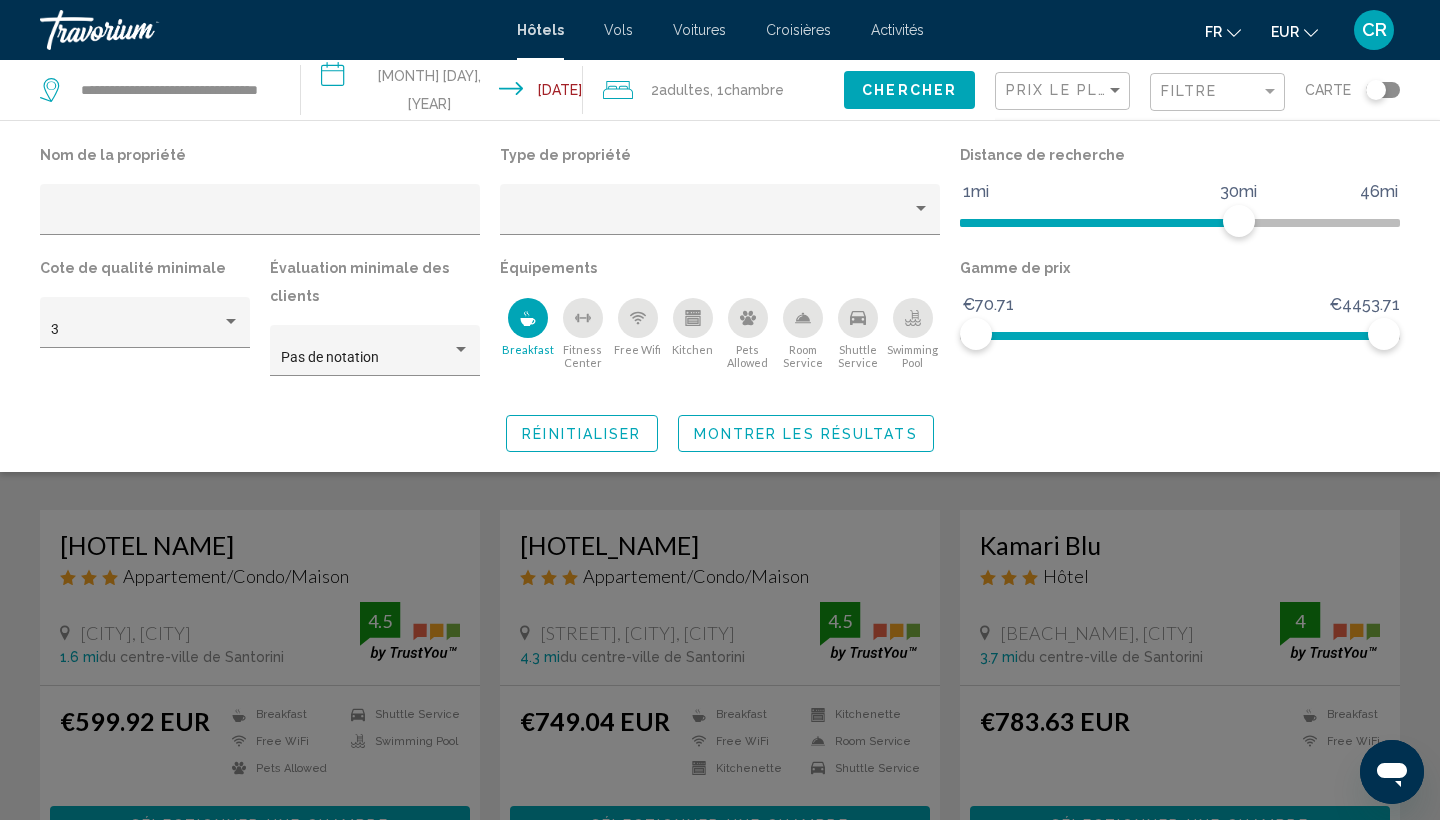 click at bounding box center (638, 318) 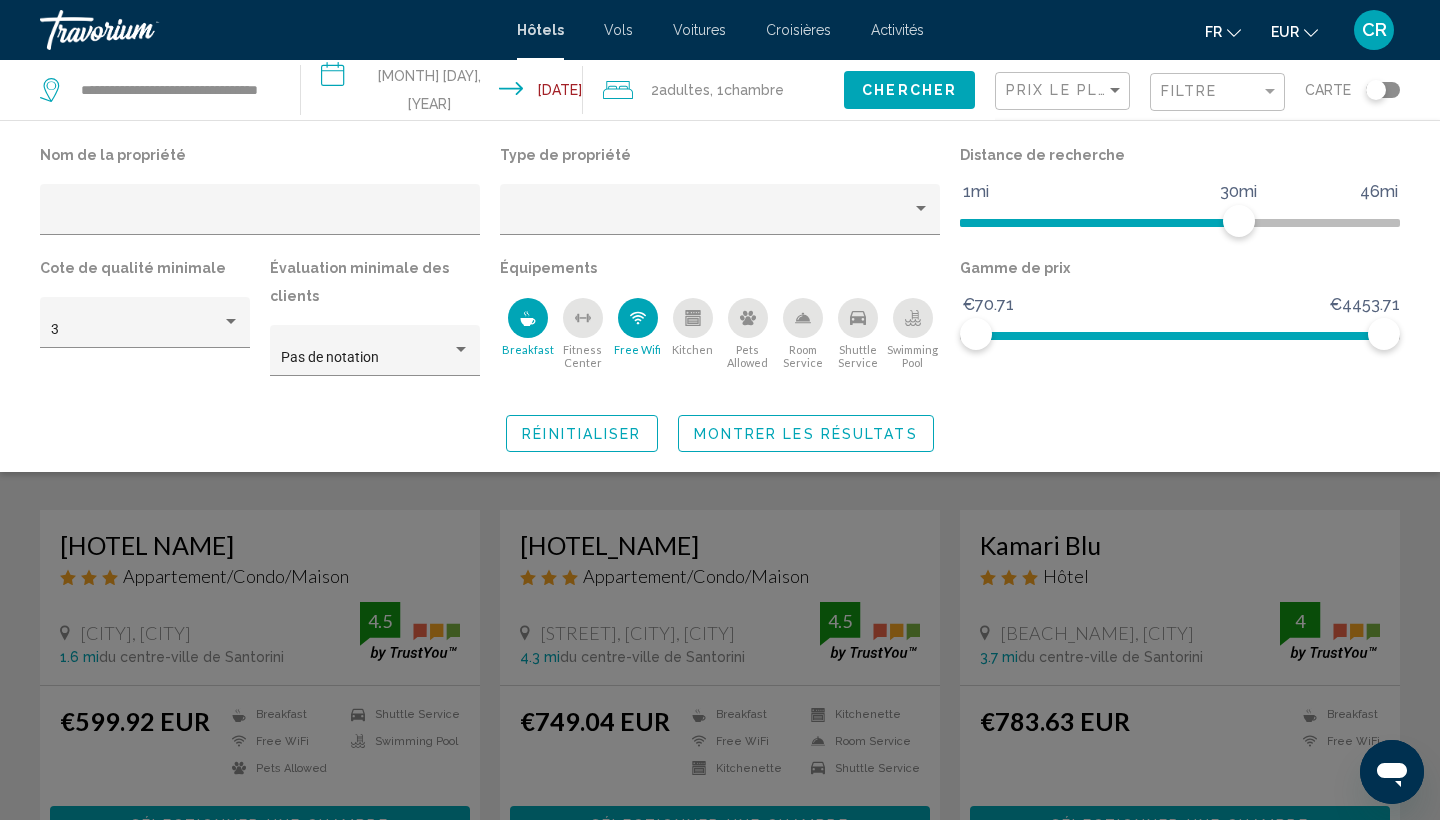click at bounding box center [913, 318] 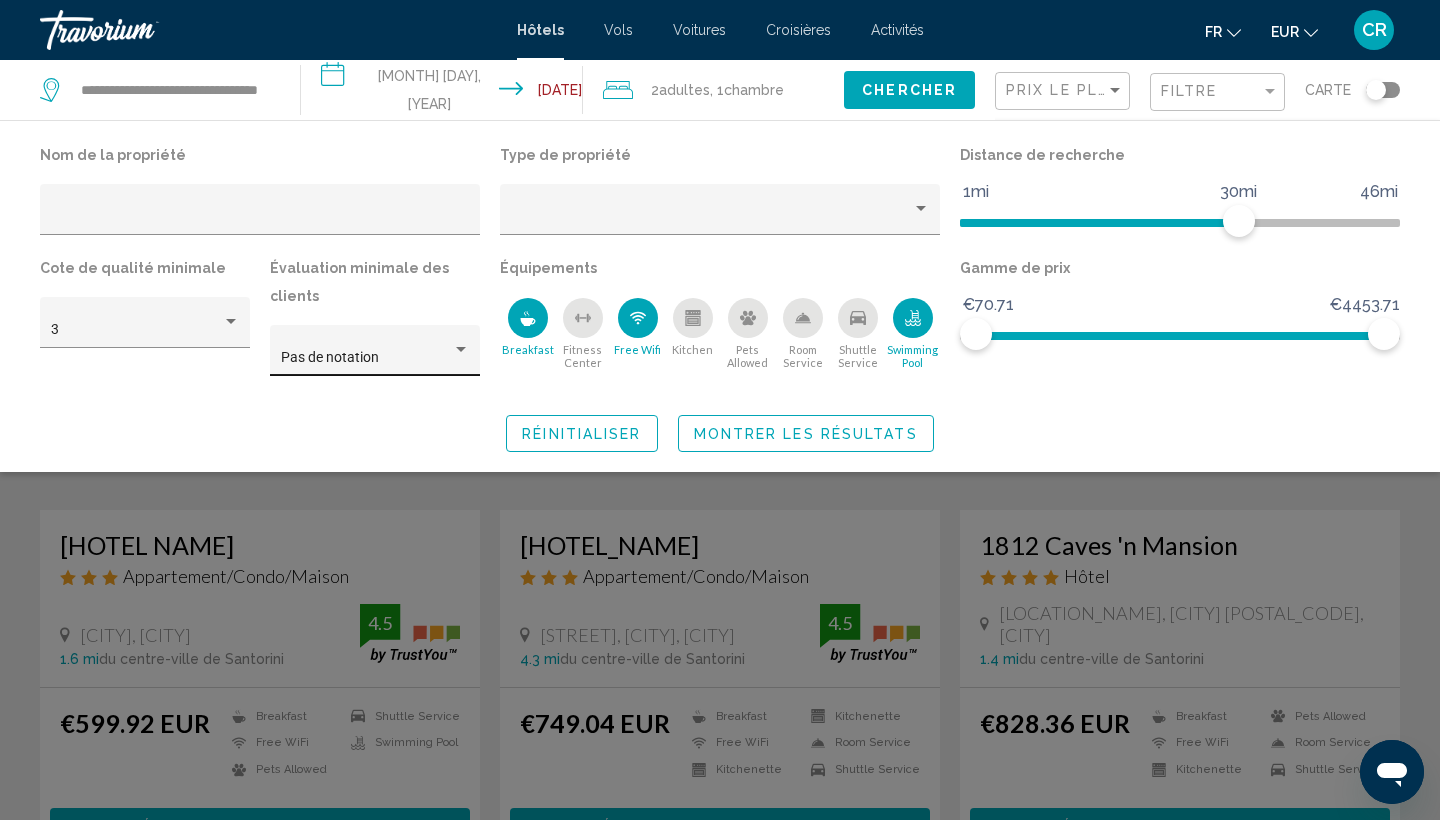 click on "Pas de notation" at bounding box center [375, 356] 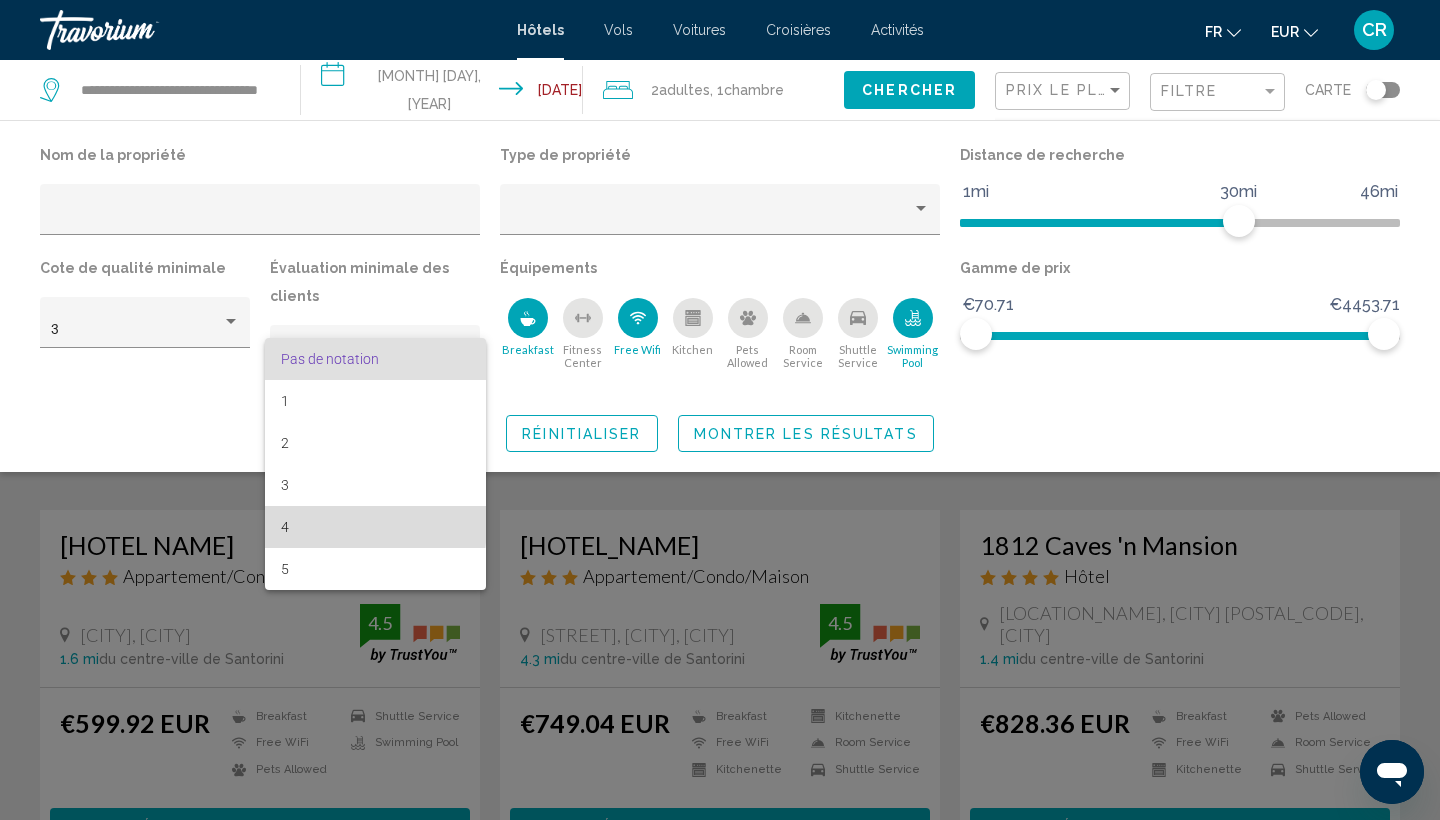 click on "4" at bounding box center (375, 527) 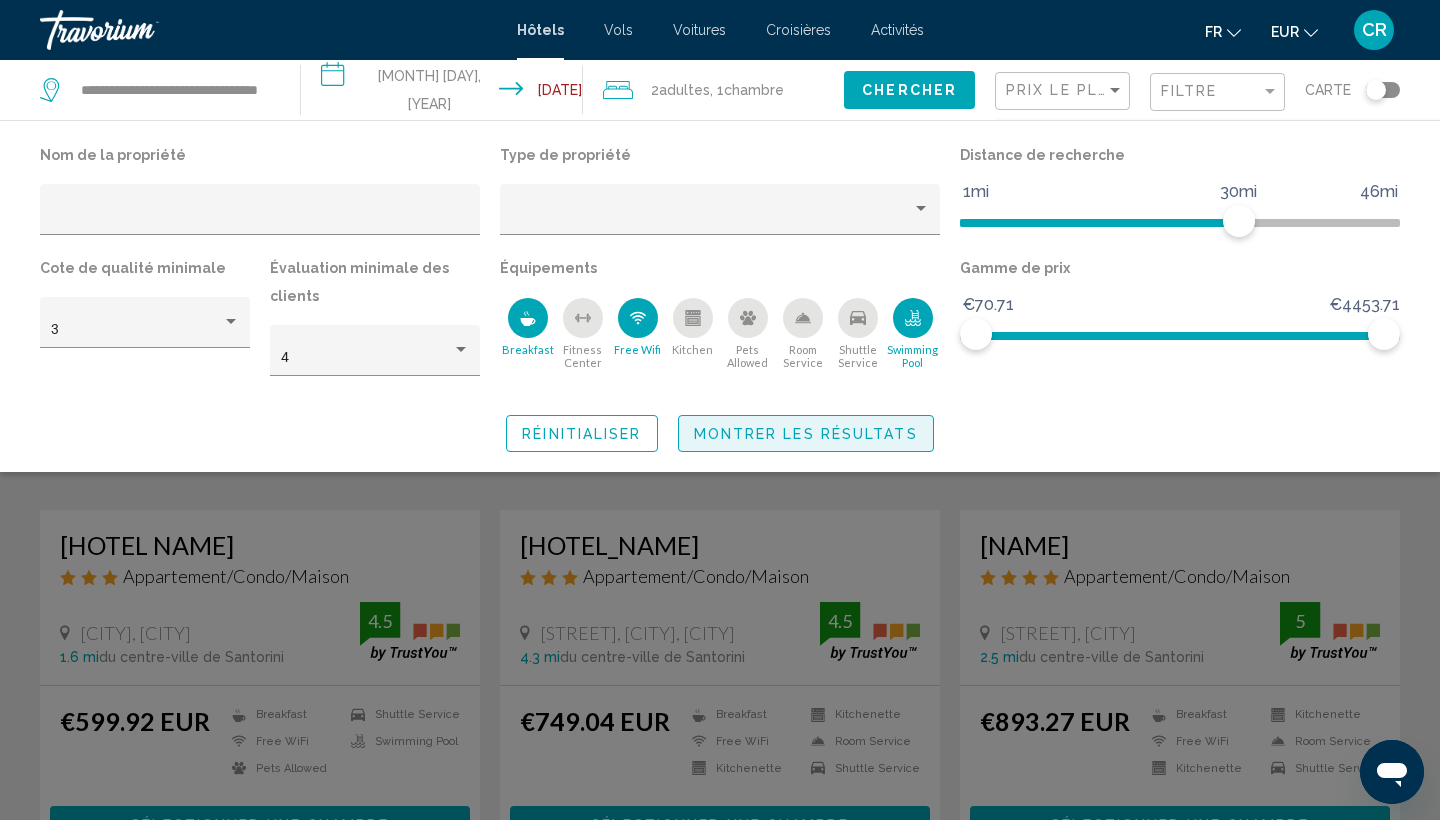 click on "Montrer les résultats" at bounding box center [806, 433] 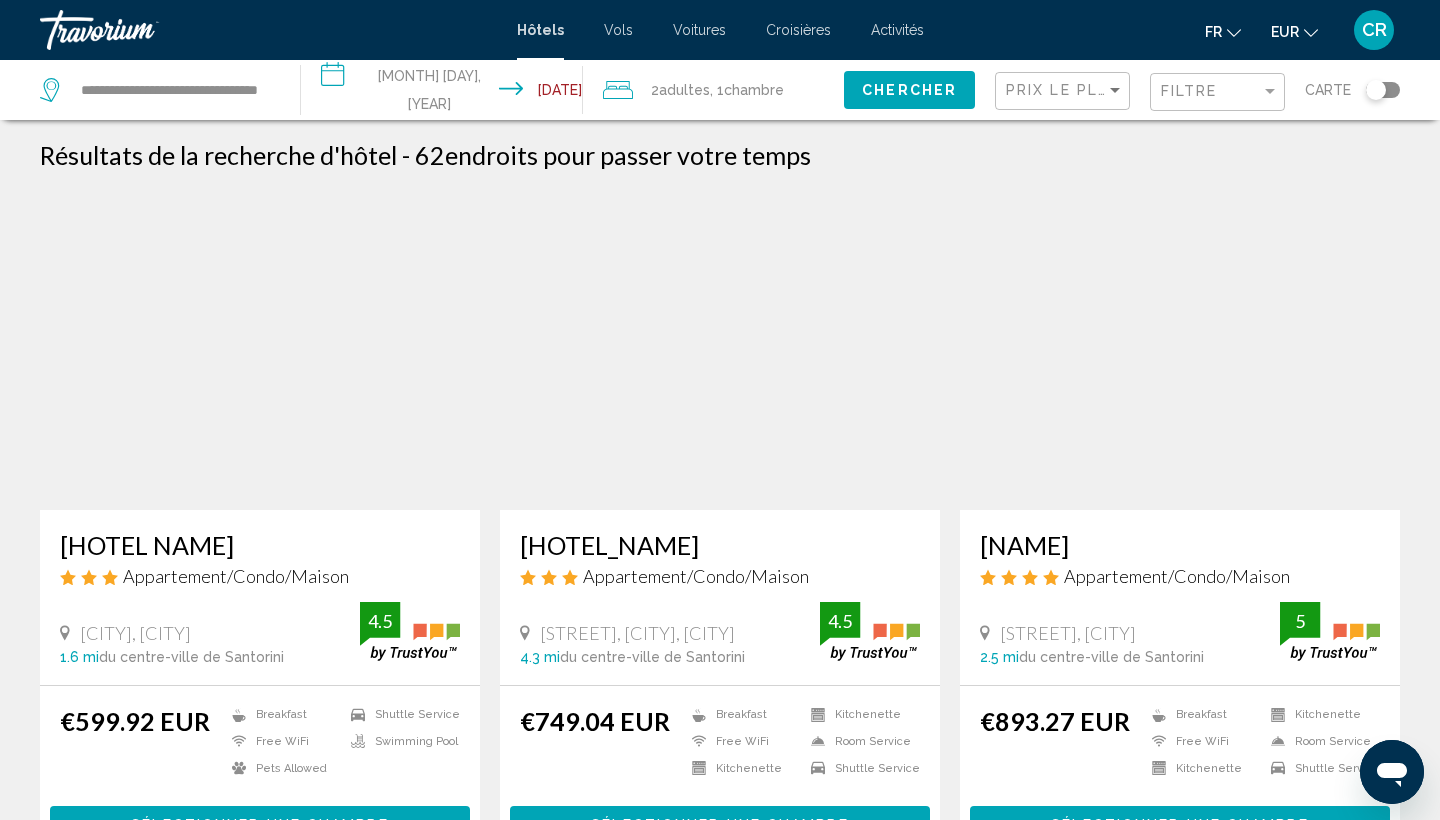 click at bounding box center (720, 350) 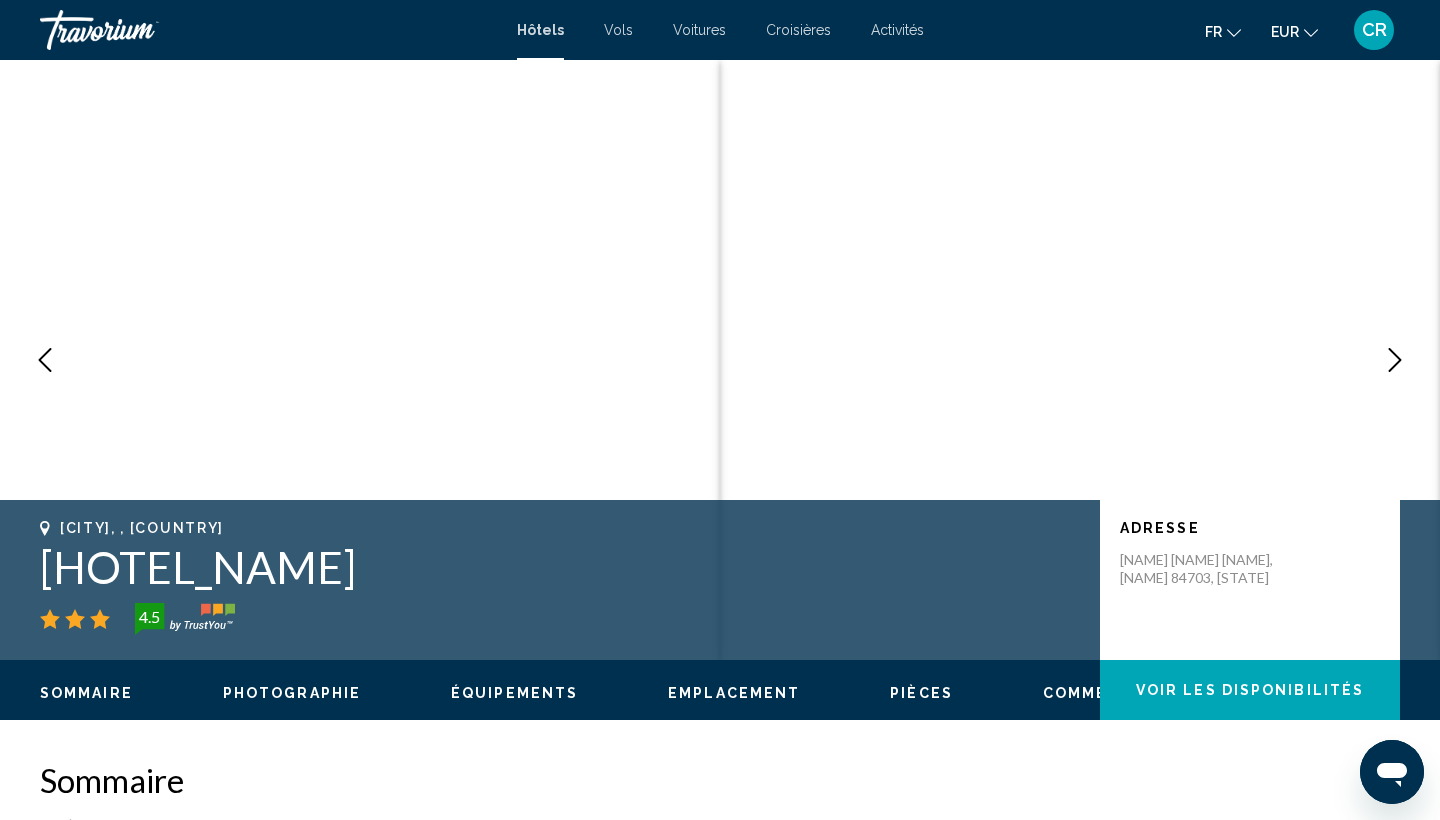click at bounding box center (1395, 360) 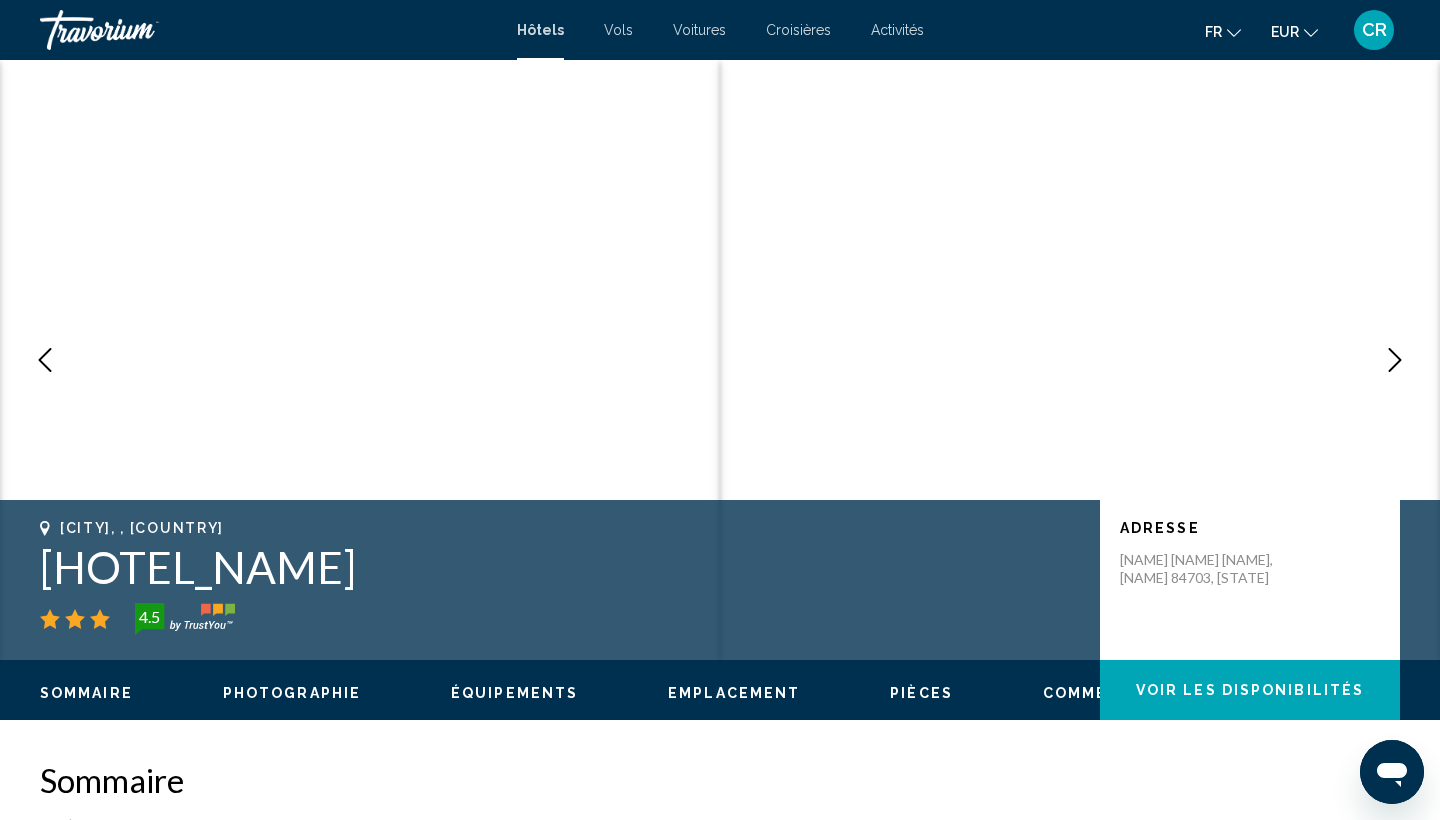 click at bounding box center (1395, 360) 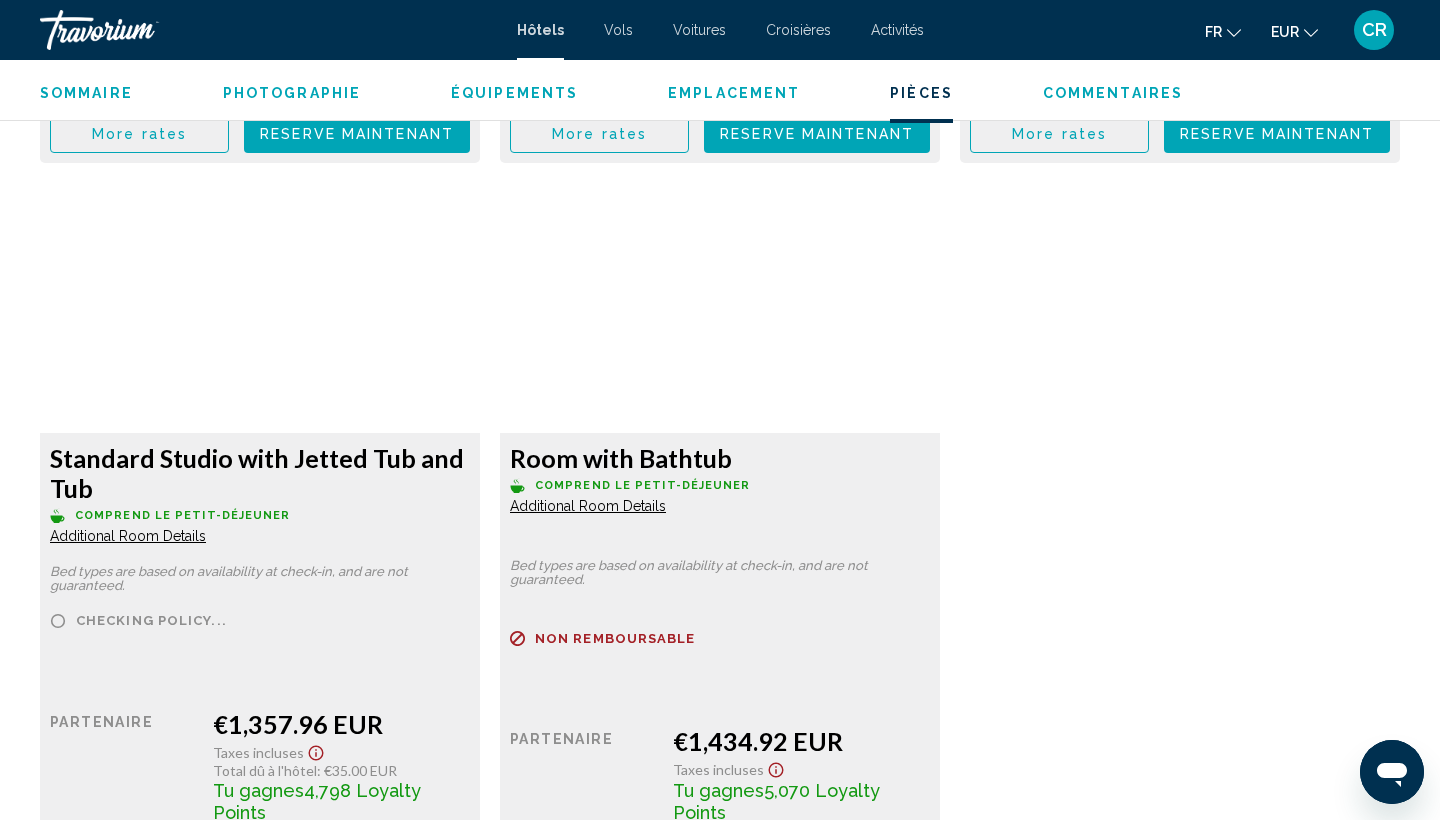 scroll, scrollTop: 4022, scrollLeft: 0, axis: vertical 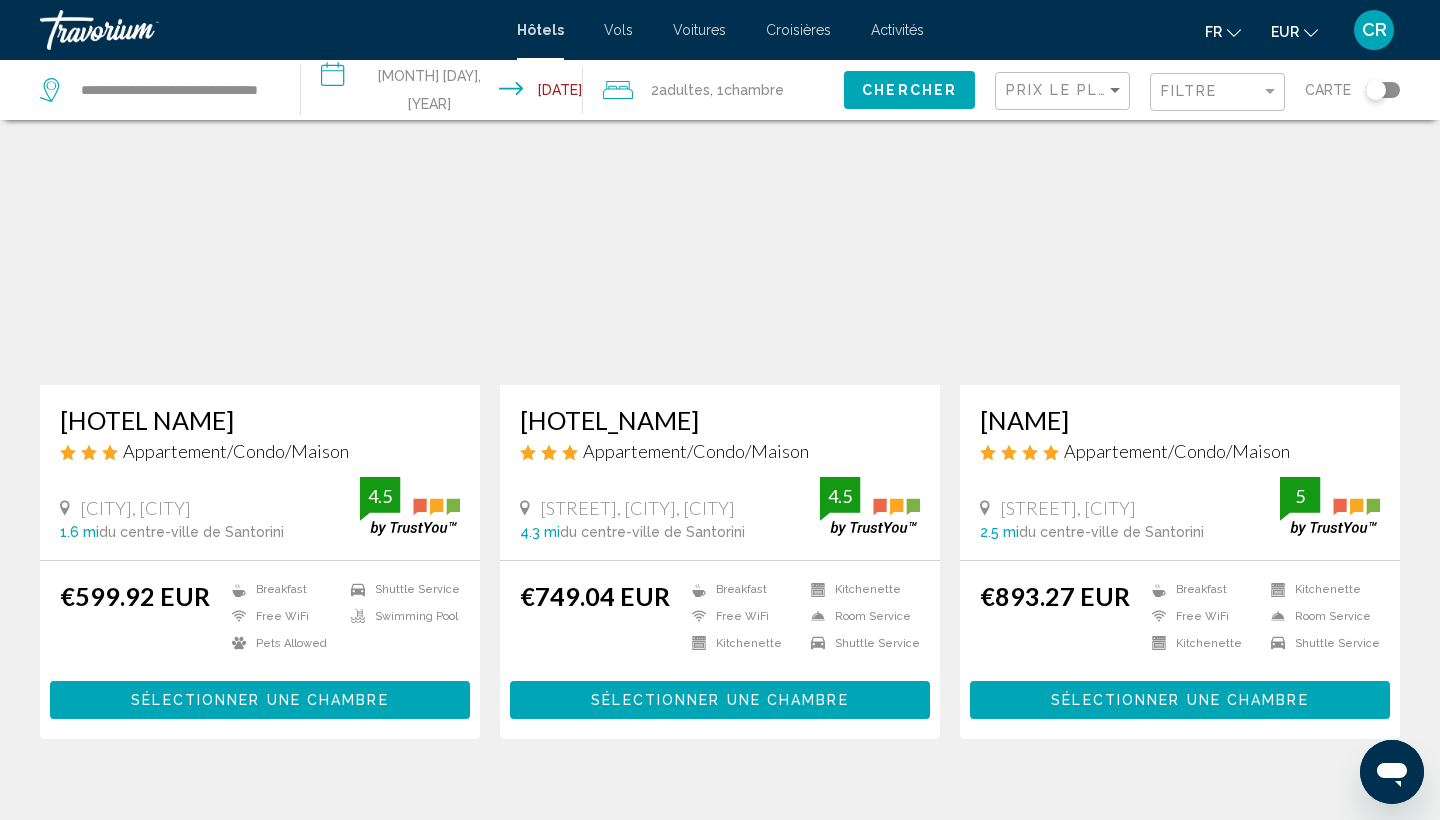 click at bounding box center (1180, 225) 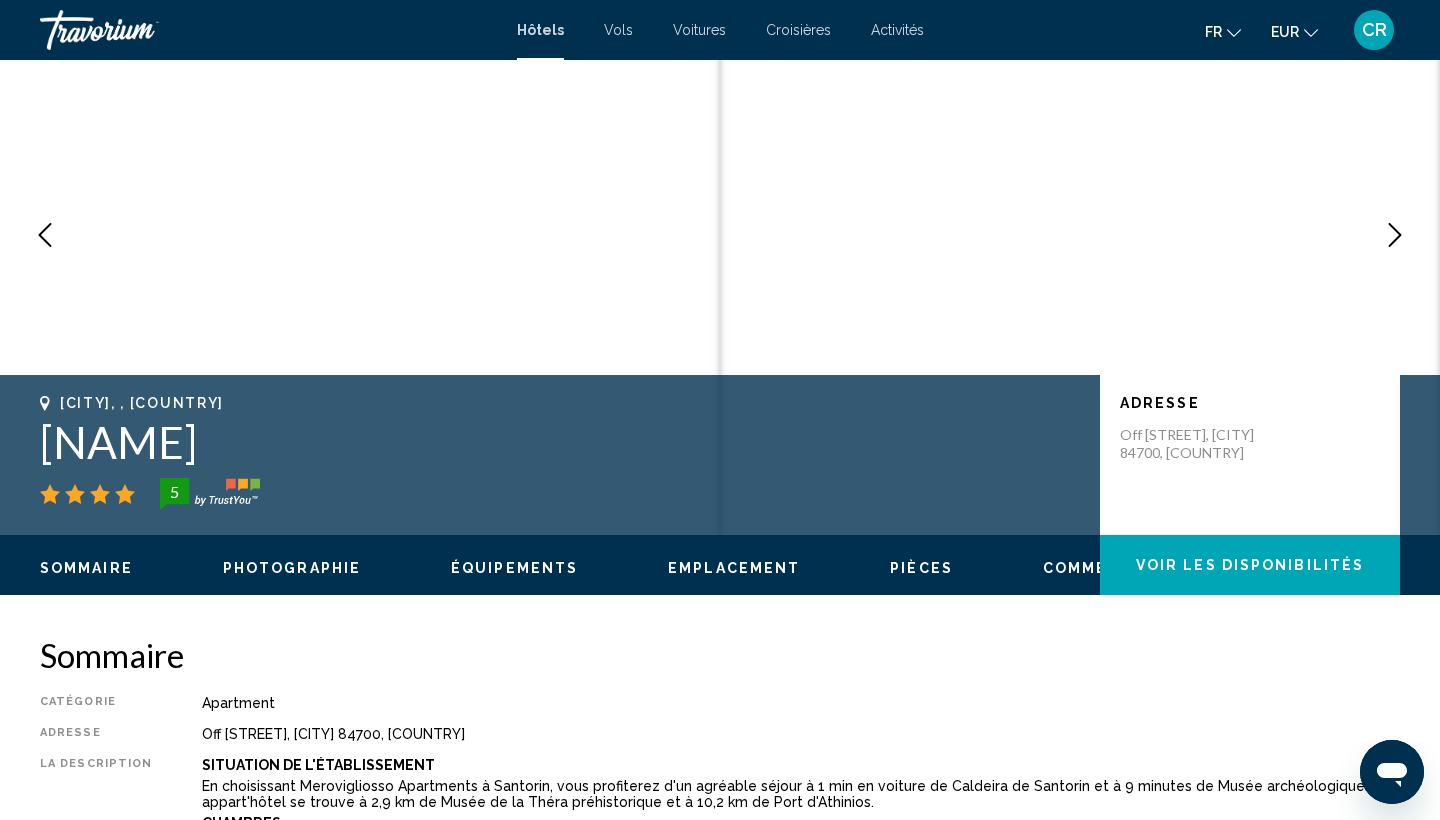scroll, scrollTop: 0, scrollLeft: 0, axis: both 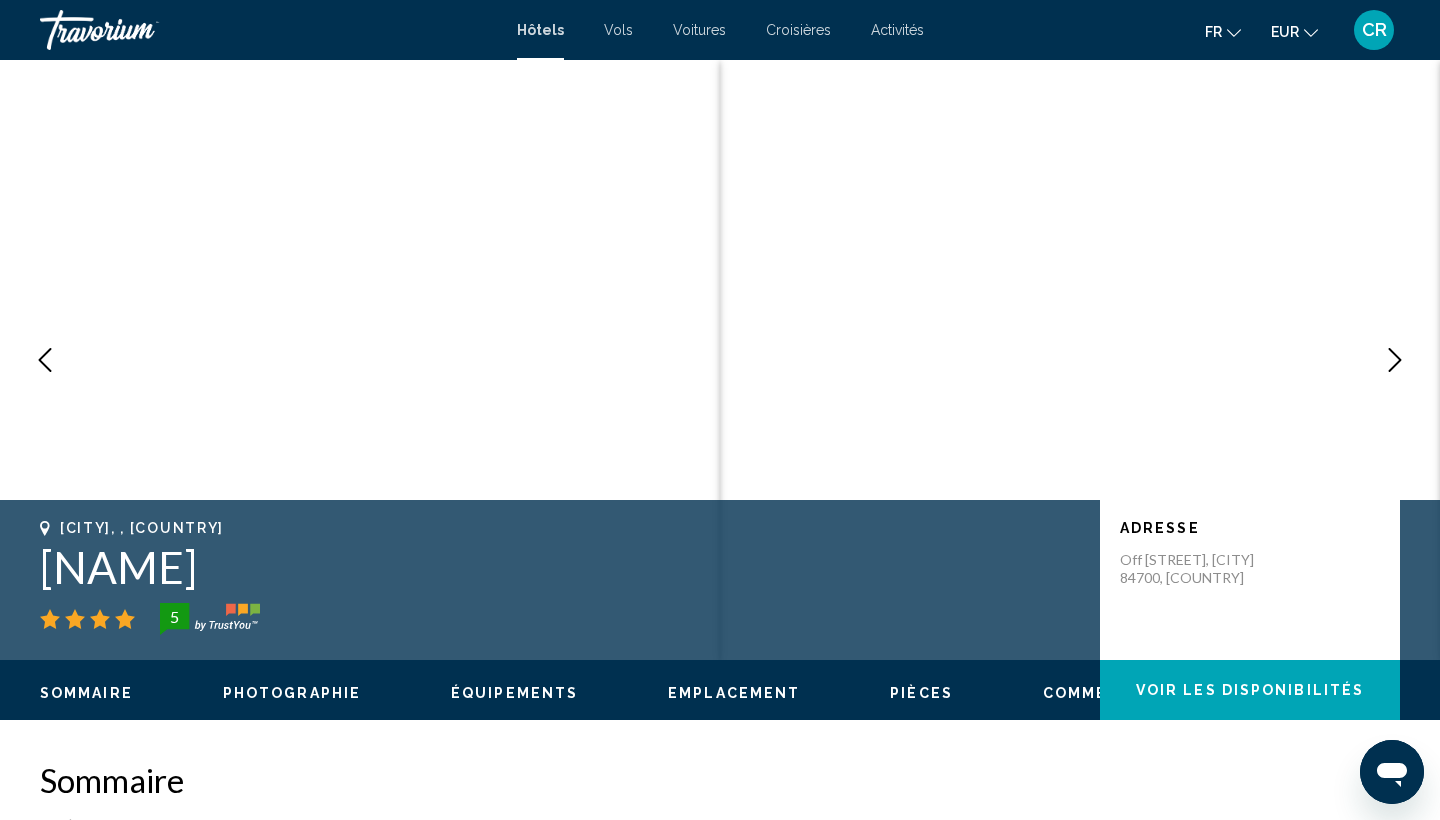 click at bounding box center [1395, 360] 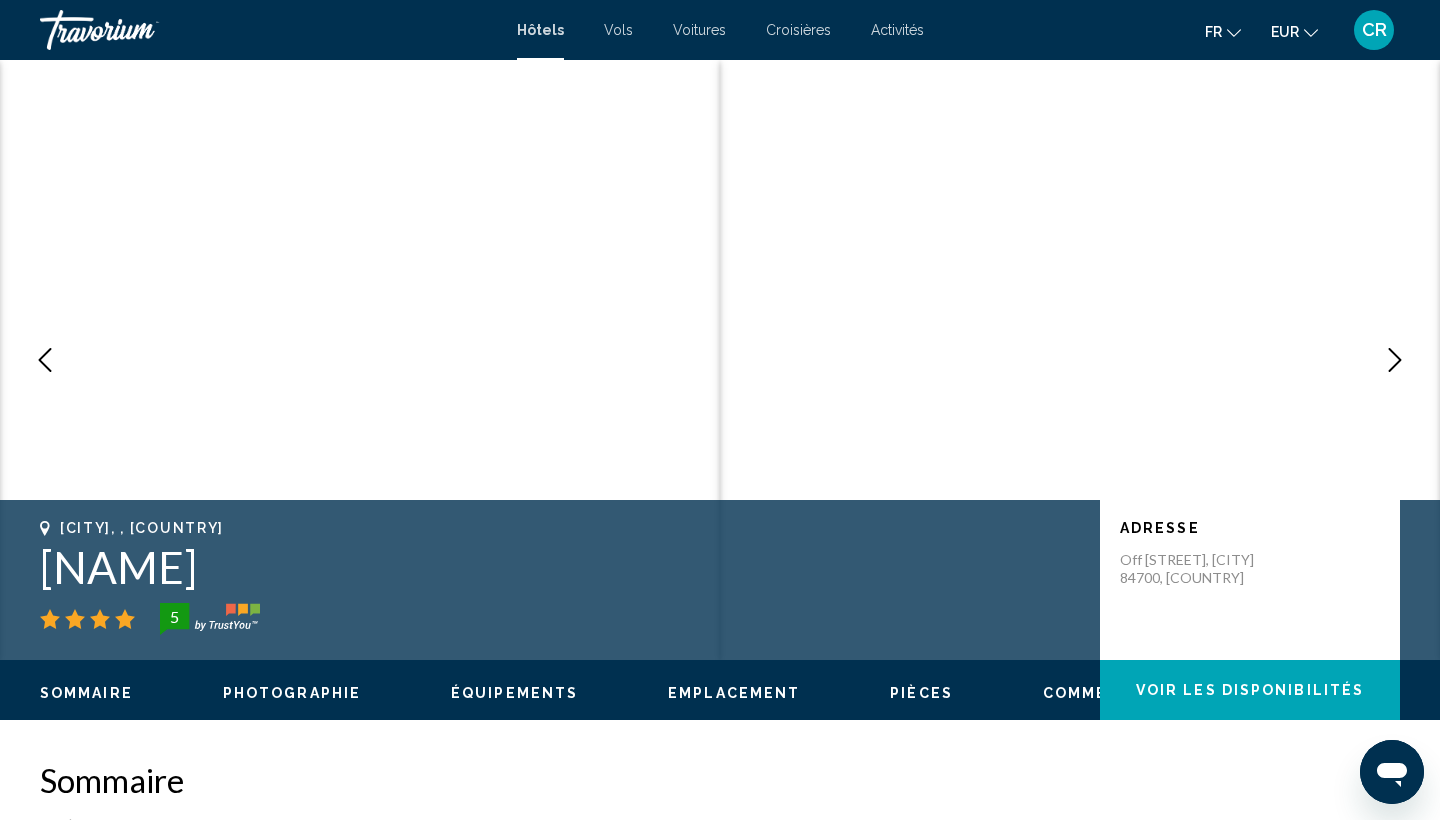 click at bounding box center [1395, 360] 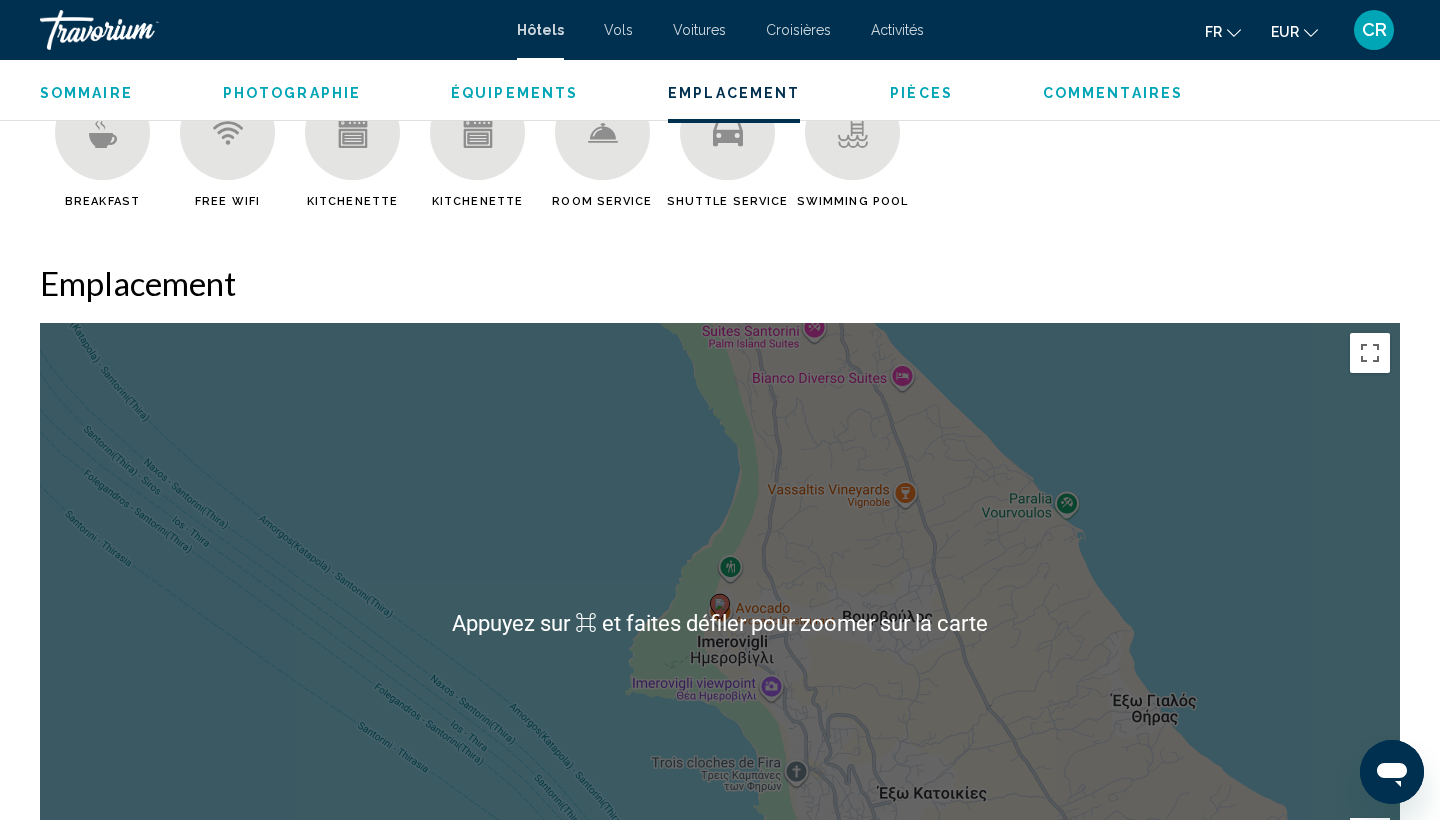 scroll, scrollTop: 1344, scrollLeft: 0, axis: vertical 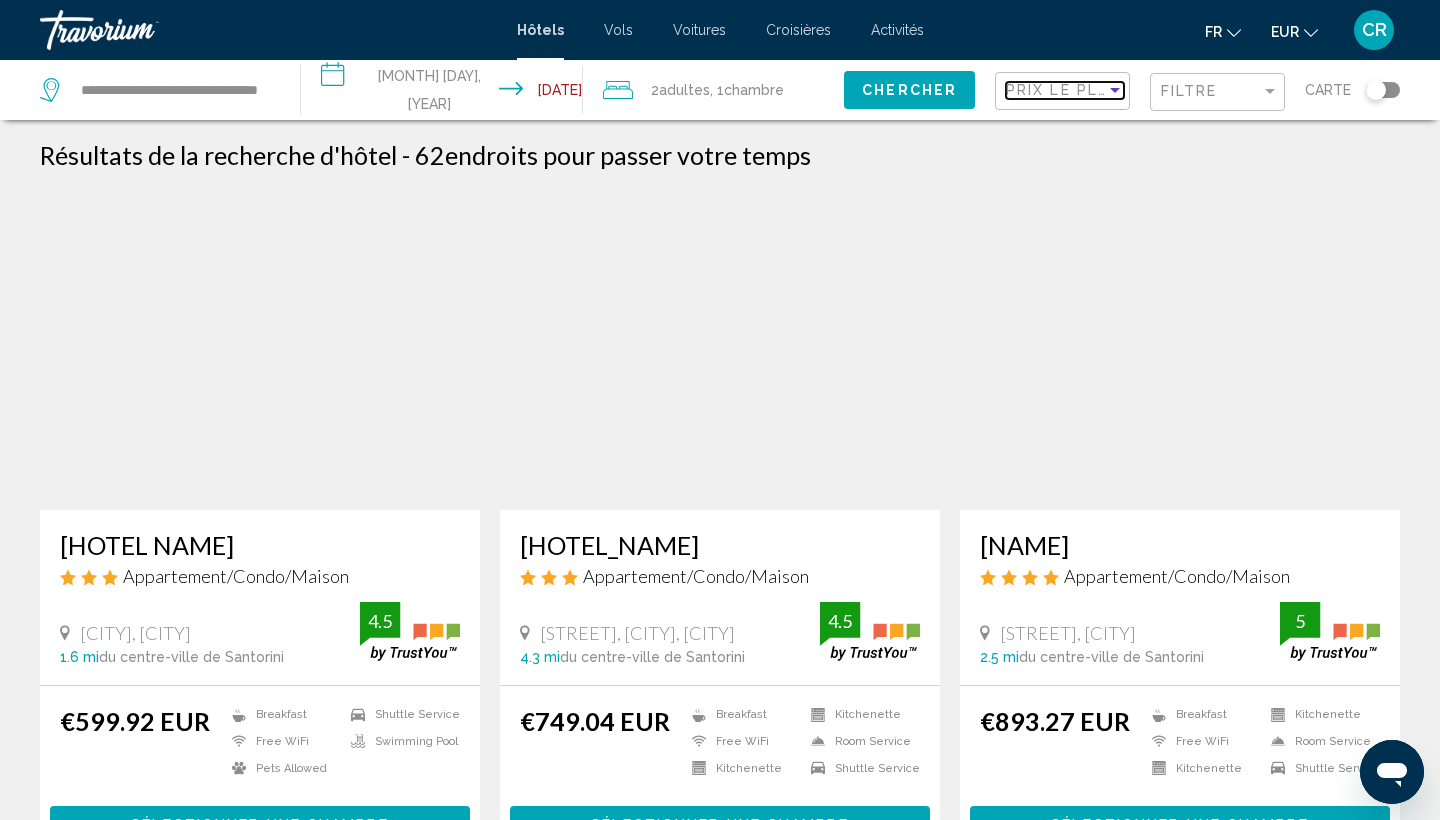 click on "Prix le plus bas" at bounding box center [1083, 90] 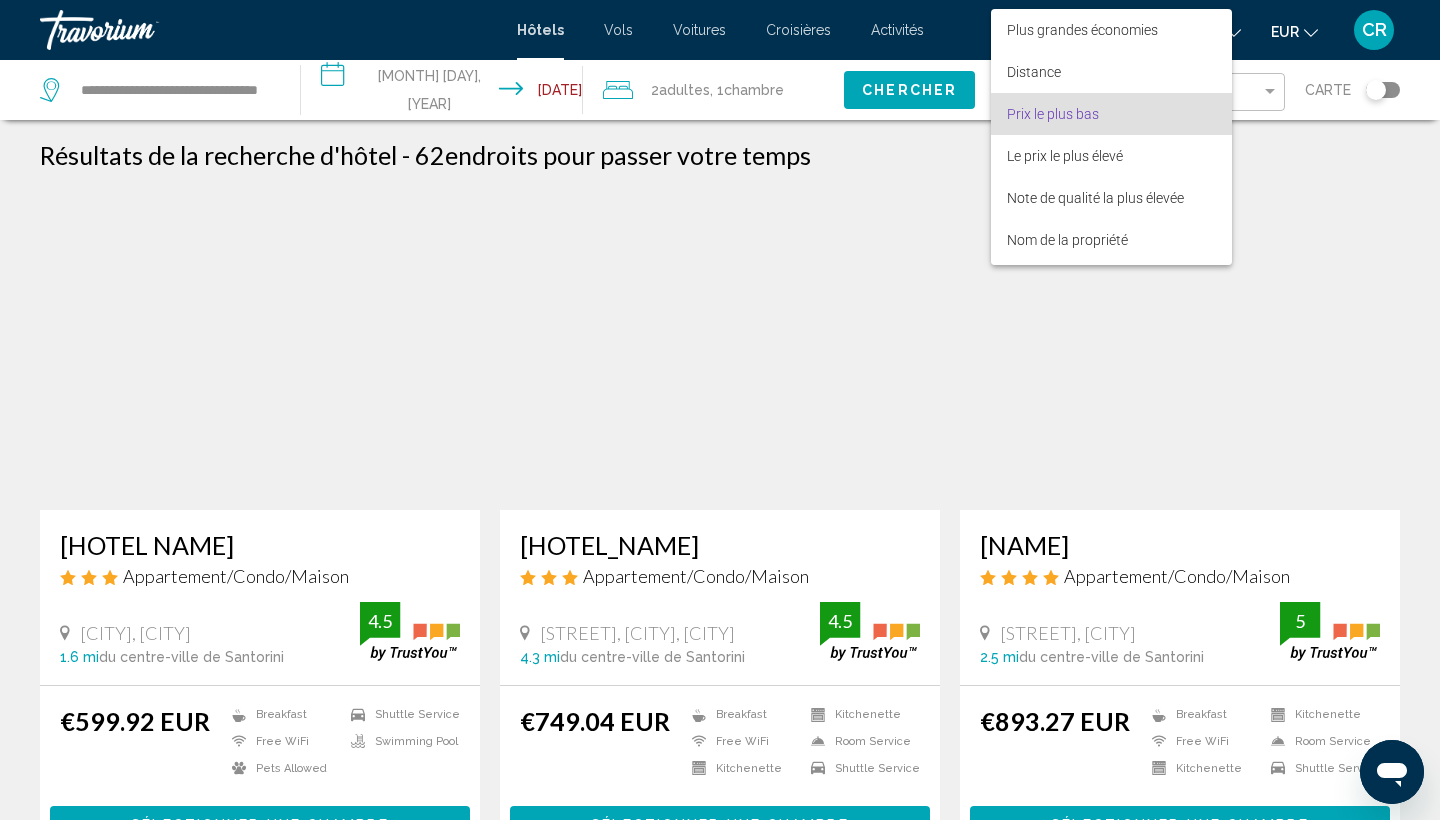 scroll, scrollTop: 23, scrollLeft: 0, axis: vertical 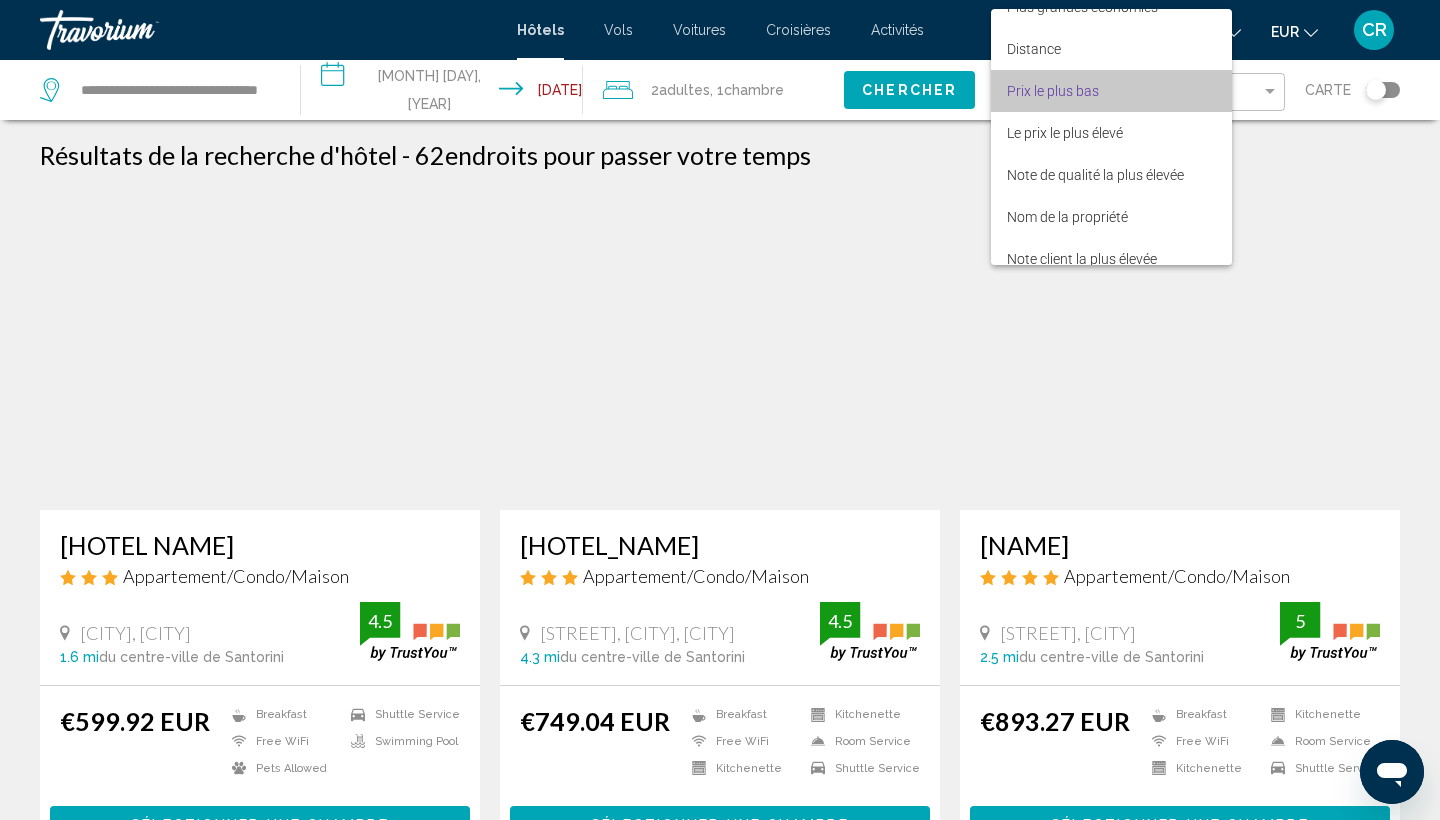 click on "Prix le plus bas" at bounding box center [1111, 91] 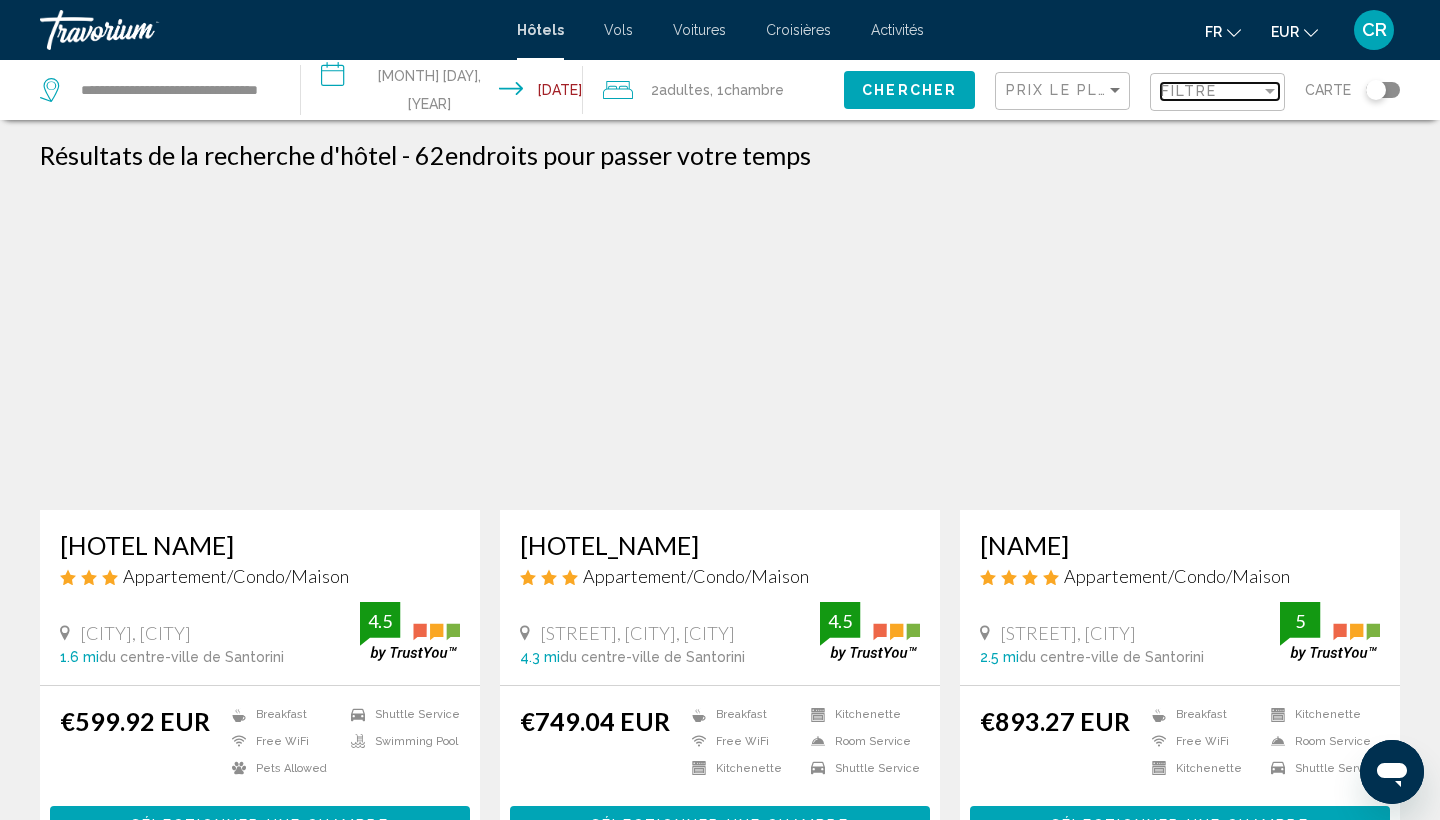 click on "Filtre" at bounding box center (1189, 91) 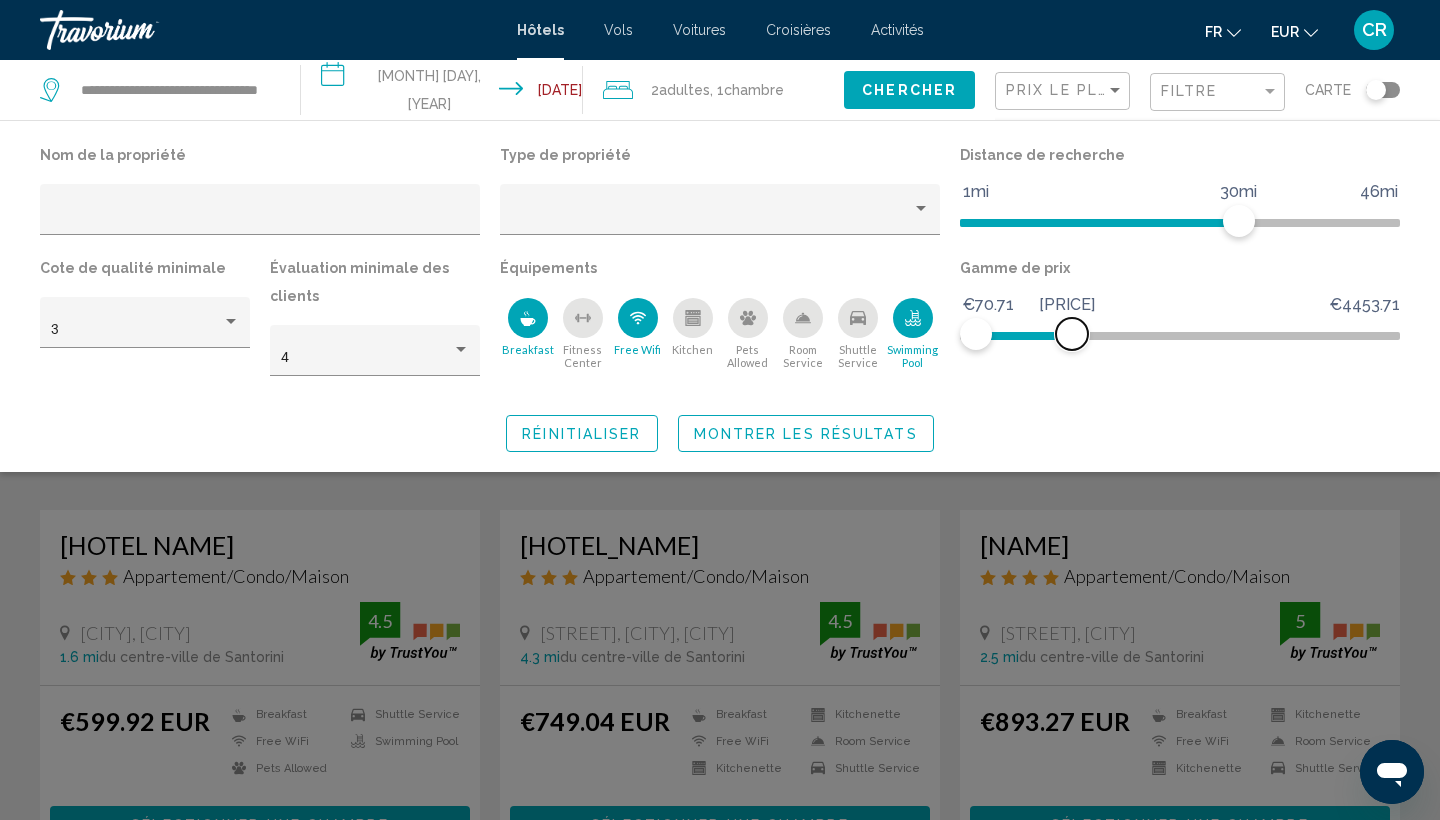 drag, startPoint x: 1389, startPoint y: 341, endPoint x: 1070, endPoint y: 335, distance: 319.05643 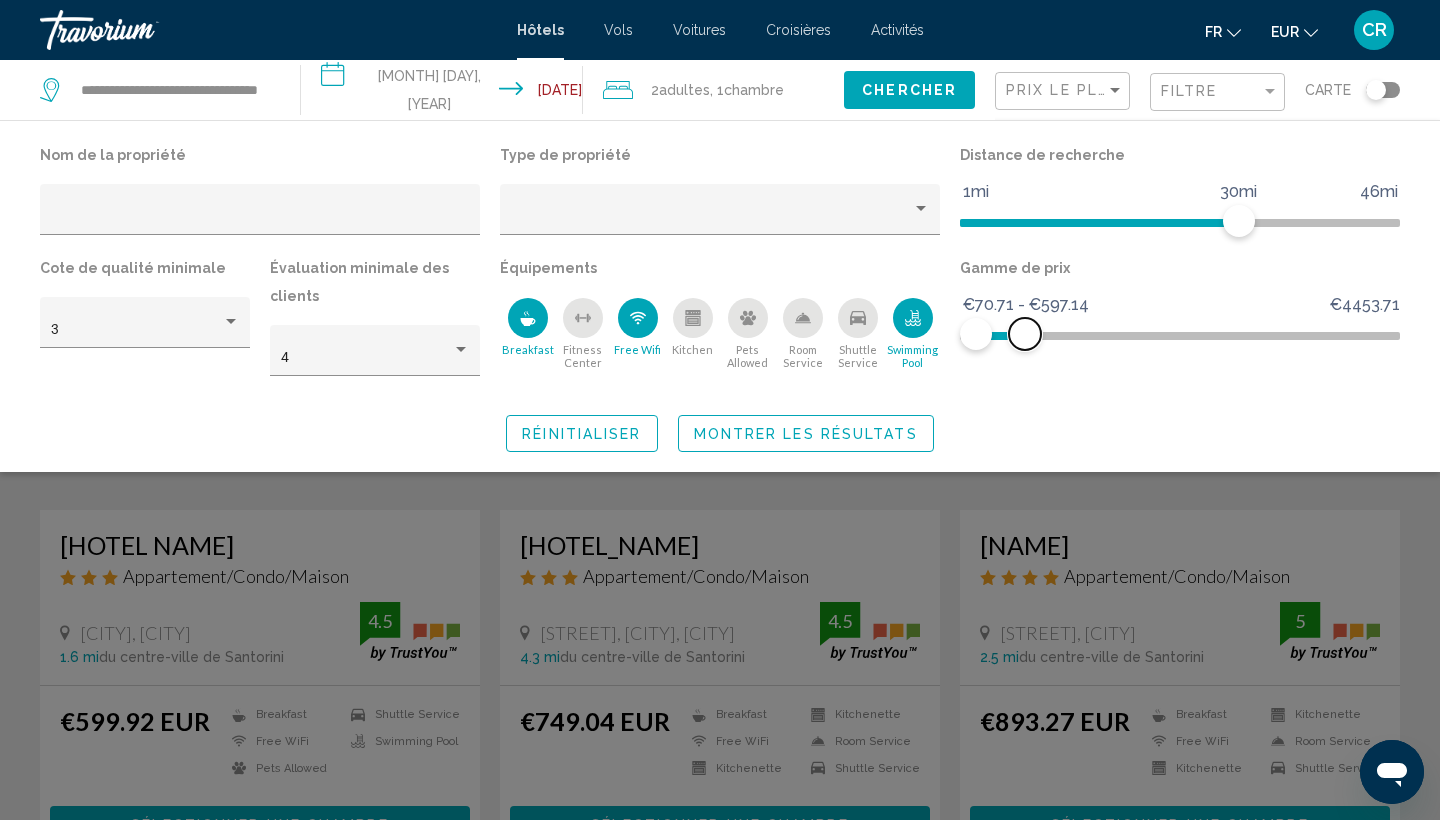 drag, startPoint x: 1070, startPoint y: 335, endPoint x: 1025, endPoint y: 337, distance: 45.044422 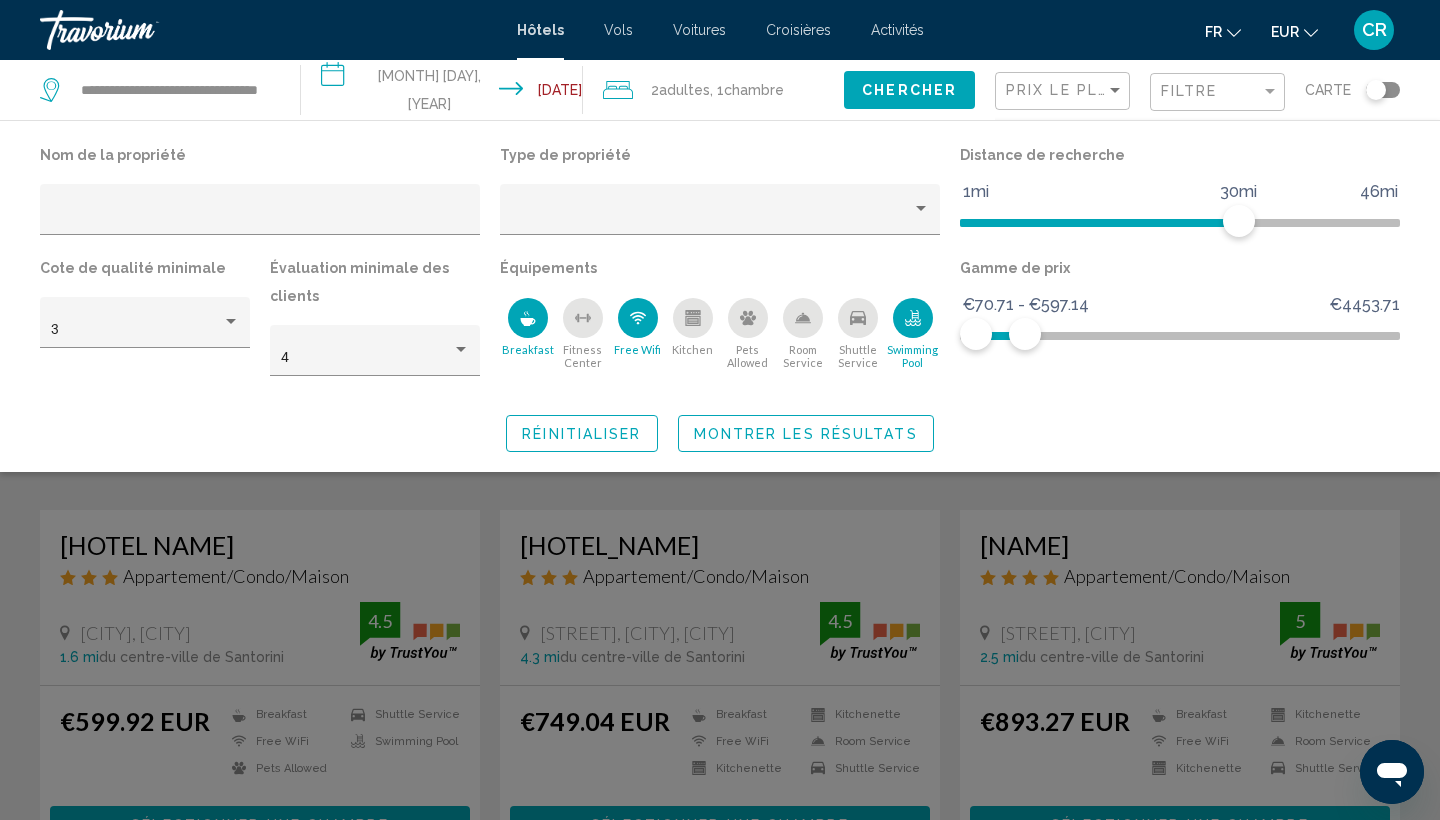 click at bounding box center [913, 318] 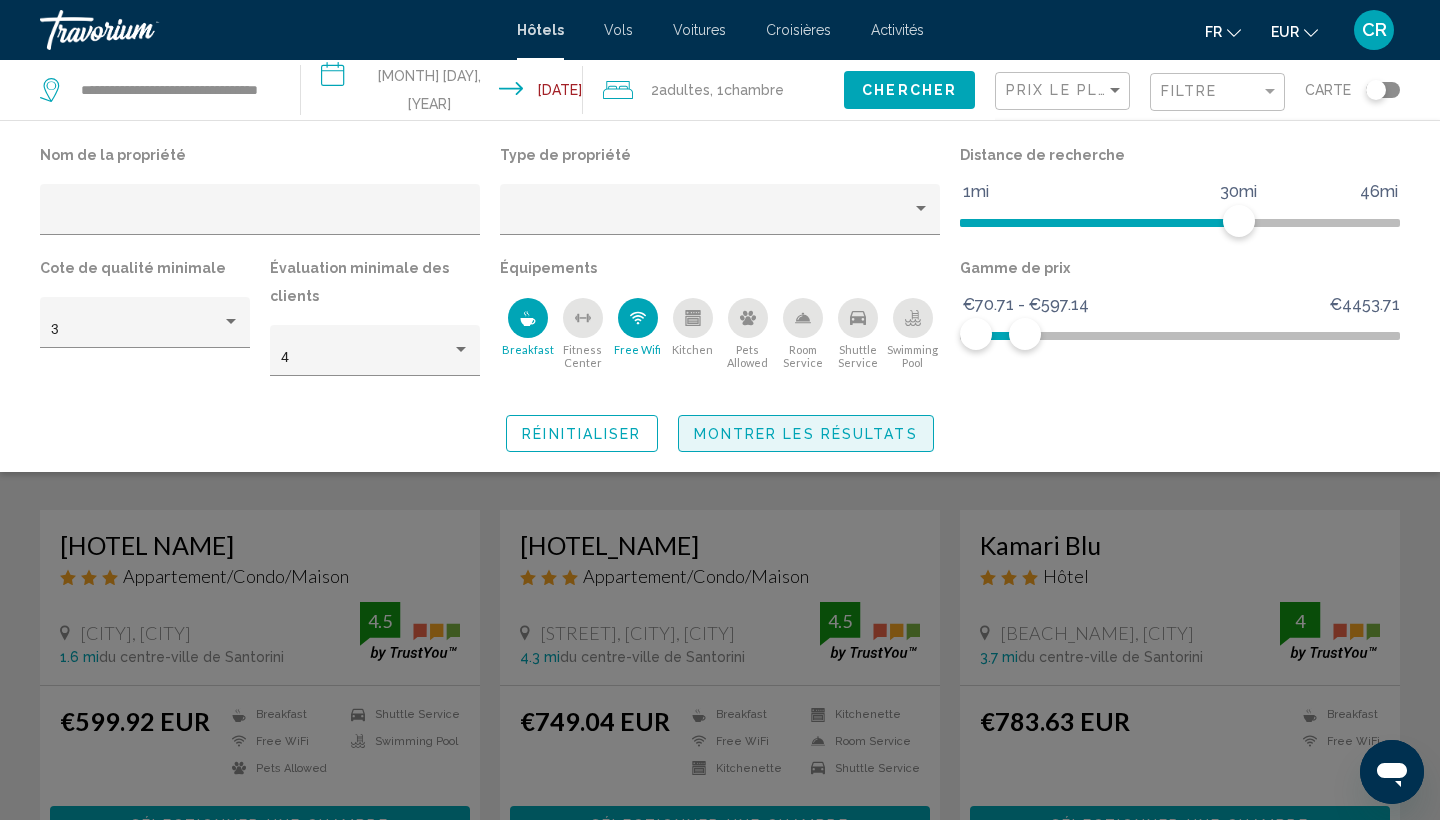 click on "Montrer les résultats" at bounding box center [806, 433] 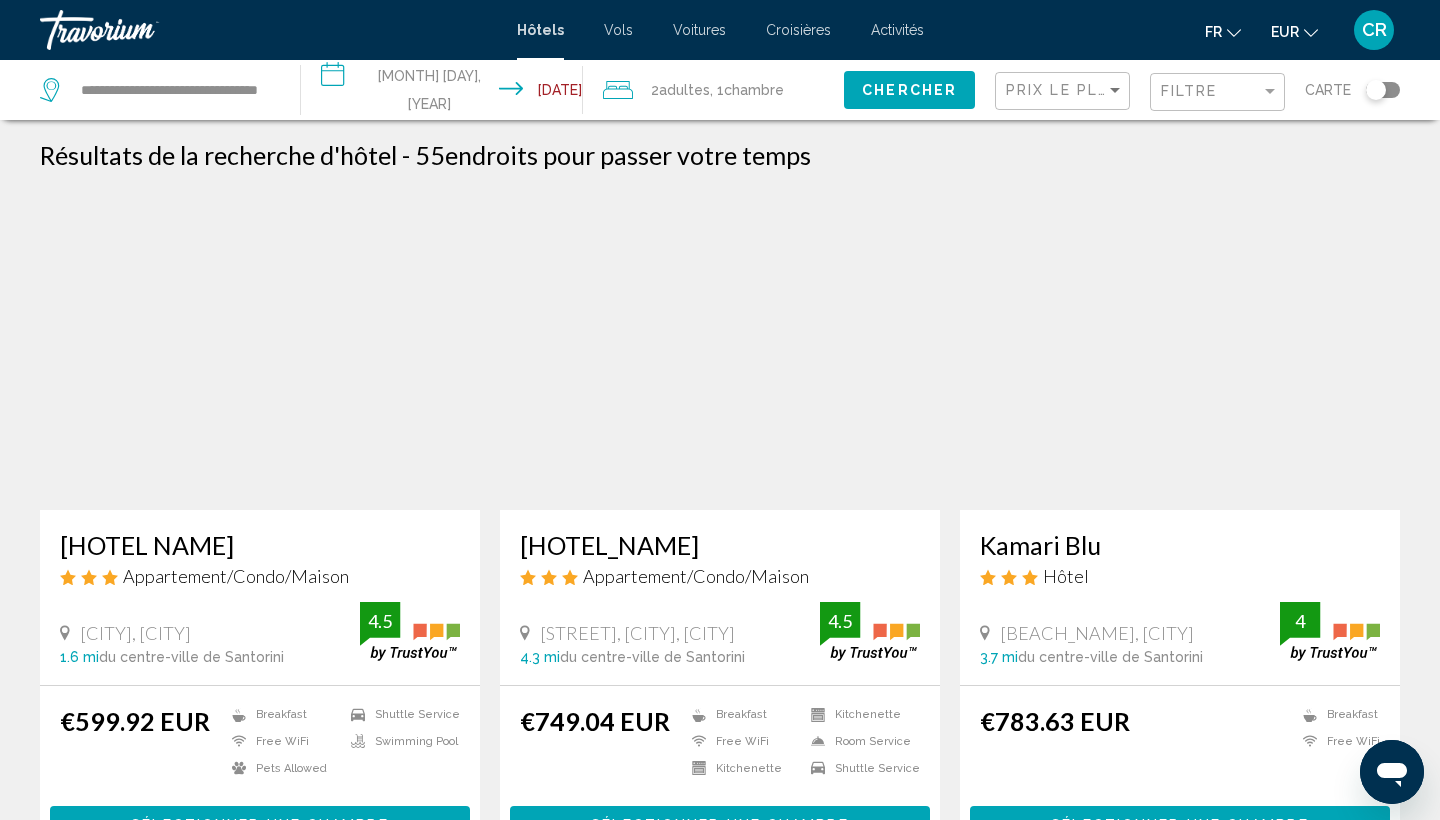 click at bounding box center [260, 350] 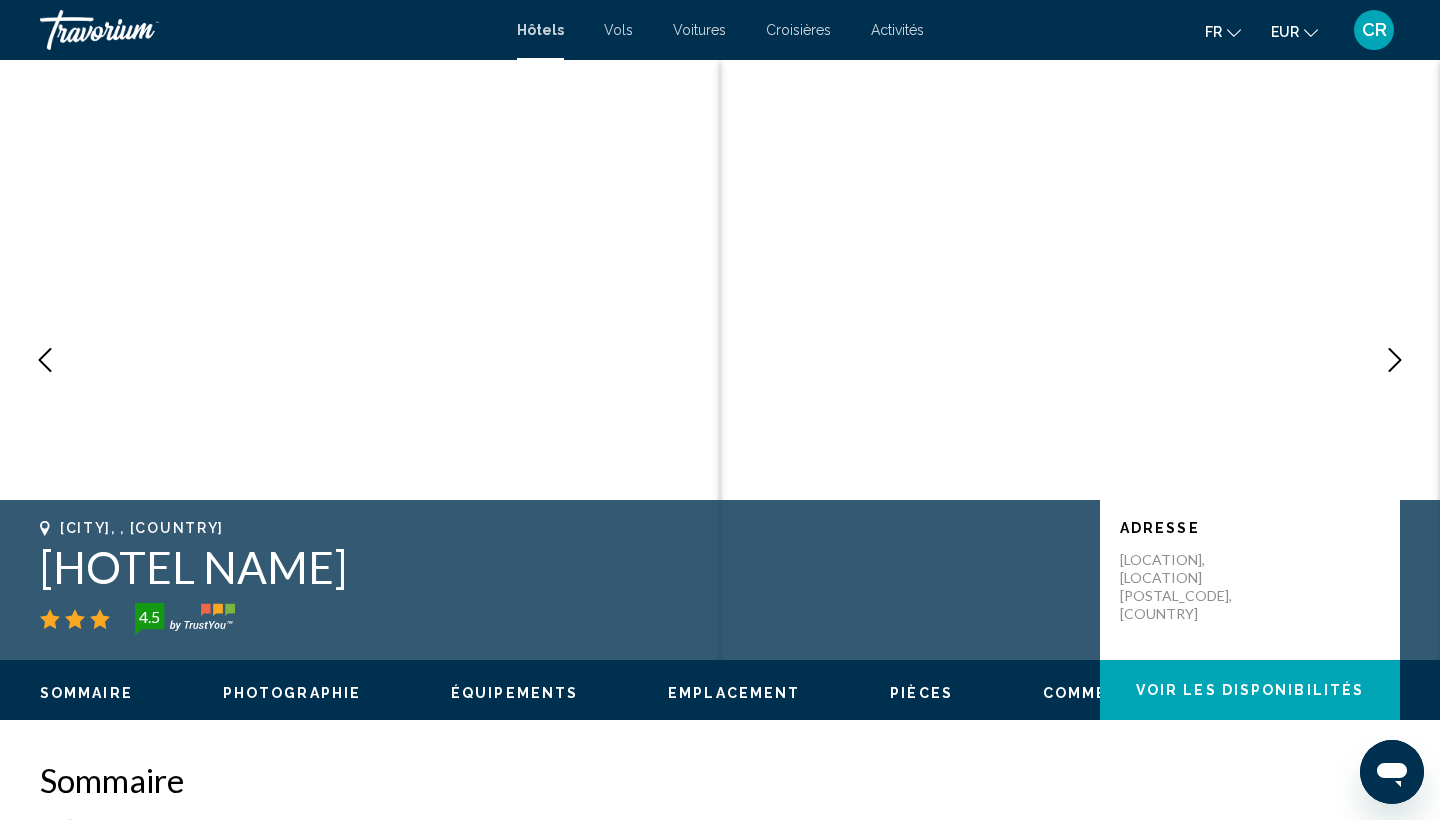 click at bounding box center [1395, 360] 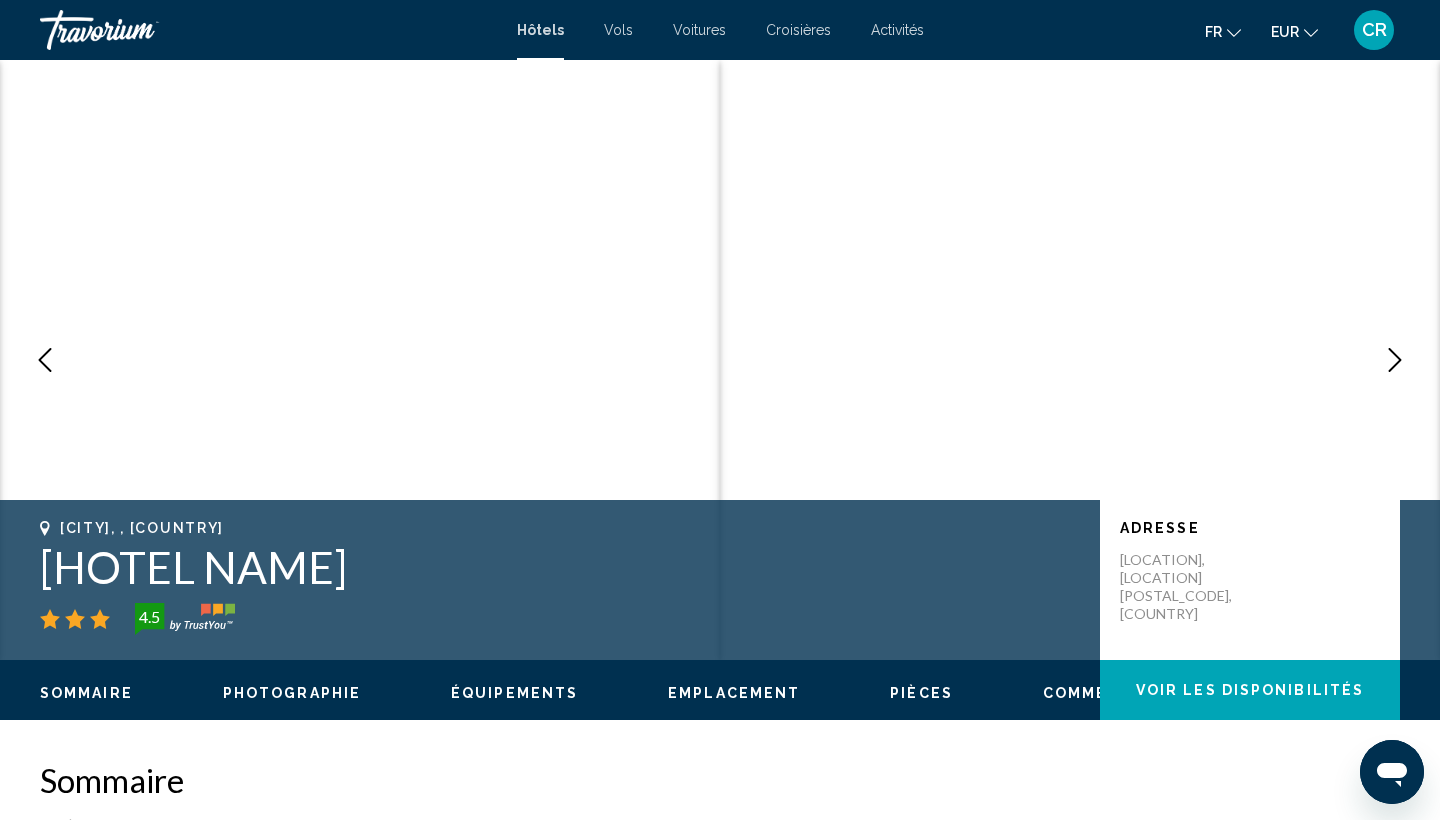 click at bounding box center (1395, 360) 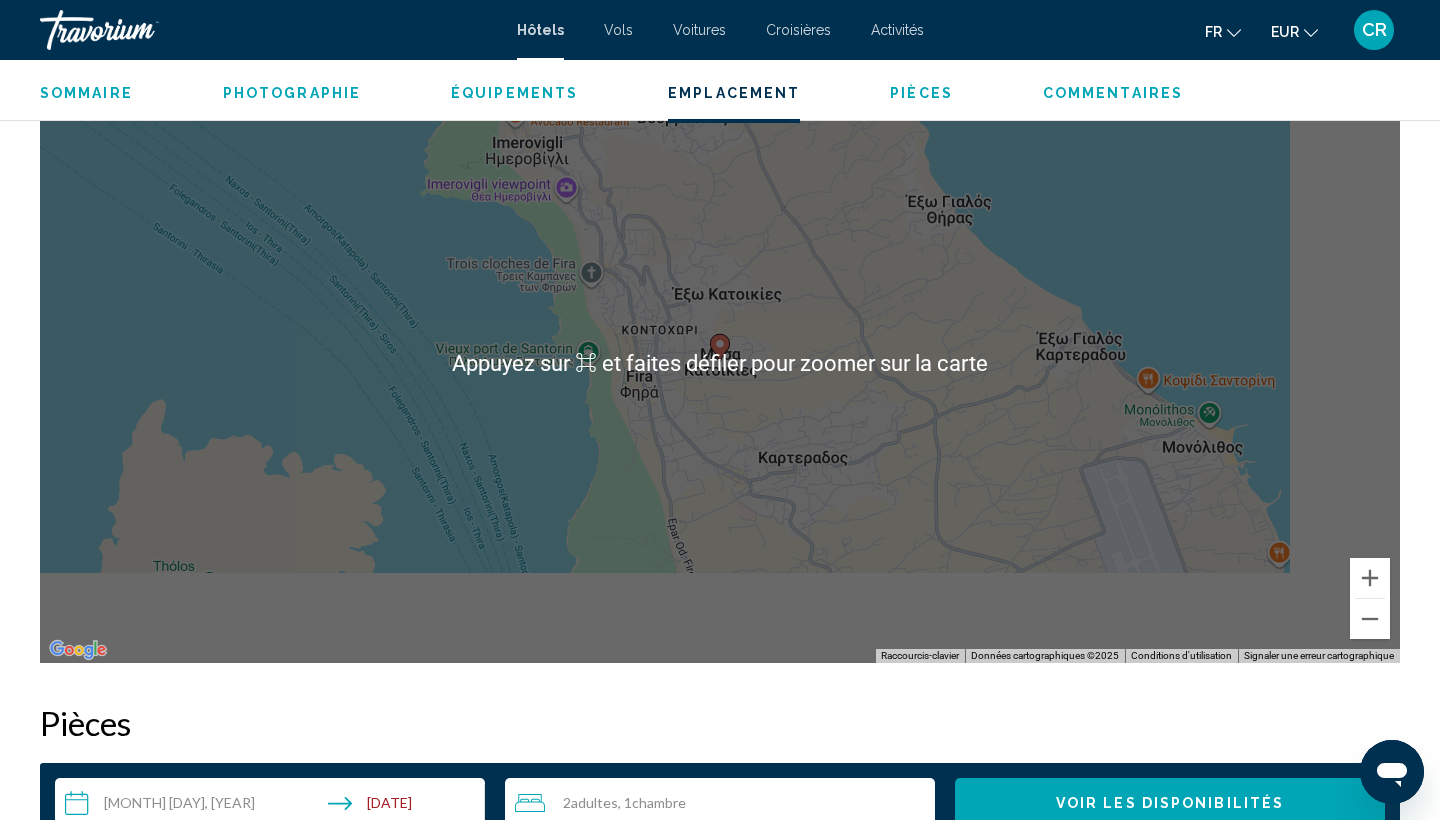 scroll, scrollTop: 1960, scrollLeft: 0, axis: vertical 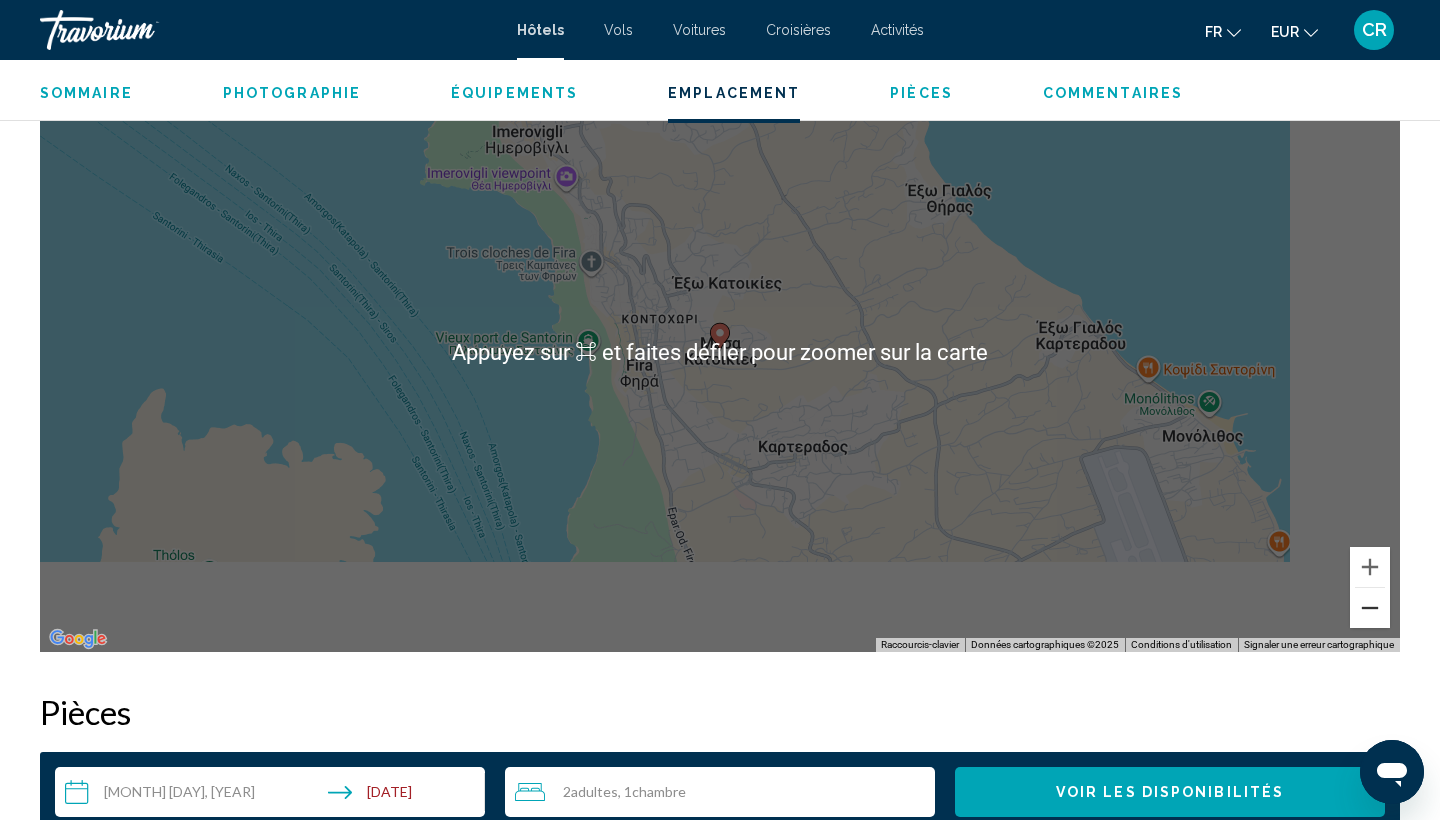 click at bounding box center (1370, 608) 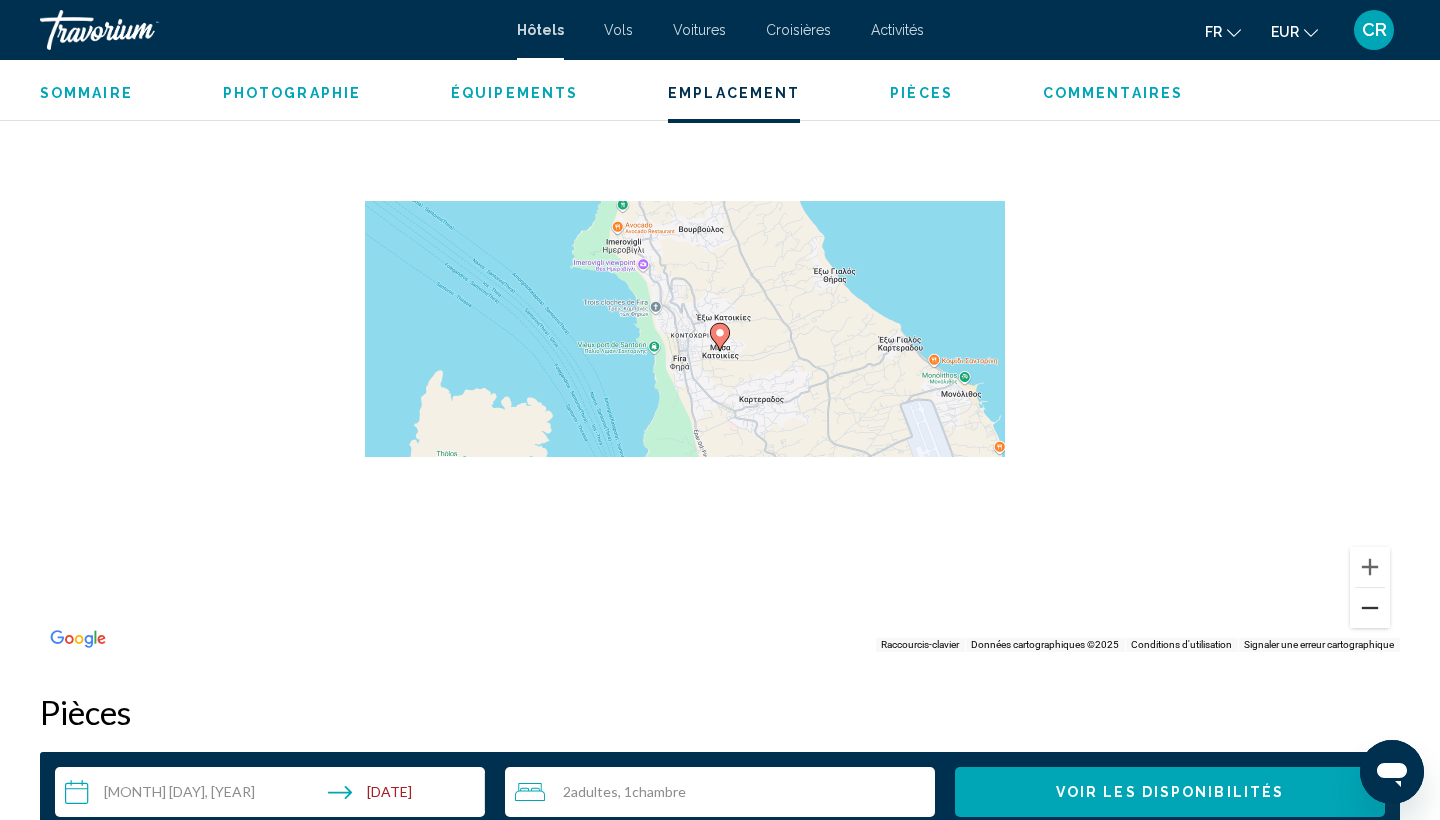 click at bounding box center [1370, 608] 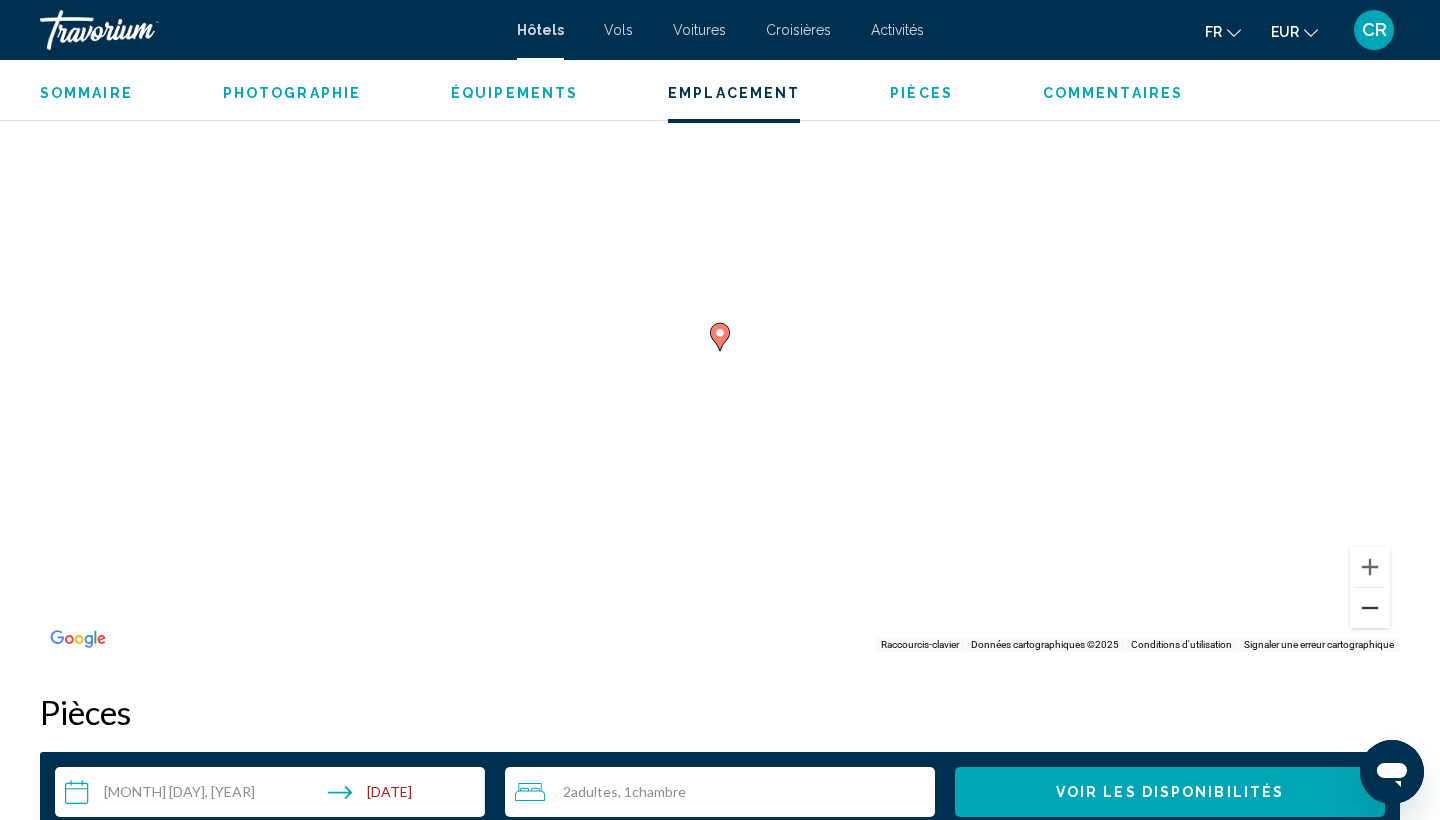 click at bounding box center [1370, 608] 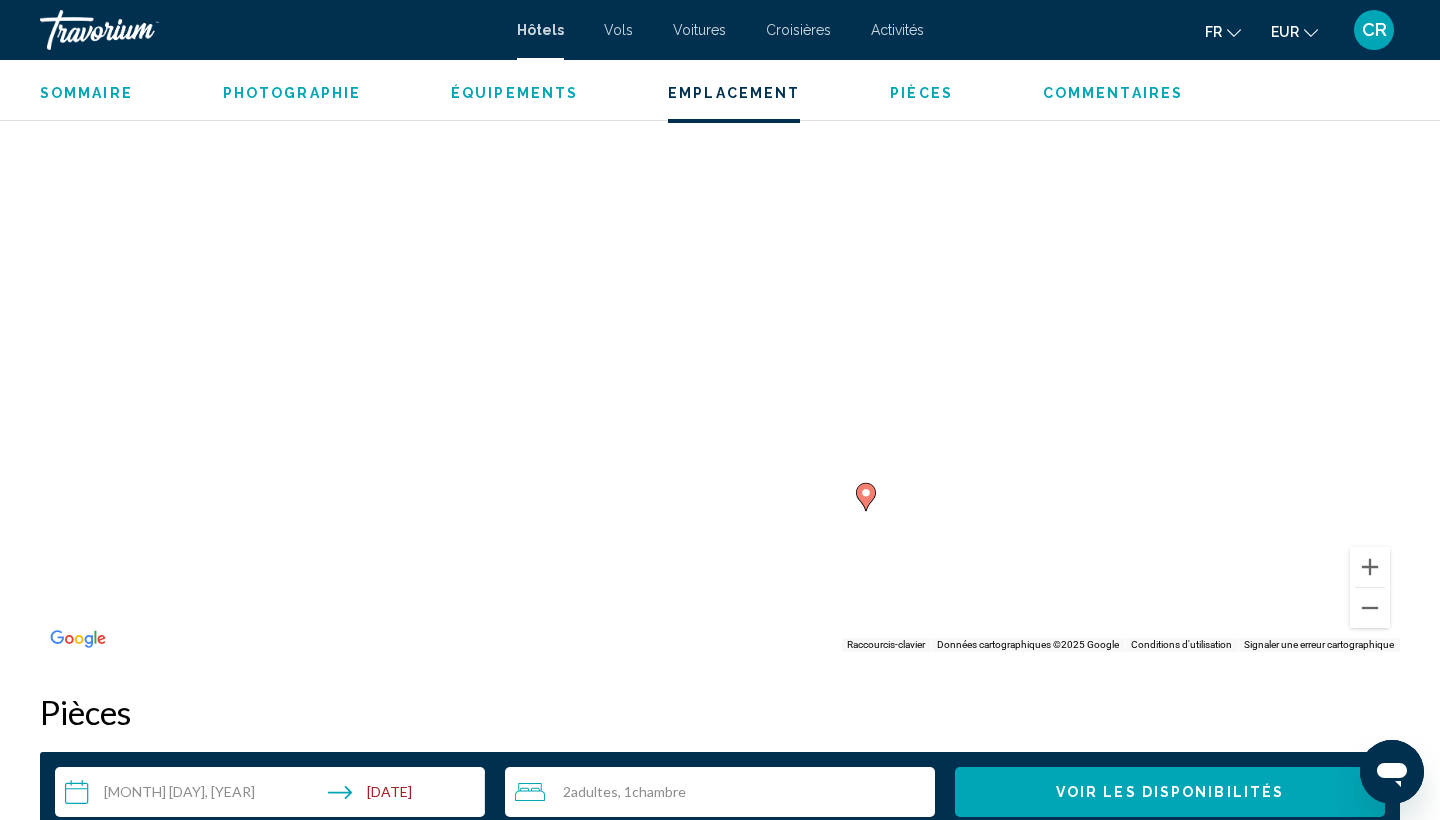 drag, startPoint x: 980, startPoint y: 397, endPoint x: 1128, endPoint y: 560, distance: 220.16585 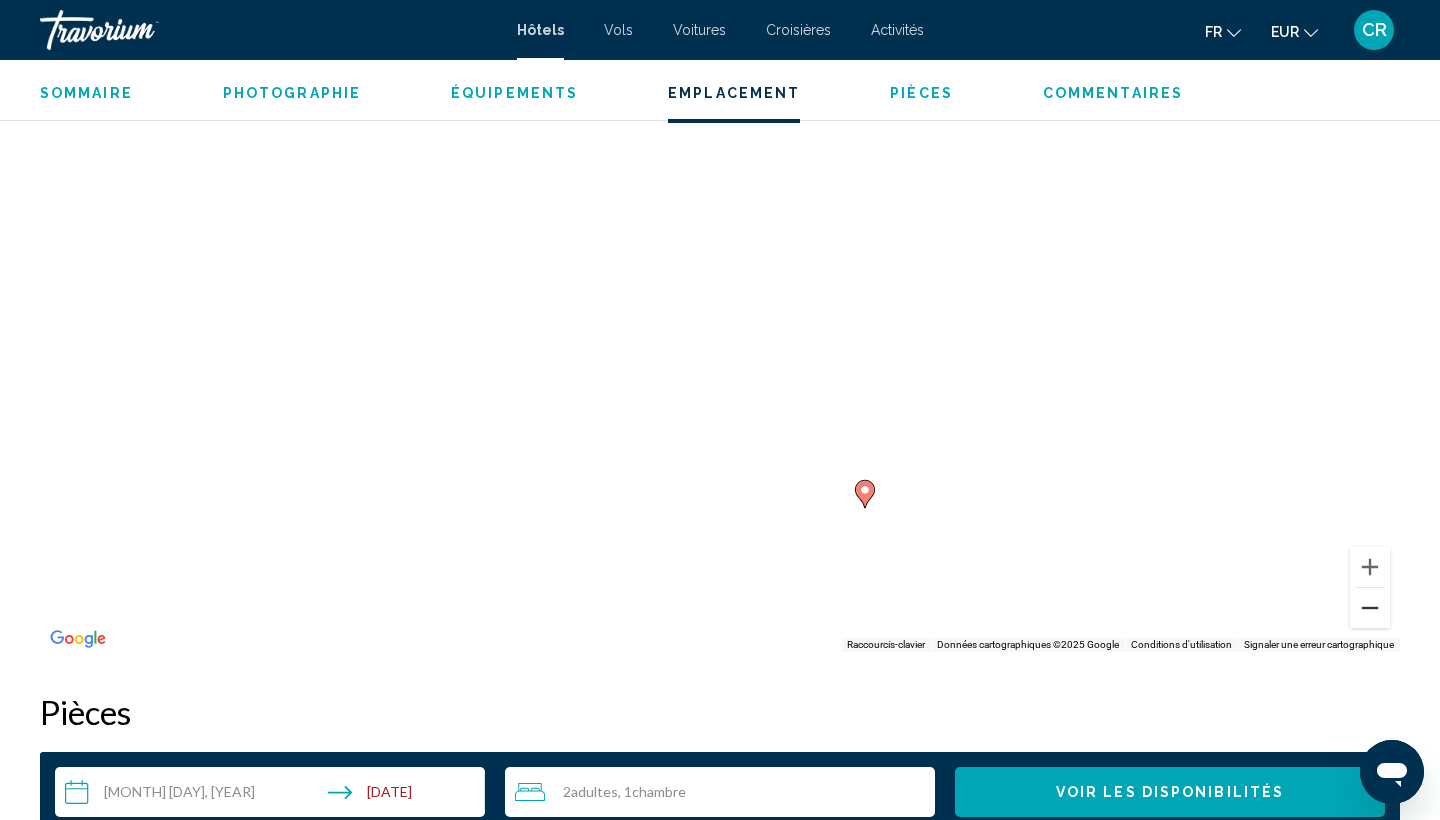 click at bounding box center [1370, 608] 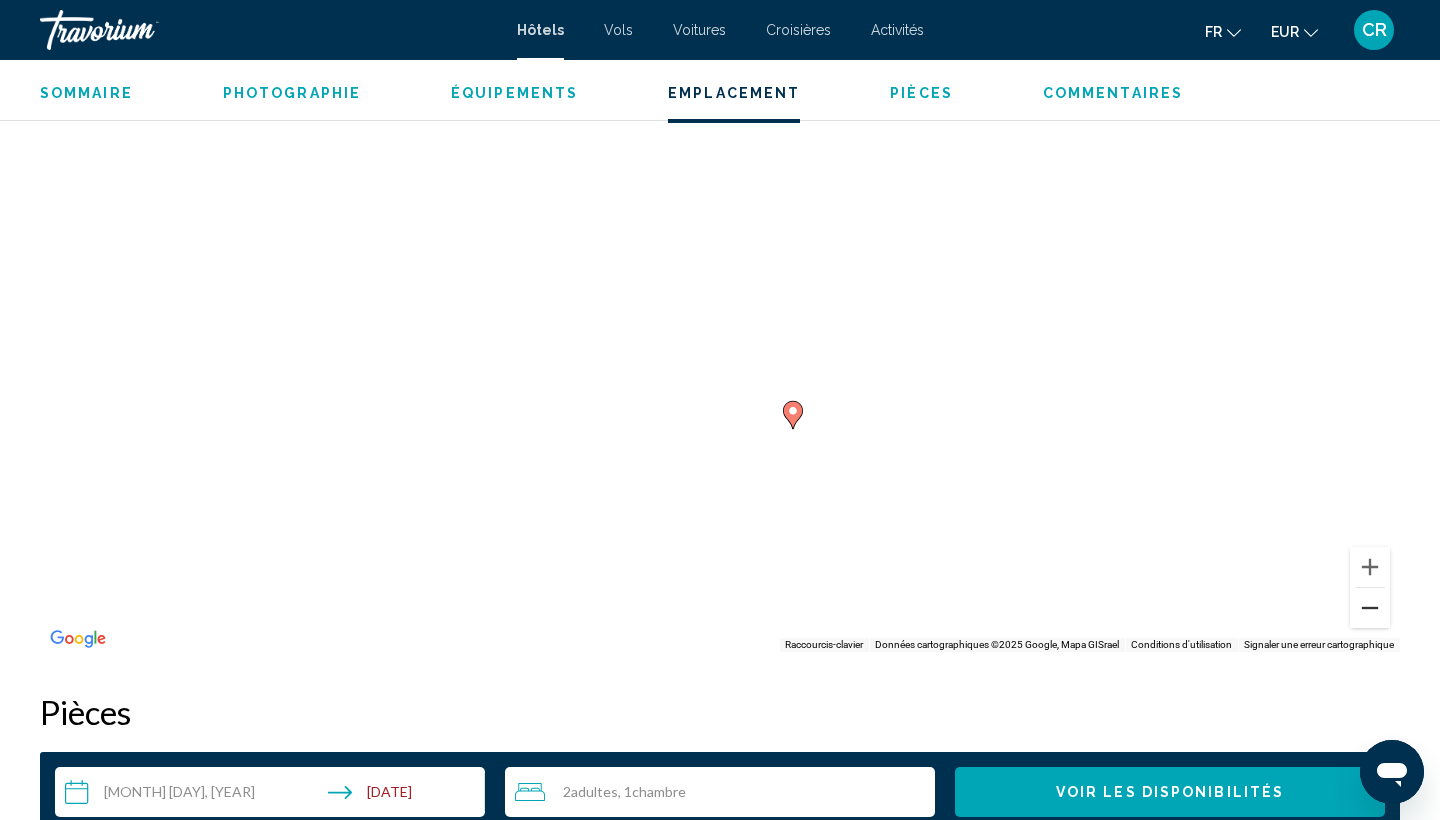 click at bounding box center (1370, 608) 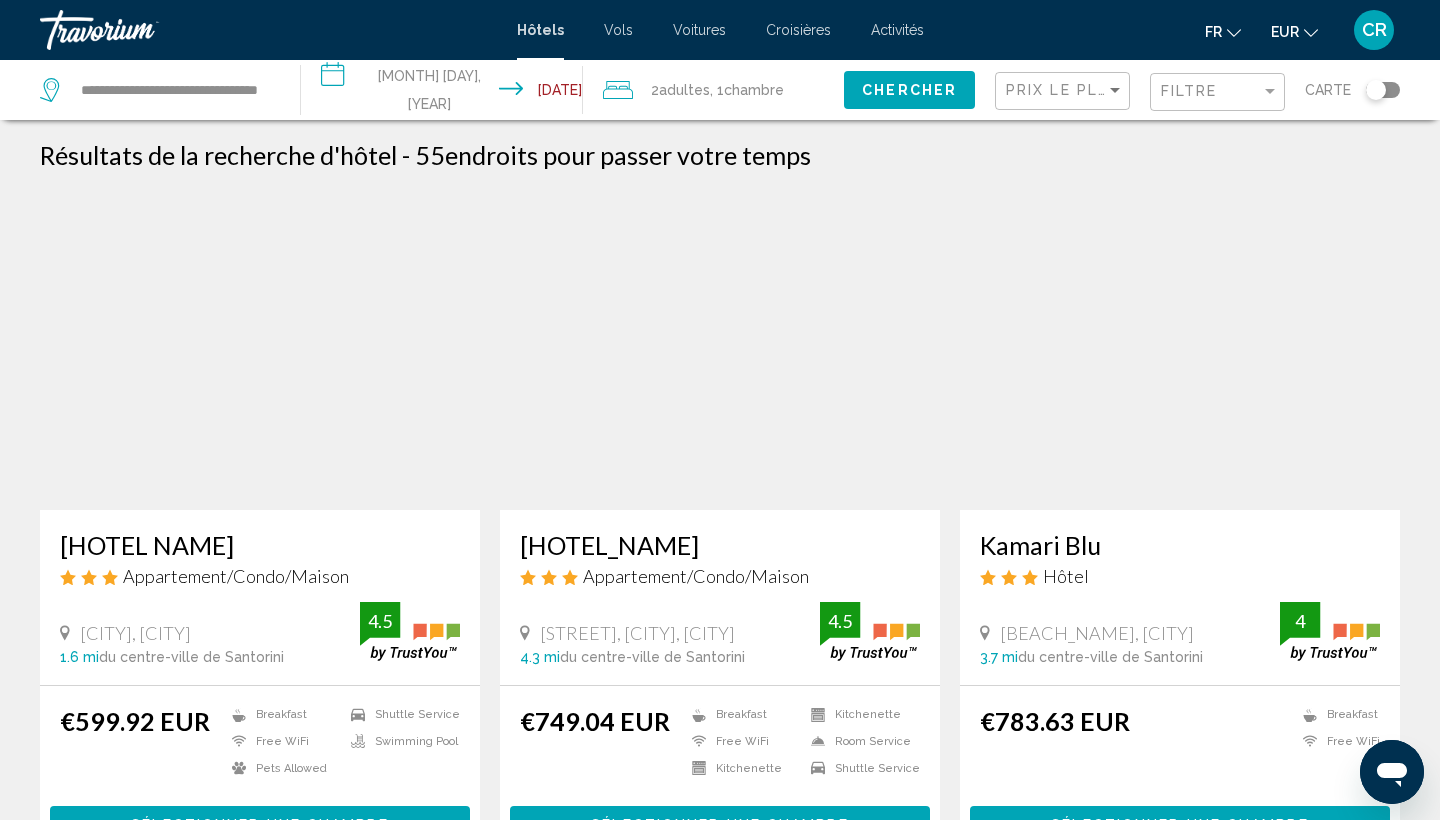 scroll, scrollTop: 0, scrollLeft: 0, axis: both 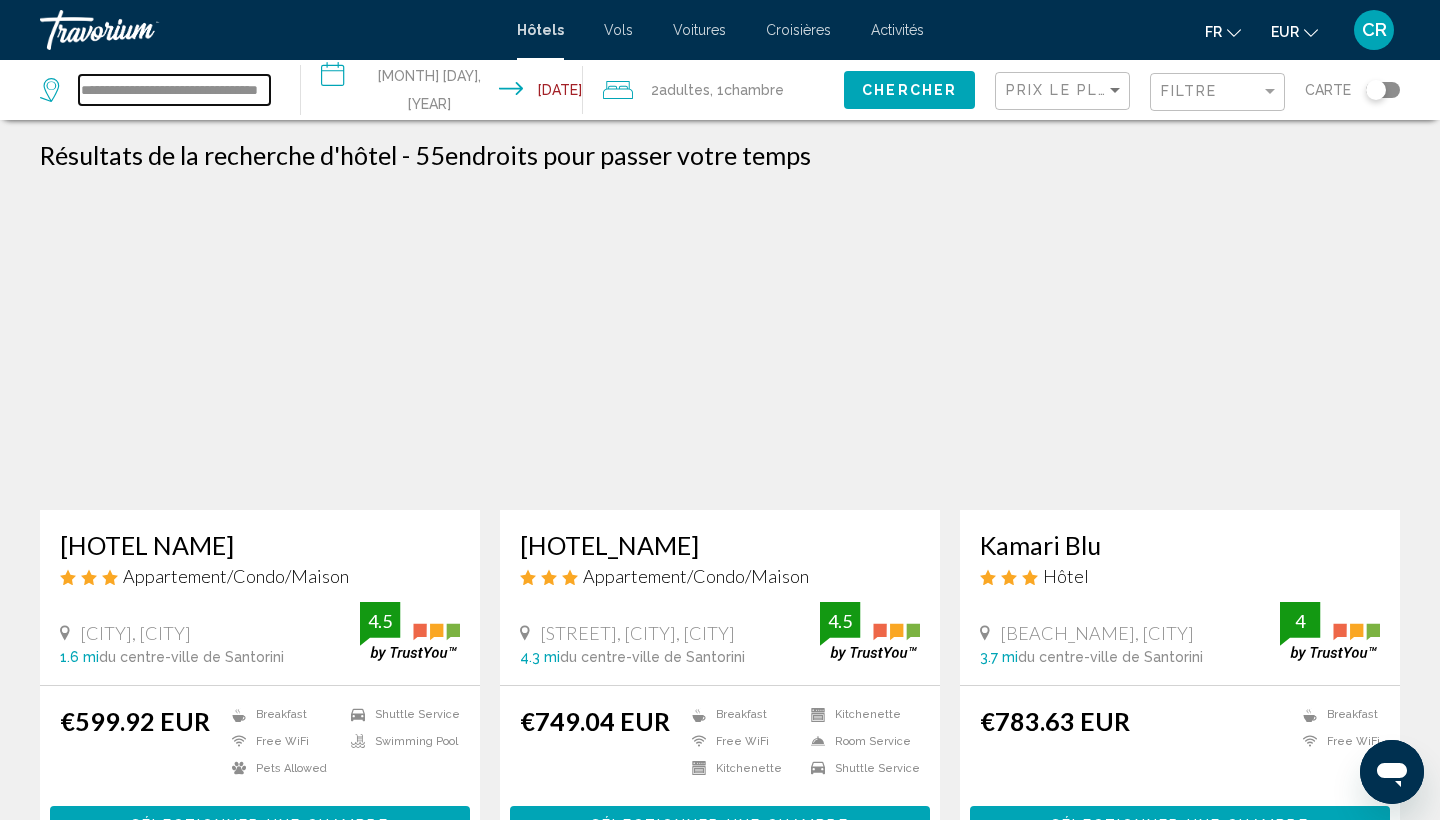 click on "**********" at bounding box center [174, 90] 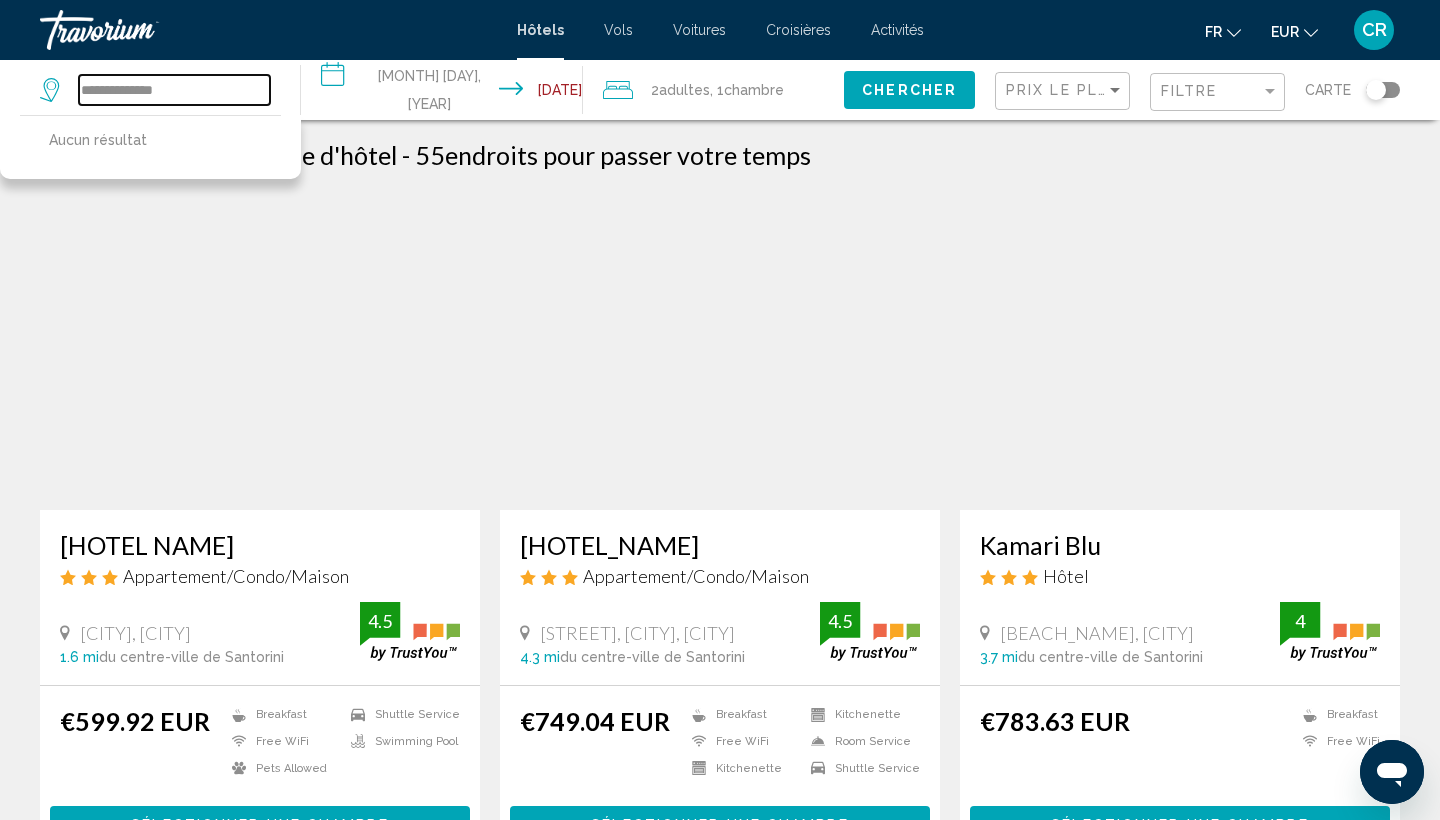 click on "**********" at bounding box center [174, 90] 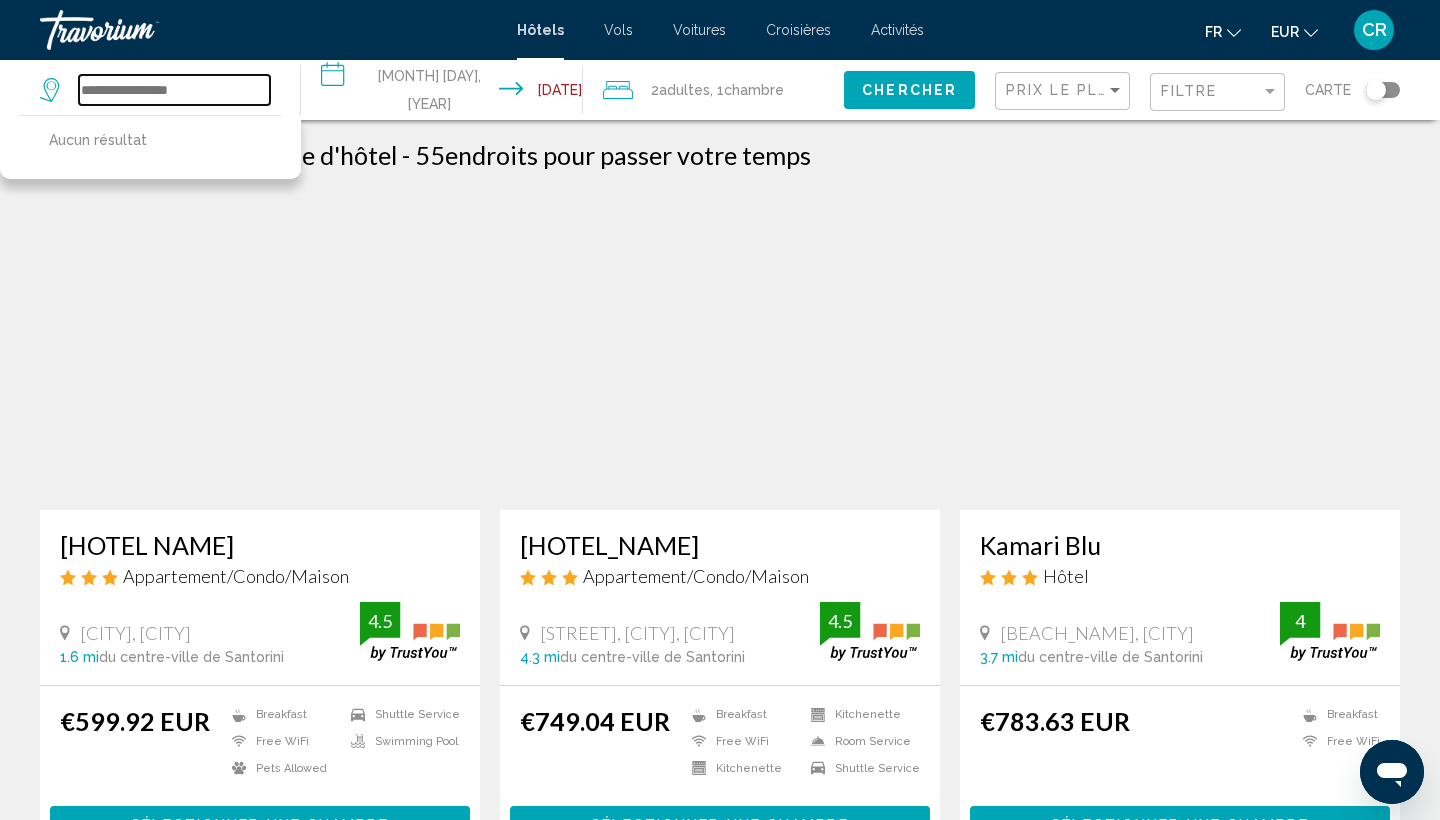 scroll, scrollTop: 0, scrollLeft: 0, axis: both 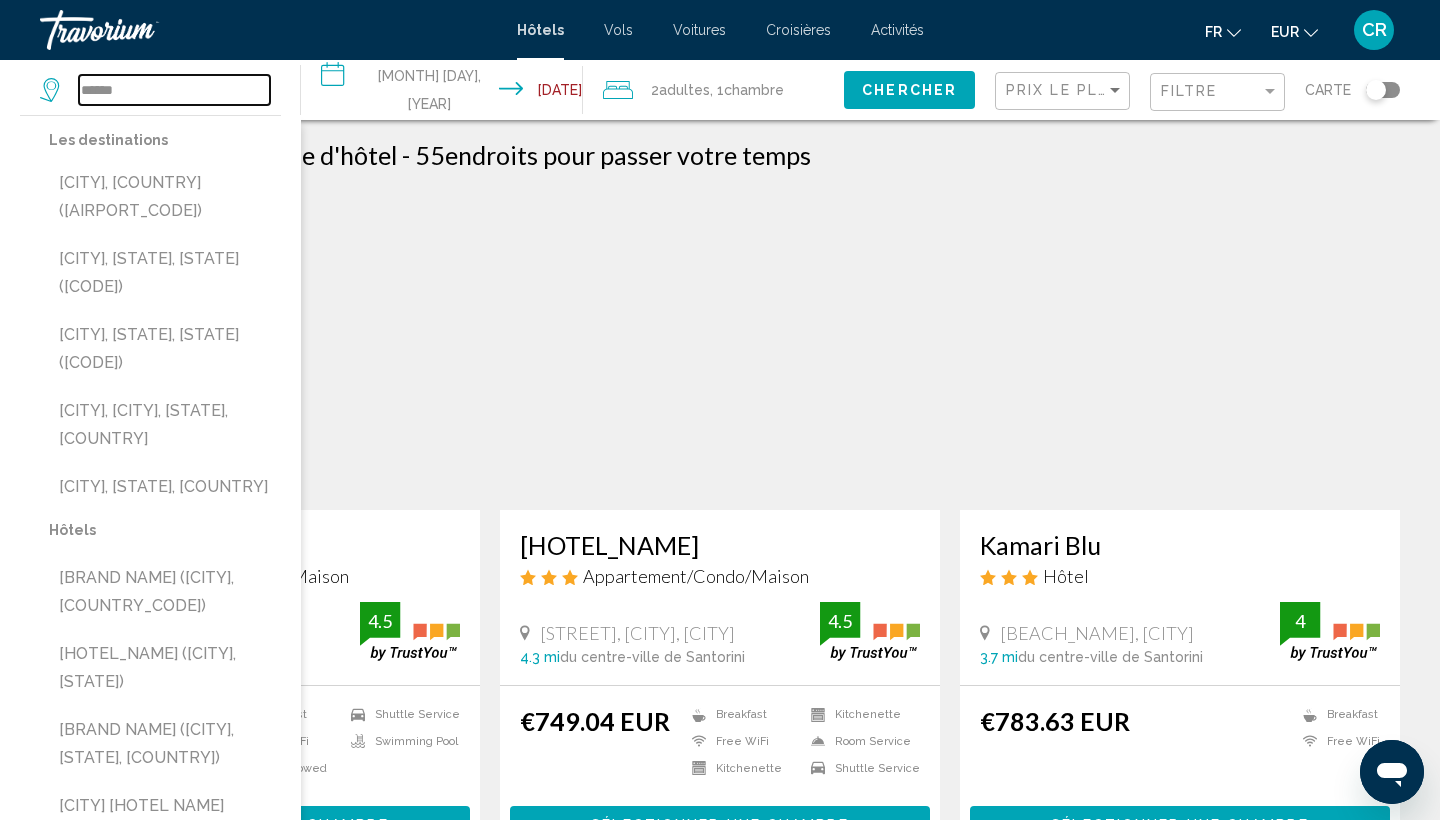 type on "******" 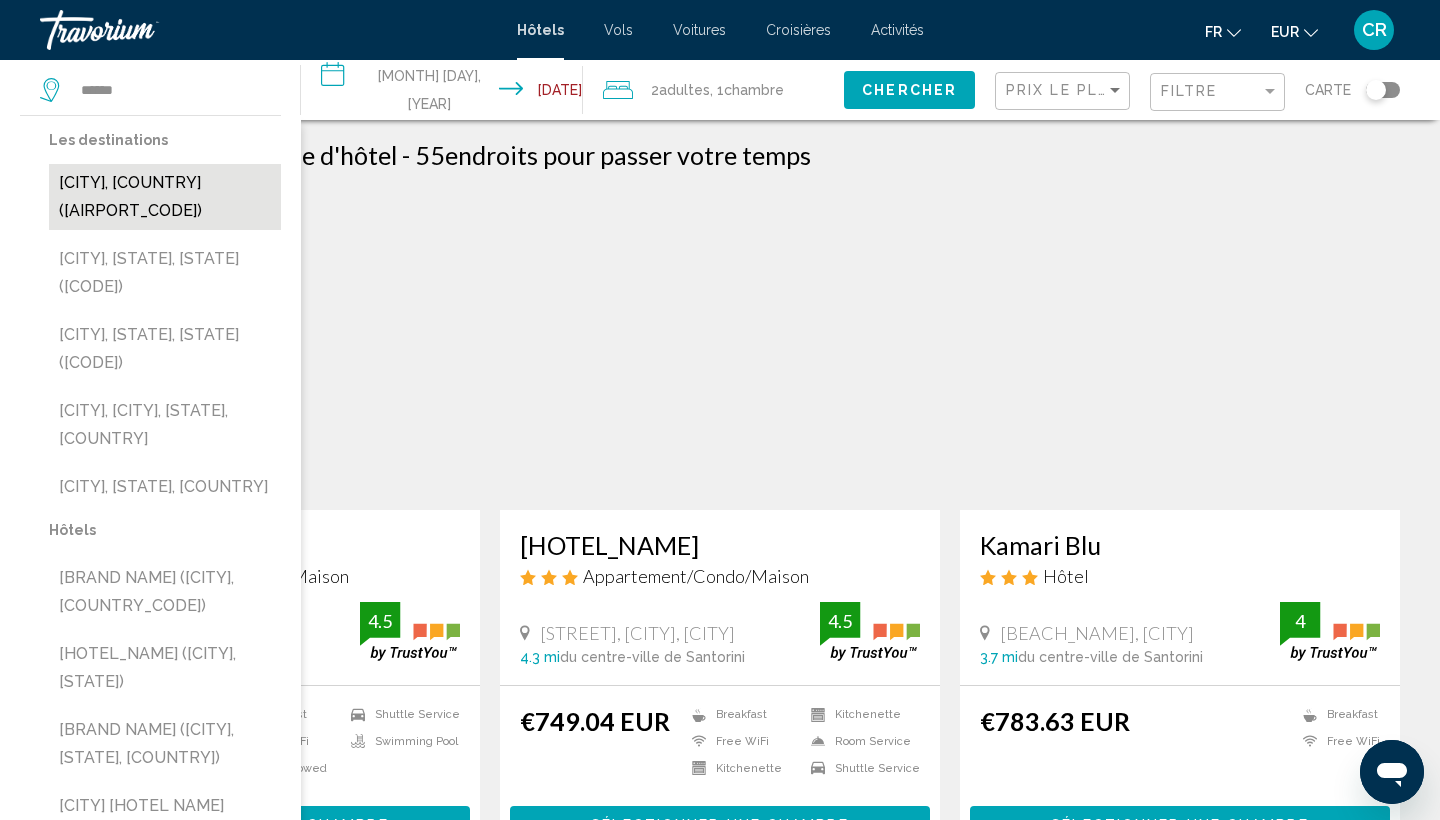 drag, startPoint x: 204, startPoint y: 116, endPoint x: 173, endPoint y: 184, distance: 74.73286 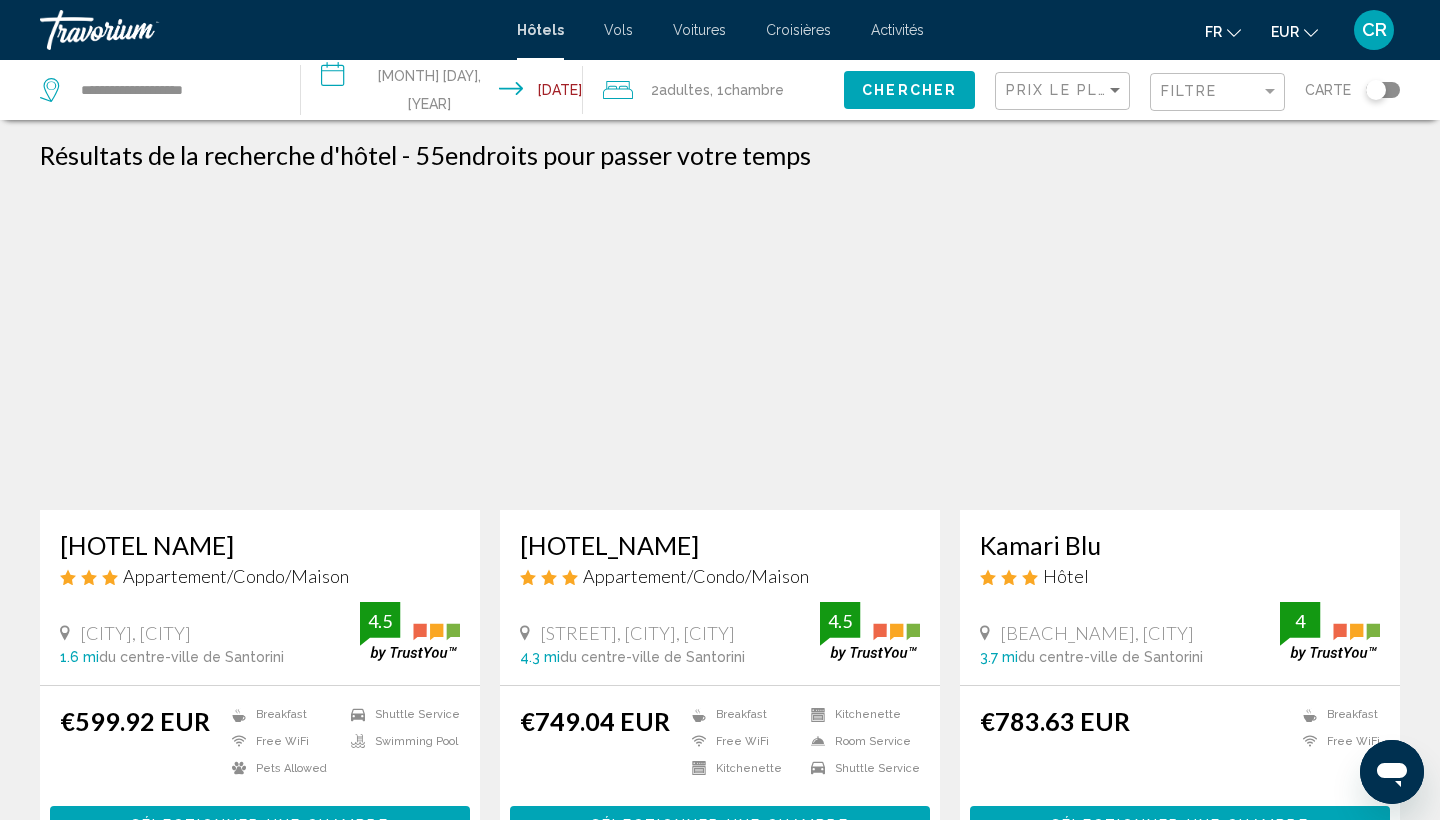 click on "Chercher" at bounding box center (909, 91) 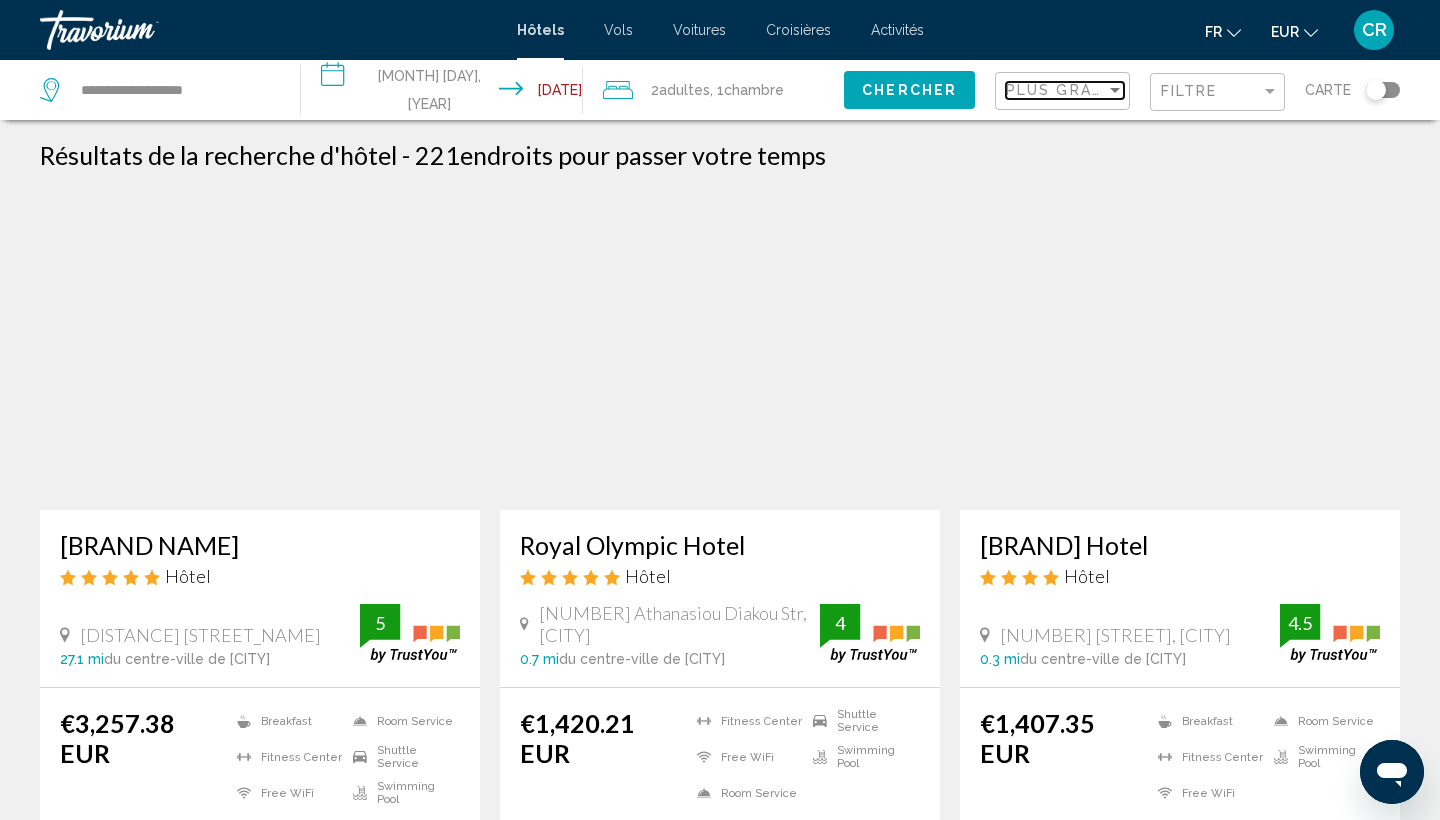click on "Plus grandes économies" at bounding box center (1125, 90) 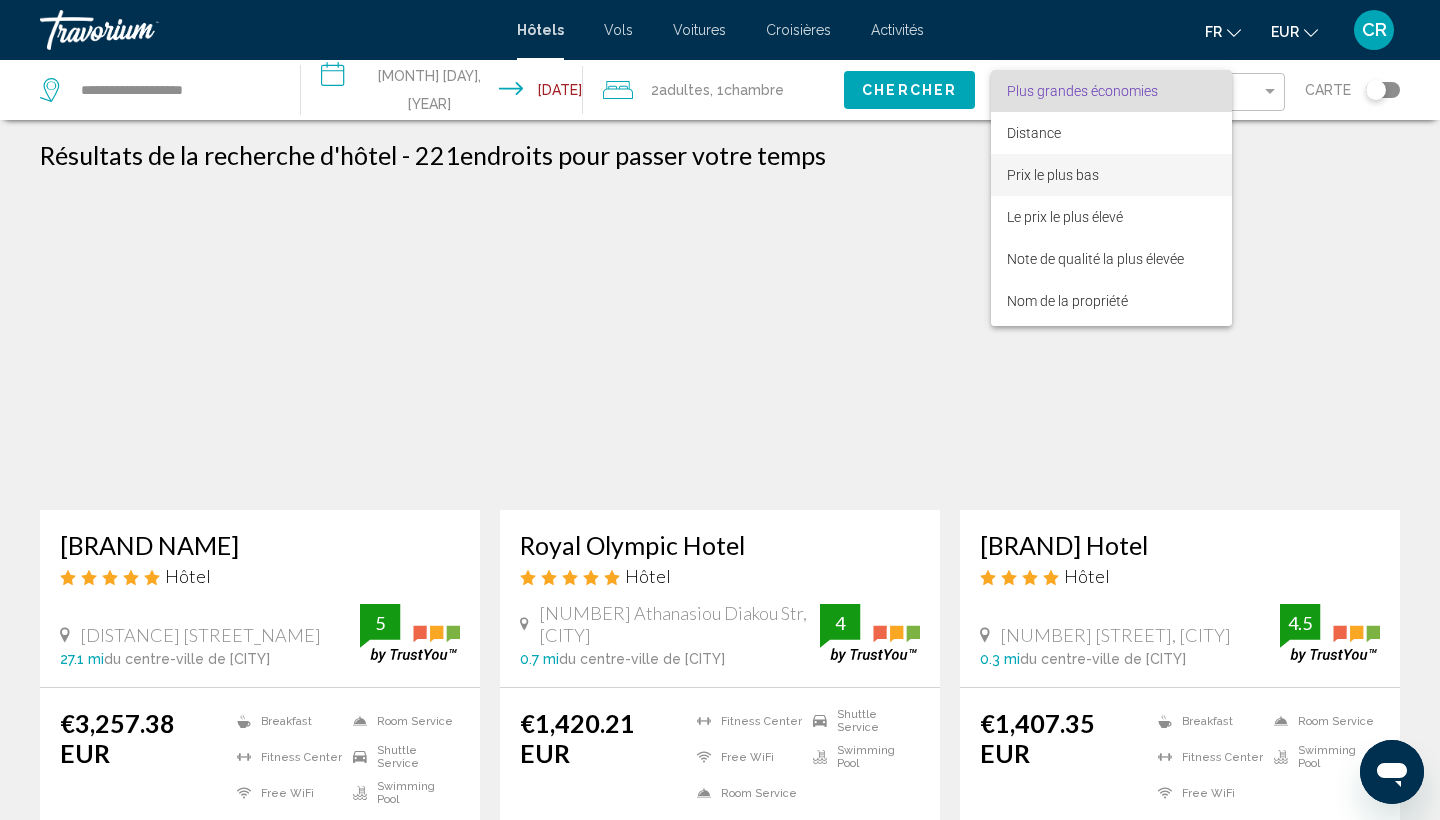 click on "Prix le plus bas" at bounding box center (1111, 175) 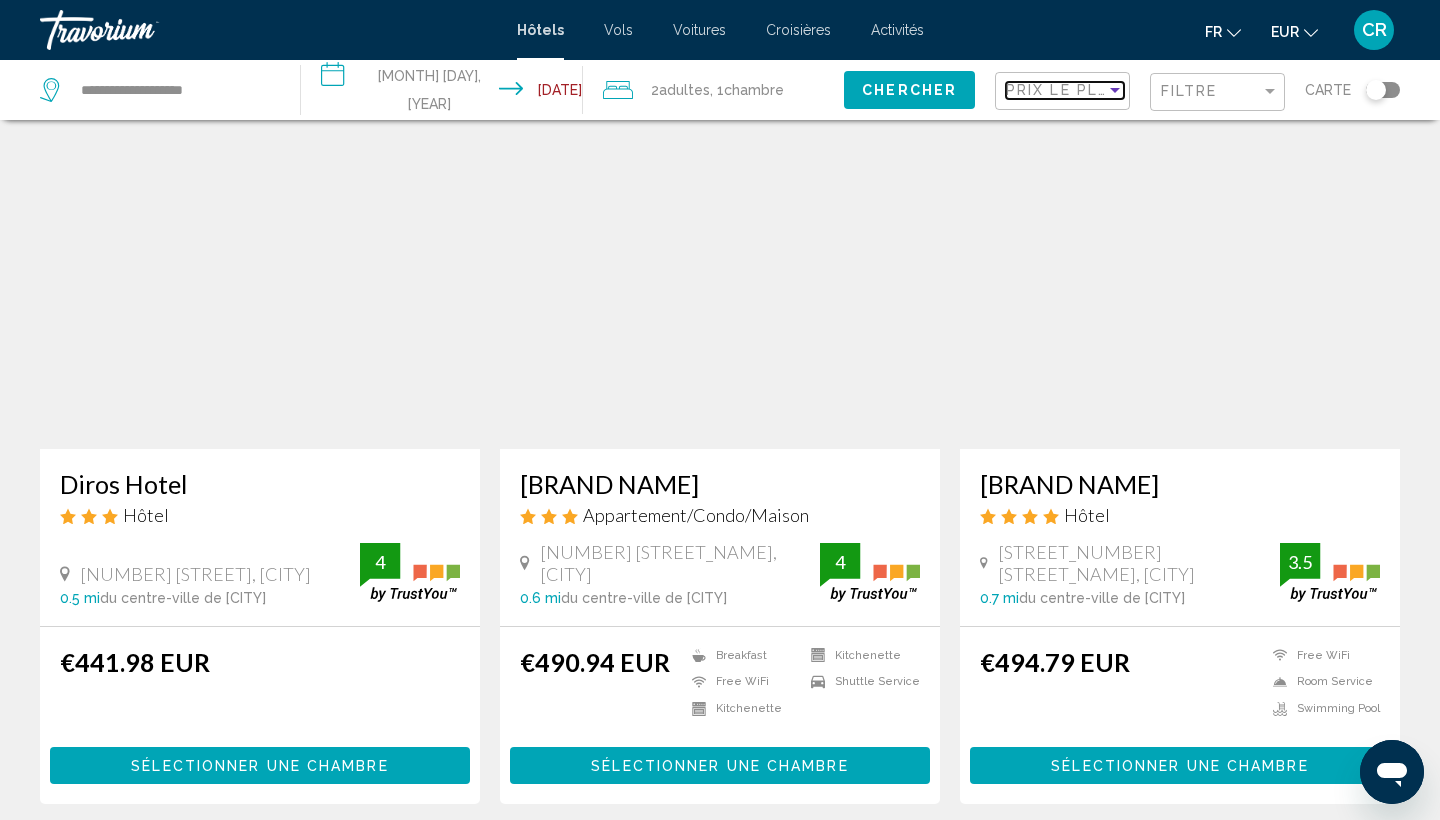scroll, scrollTop: 62, scrollLeft: 0, axis: vertical 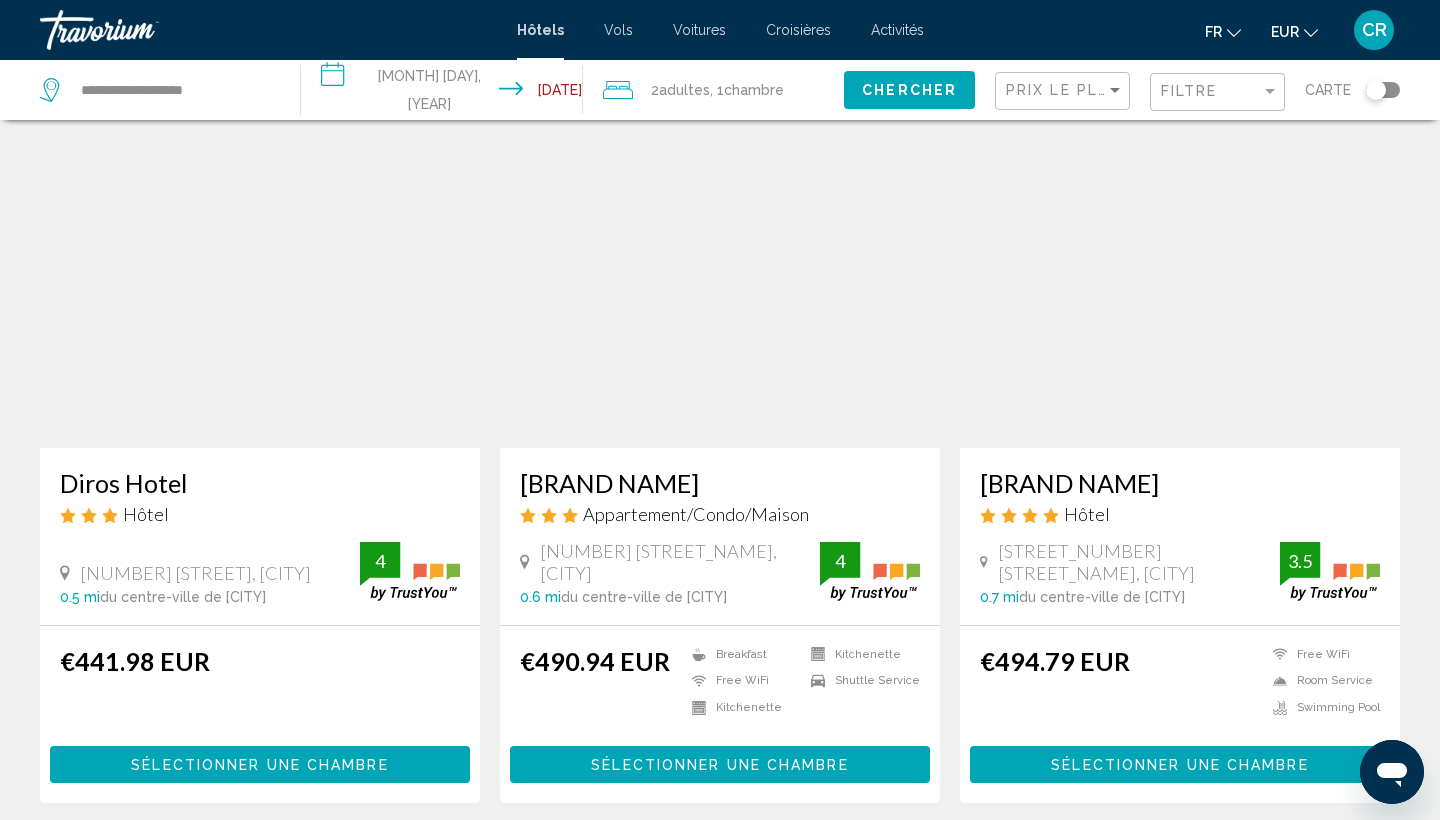click at bounding box center [1180, 288] 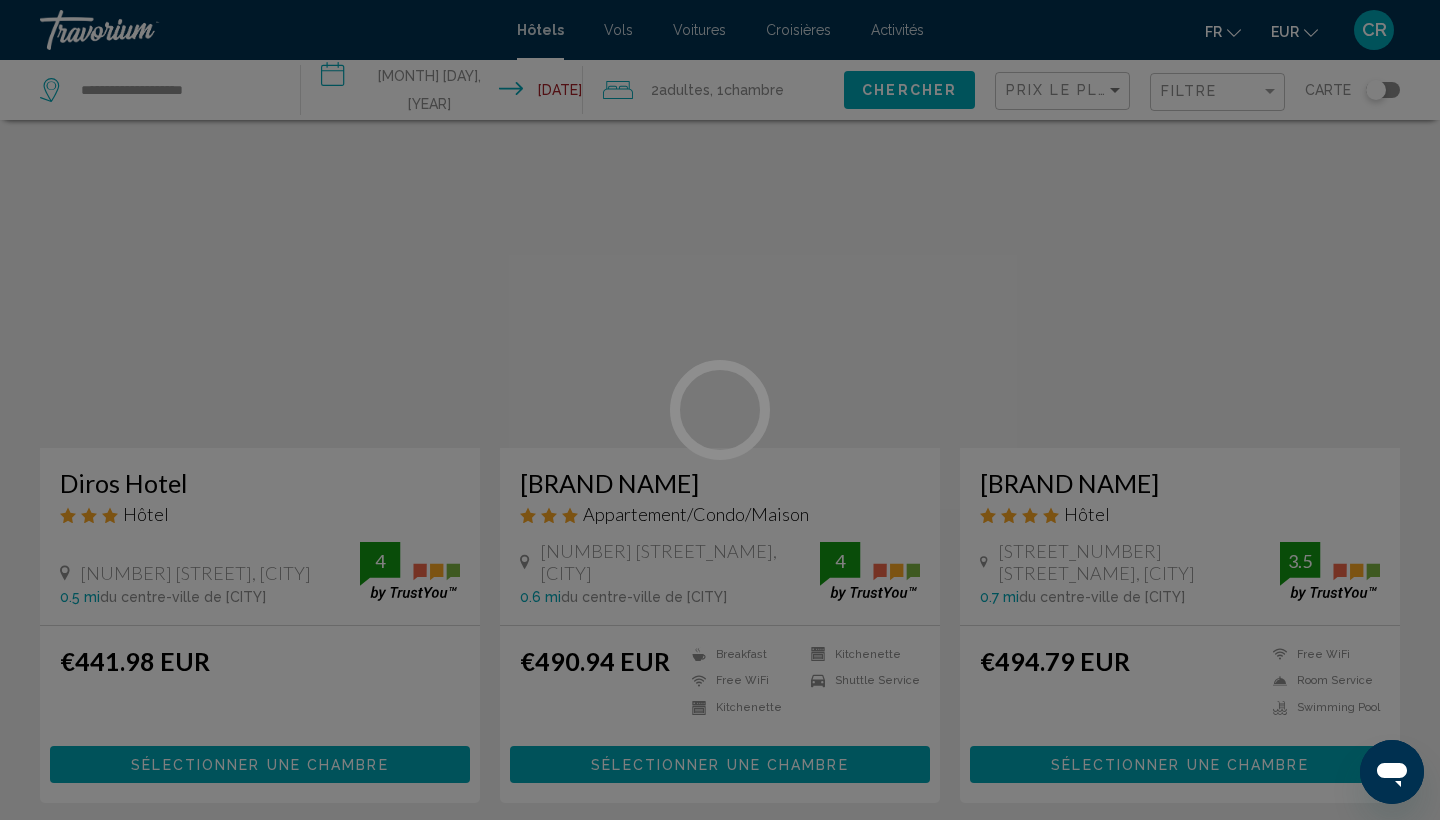 scroll, scrollTop: 0, scrollLeft: 0, axis: both 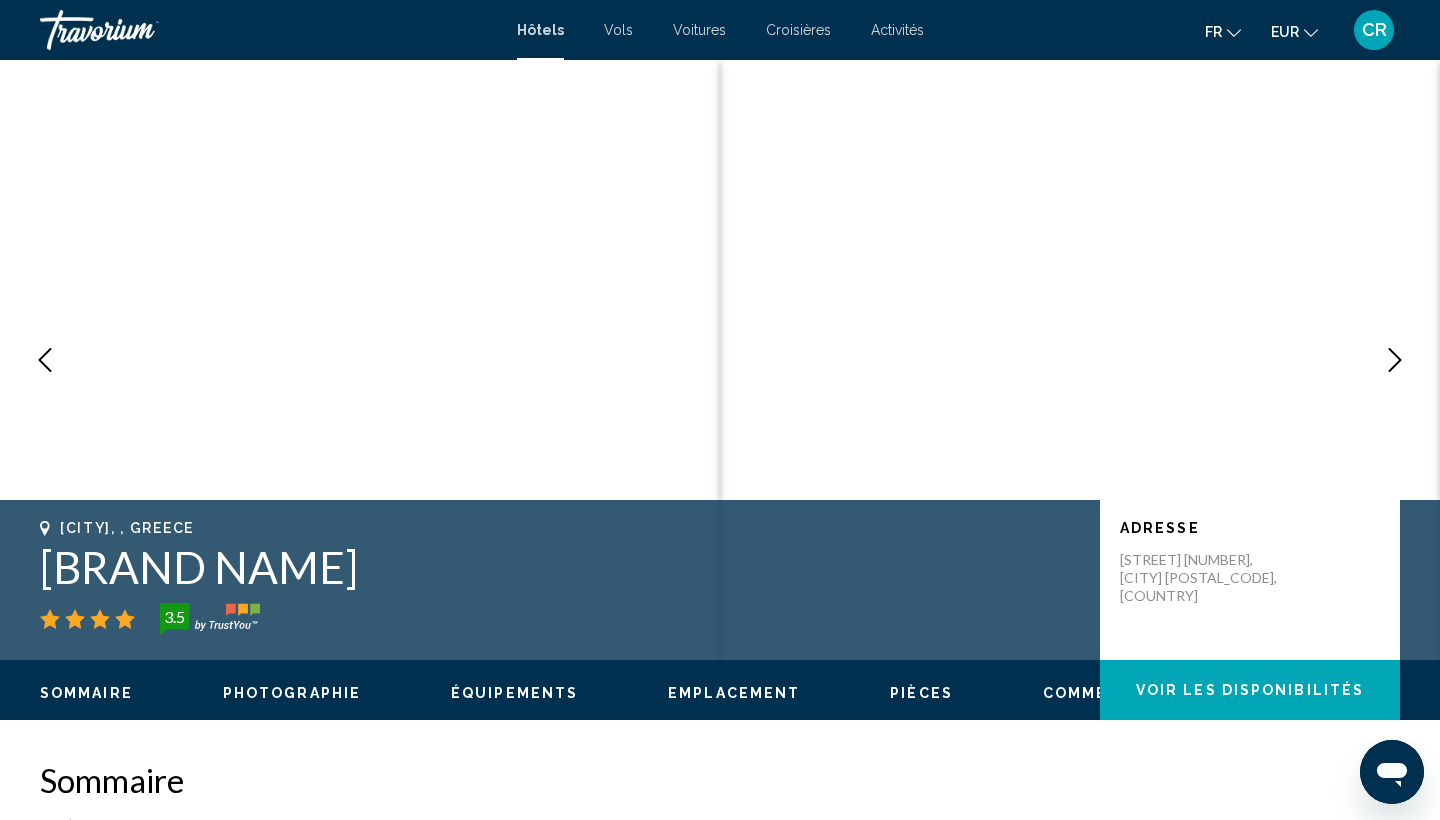 click at bounding box center (1395, 360) 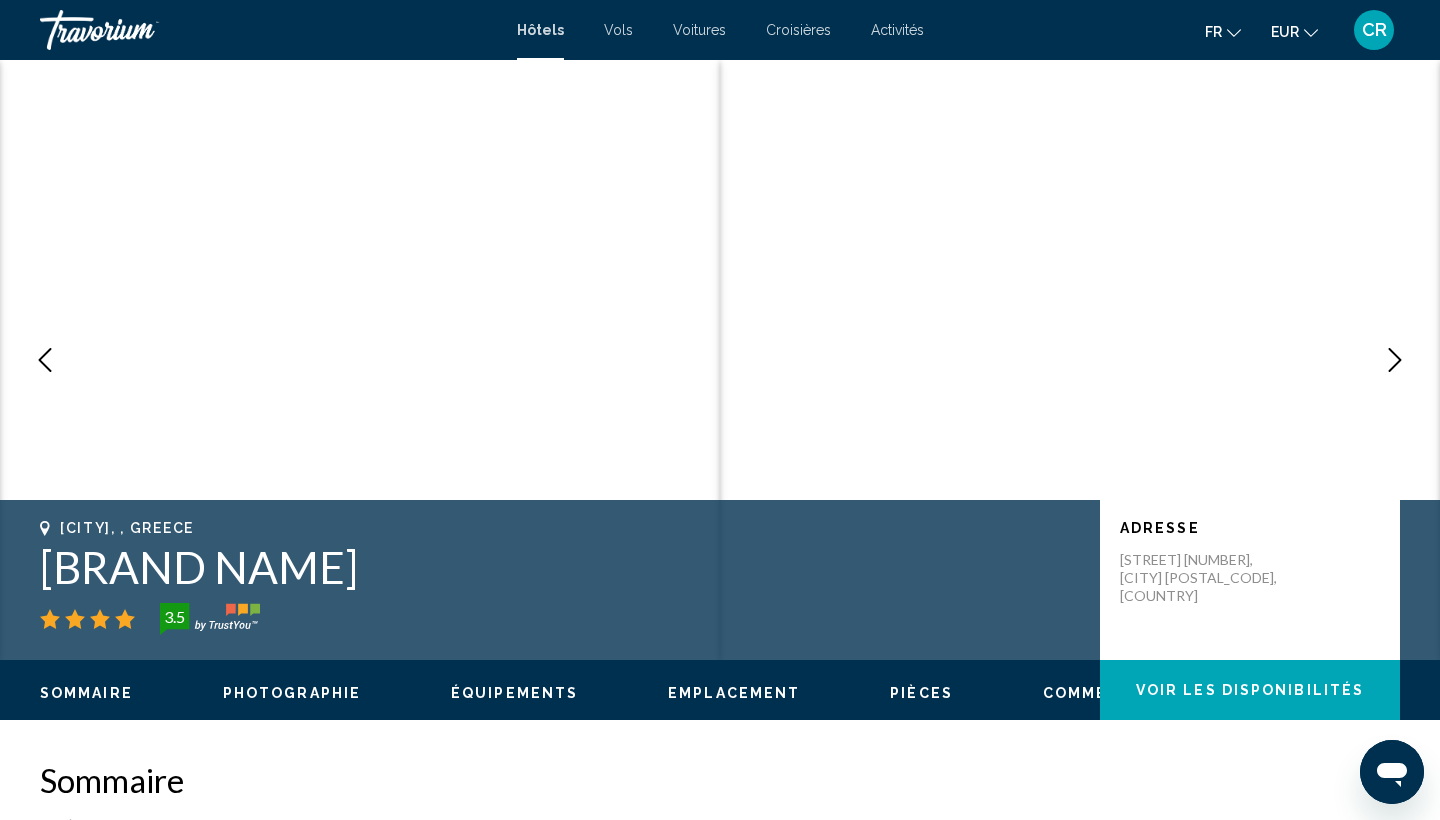 click at bounding box center [1395, 360] 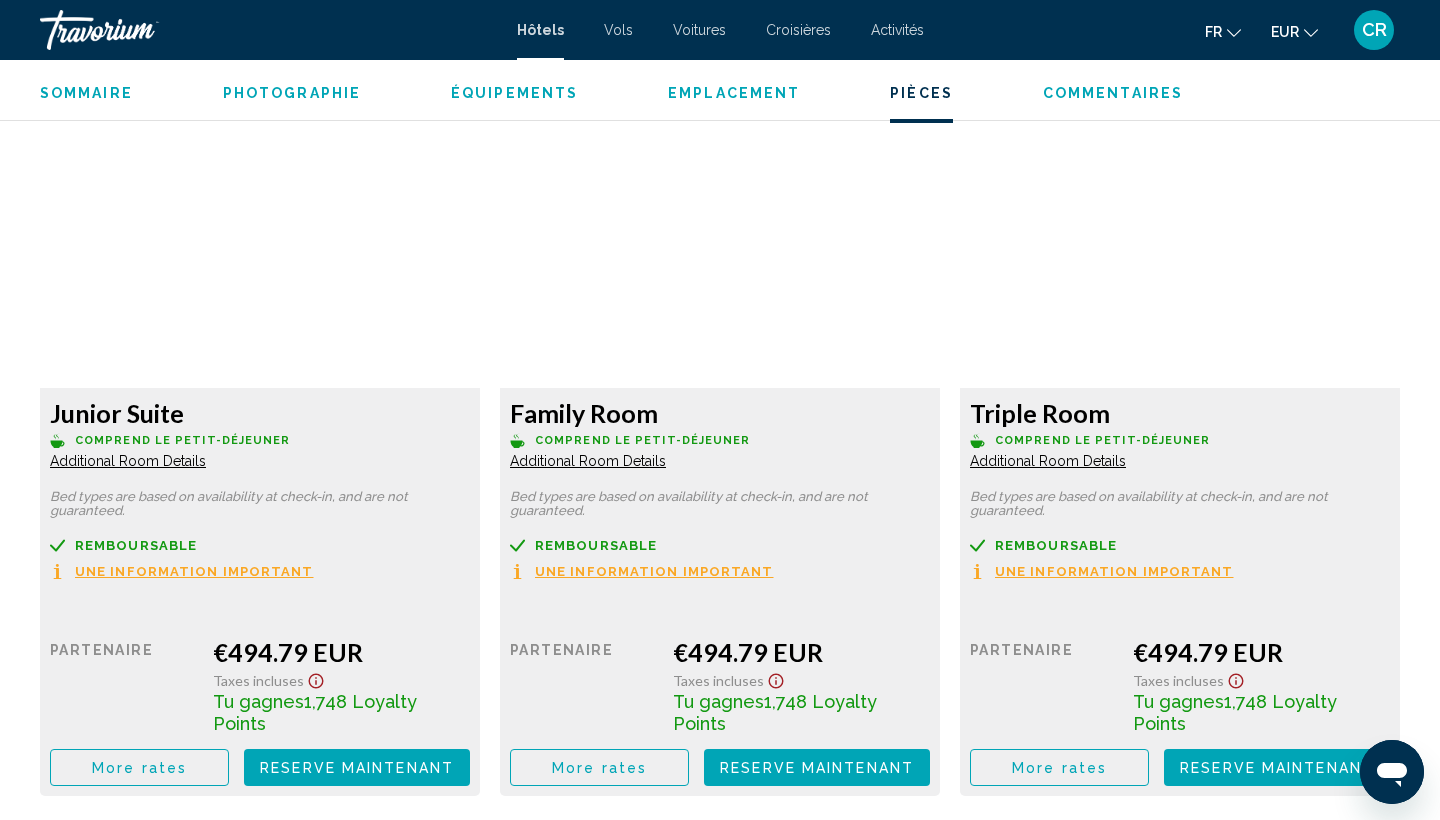 scroll, scrollTop: 2674, scrollLeft: 0, axis: vertical 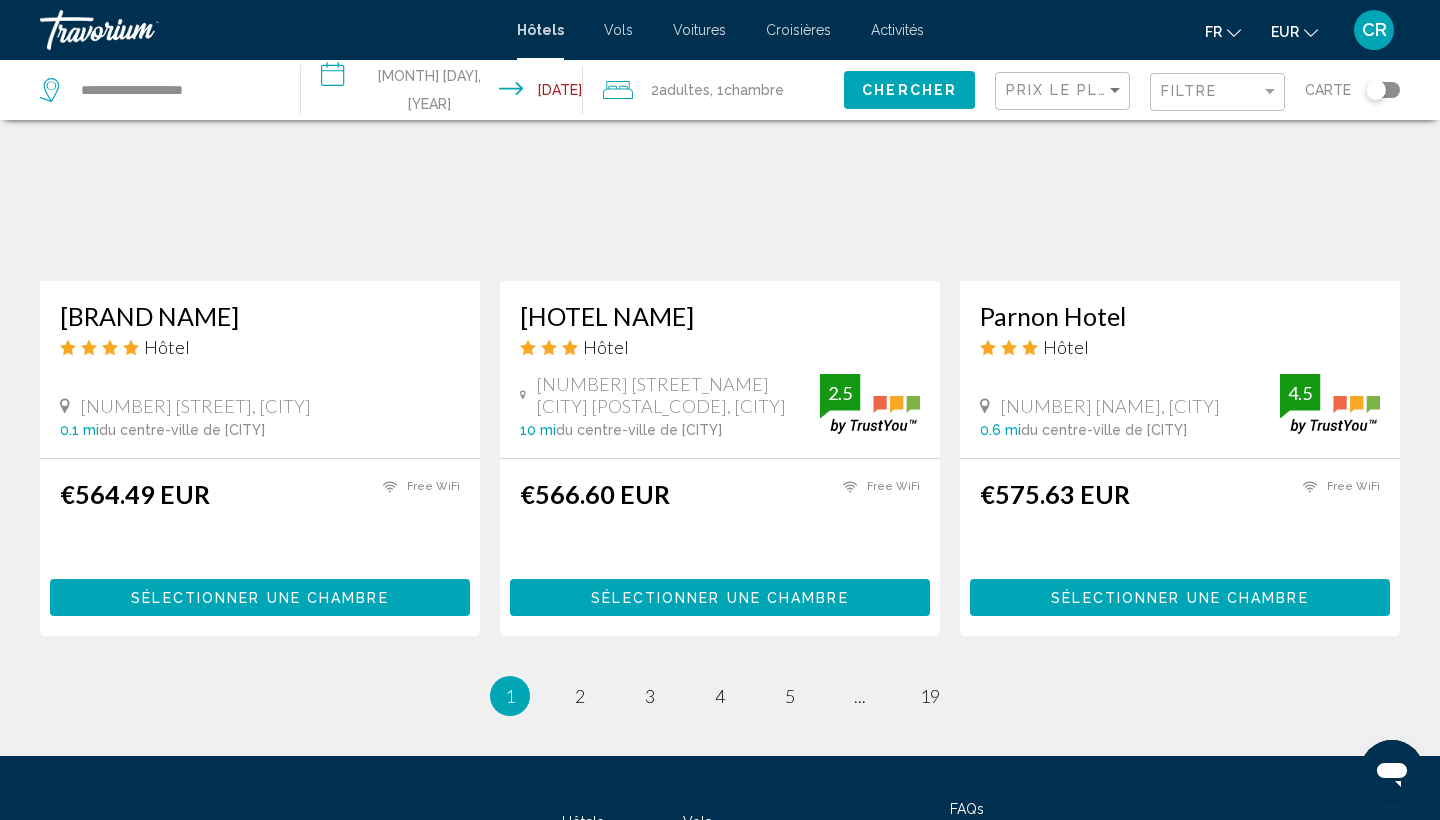 click on "Filtre" at bounding box center (1220, 92) 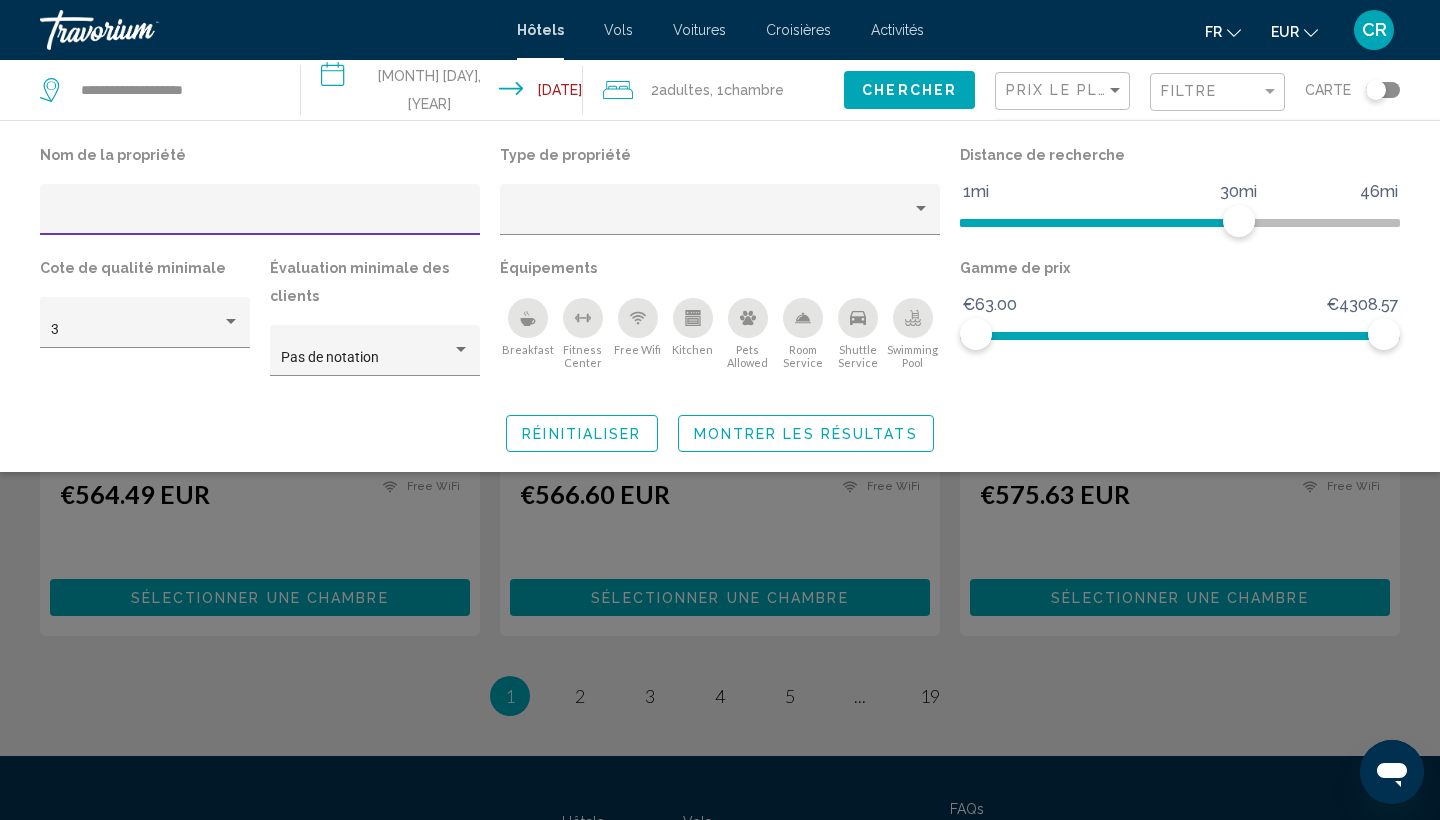 click at bounding box center (528, 318) 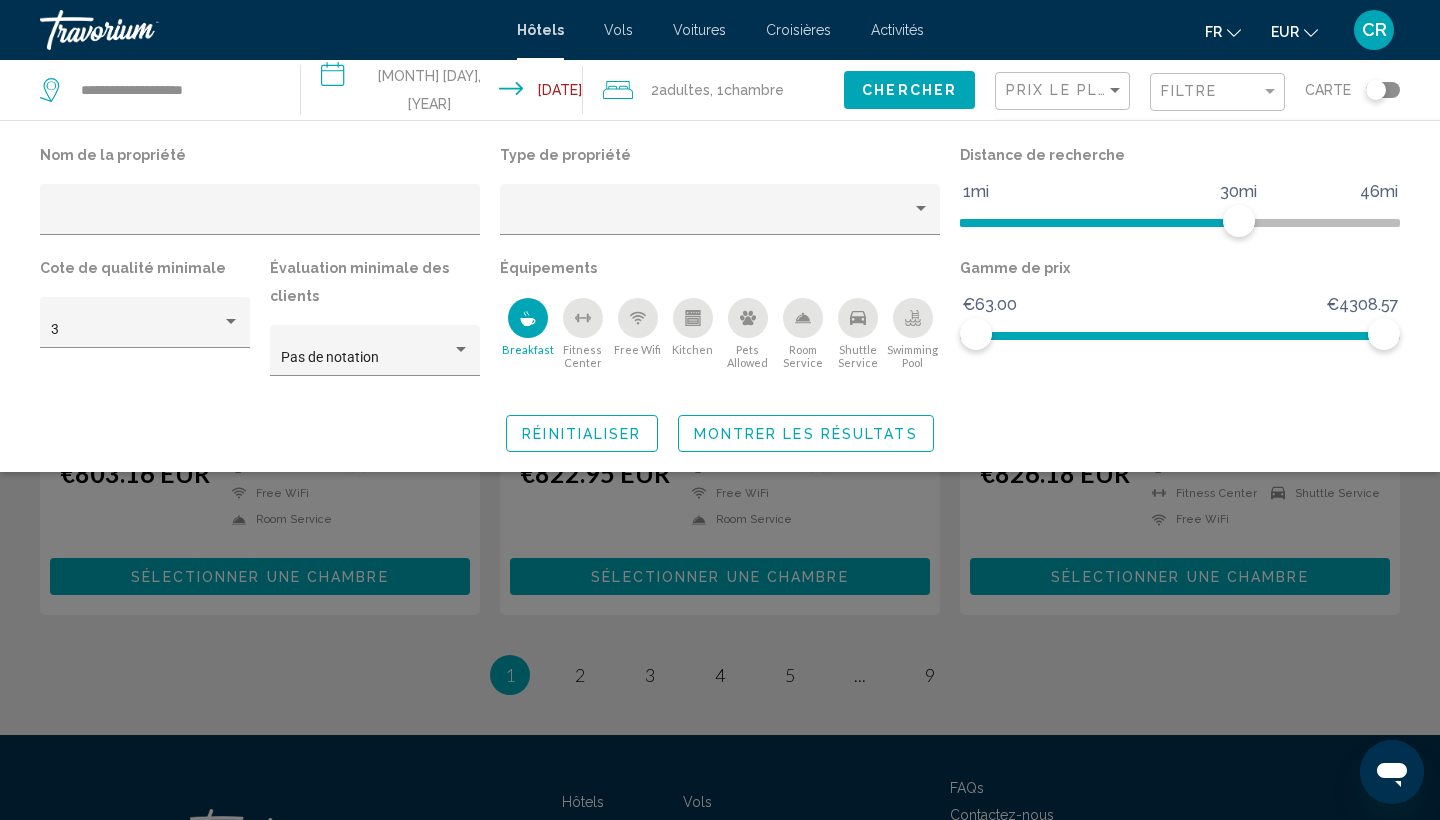 click on "Free Wifi" at bounding box center [637, 333] 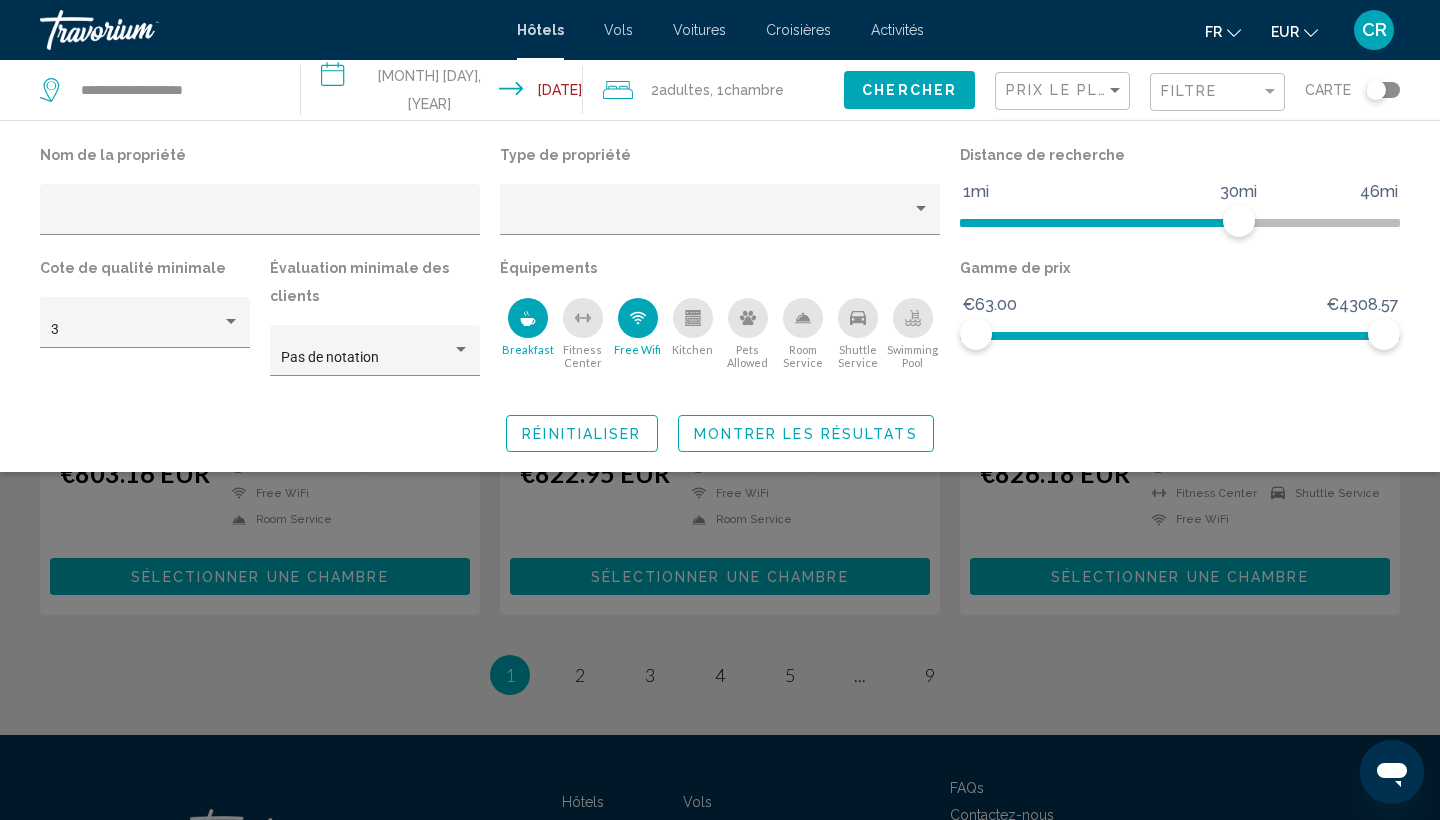 click at bounding box center [913, 318] 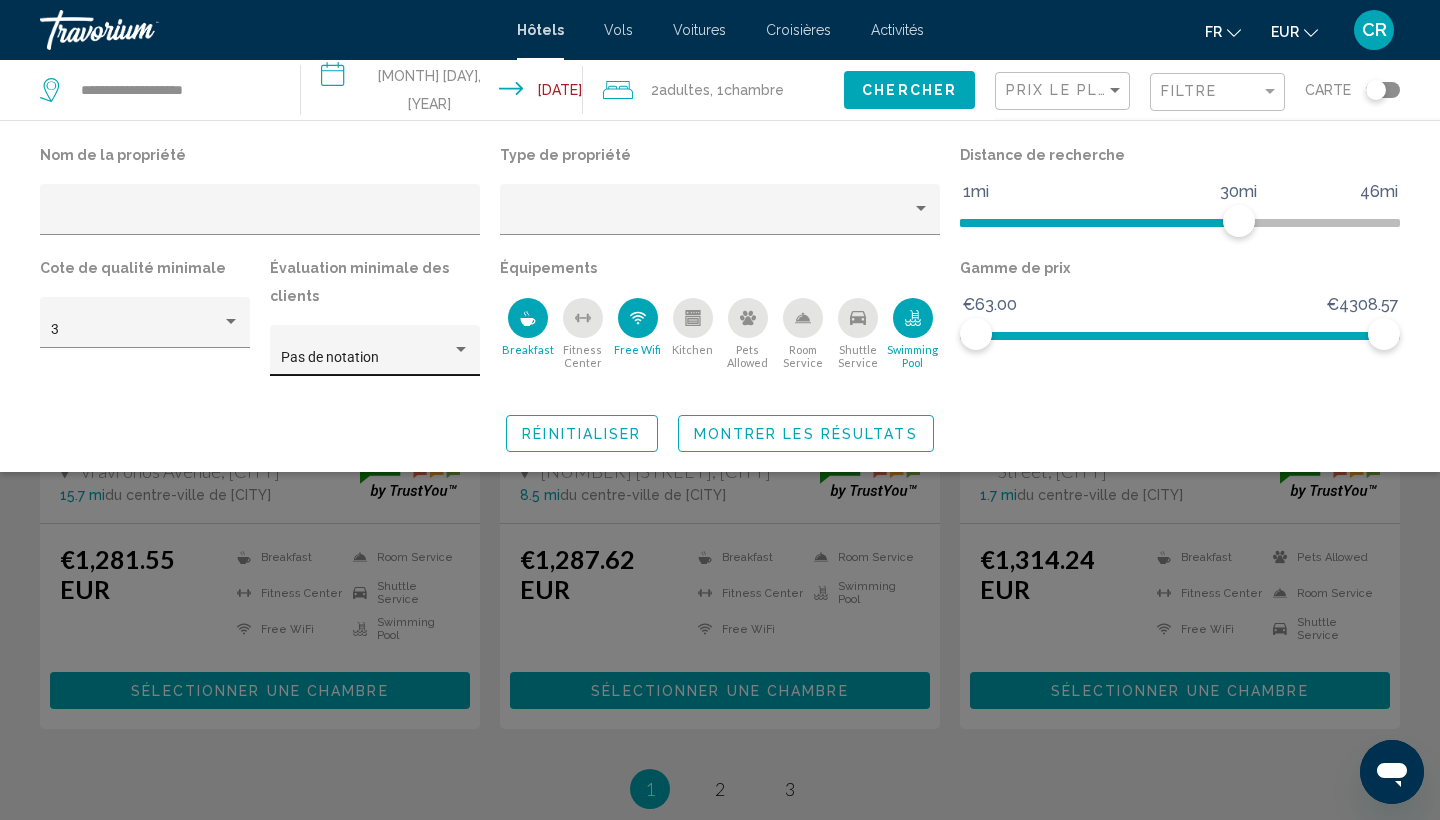 click on "Pas de notation" at bounding box center (375, 350) 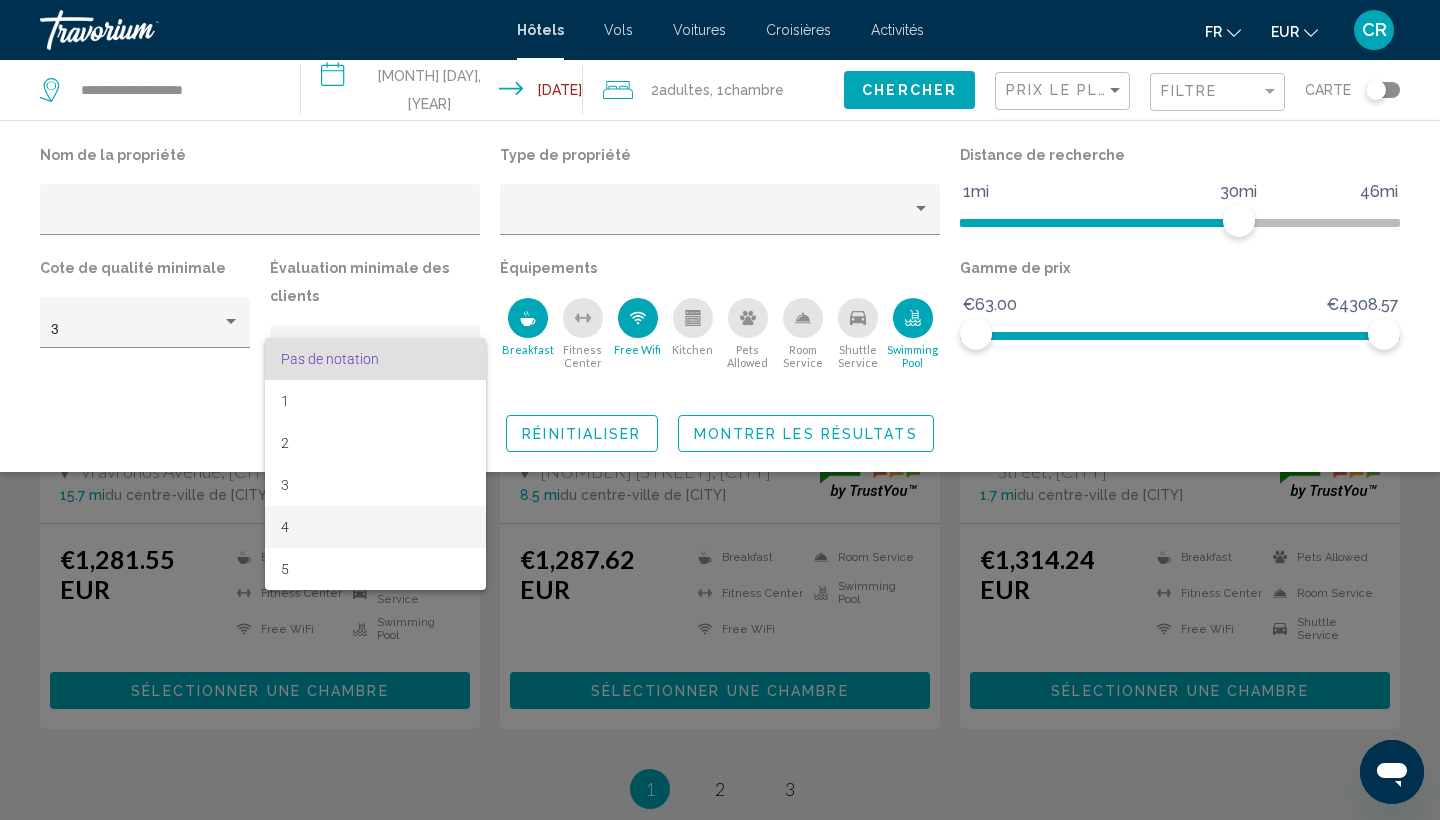 click on "4" at bounding box center [375, 527] 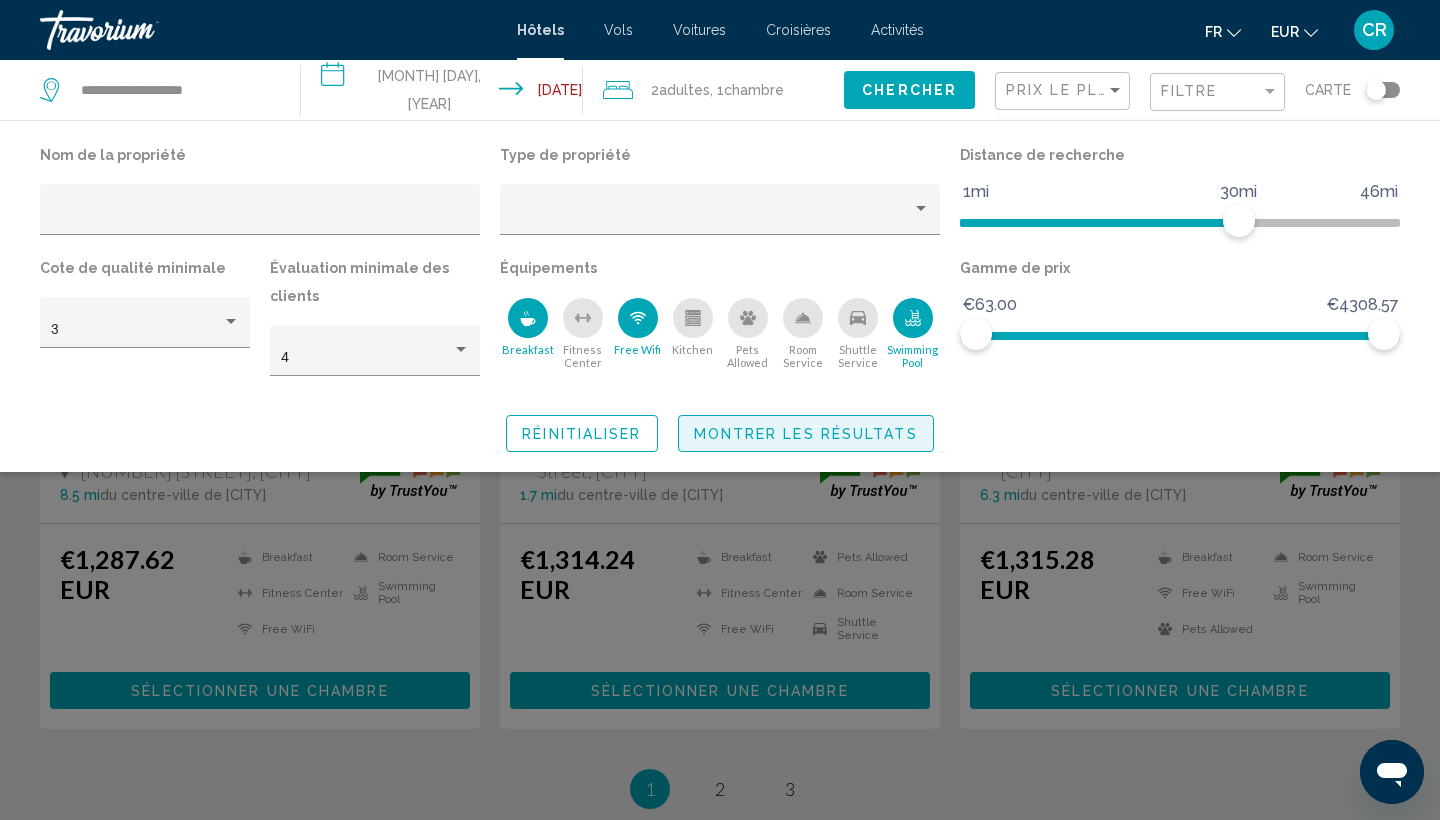 click on "Montrer les résultats" at bounding box center (806, 434) 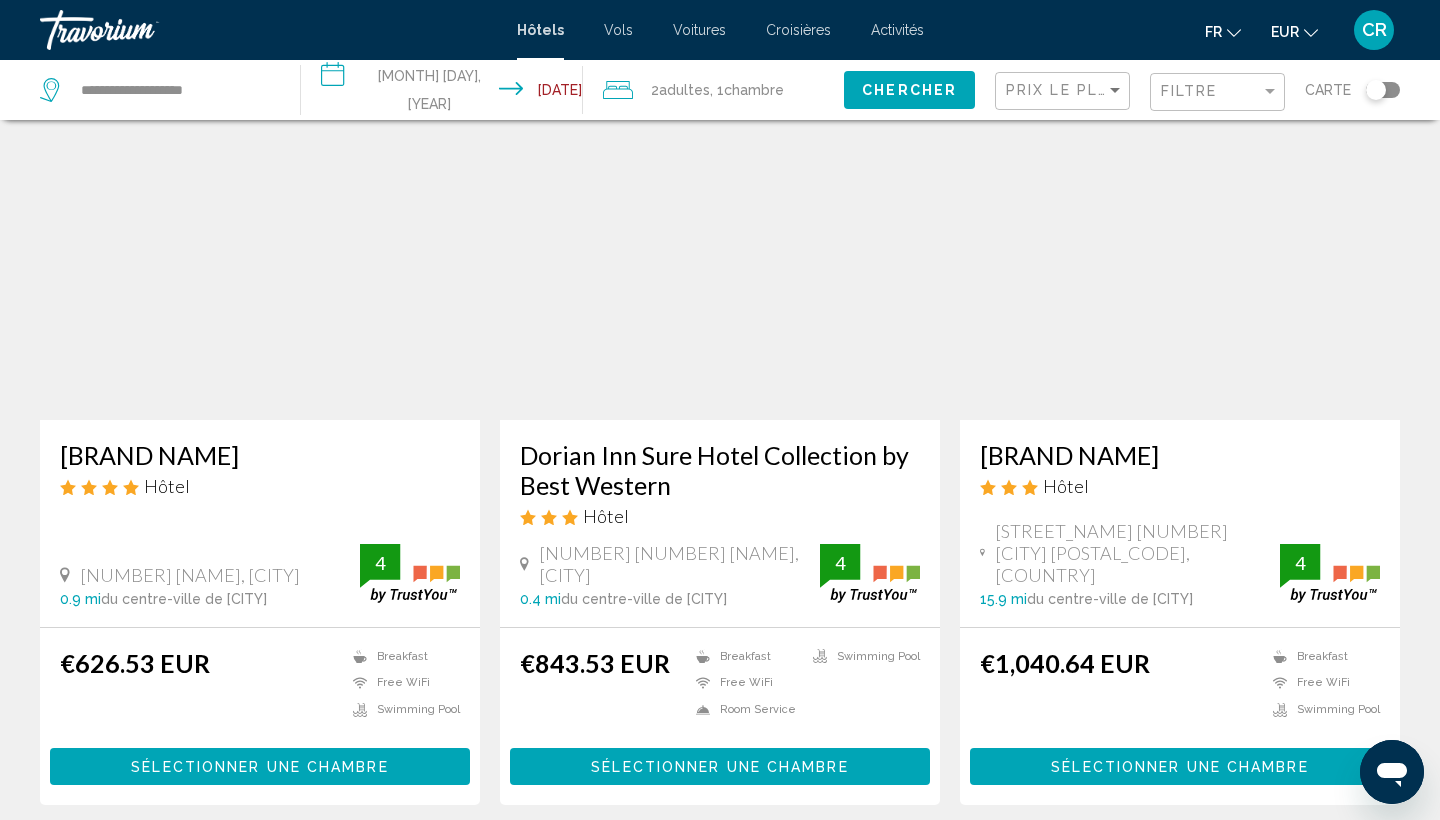 scroll, scrollTop: 82, scrollLeft: 0, axis: vertical 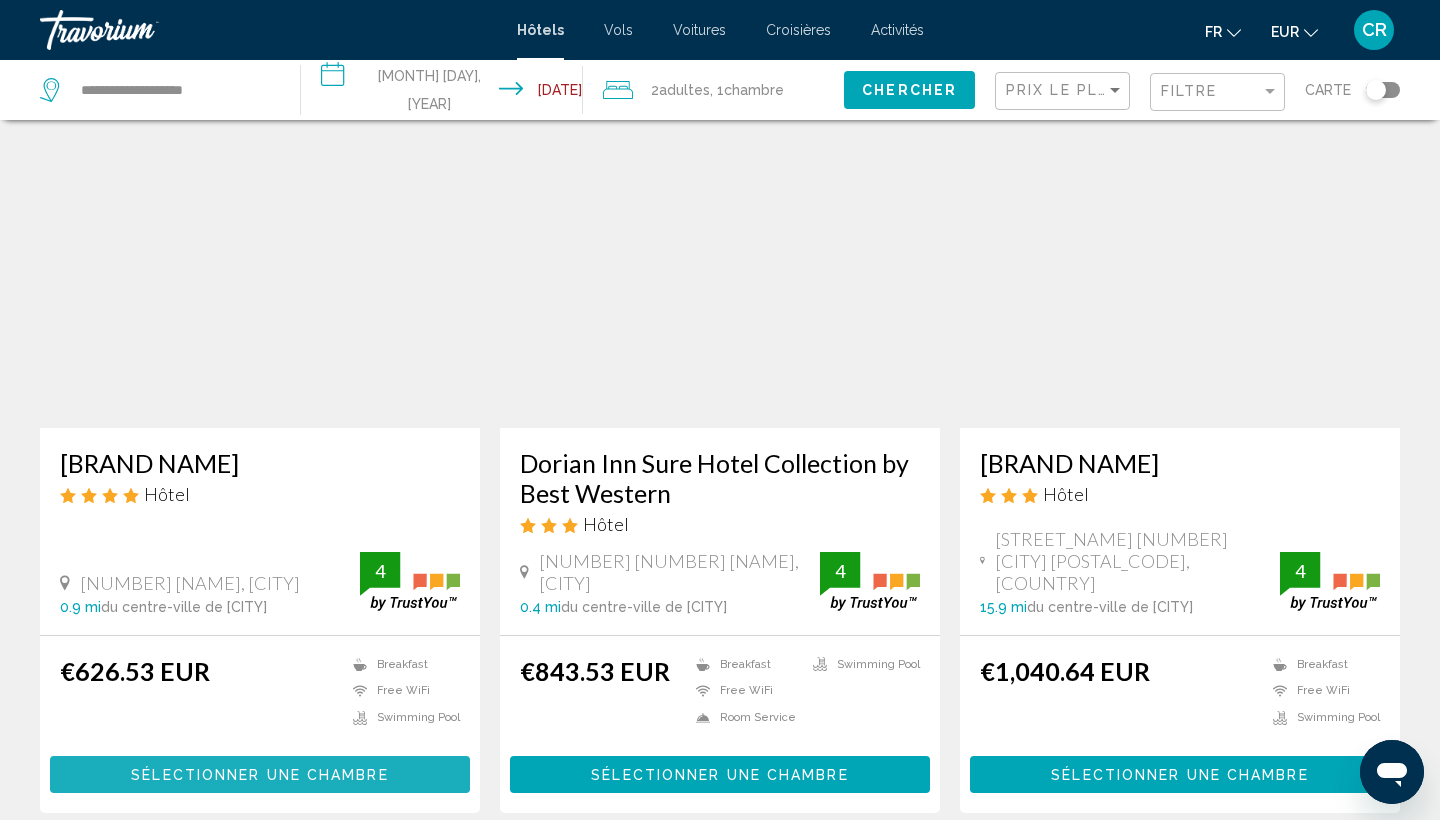 click on "Sélectionner une chambre" at bounding box center [259, 775] 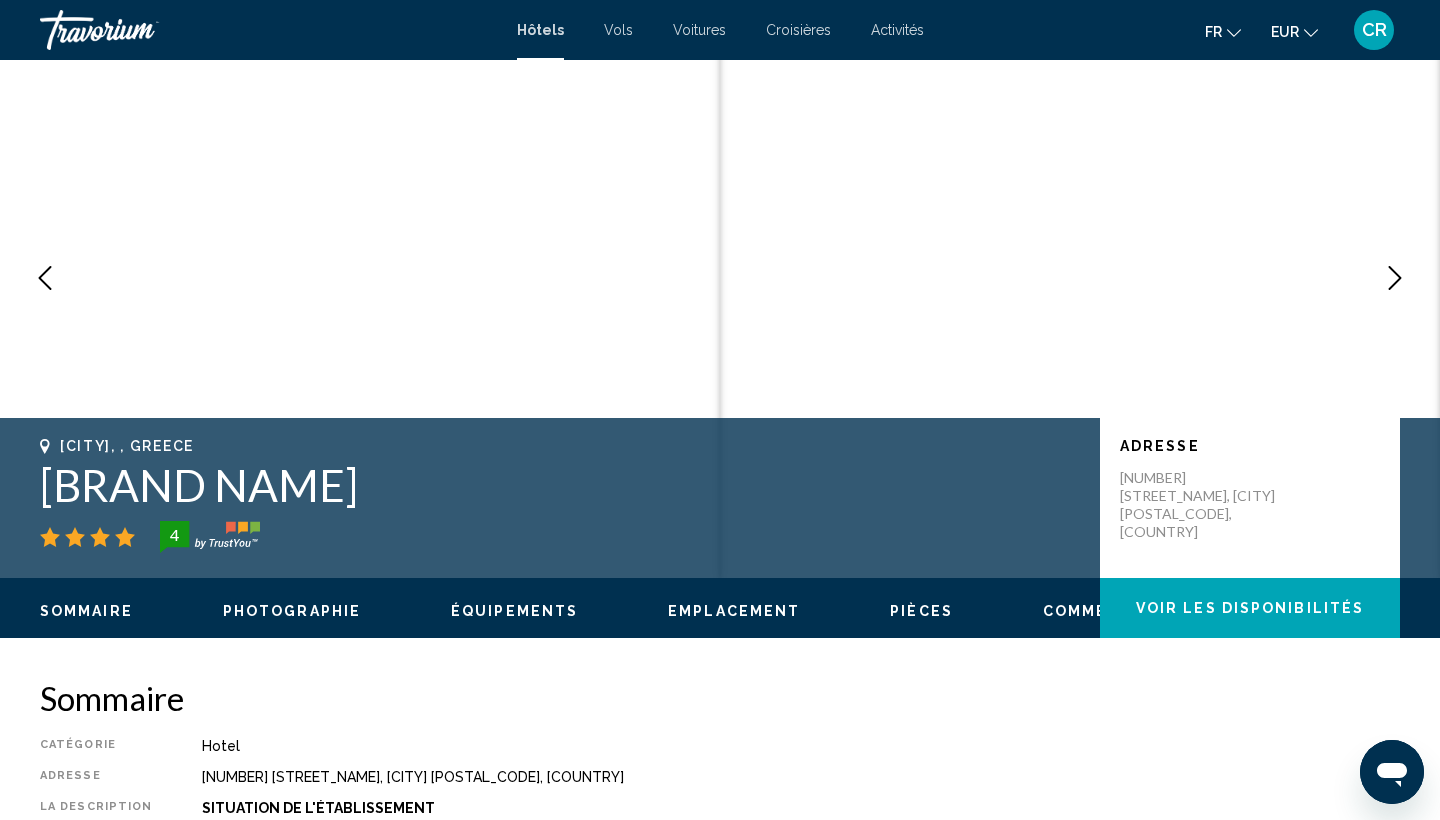 scroll, scrollTop: 0, scrollLeft: 0, axis: both 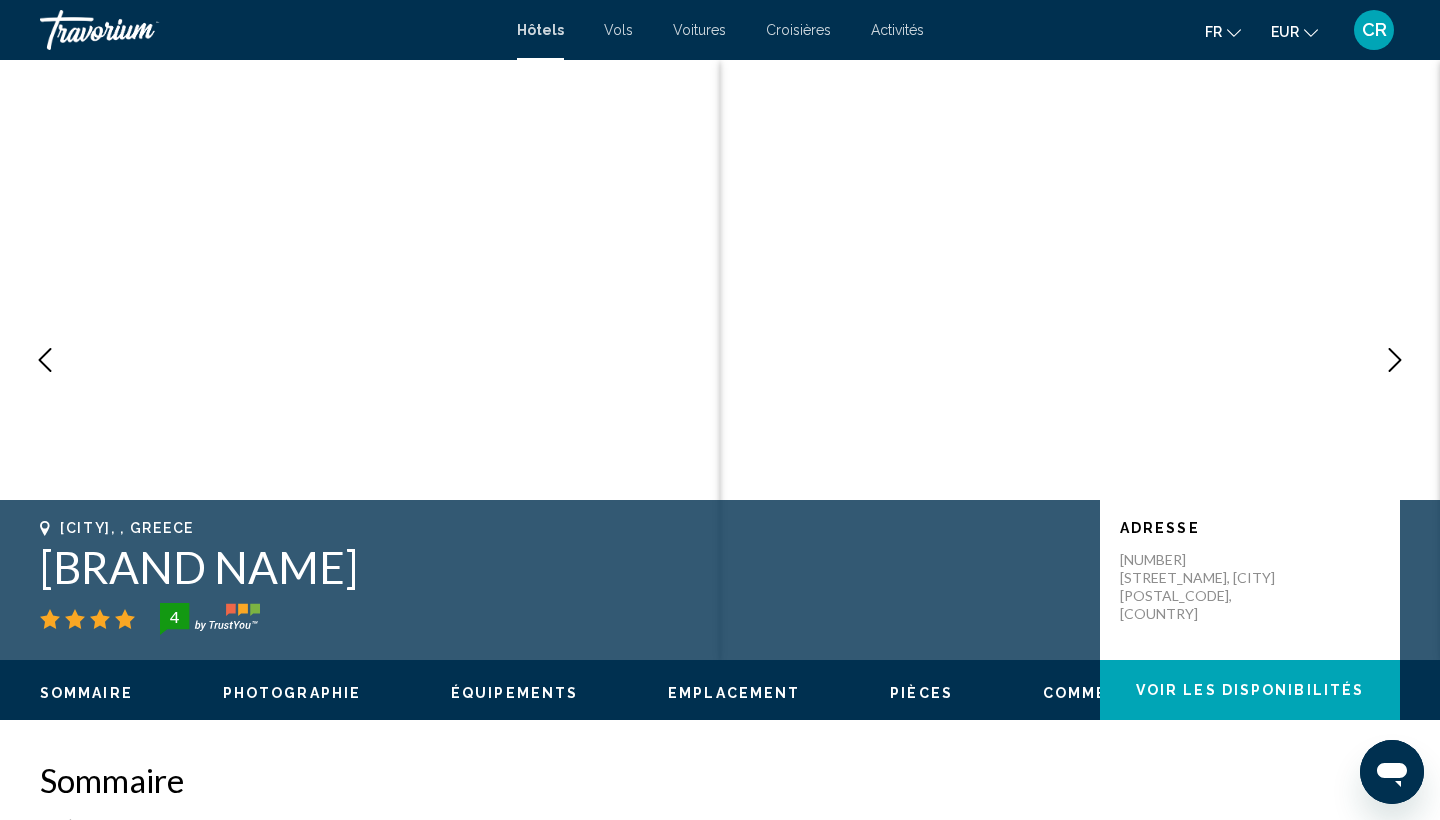 click at bounding box center (1395, 360) 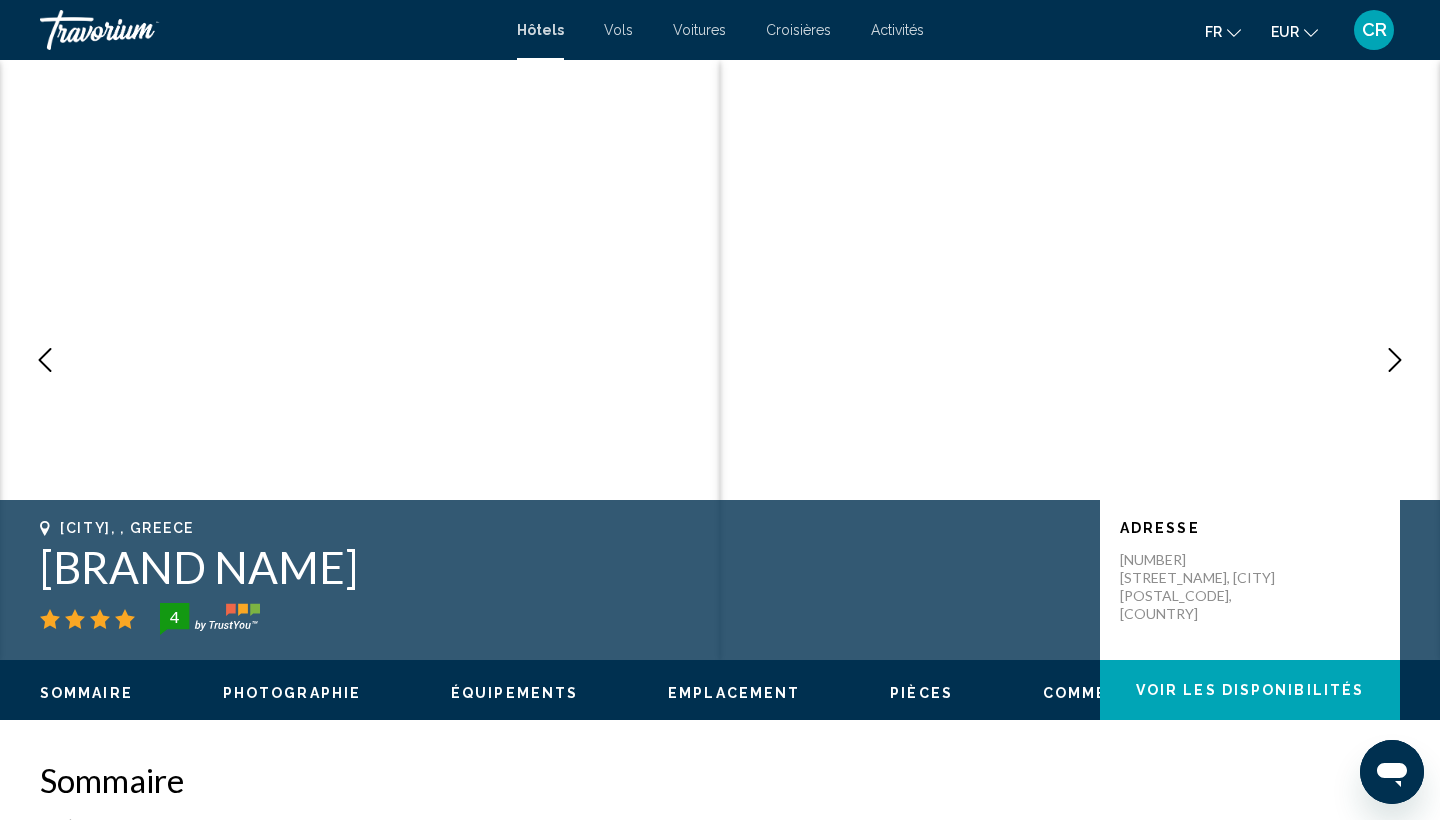 click at bounding box center [1395, 360] 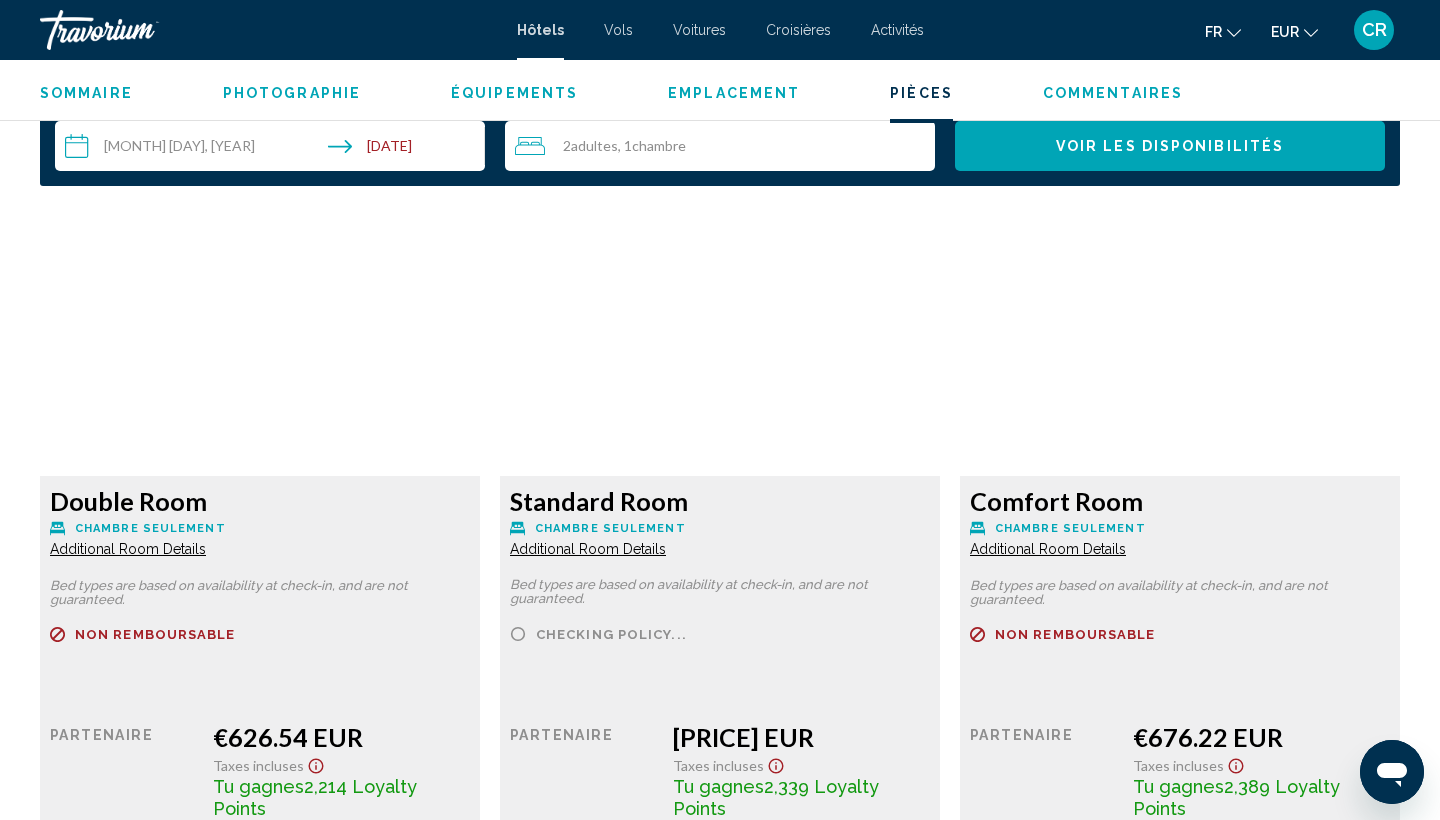 scroll, scrollTop: 2610, scrollLeft: 0, axis: vertical 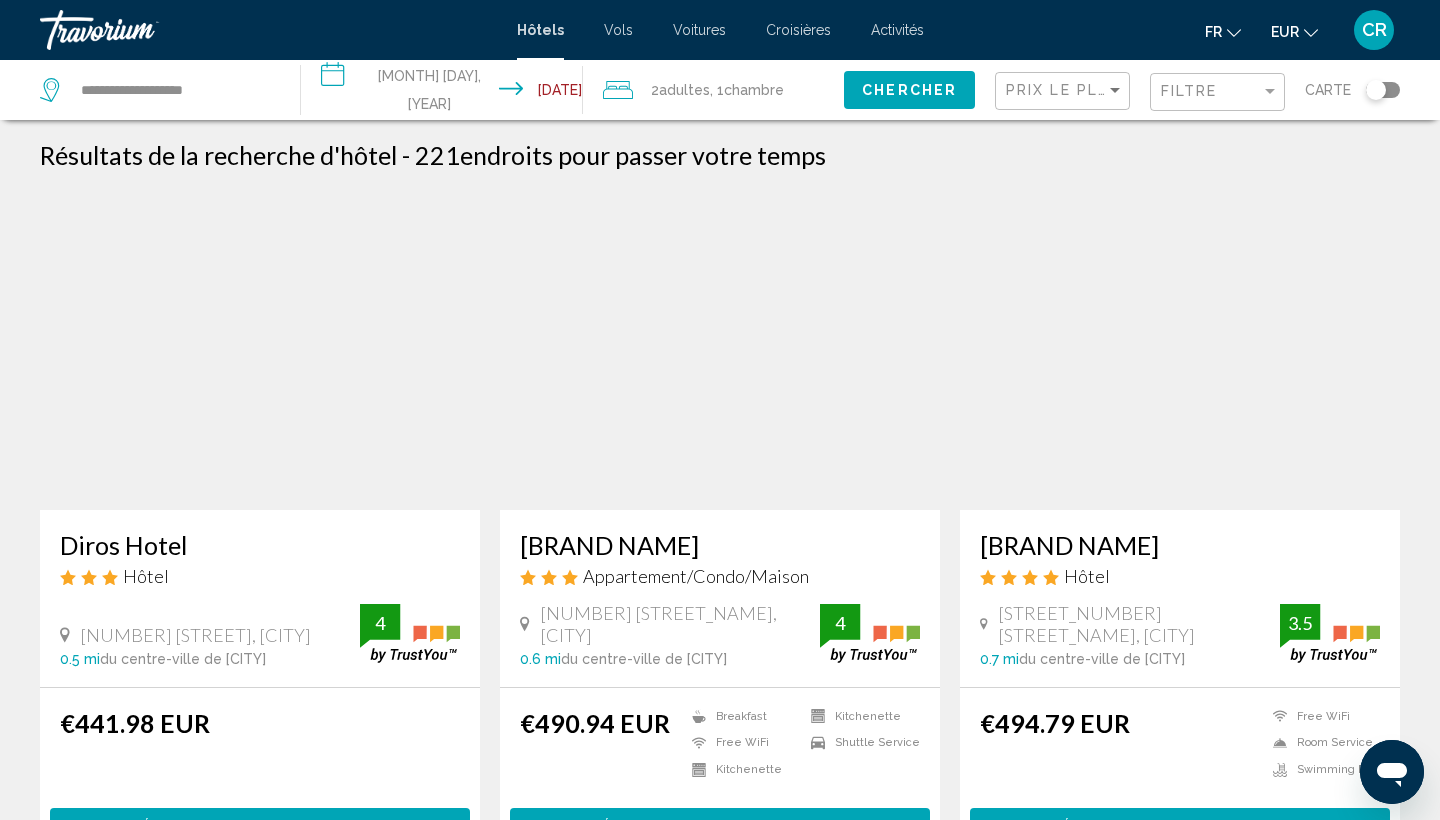 click at bounding box center [1180, 350] 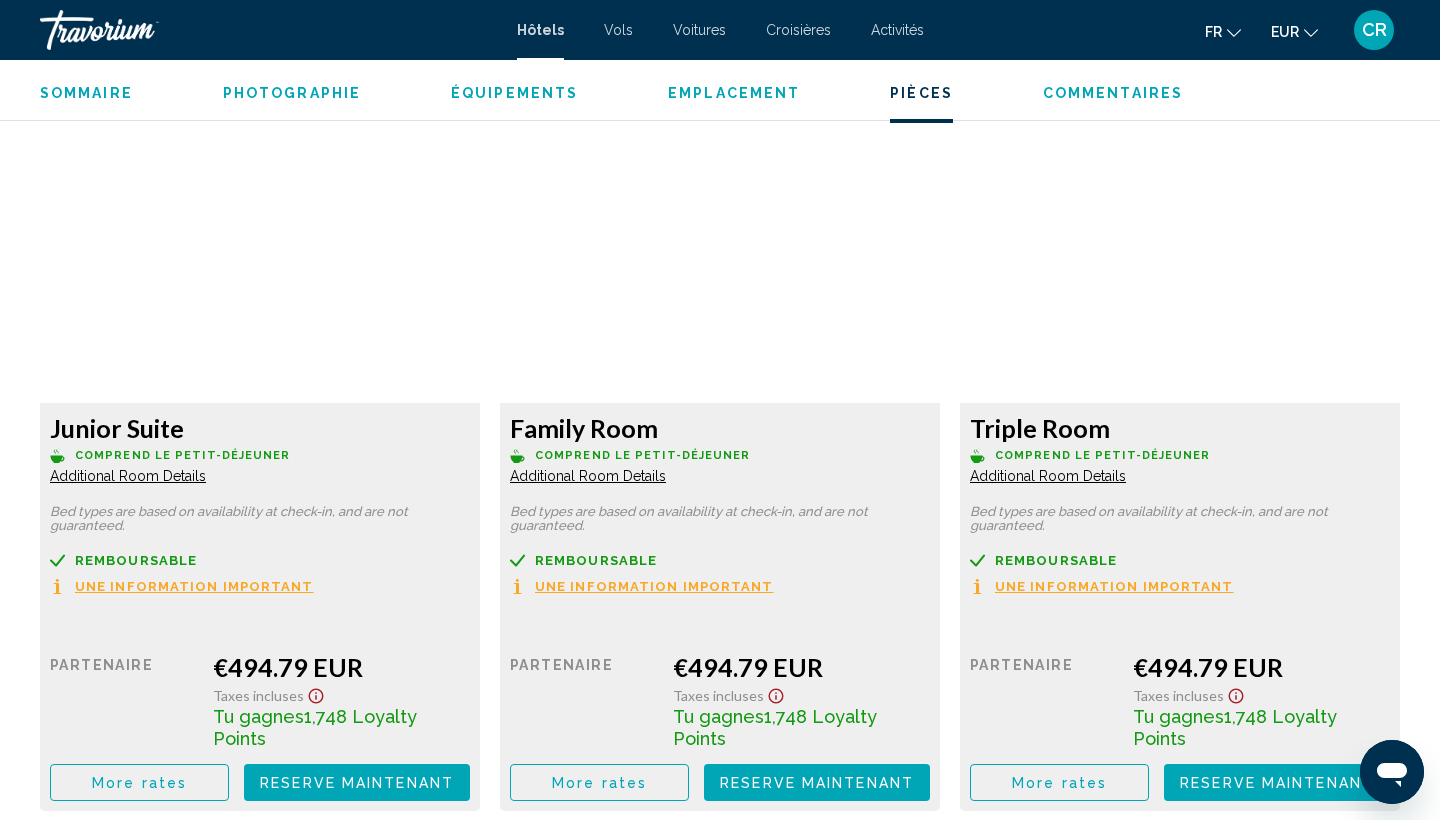 scroll, scrollTop: 2679, scrollLeft: 0, axis: vertical 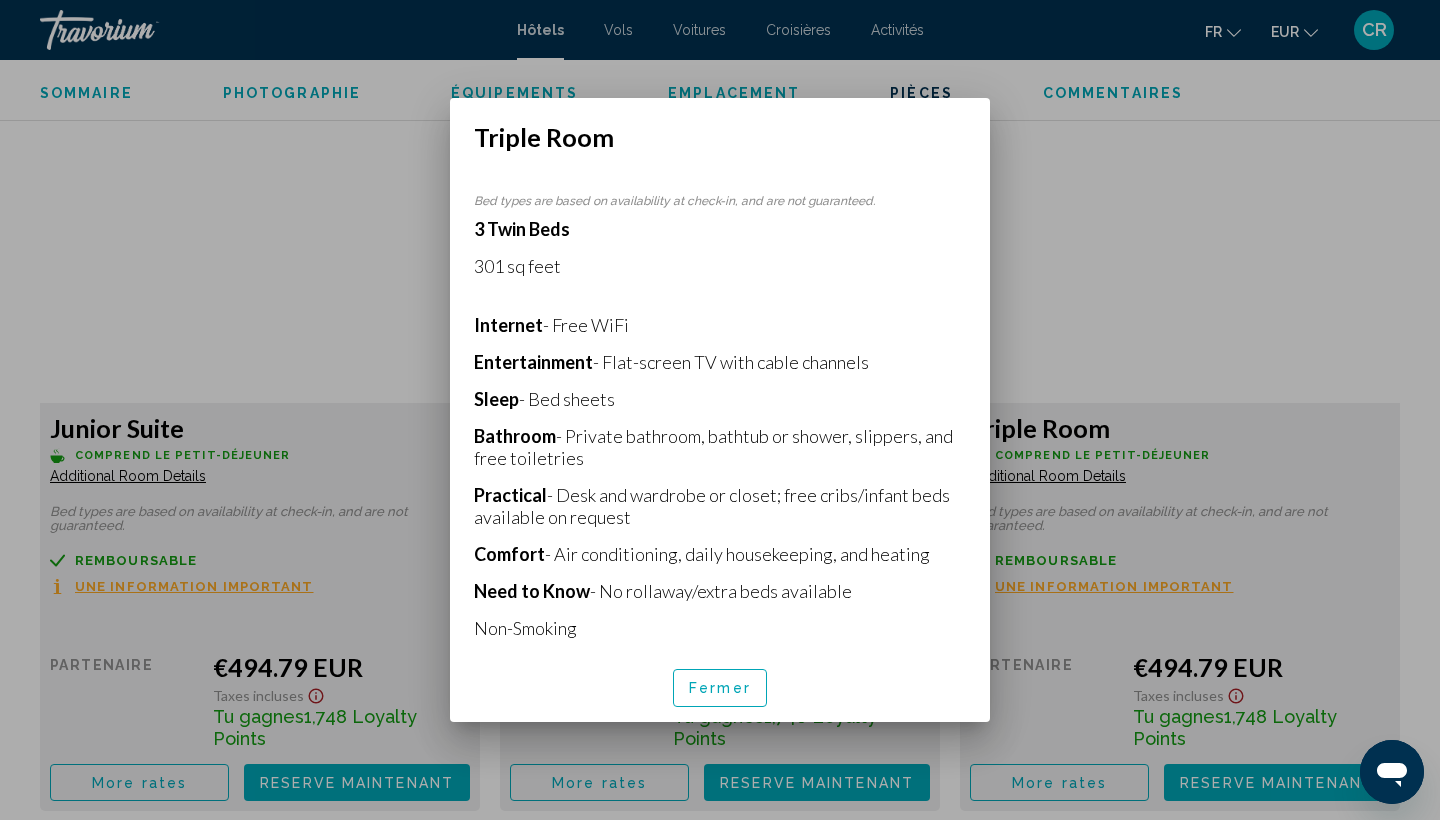 click at bounding box center (720, 410) 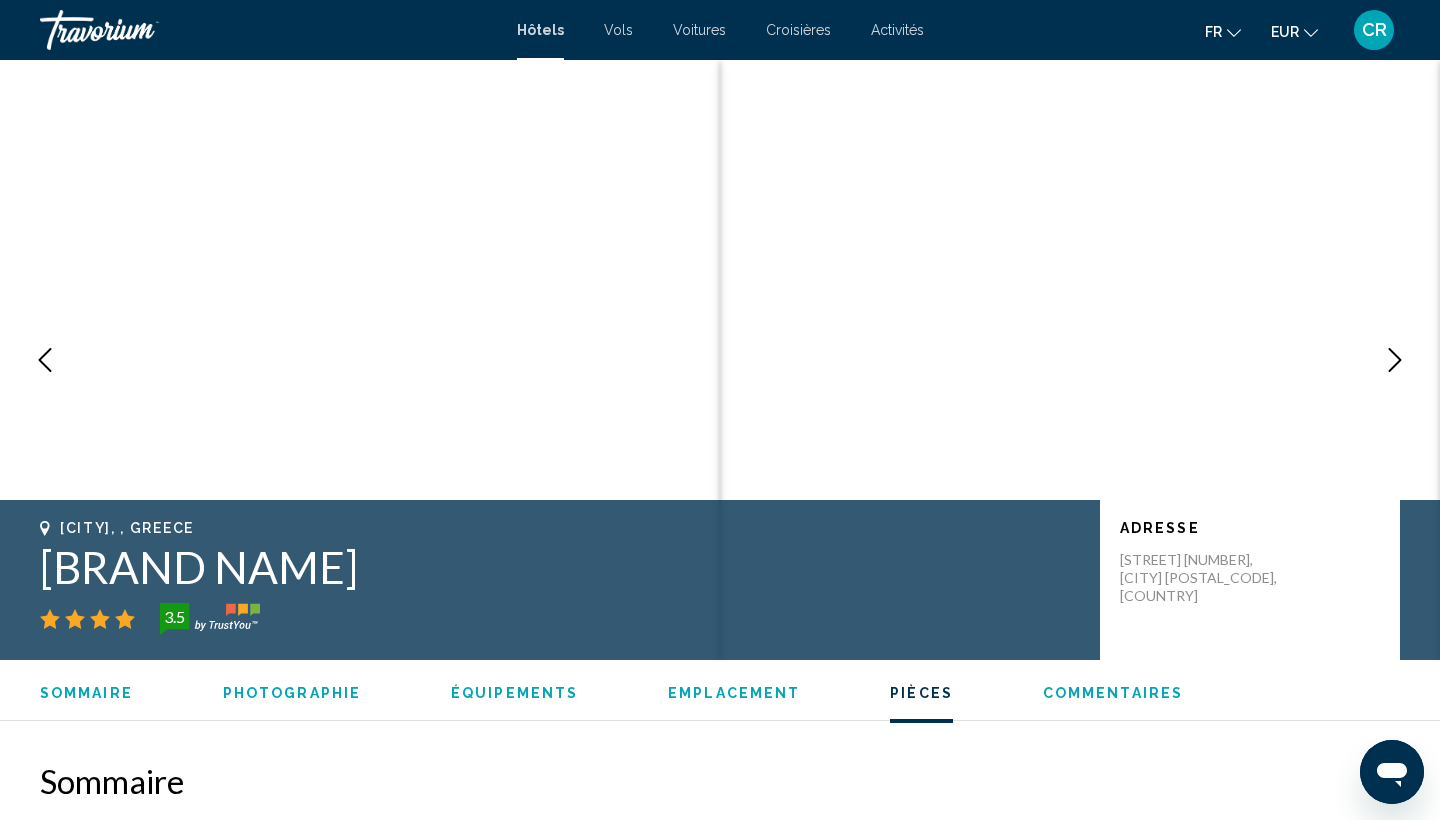 scroll, scrollTop: 2679, scrollLeft: 0, axis: vertical 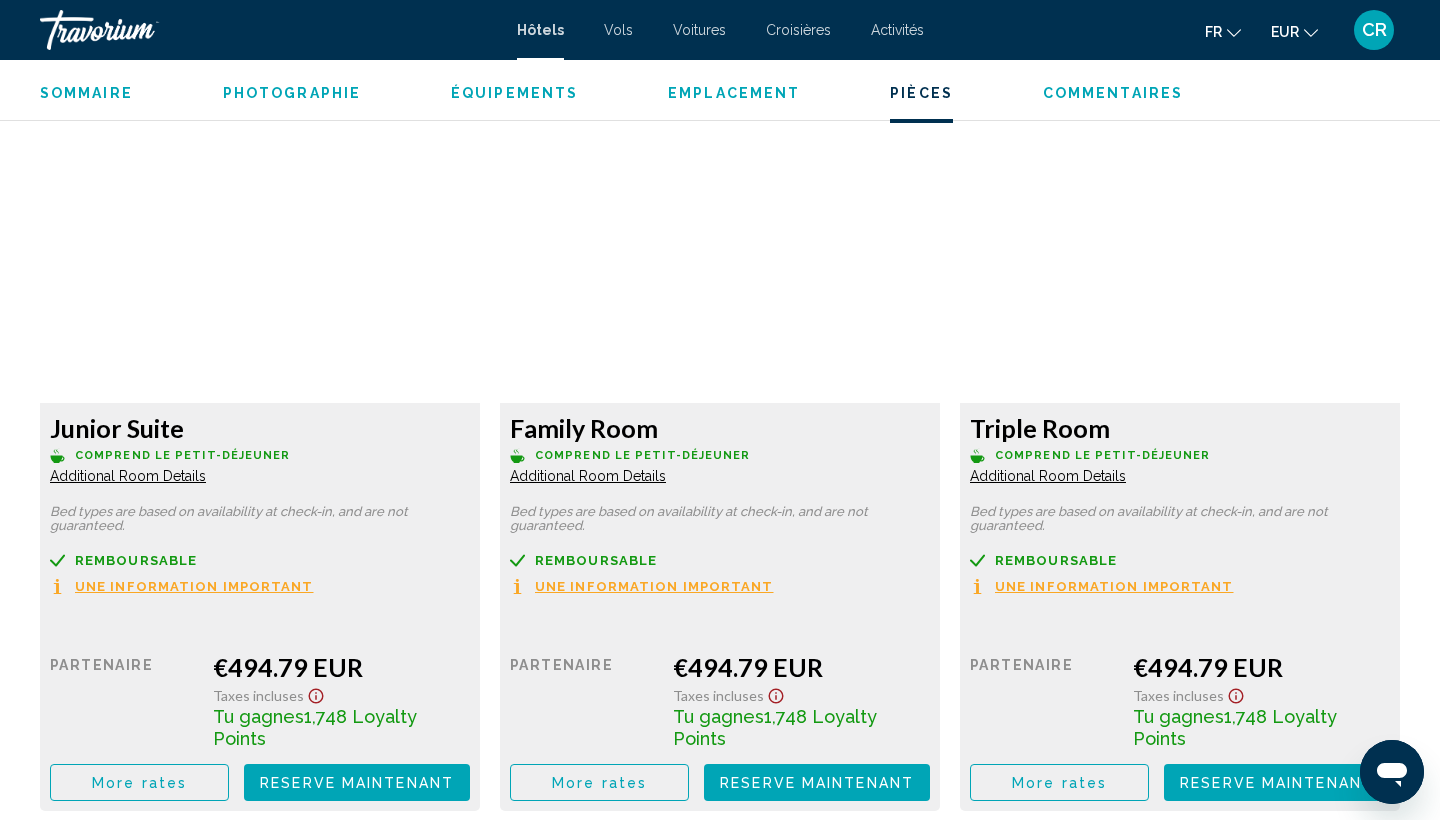 click on "Additional Room Details" at bounding box center [128, 476] 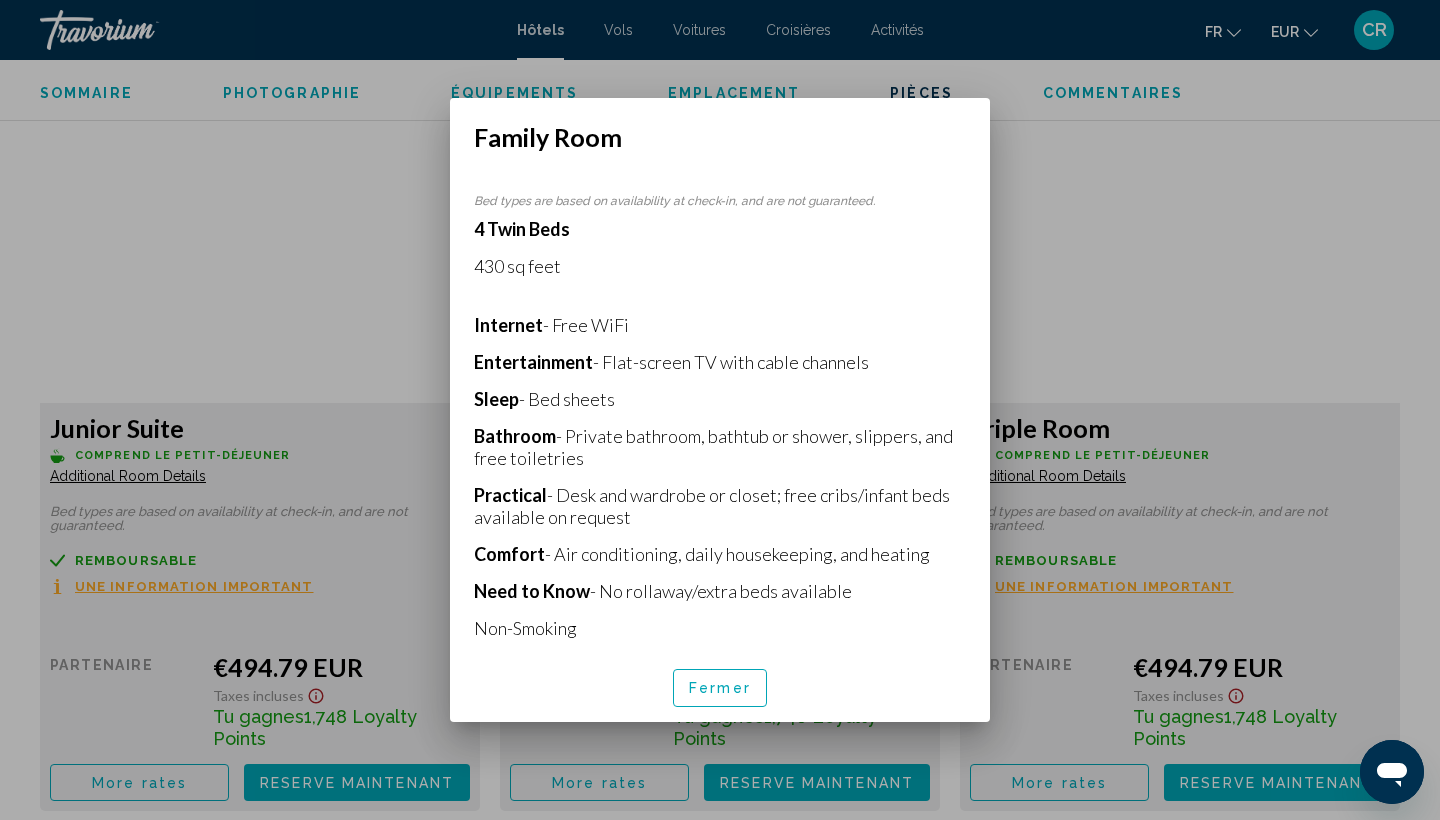 click at bounding box center (720, 410) 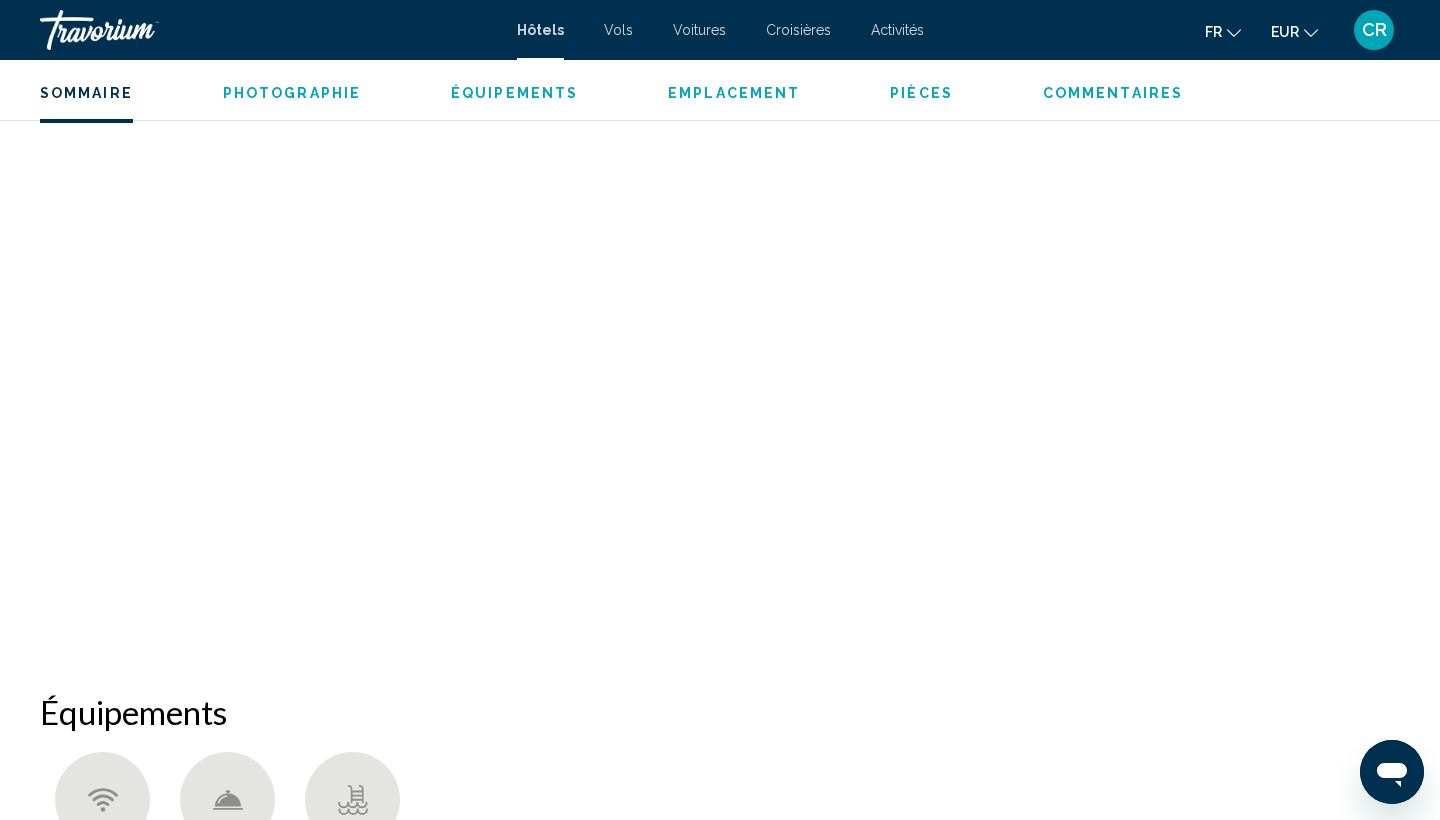 scroll, scrollTop: 1027, scrollLeft: 0, axis: vertical 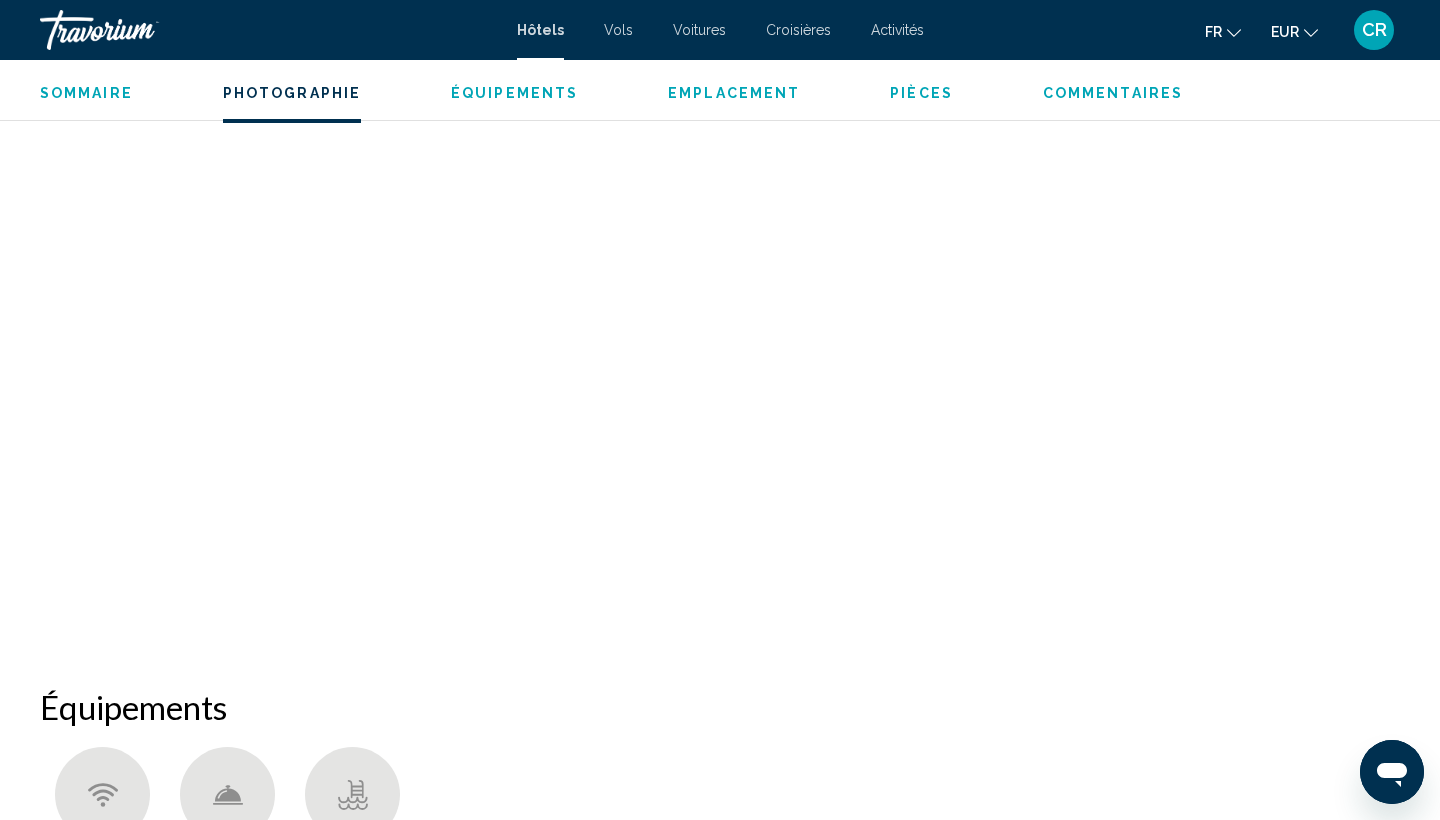 click at bounding box center [847, 256] 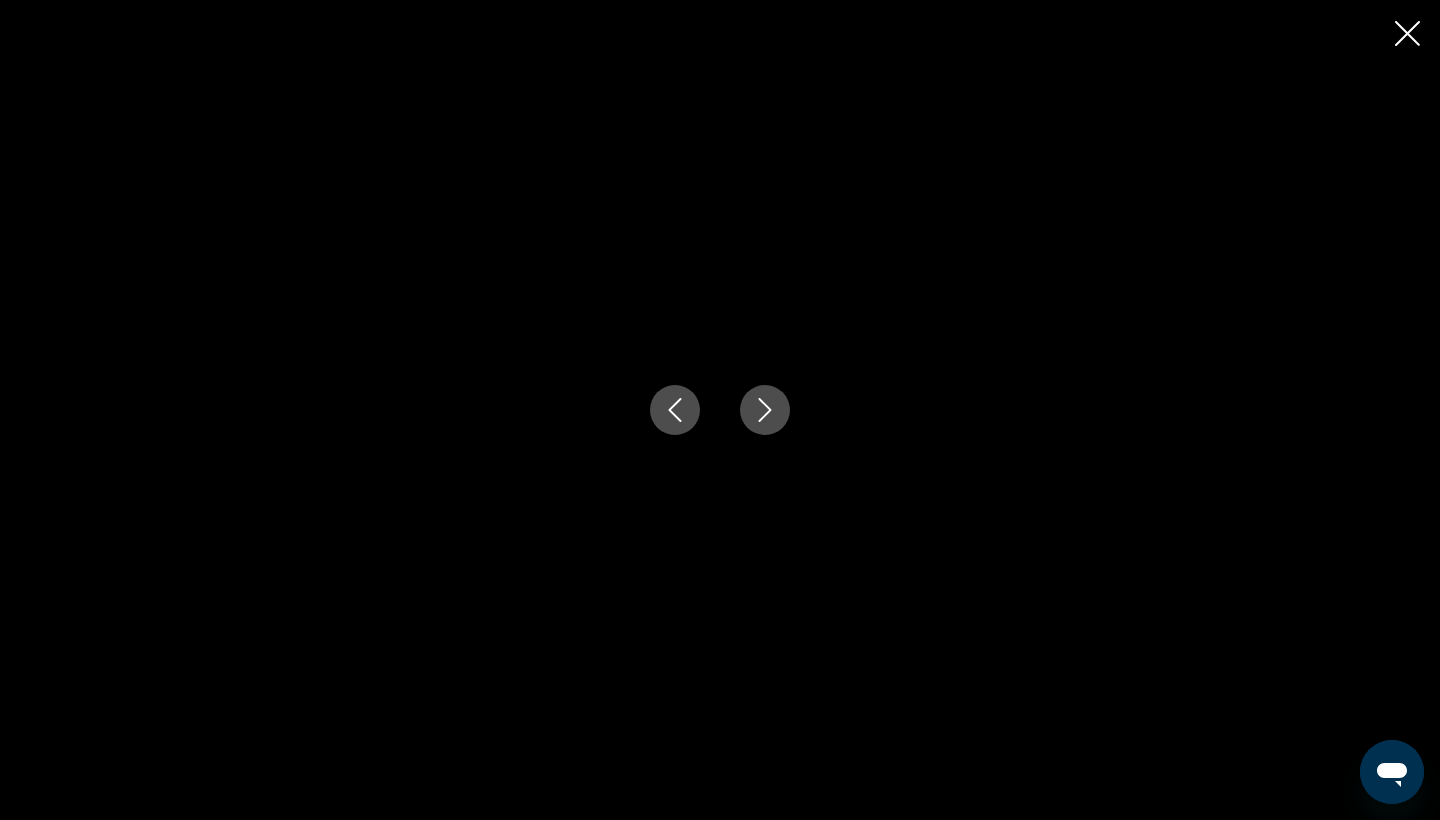 click at bounding box center [765, 410] 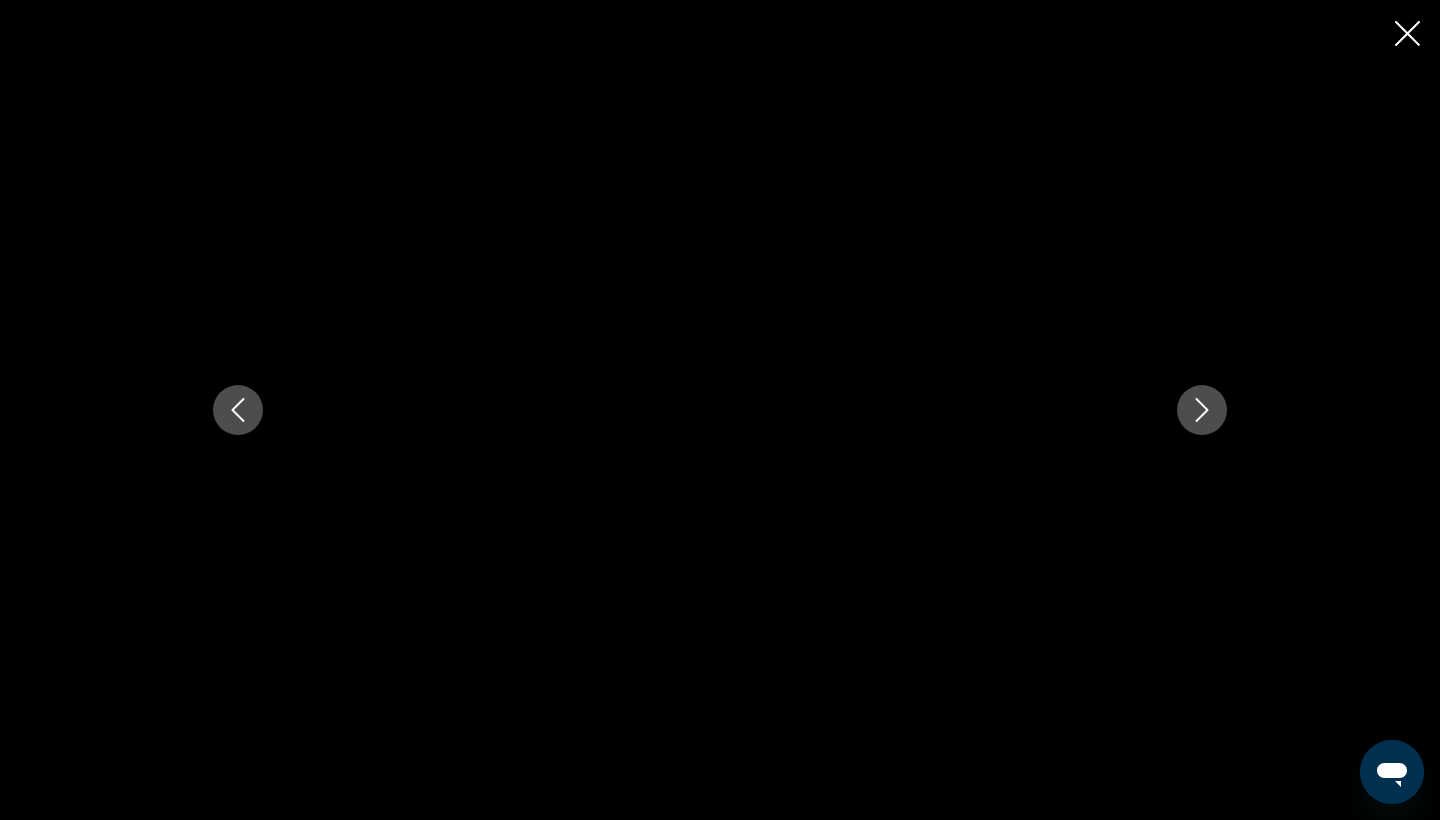 click at bounding box center [1202, 410] 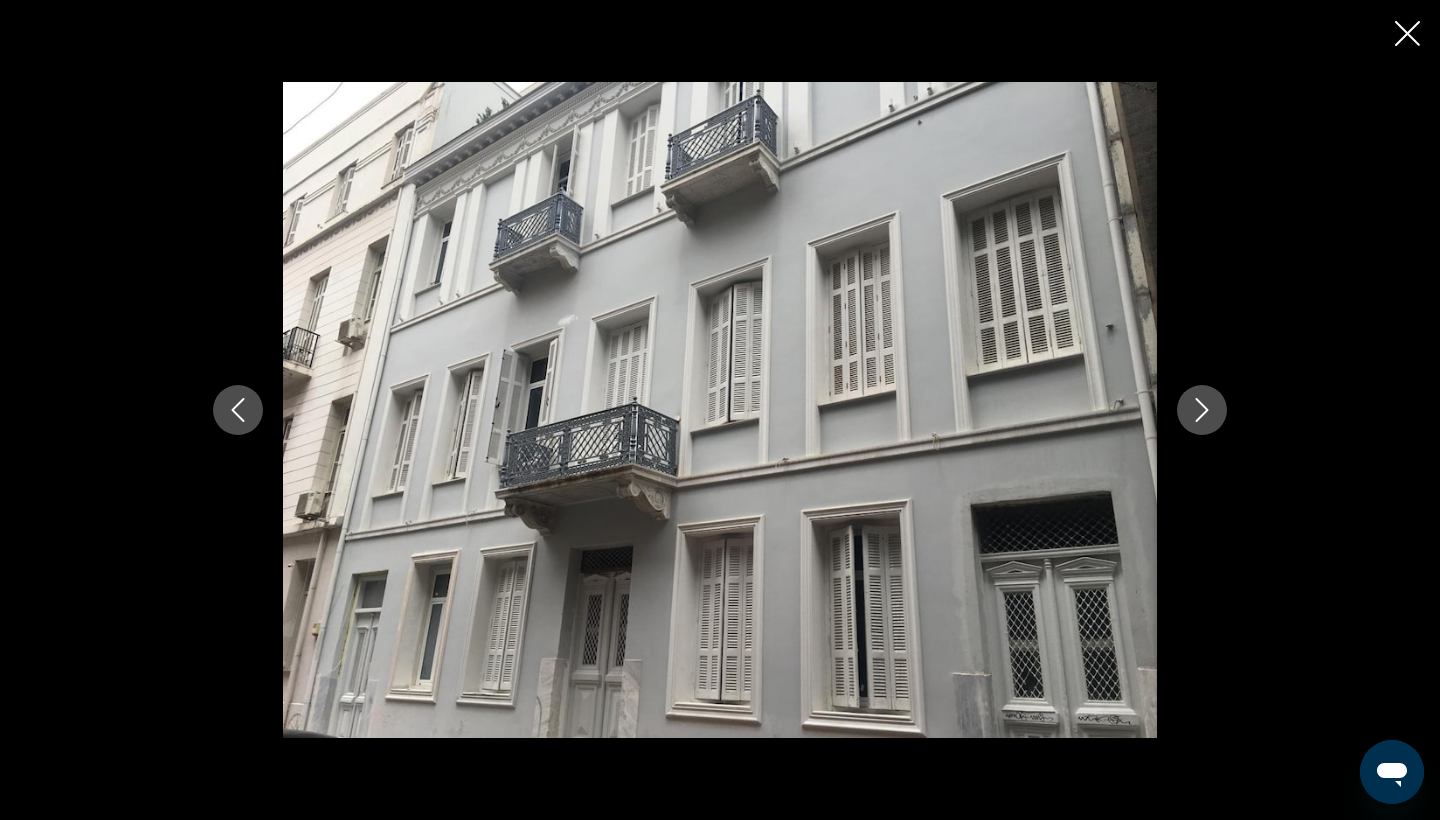 click at bounding box center (1202, 410) 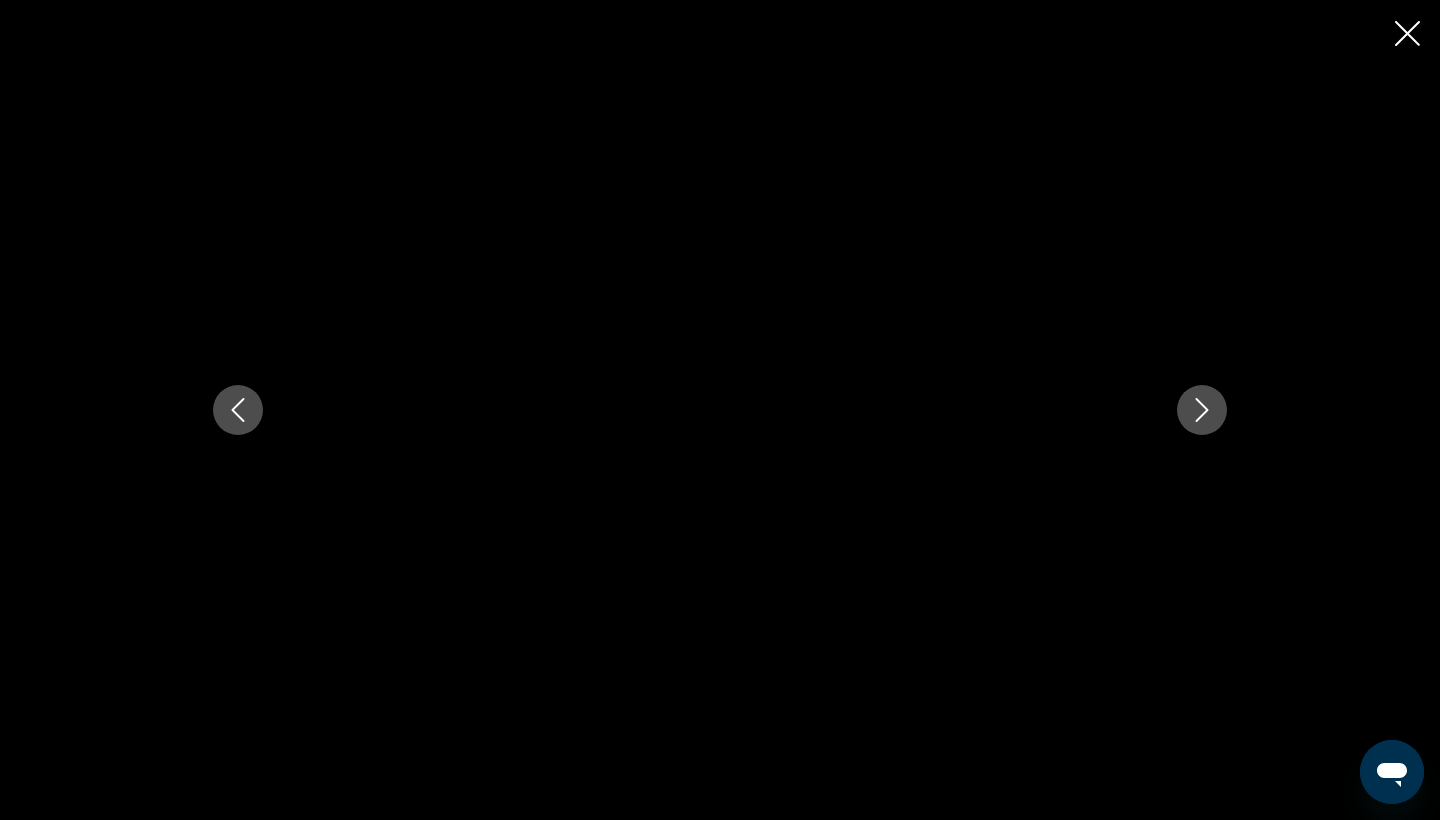 click at bounding box center (1202, 410) 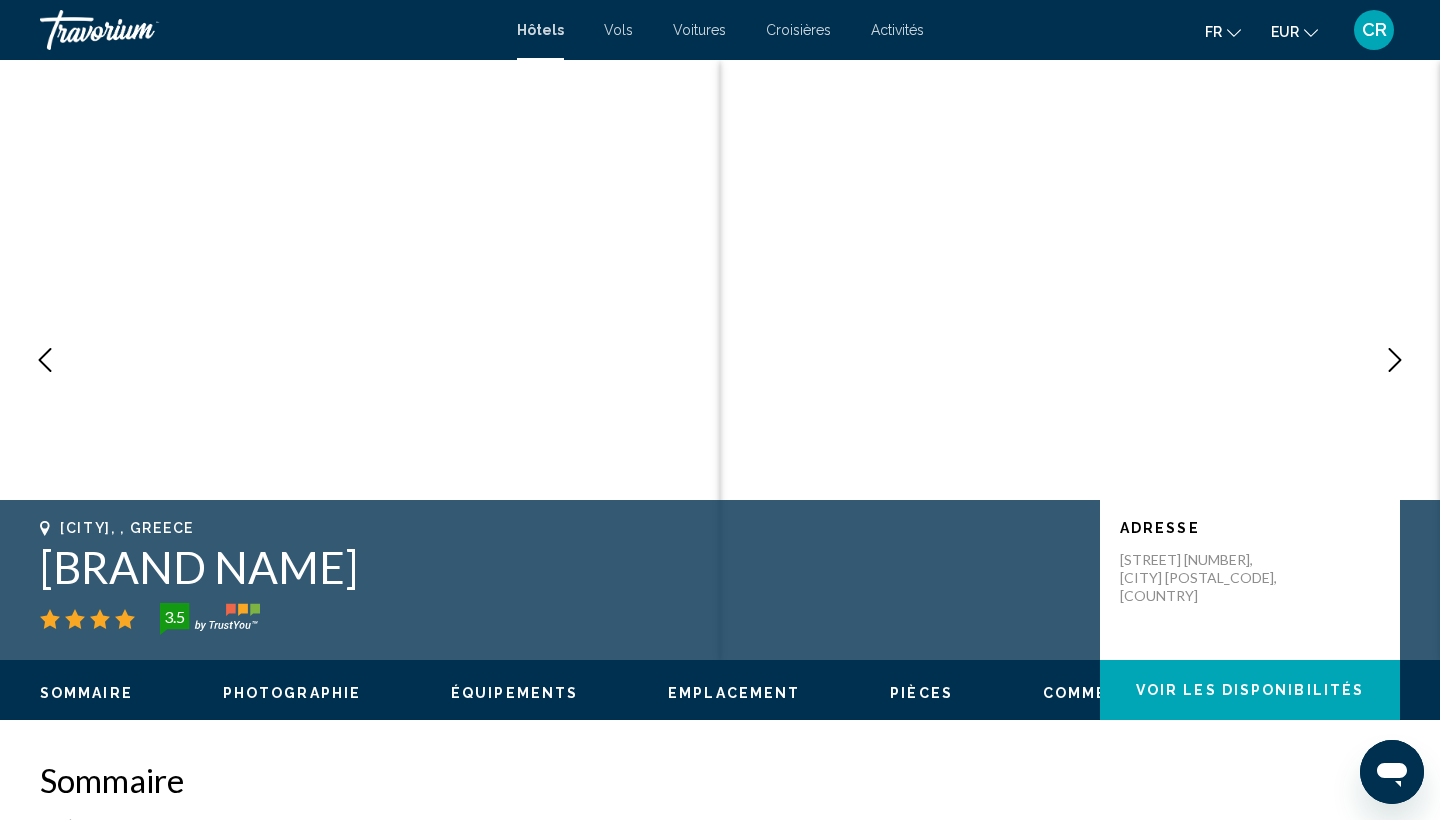 scroll, scrollTop: 0, scrollLeft: 0, axis: both 